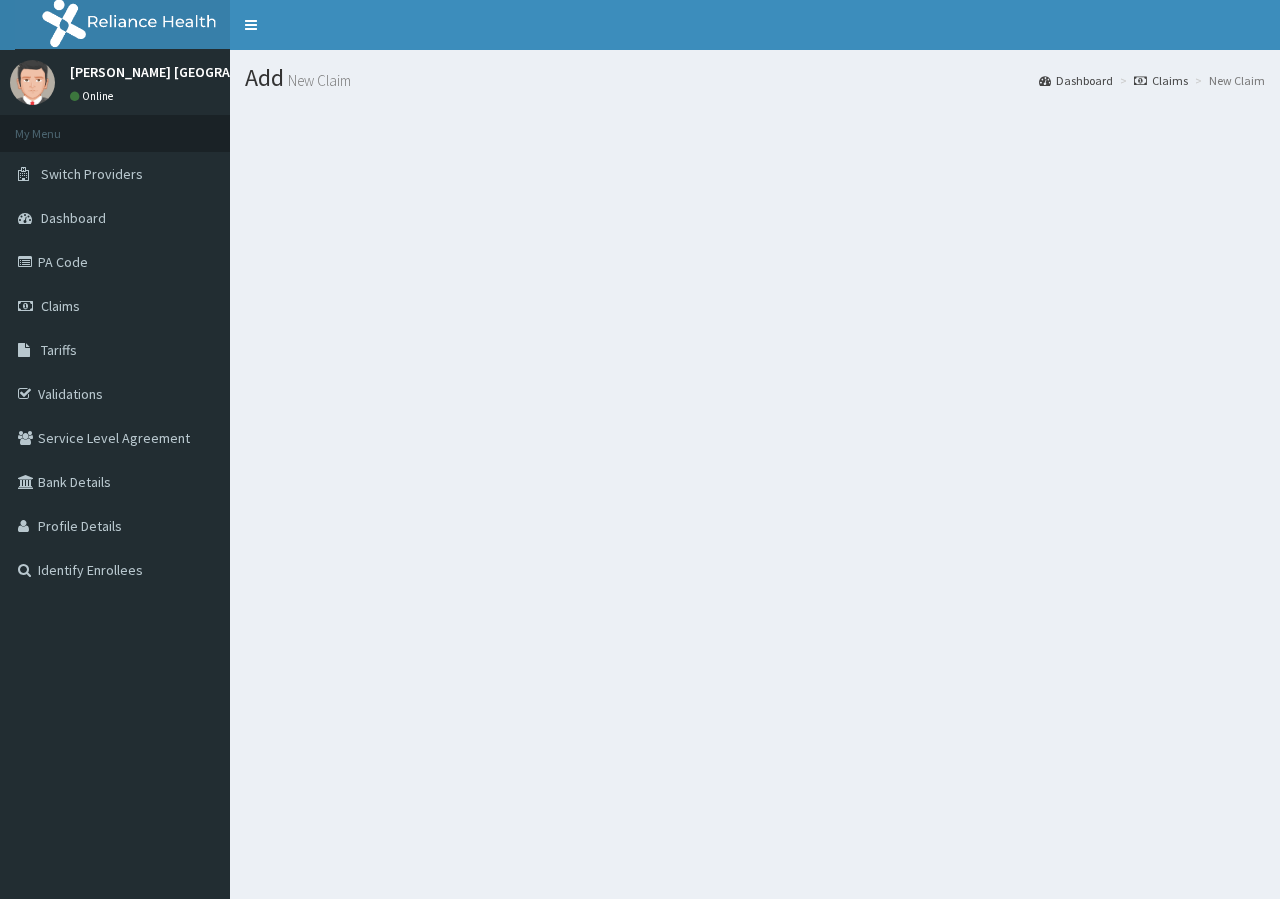 scroll, scrollTop: 0, scrollLeft: 0, axis: both 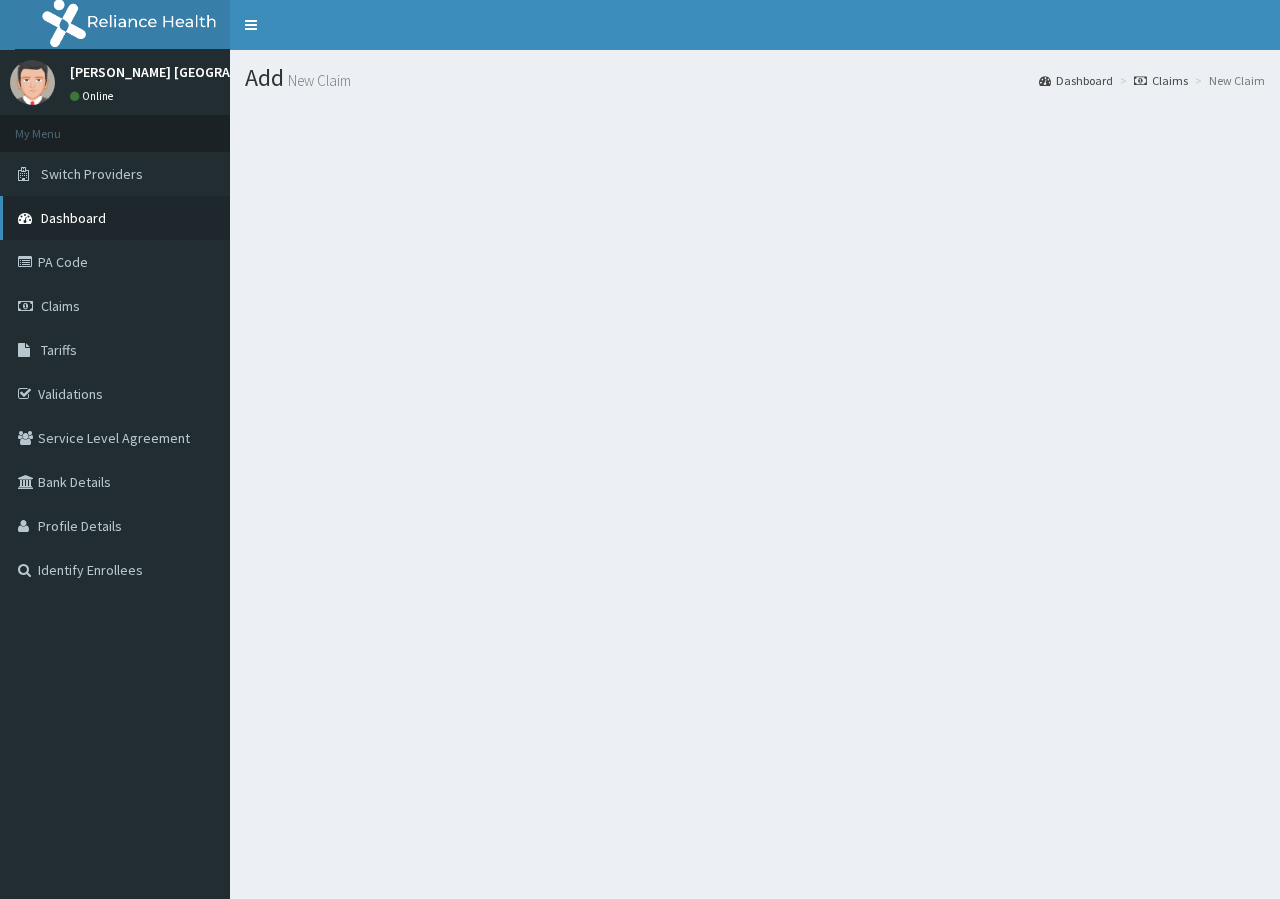 click on "Dashboard" at bounding box center (115, 218) 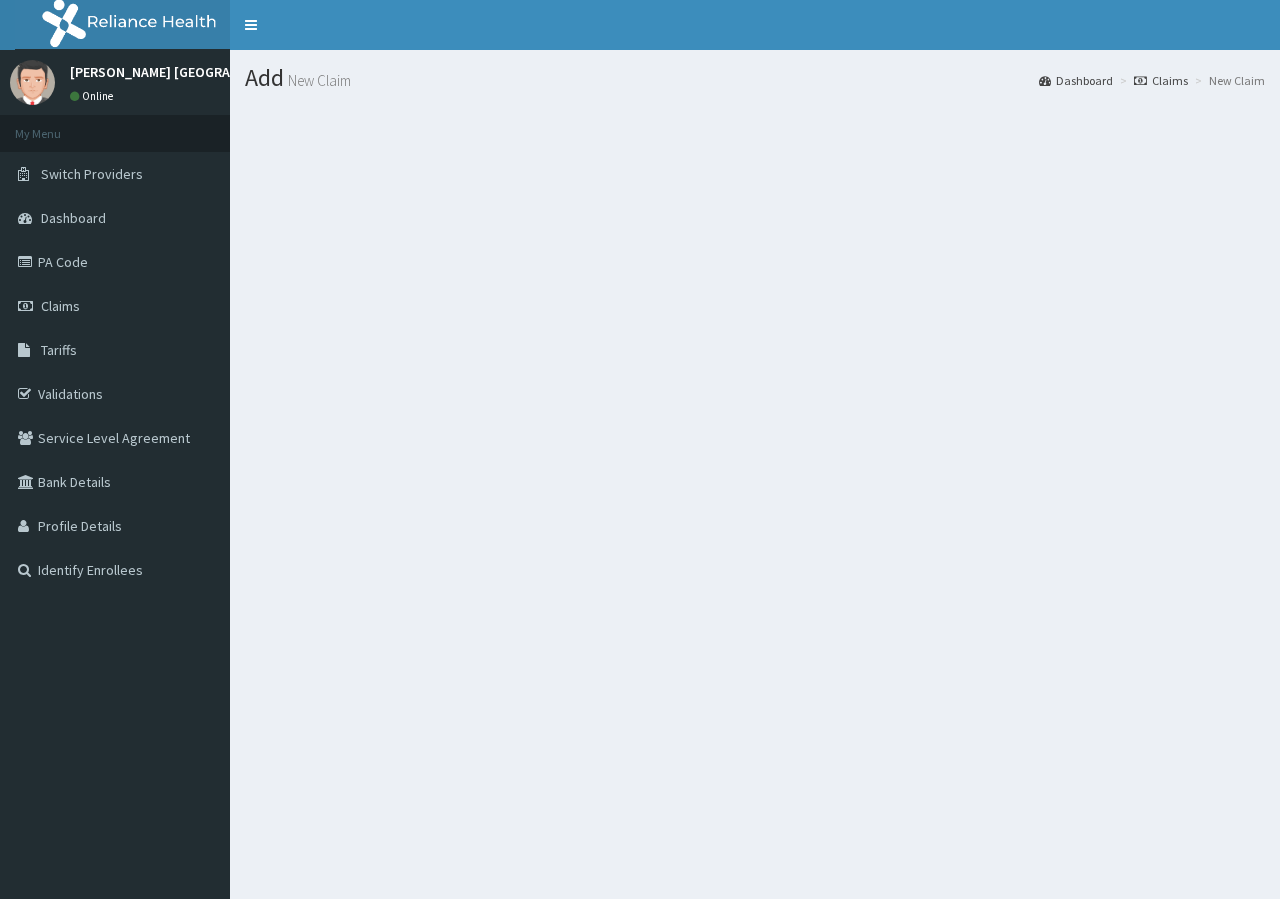 scroll, scrollTop: 0, scrollLeft: 0, axis: both 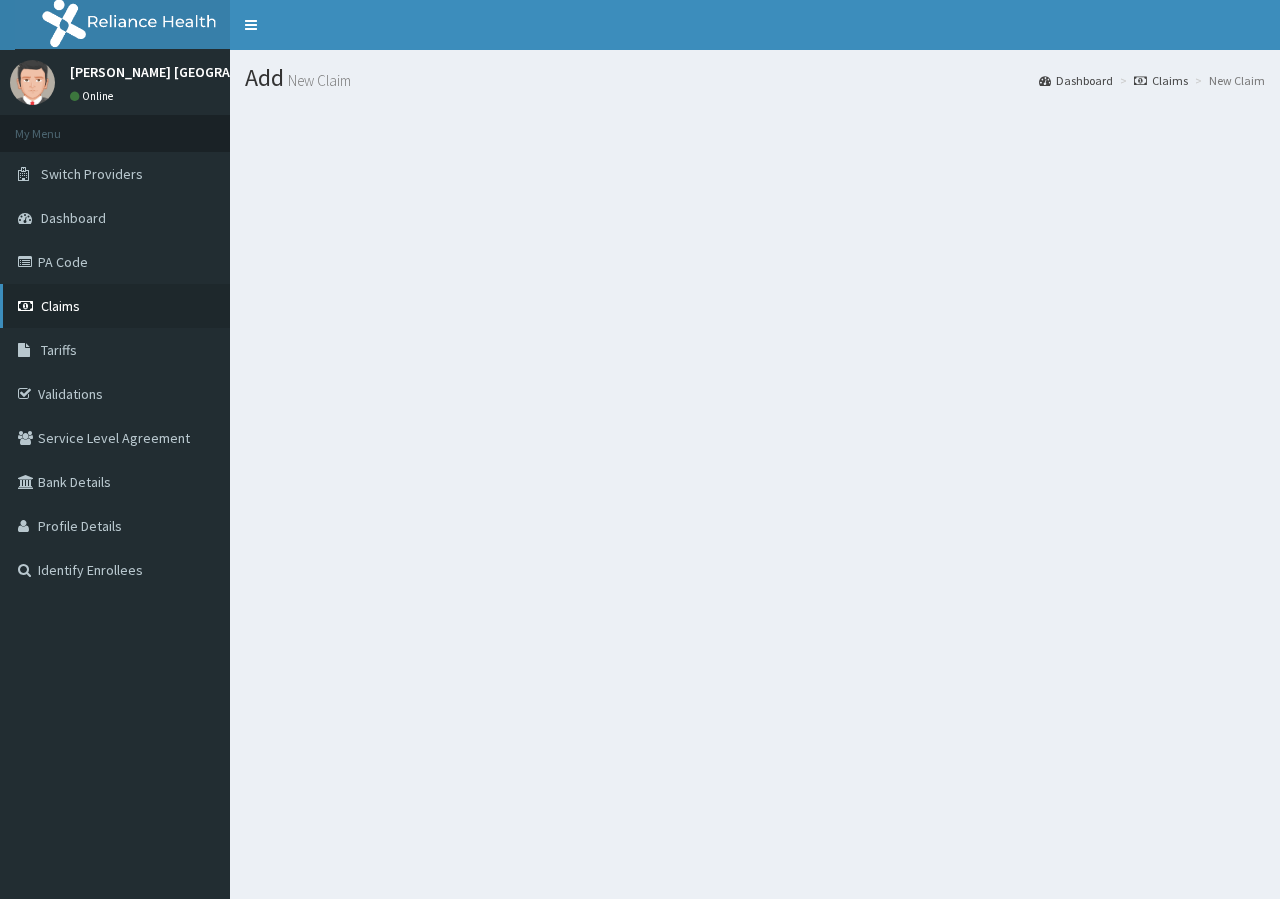 click on "Claims" at bounding box center [60, 306] 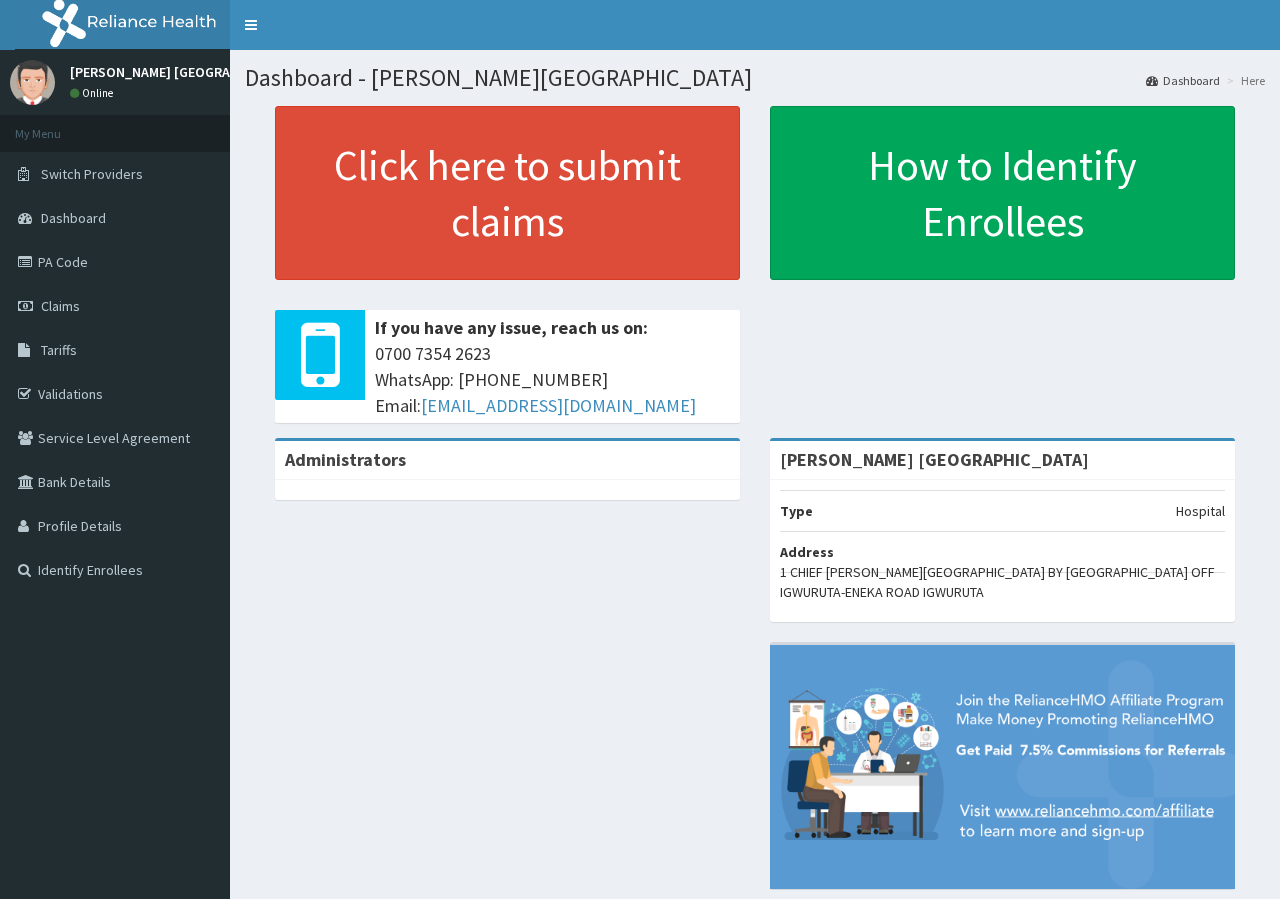 scroll, scrollTop: 0, scrollLeft: 0, axis: both 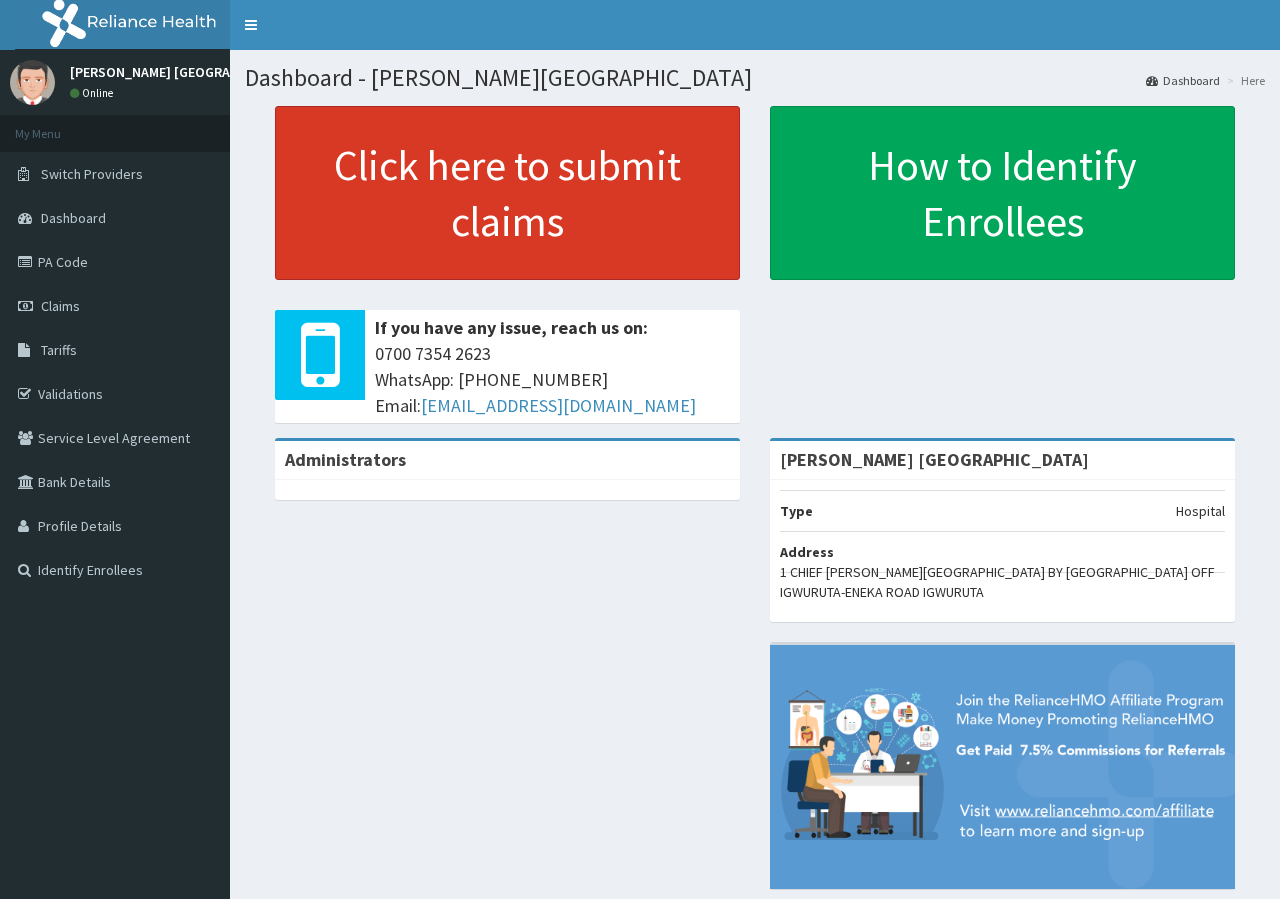 click on "Click here to submit claims" at bounding box center [507, 193] 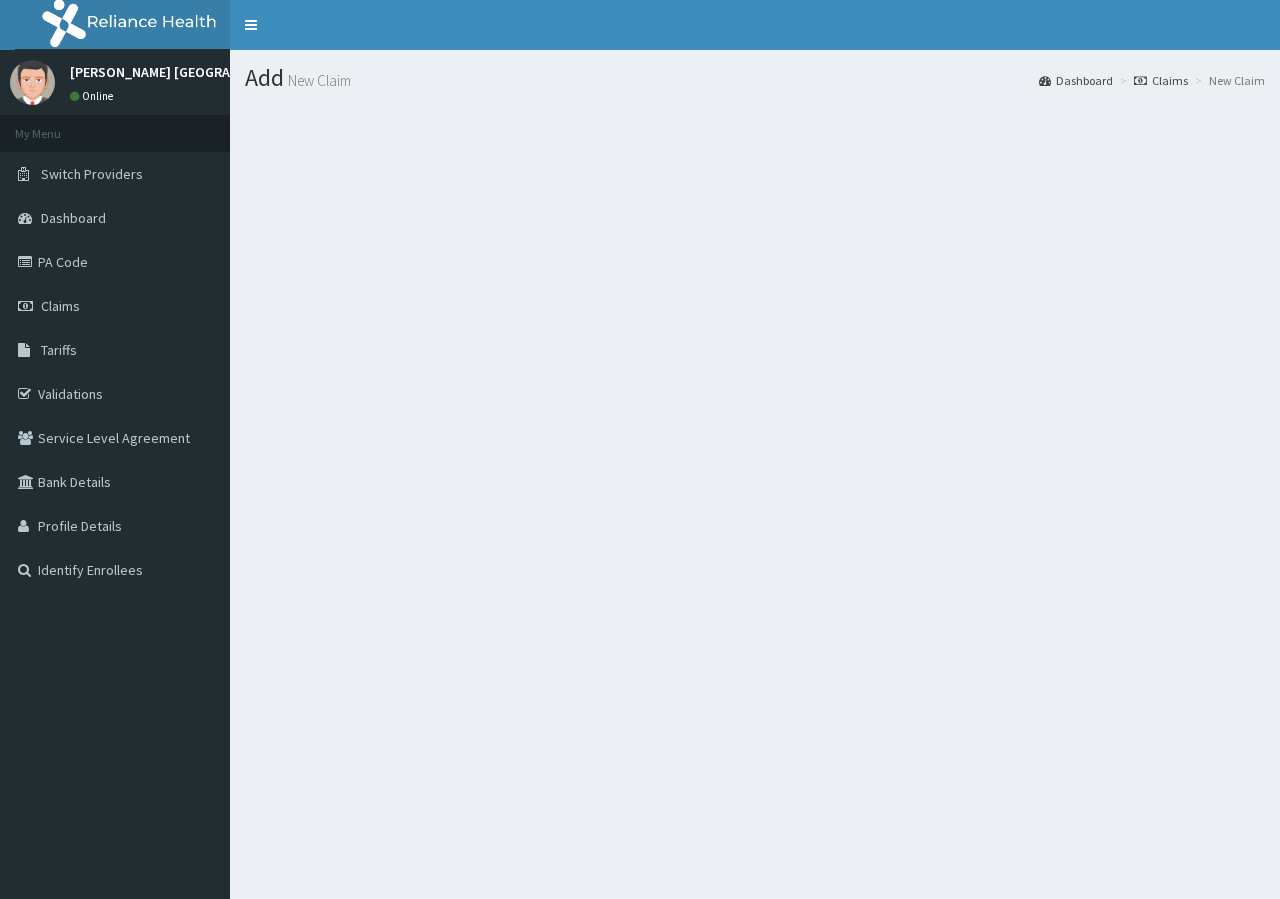 scroll, scrollTop: 0, scrollLeft: 0, axis: both 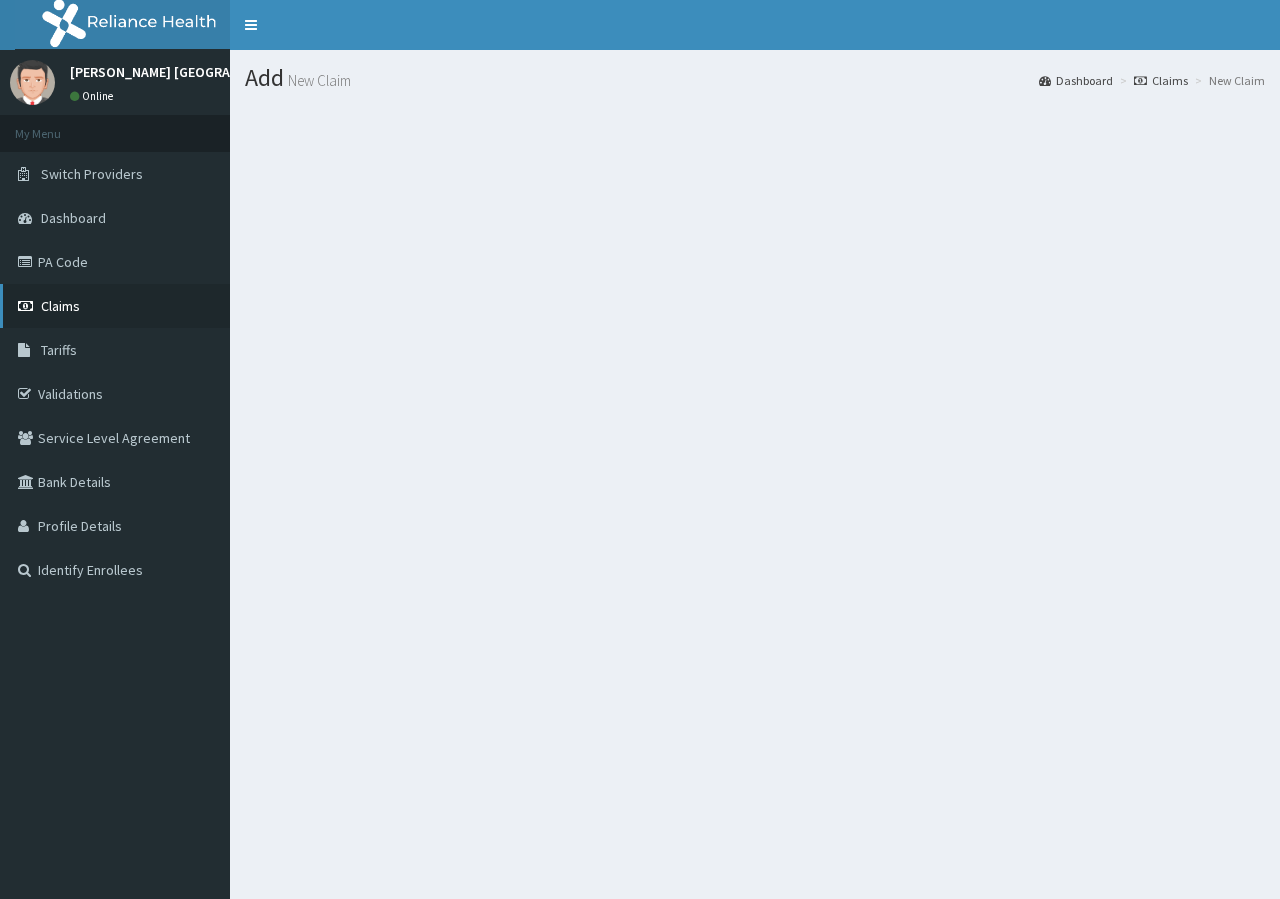 click on "Claims" at bounding box center [115, 306] 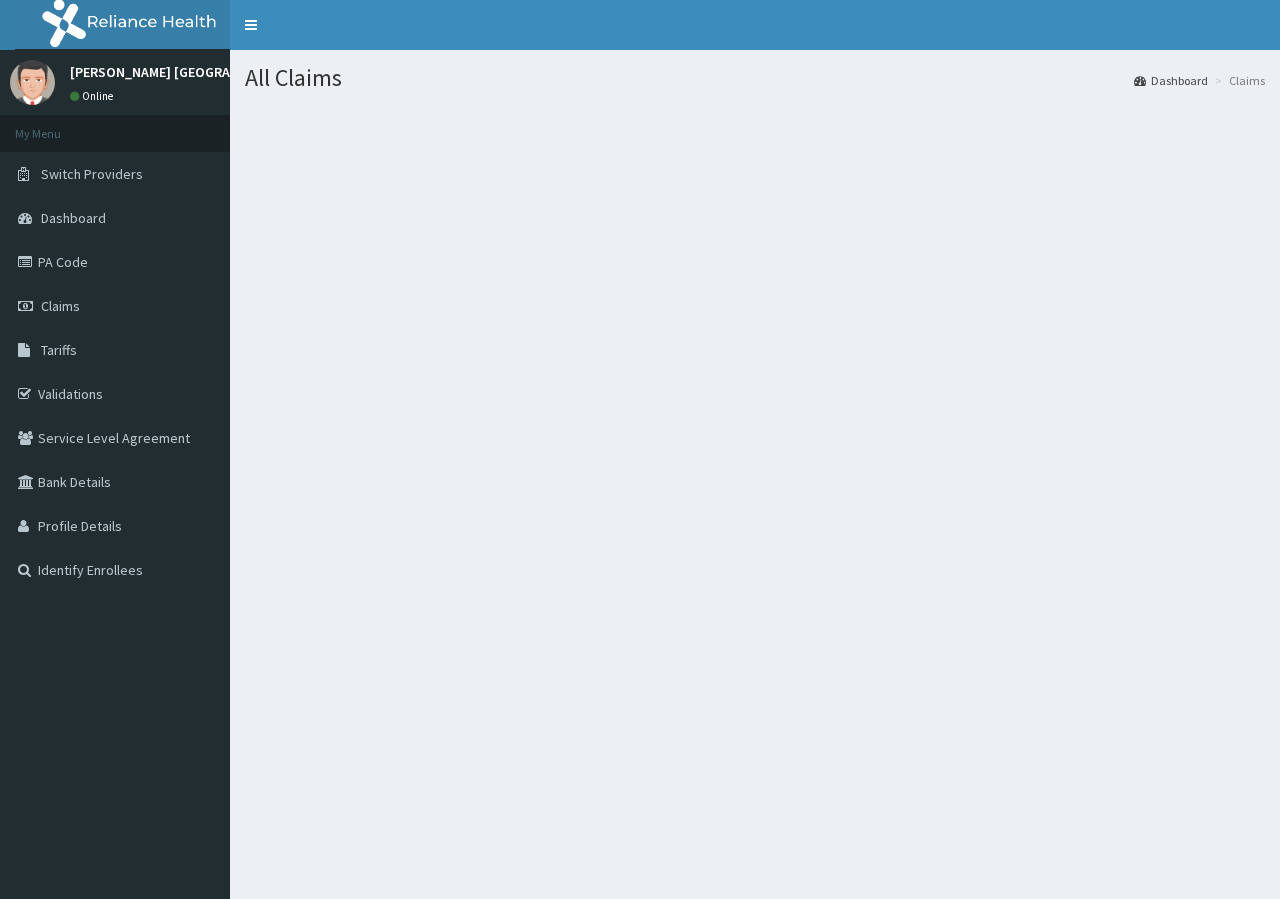 scroll, scrollTop: 0, scrollLeft: 0, axis: both 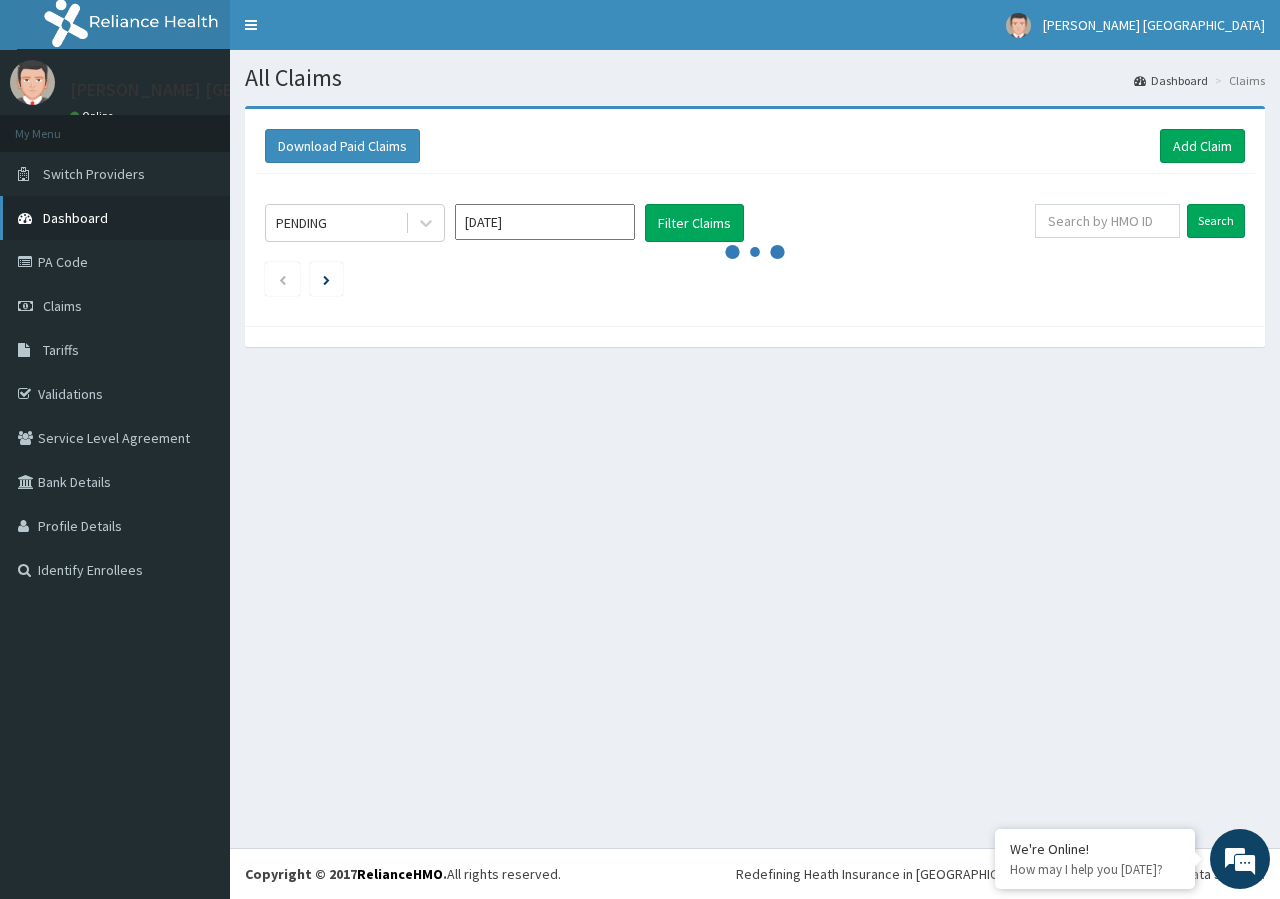click on "Dashboard" at bounding box center [75, 218] 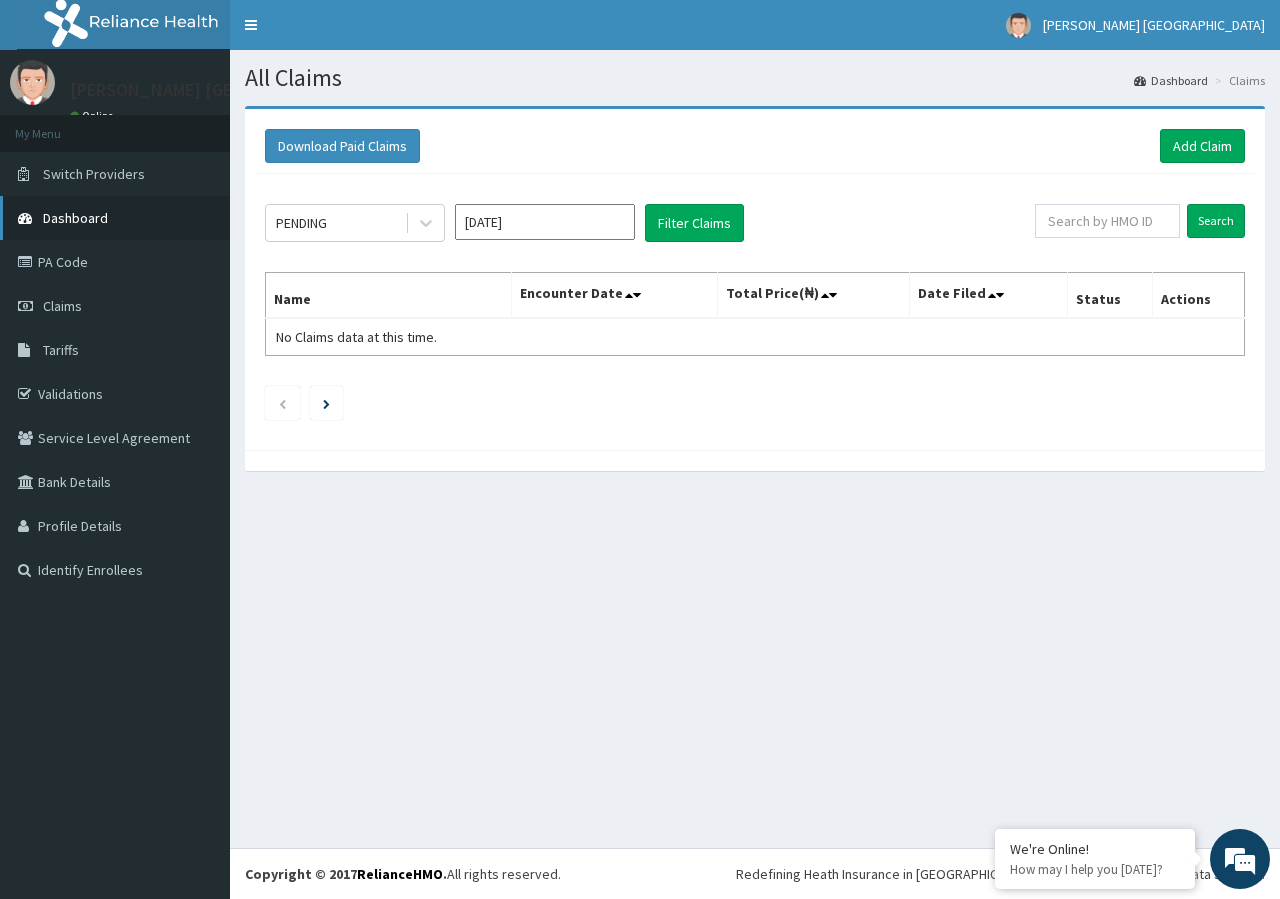 click on "Dashboard" at bounding box center [75, 218] 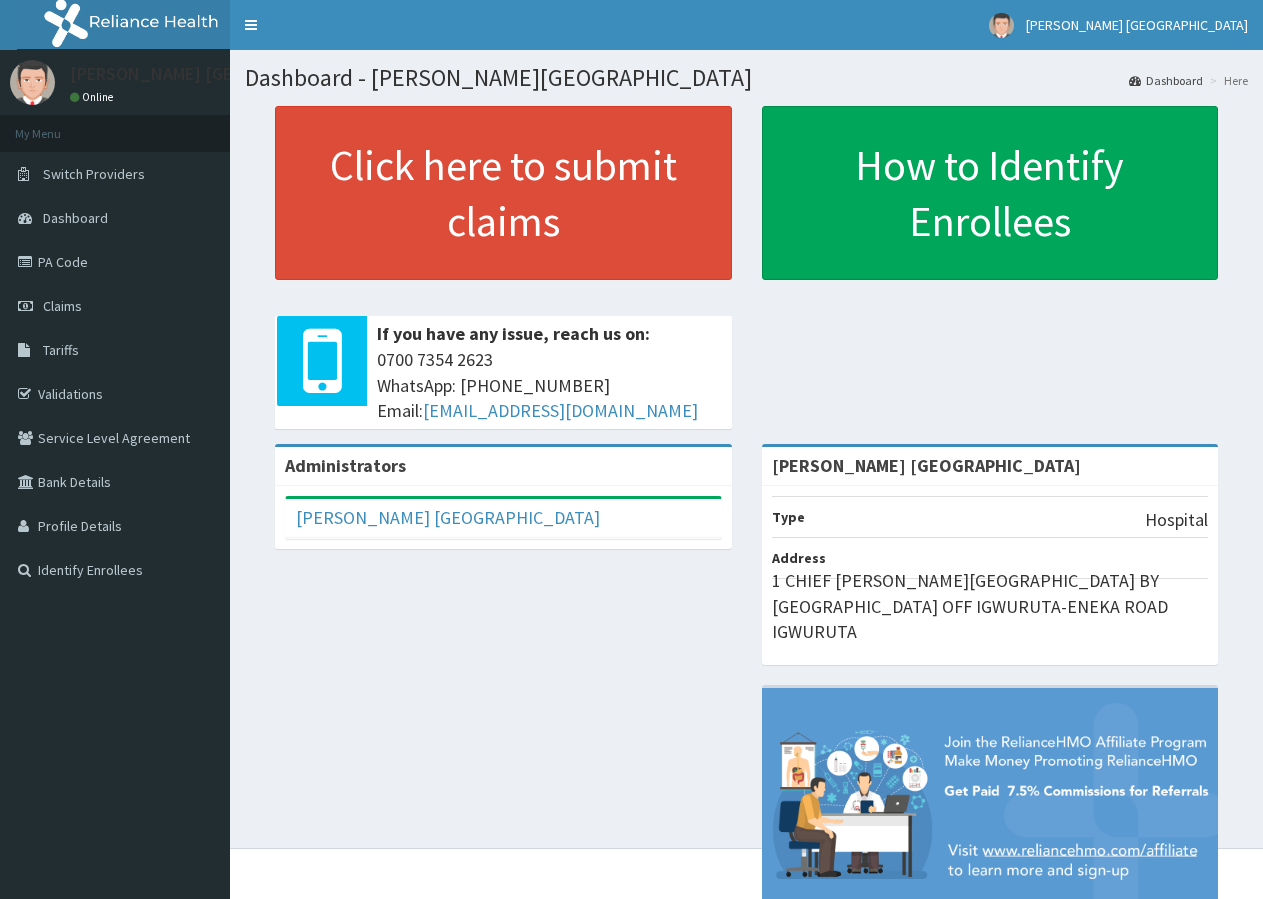 scroll, scrollTop: 0, scrollLeft: 0, axis: both 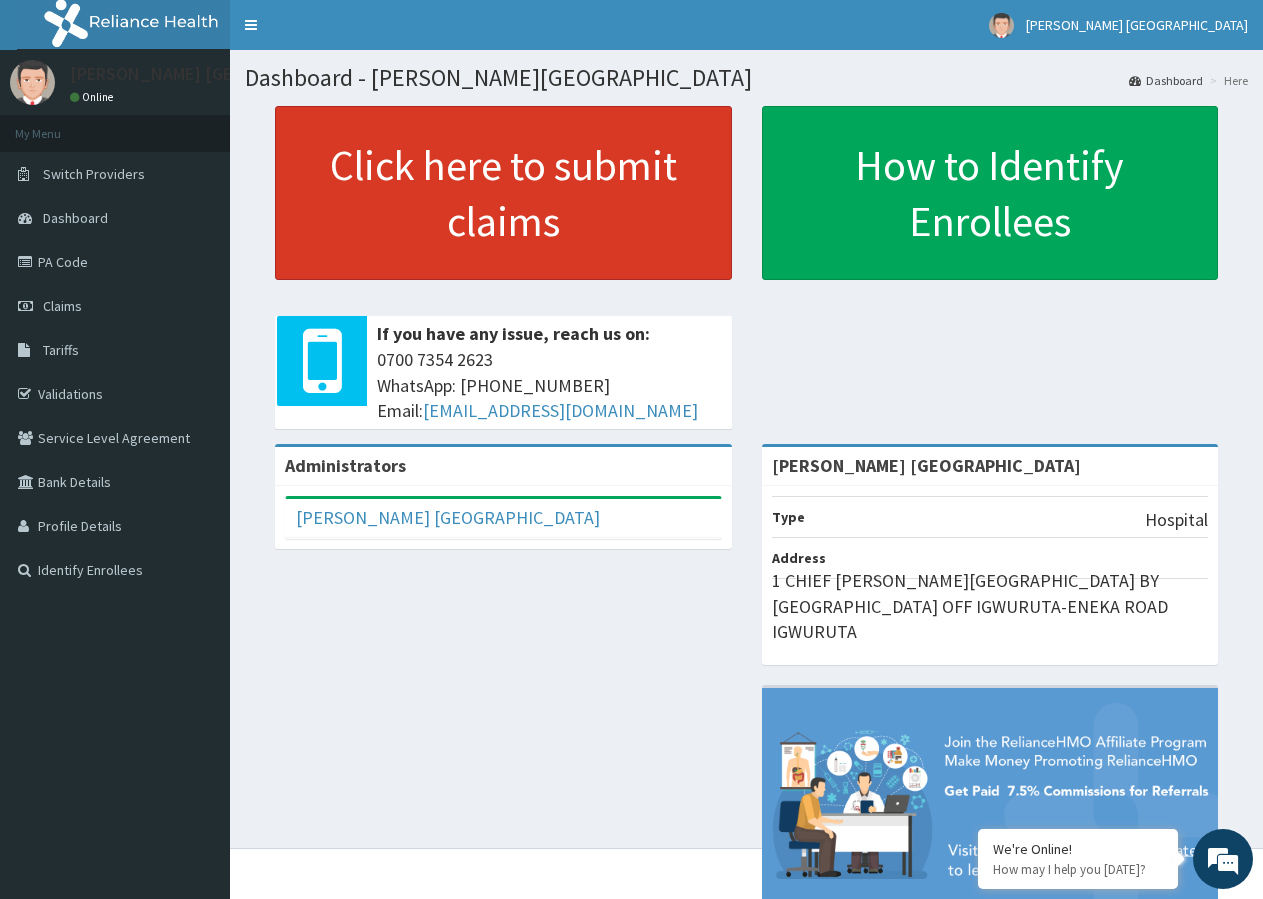 click on "Click here to submit claims" at bounding box center (503, 193) 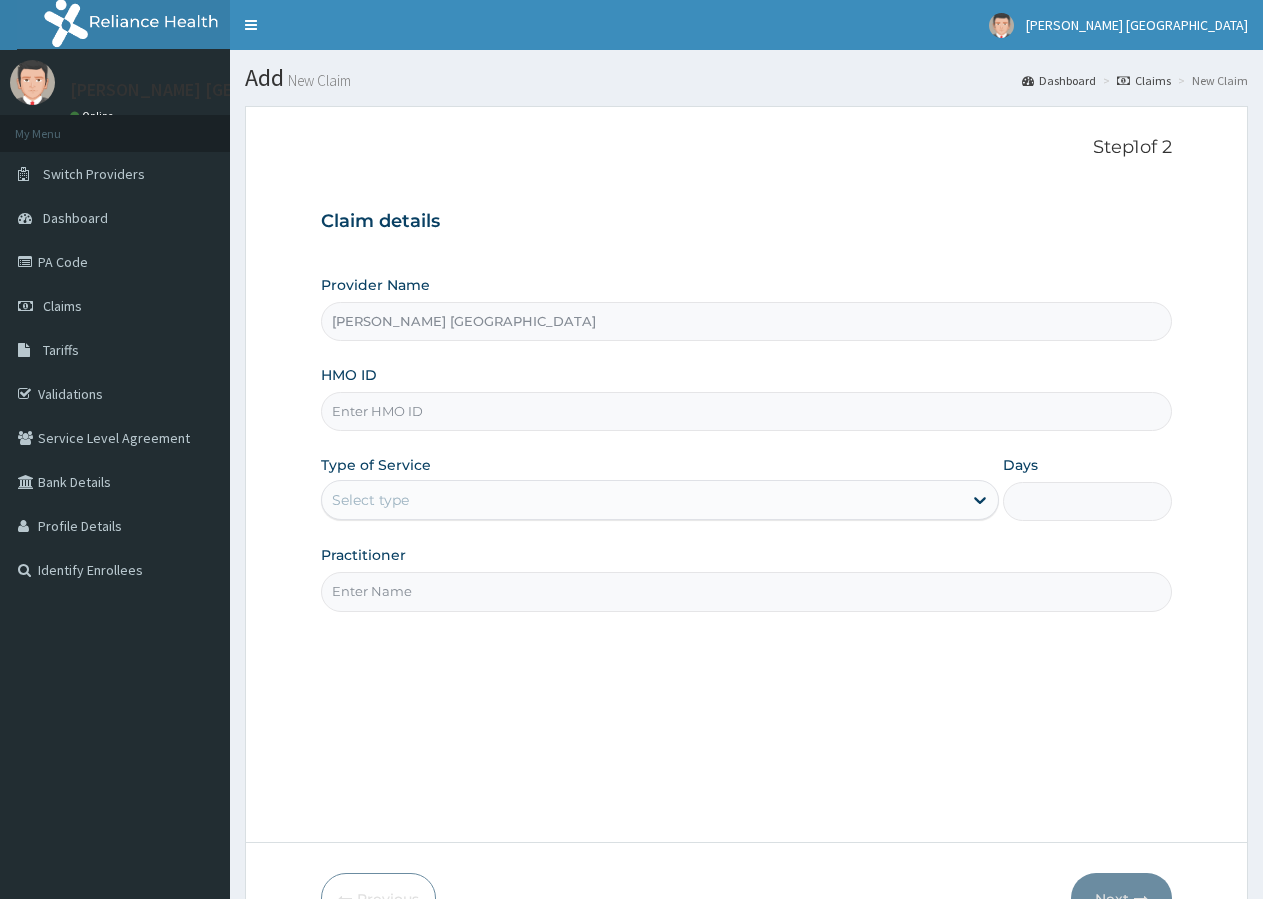 scroll, scrollTop: 0, scrollLeft: 0, axis: both 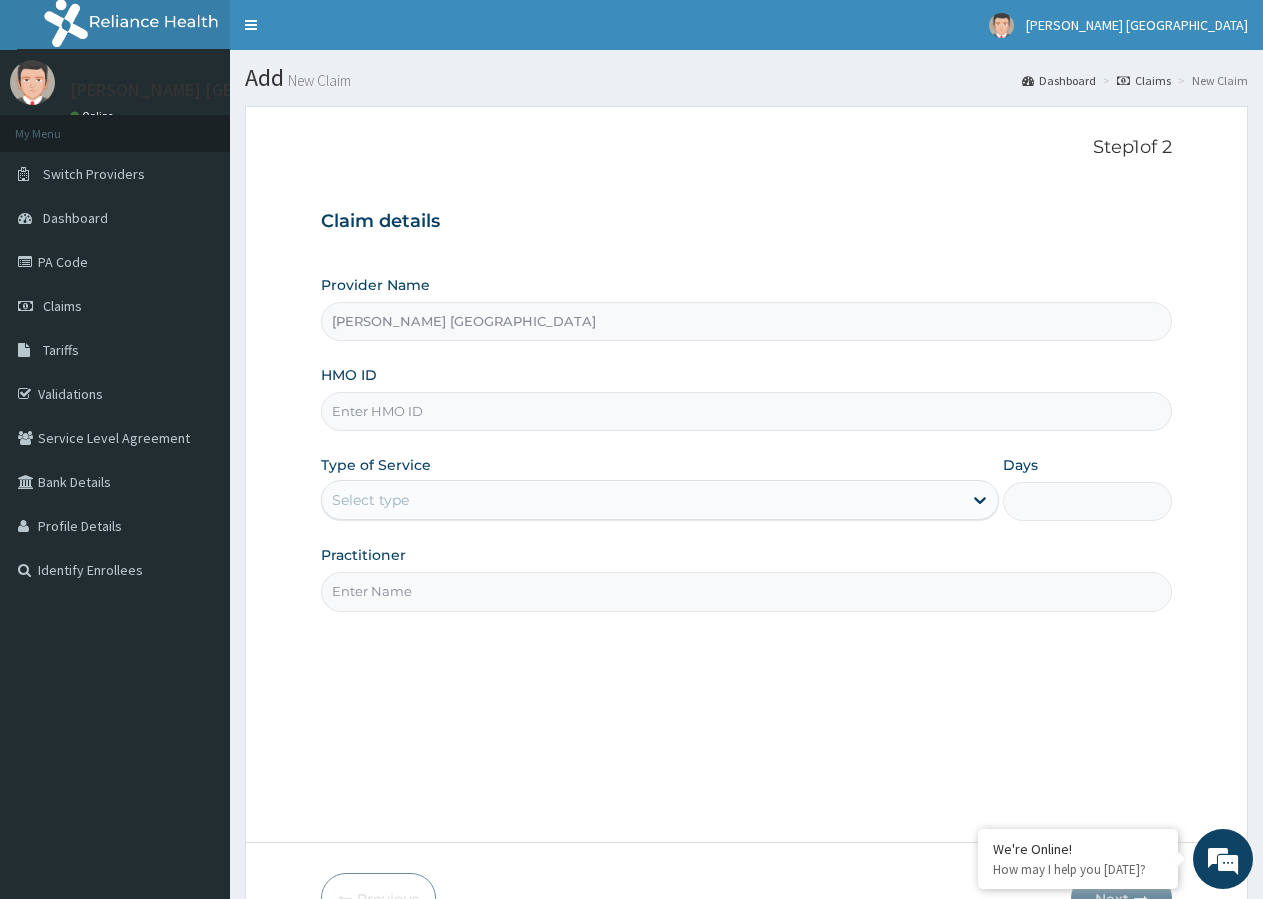 click on "HMO ID" at bounding box center [746, 411] 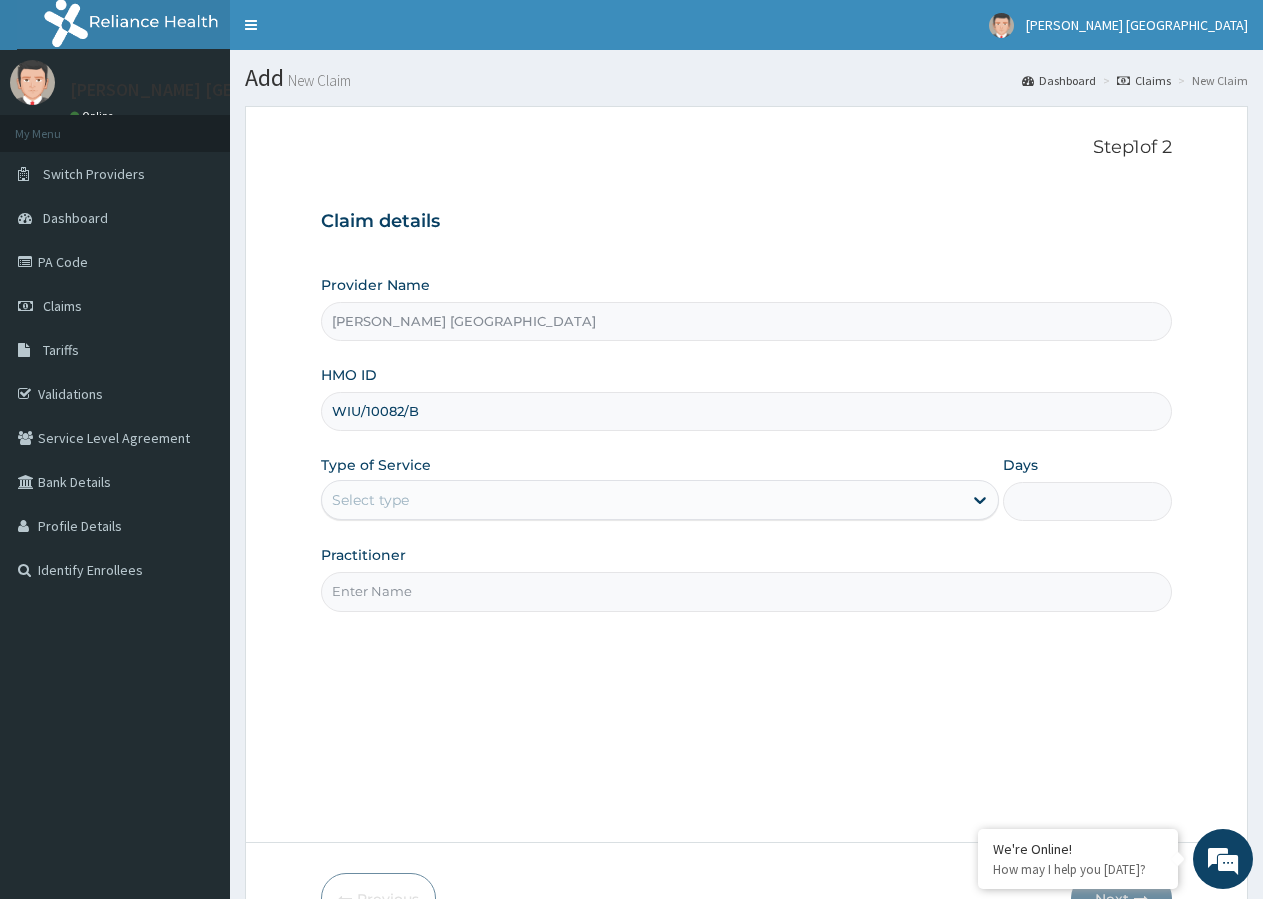 type on "WIU/10082/B" 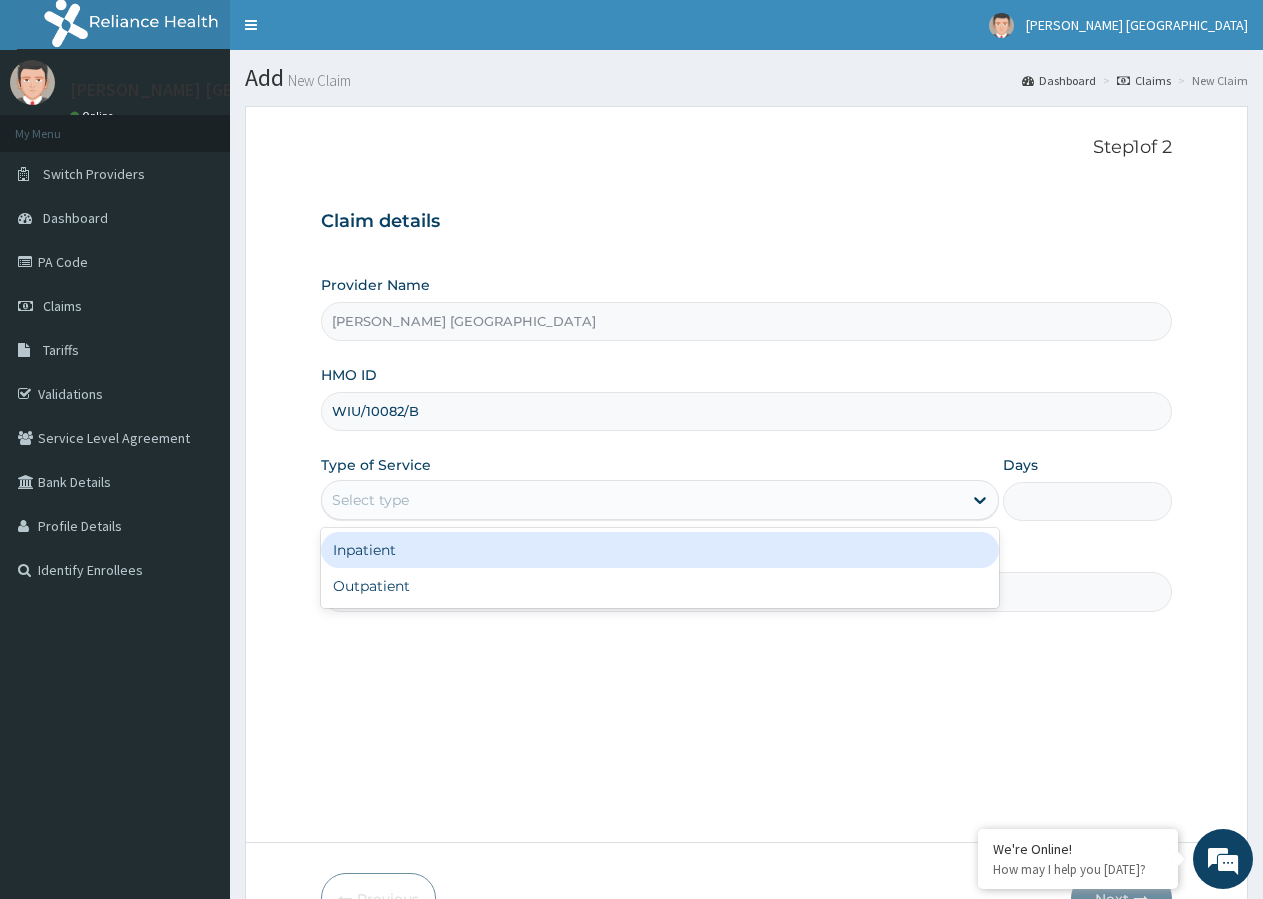 click on "Select type" at bounding box center [370, 500] 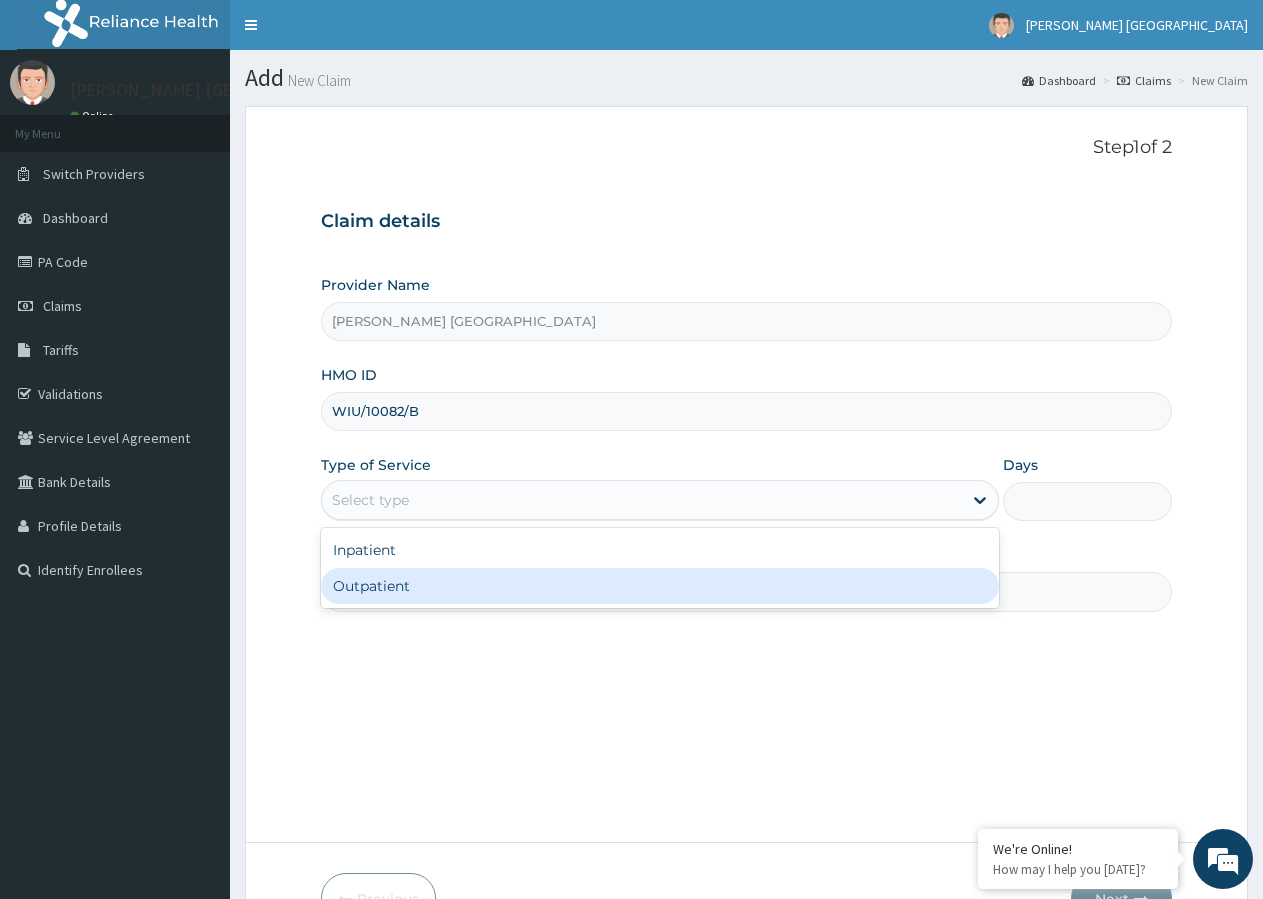click on "Outpatient" at bounding box center [659, 586] 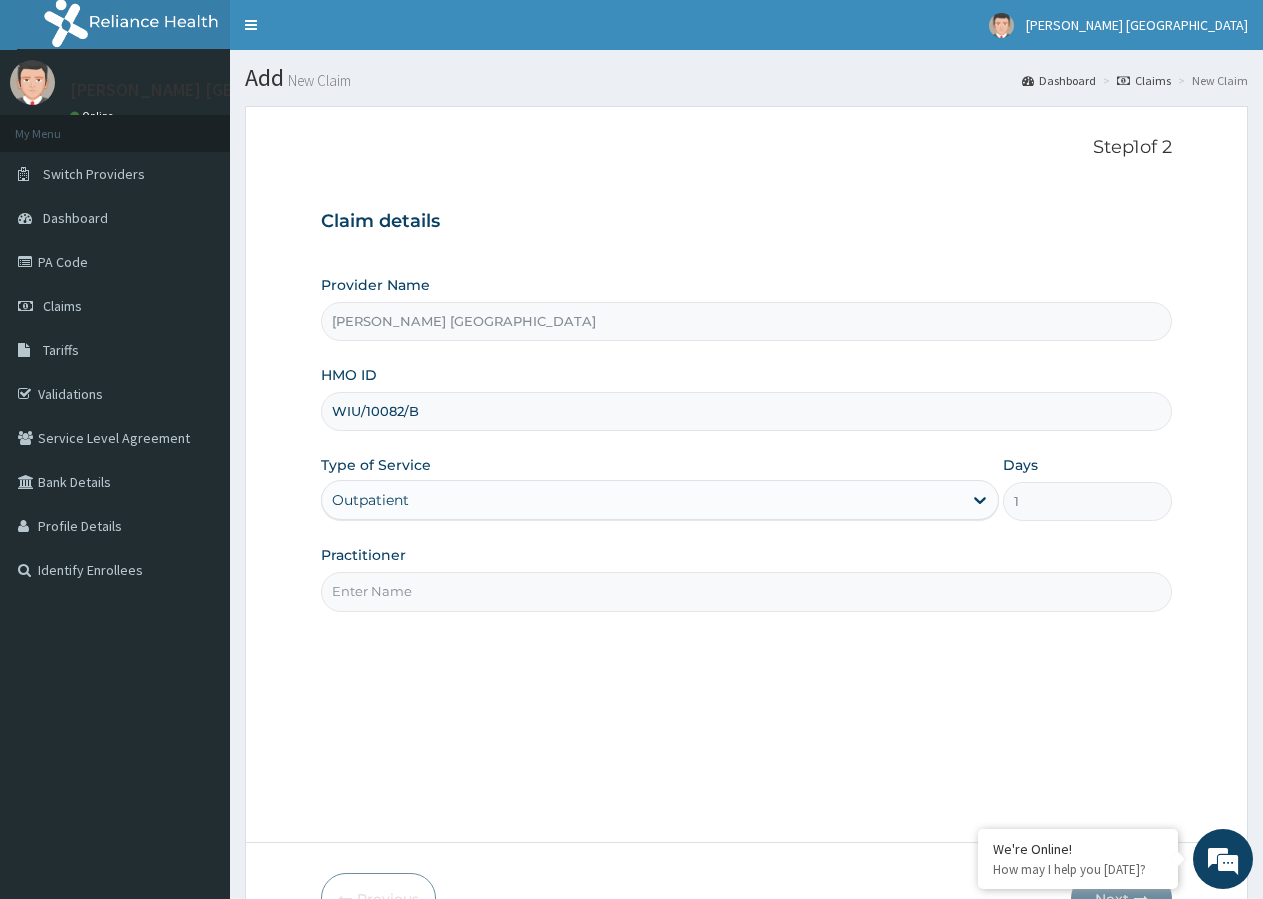 click on "Practitioner" at bounding box center (746, 591) 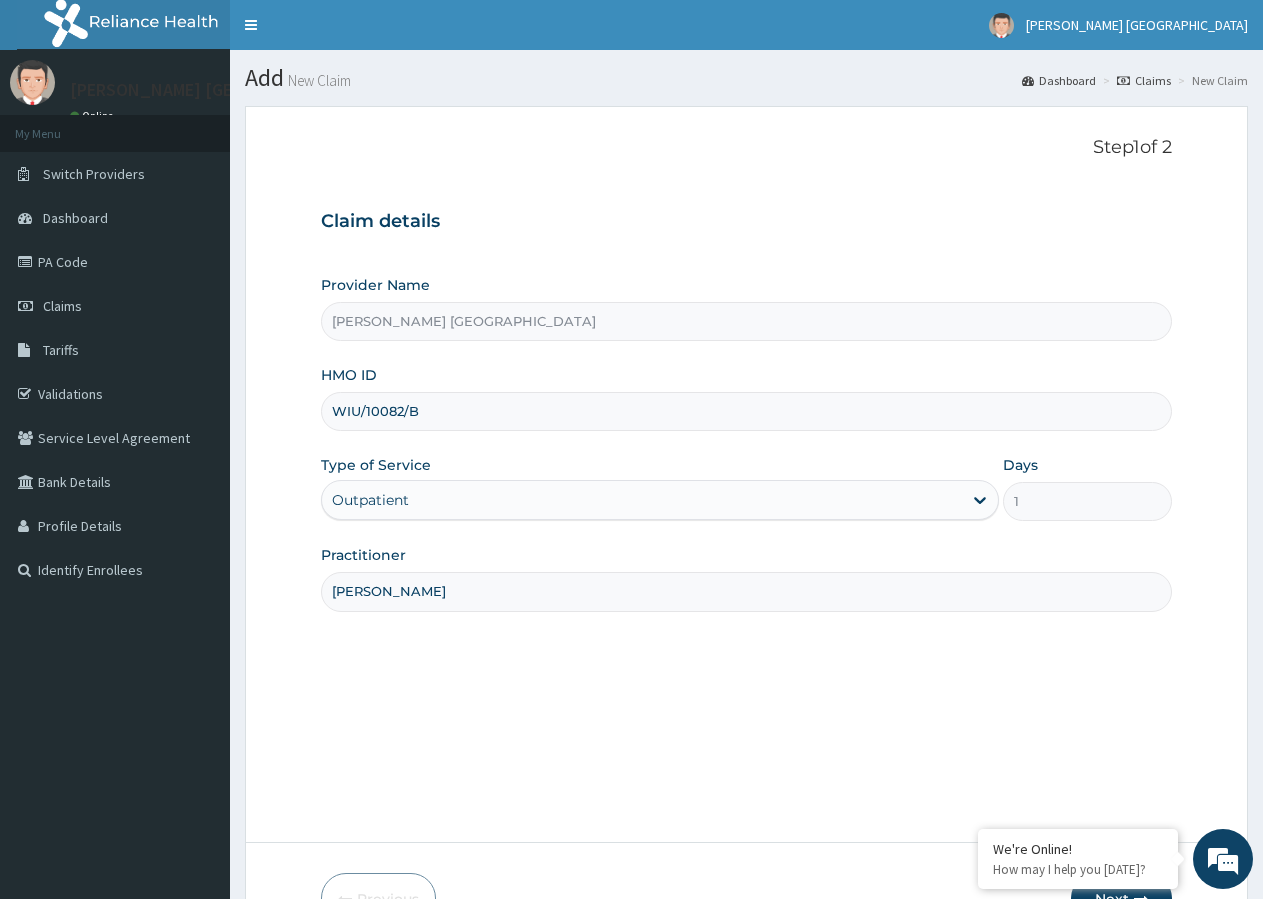 scroll, scrollTop: 123, scrollLeft: 0, axis: vertical 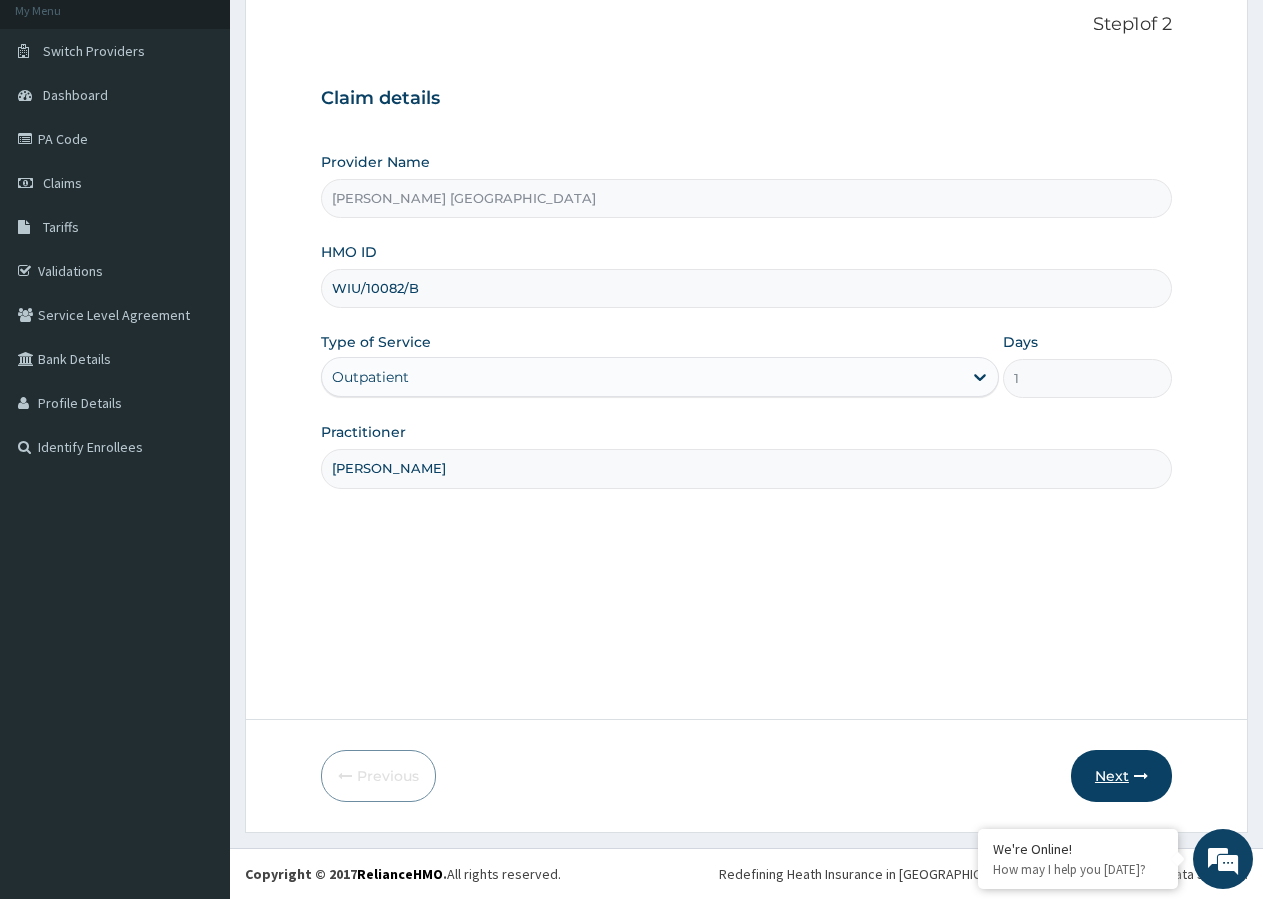 type on "[PERSON_NAME]" 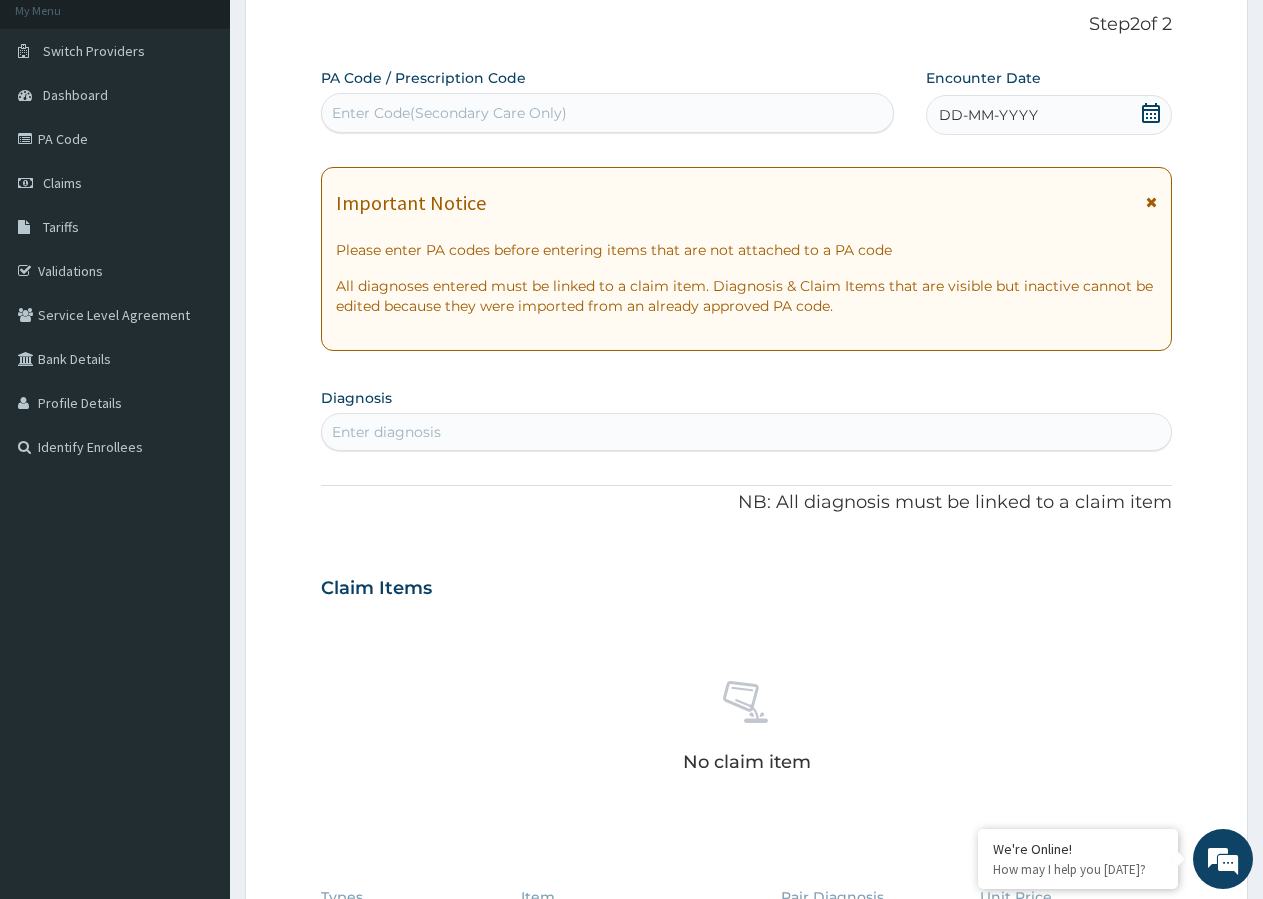 click on "DD-MM-YYYY" at bounding box center (1049, 115) 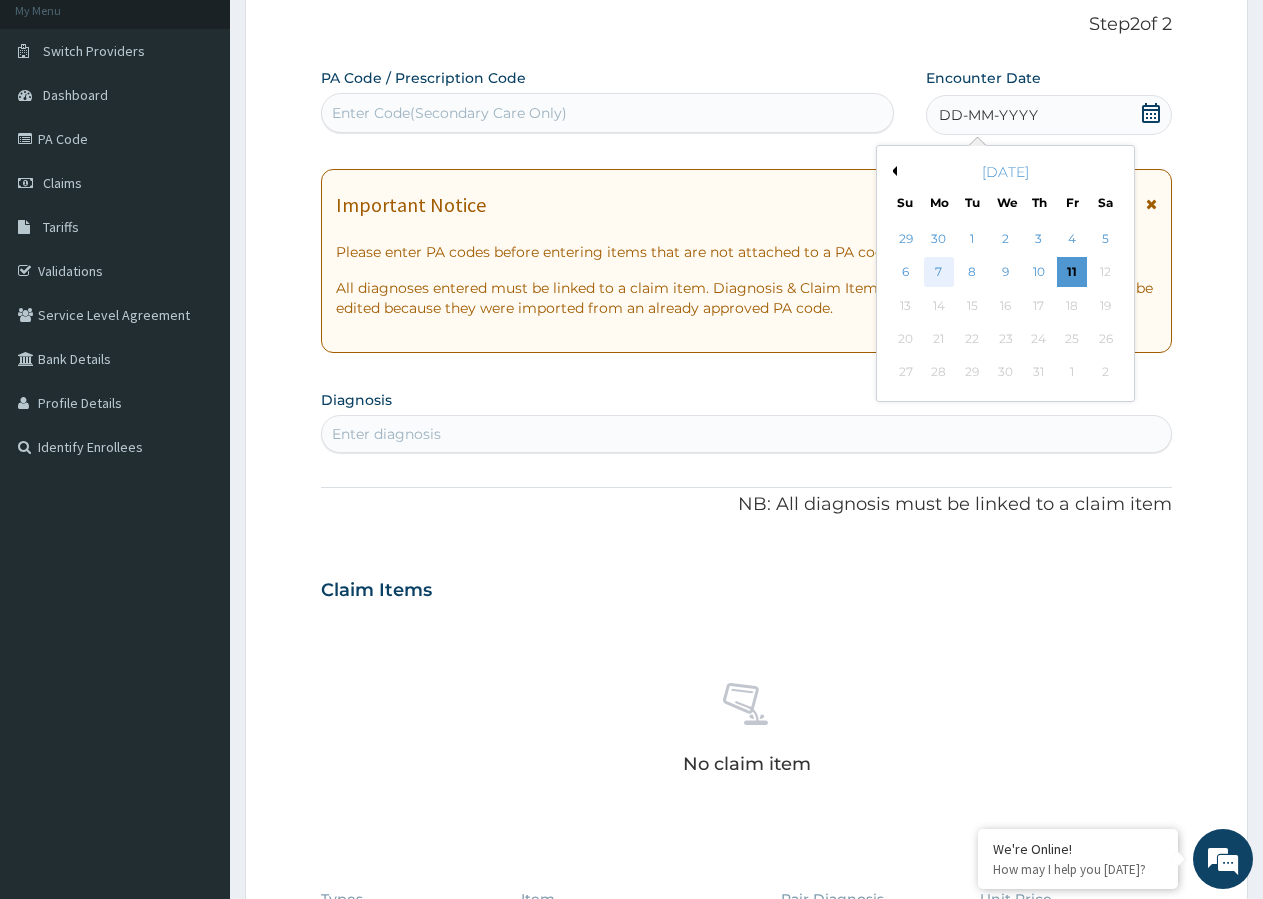 click on "7" at bounding box center (939, 273) 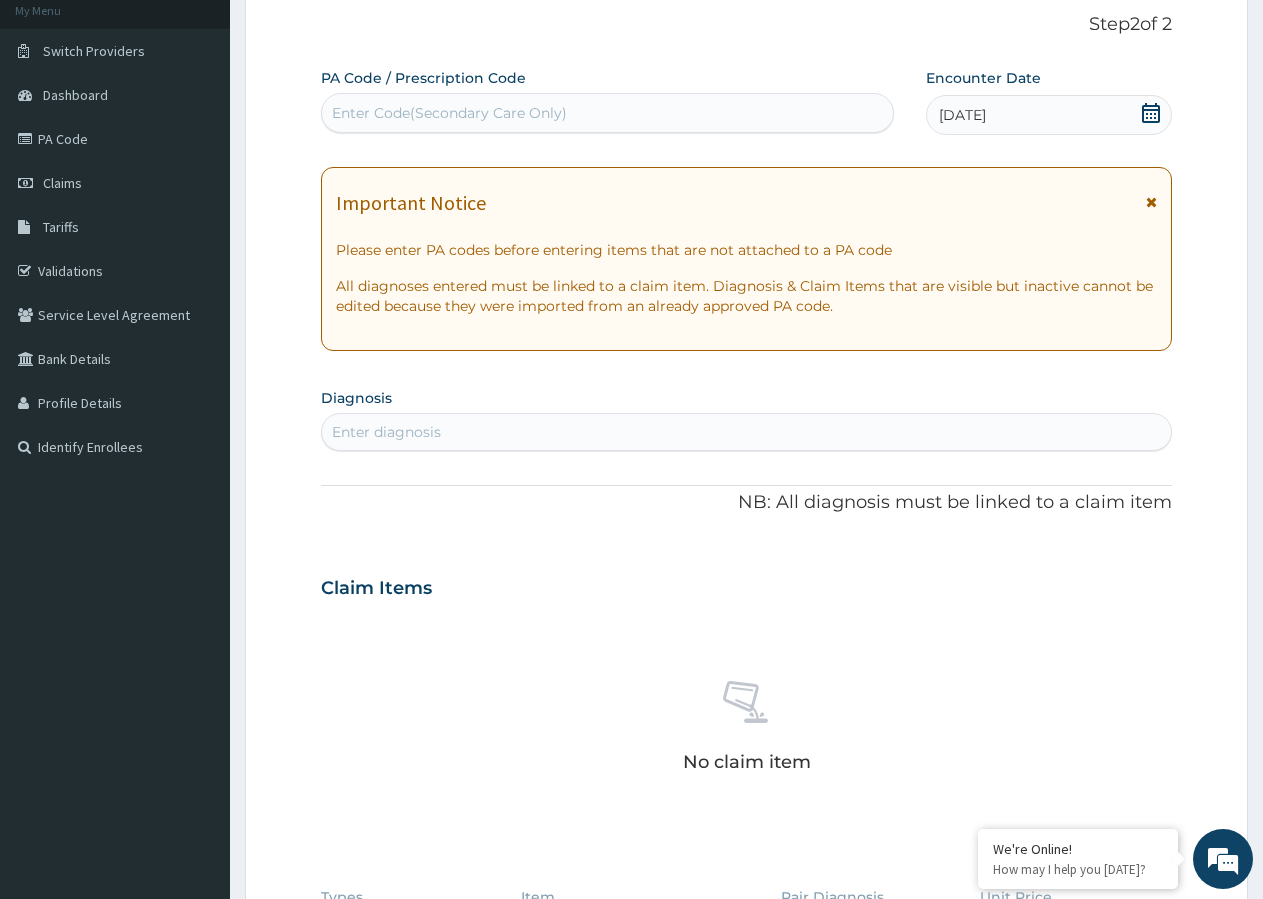 click on "Diagnosis Enter diagnosis" at bounding box center [746, 417] 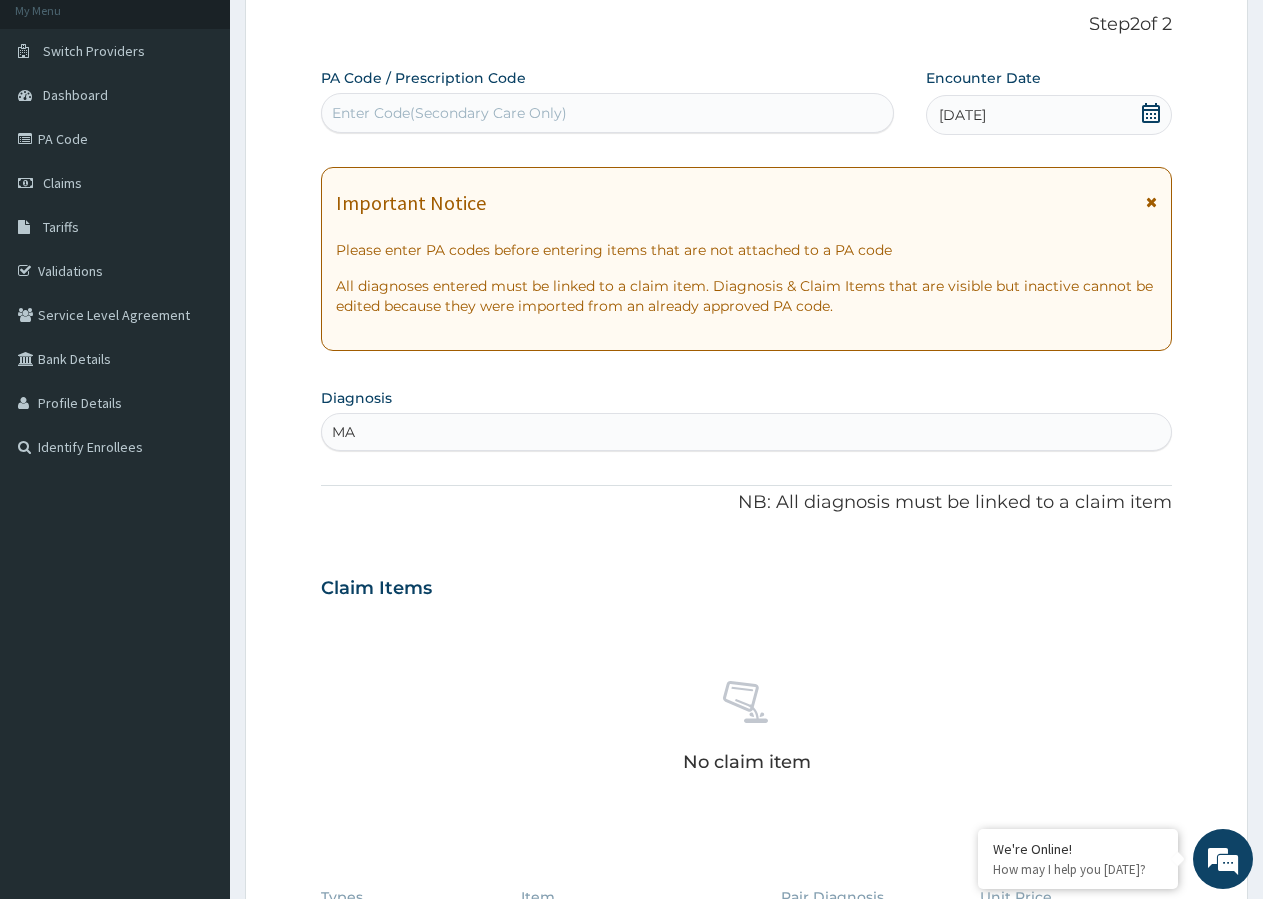 type on "M" 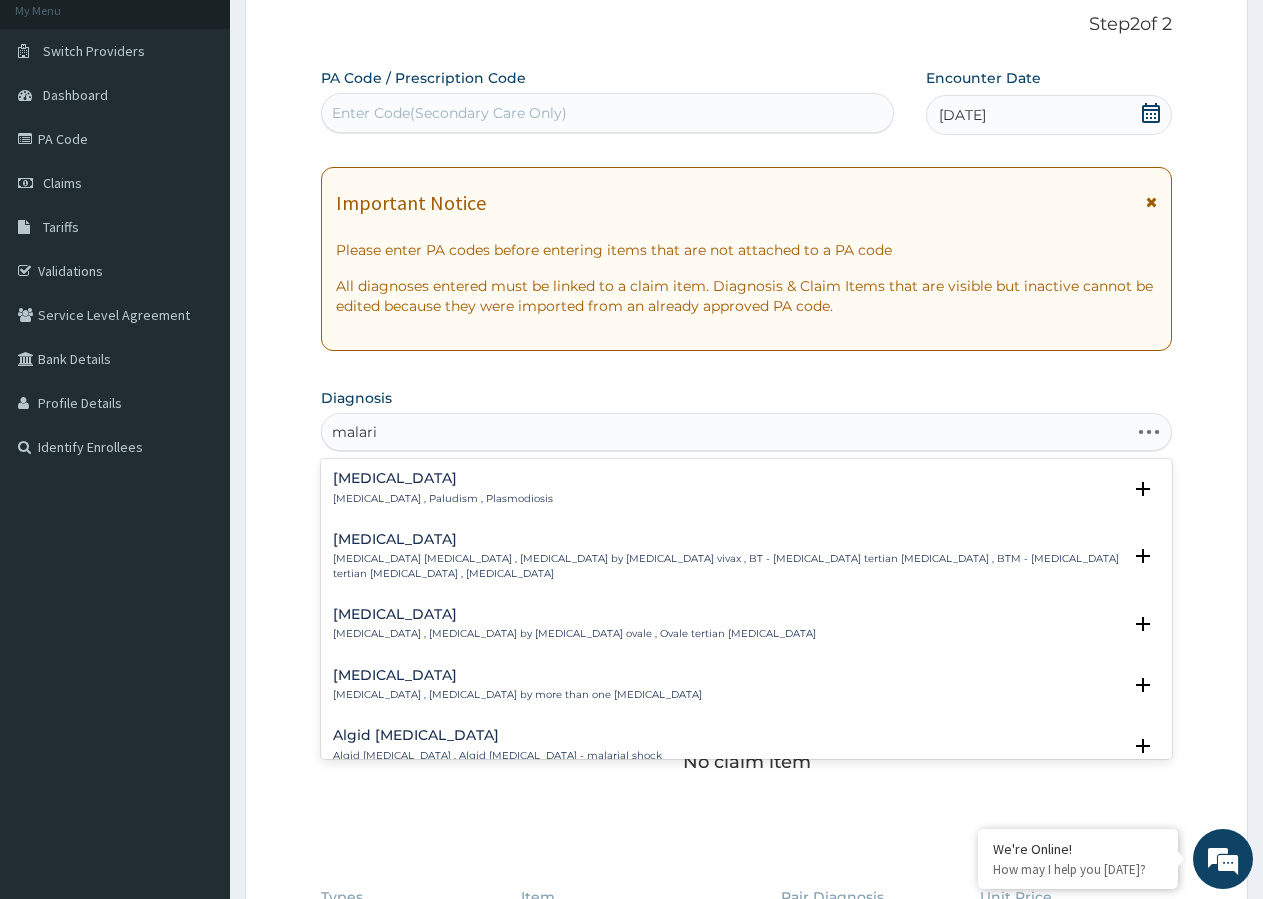 type on "malaria" 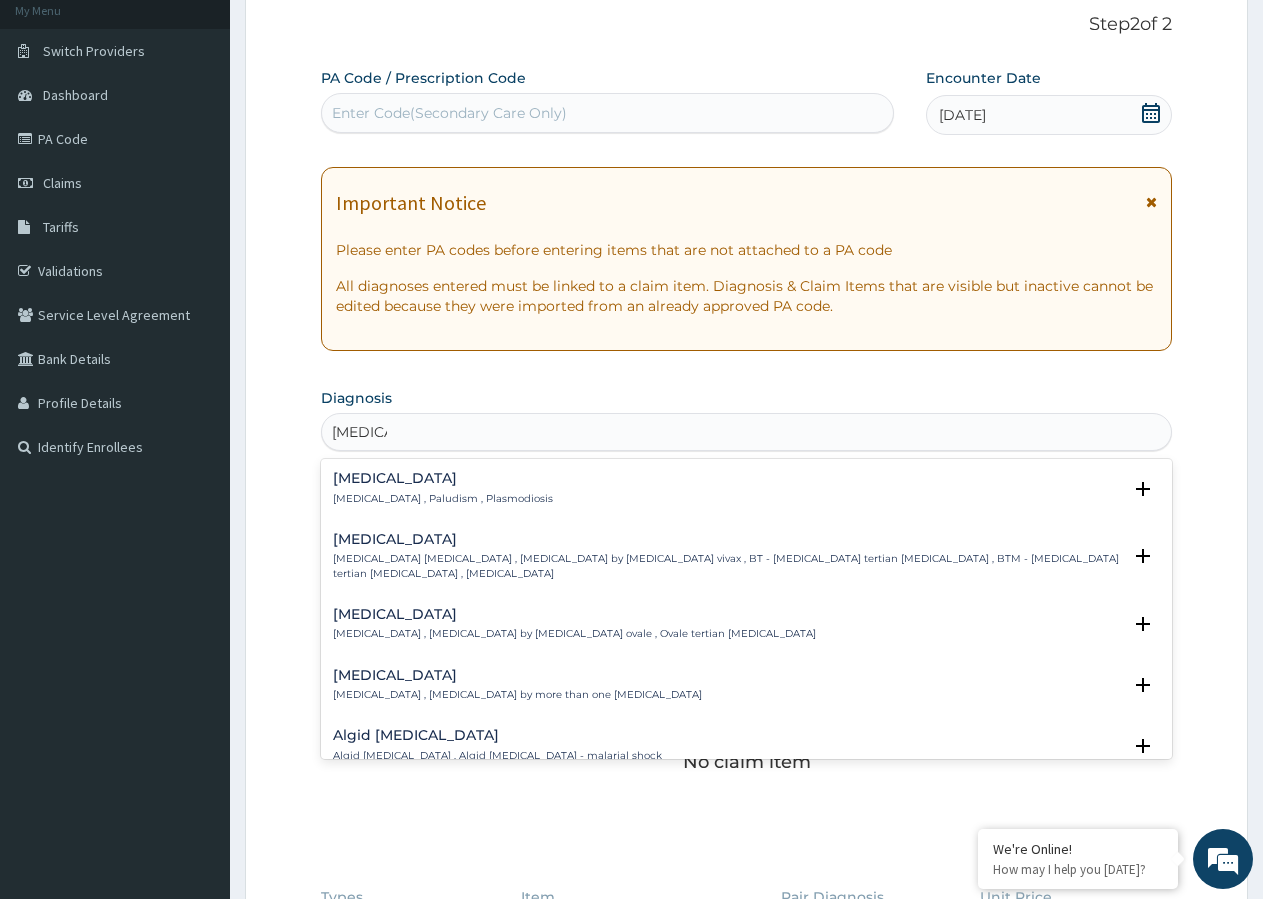 click on "Malaria , Paludism , Plasmodiosis" at bounding box center [443, 499] 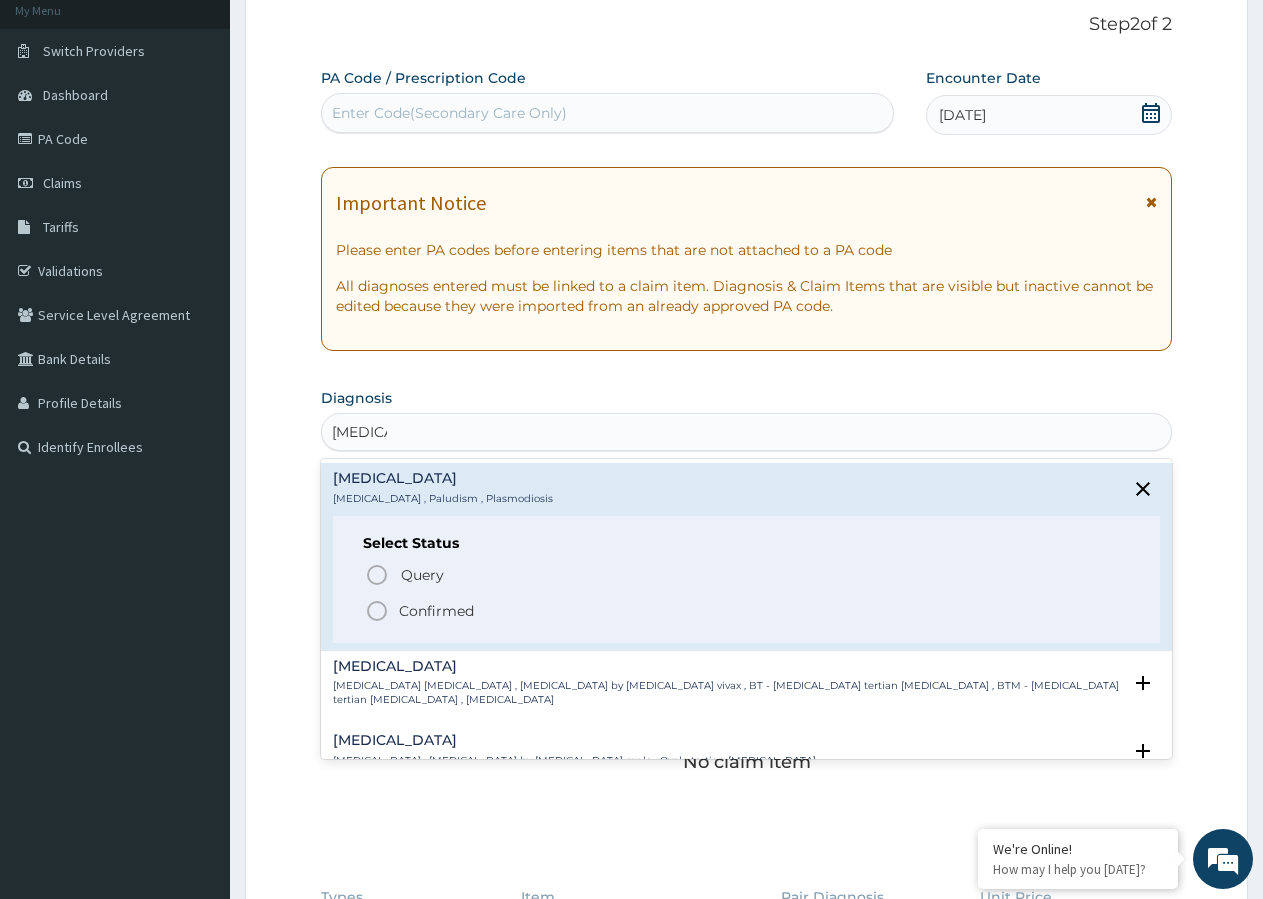 click 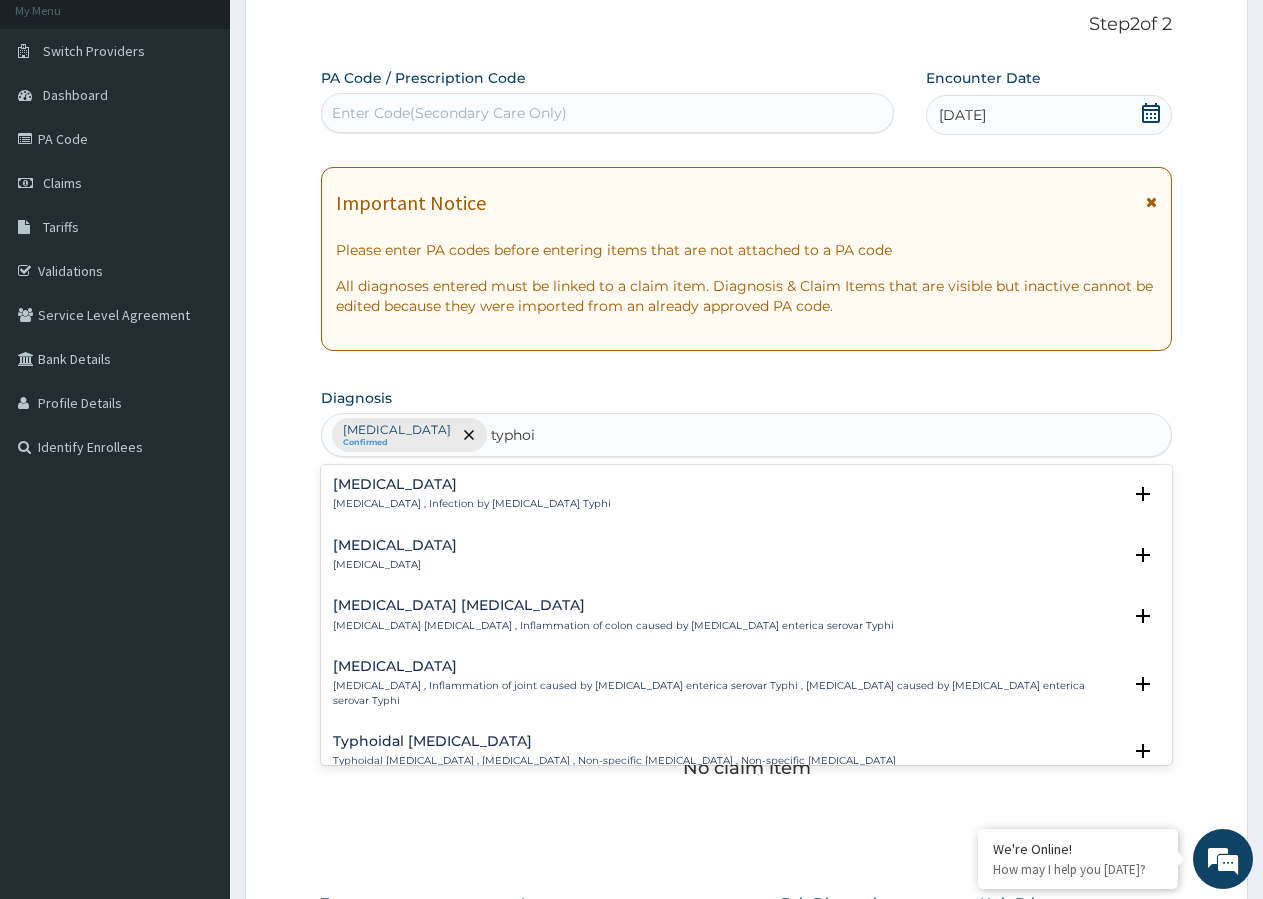type on "typhoid" 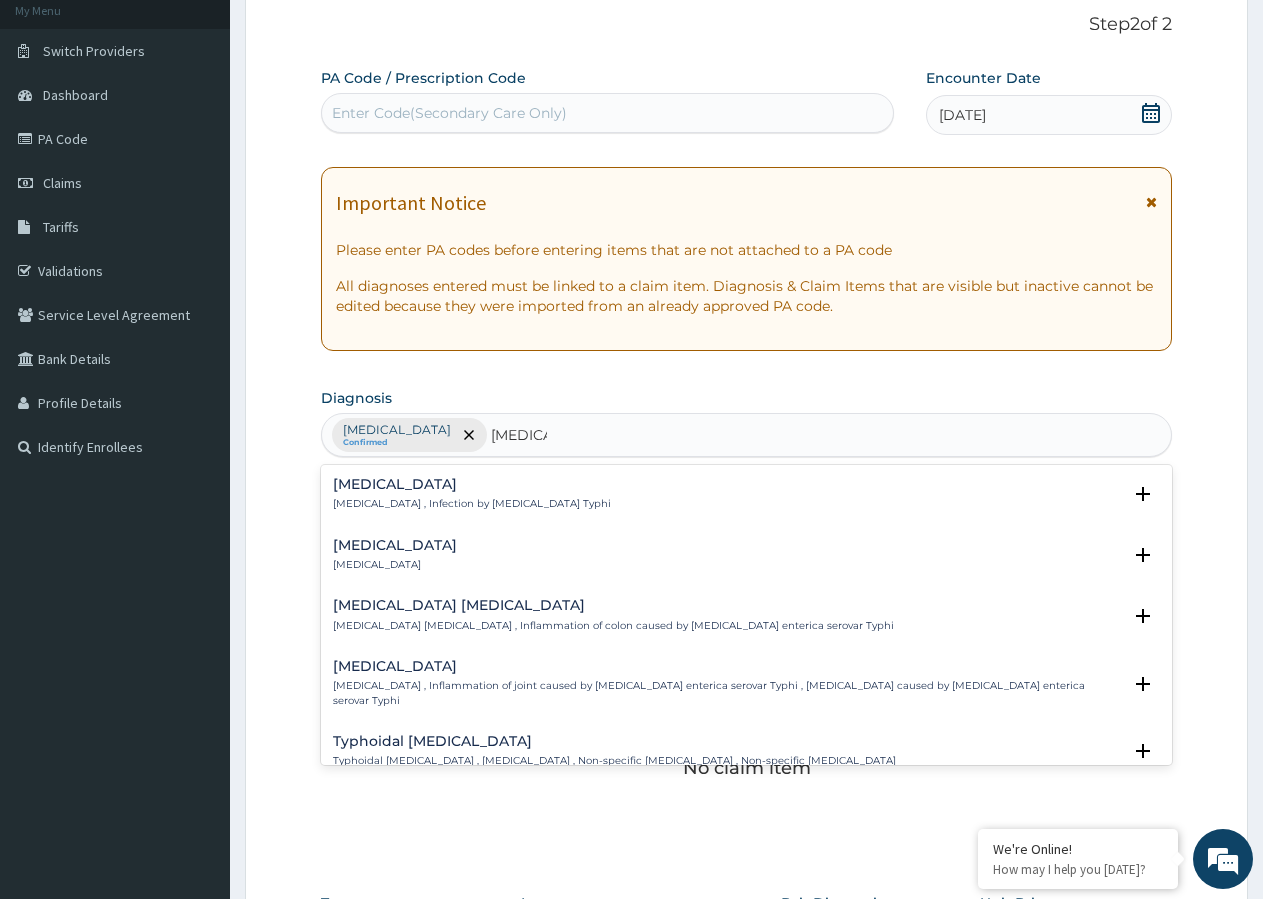 click on "Typhoid fever , Infection by Salmonella Typhi" at bounding box center (472, 504) 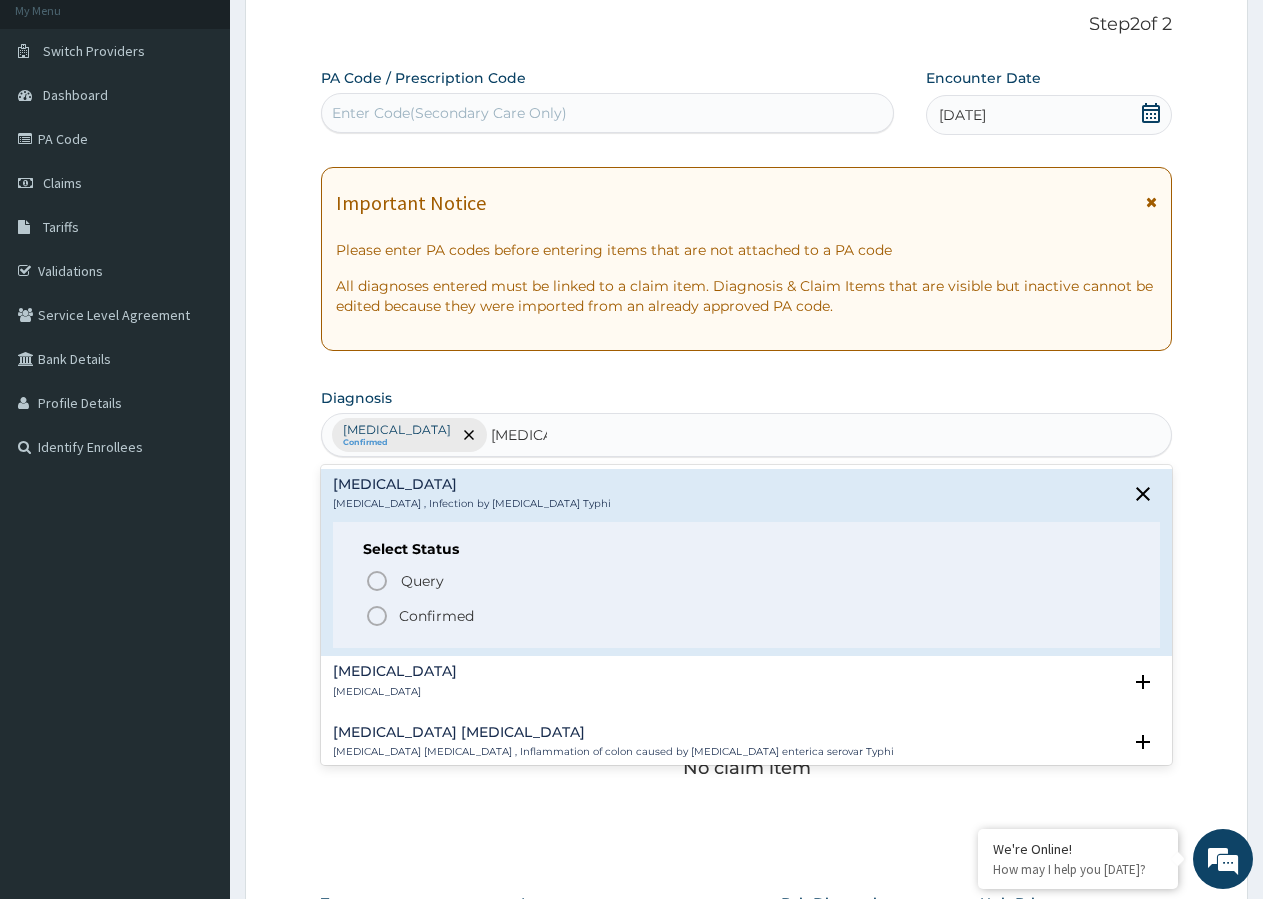 click 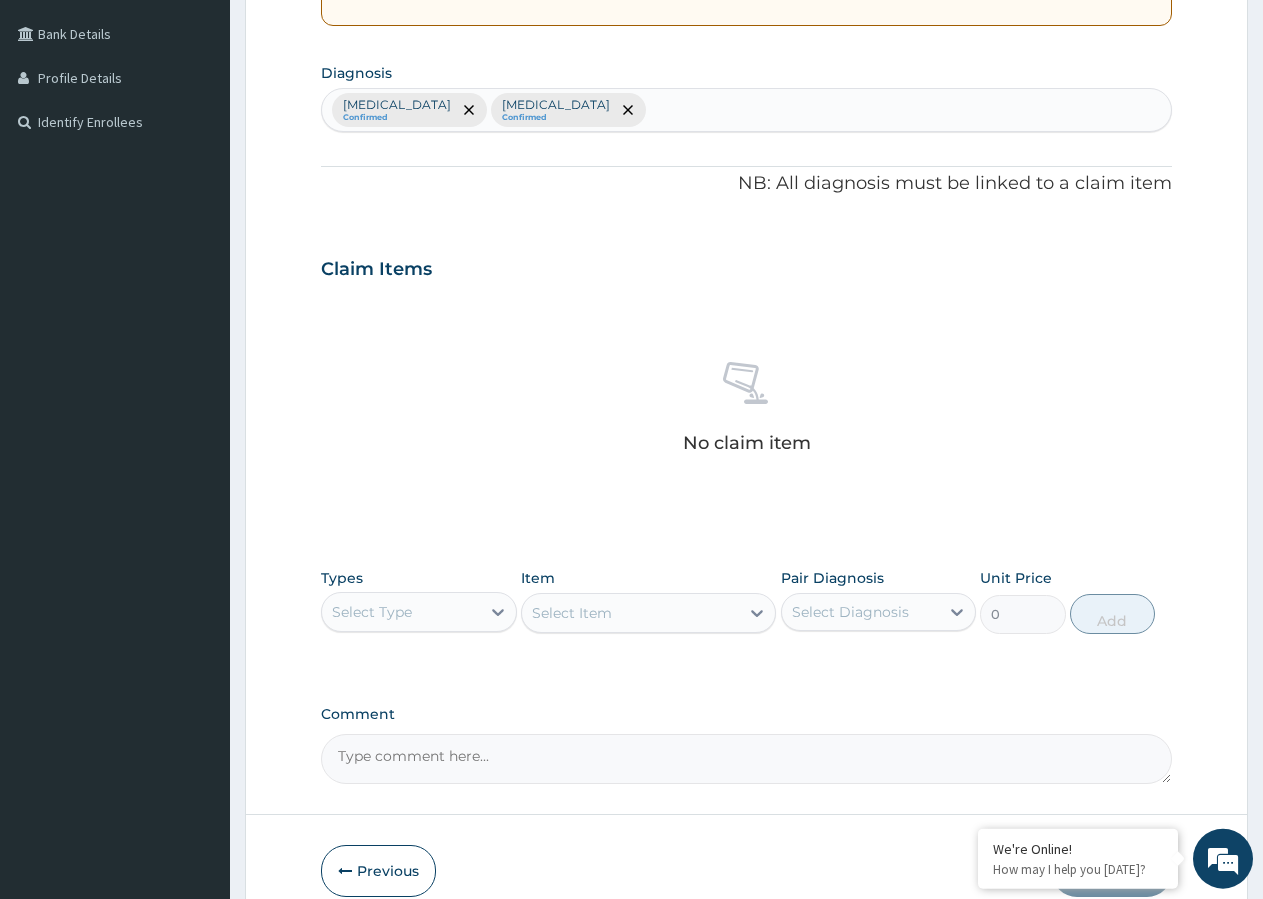 scroll, scrollTop: 531, scrollLeft: 0, axis: vertical 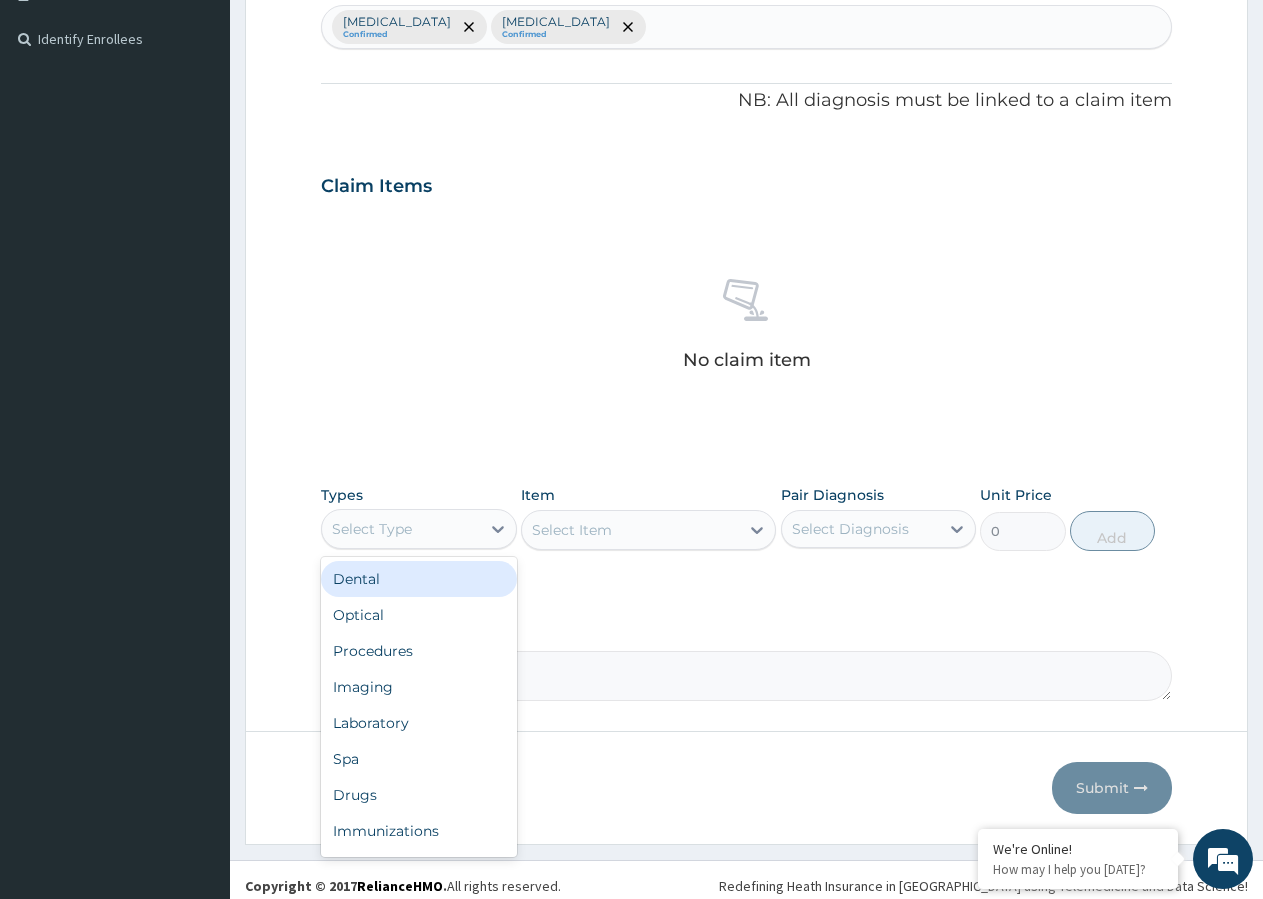 click on "Select Type" at bounding box center (372, 529) 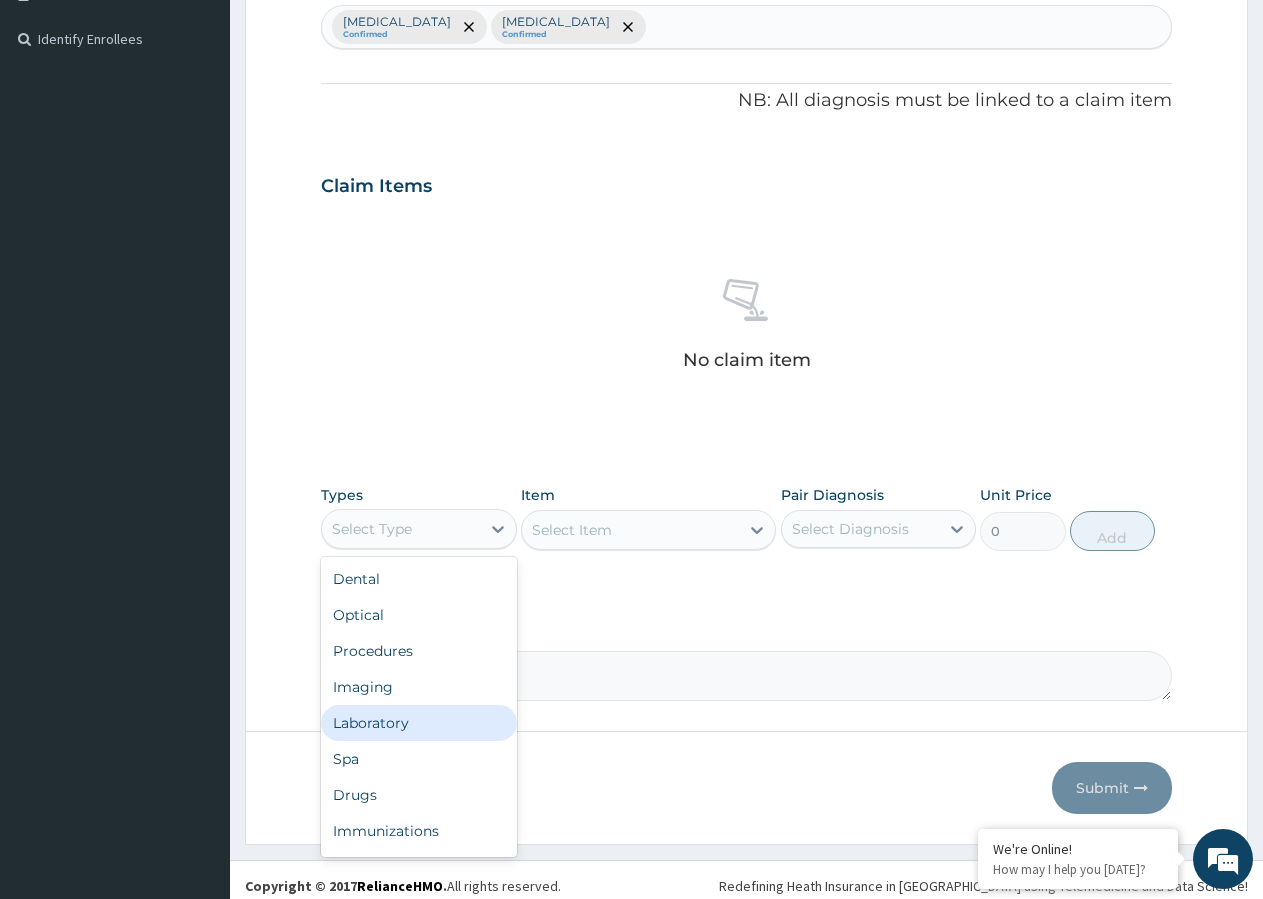 click on "Laboratory" at bounding box center [419, 723] 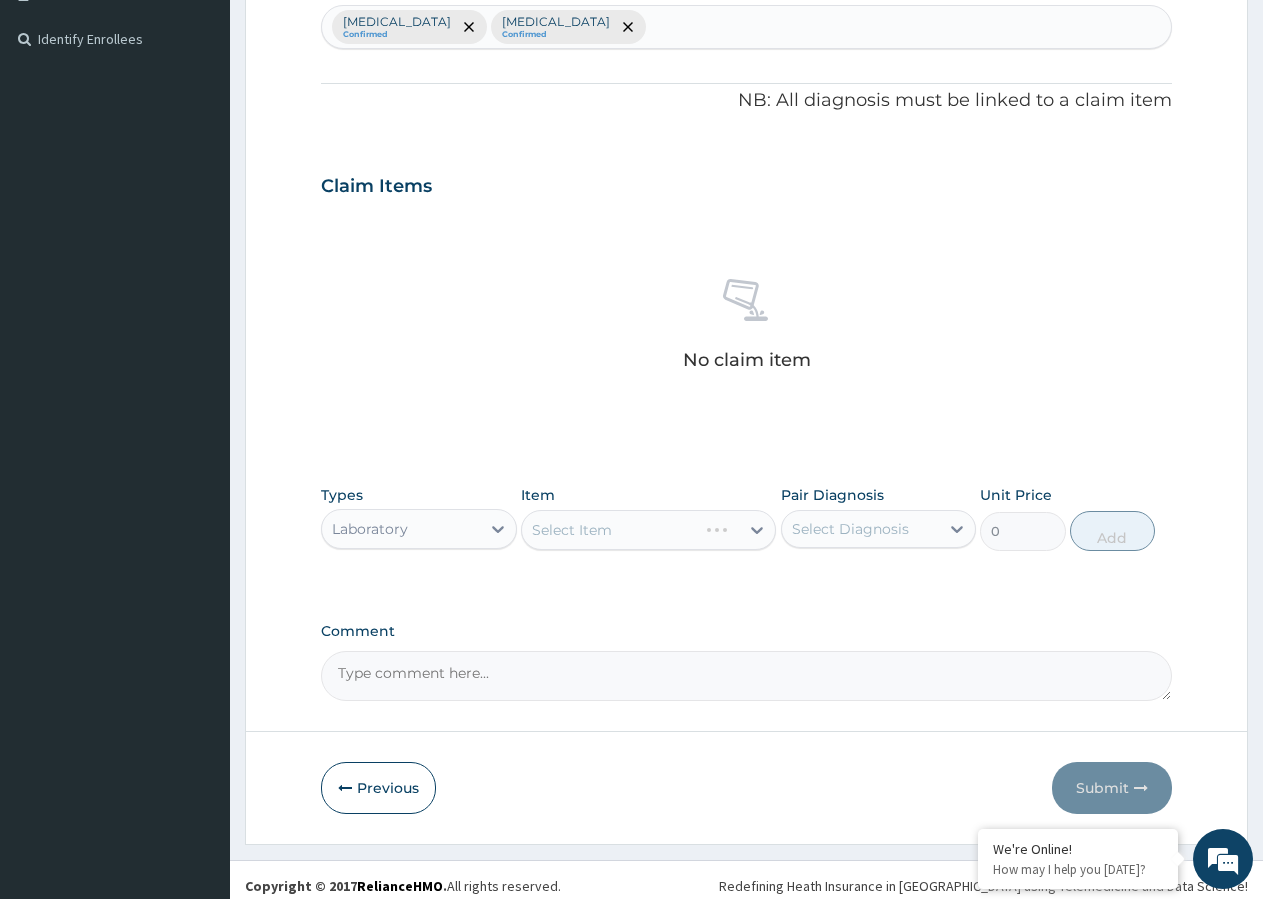 click on "Select Item" at bounding box center [648, 530] 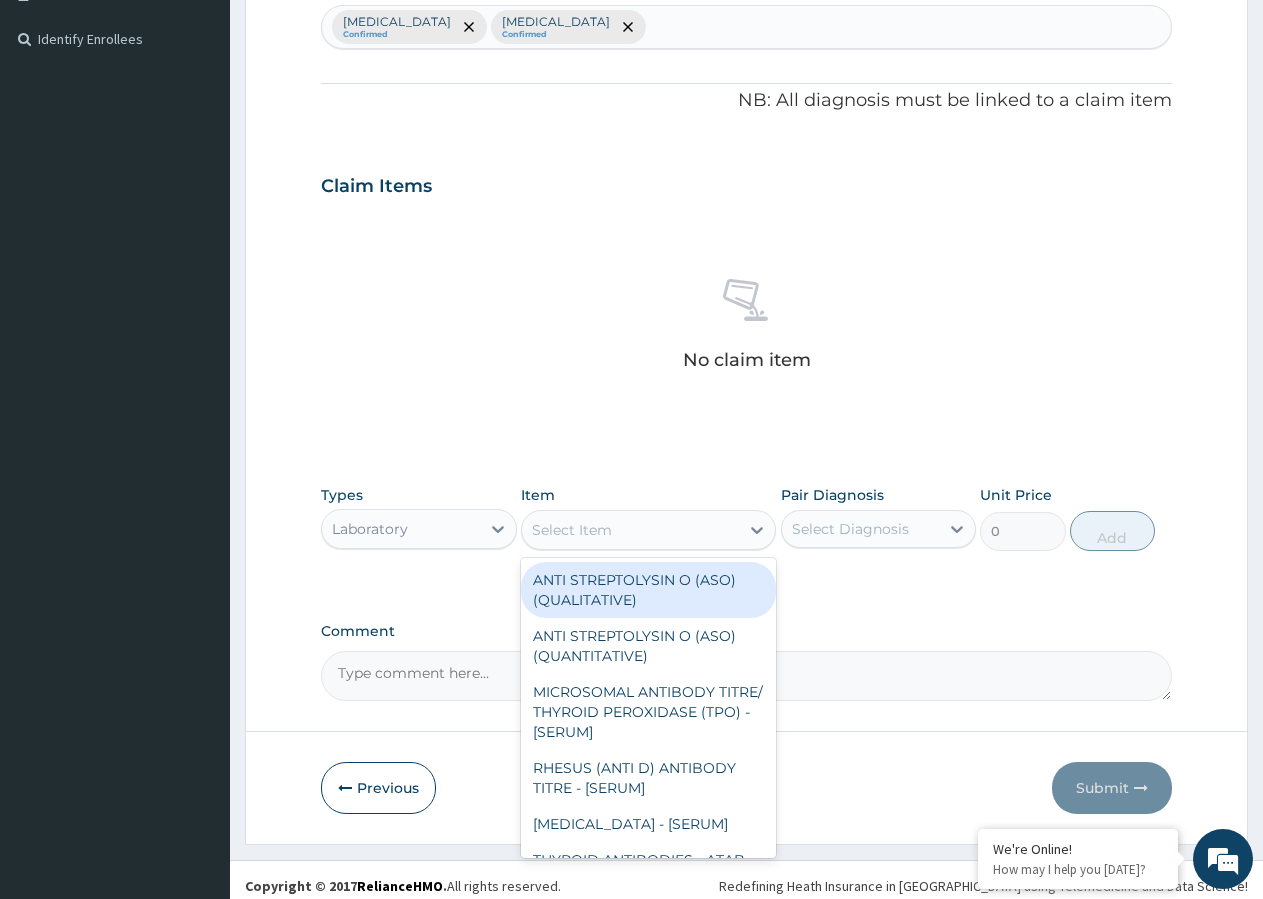 click on "Select Item" at bounding box center [630, 530] 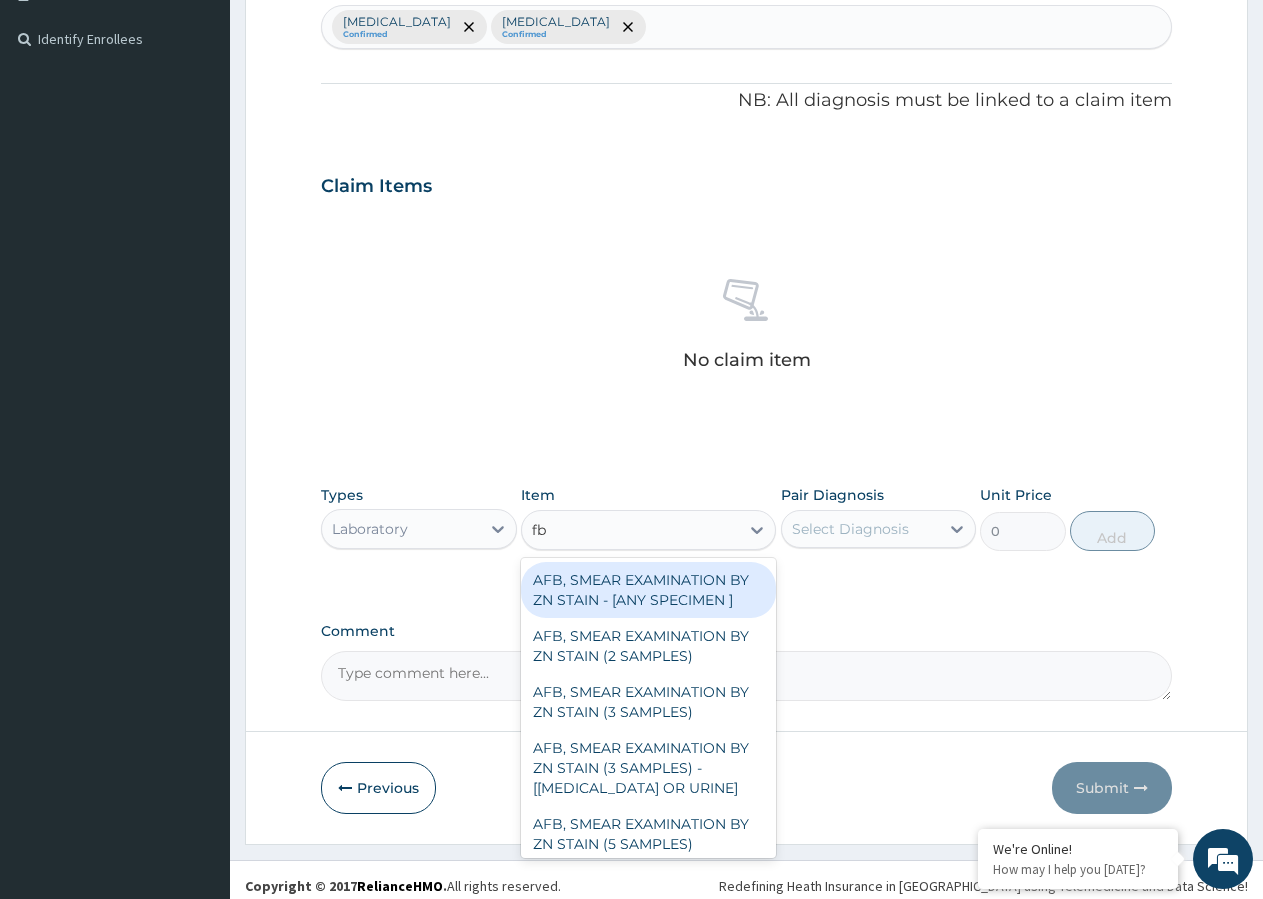 type on "fbc" 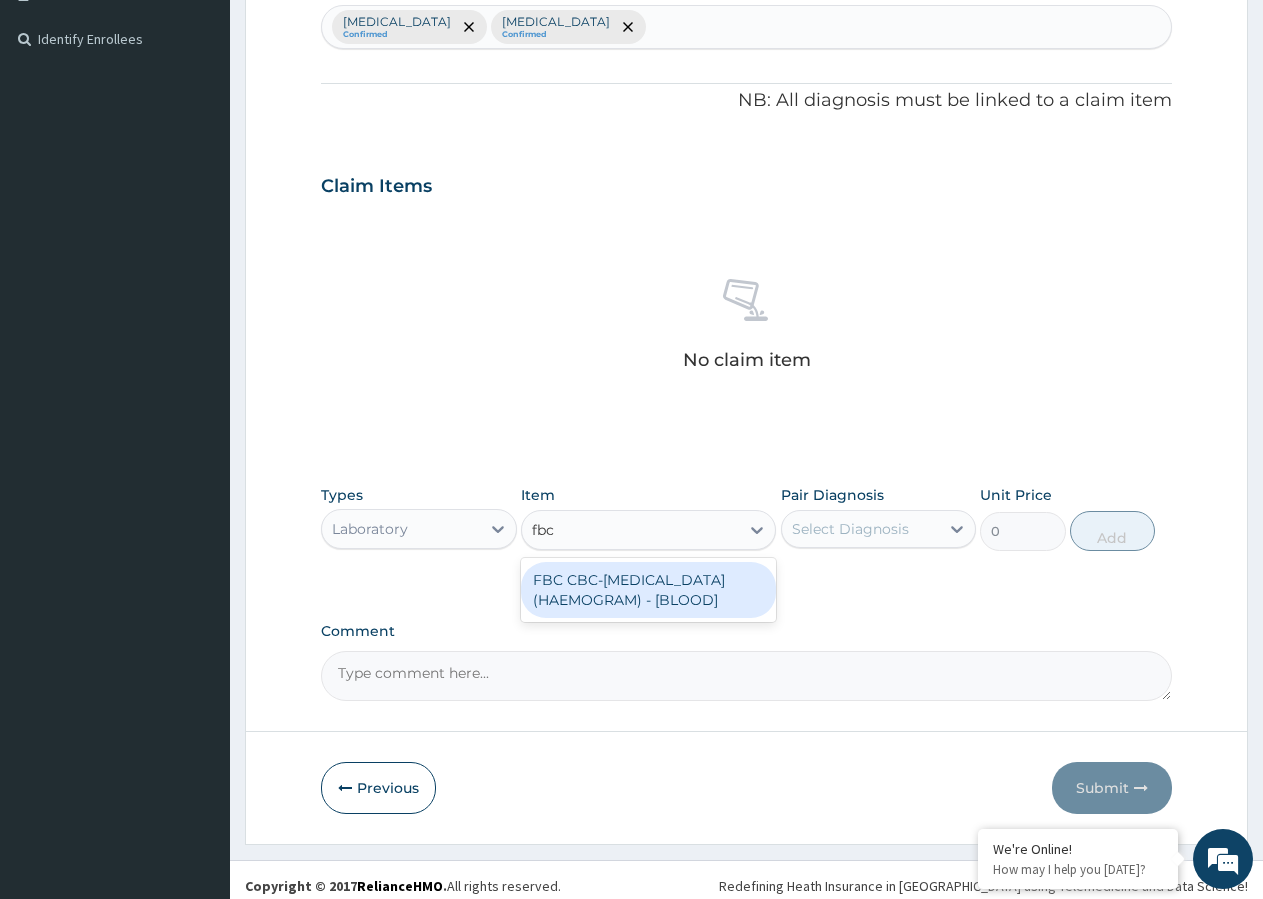 click on "FBC CBC-COMPLETE BLOOD COUNT (HAEMOGRAM) - [BLOOD]" at bounding box center [648, 590] 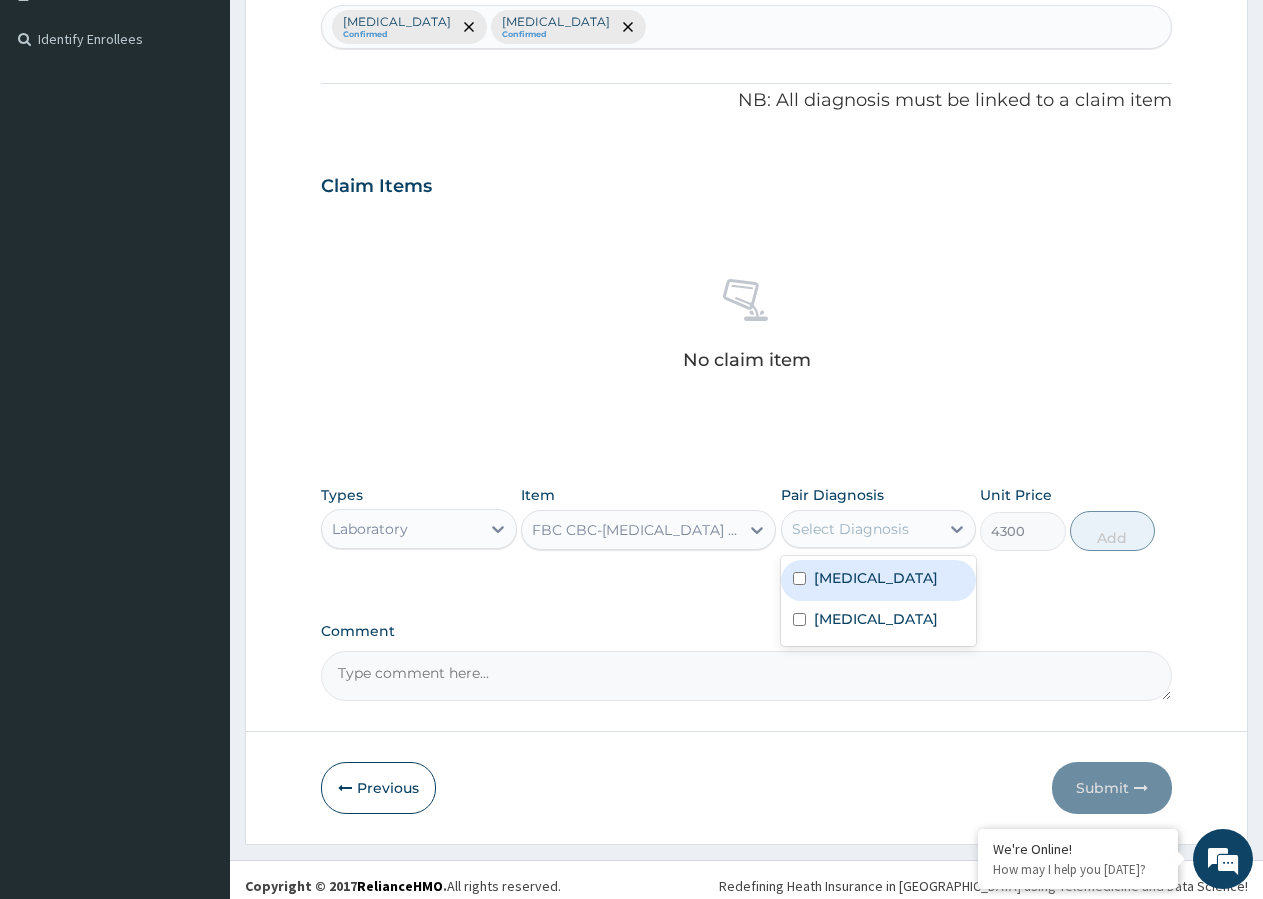click on "Select Diagnosis" at bounding box center [850, 529] 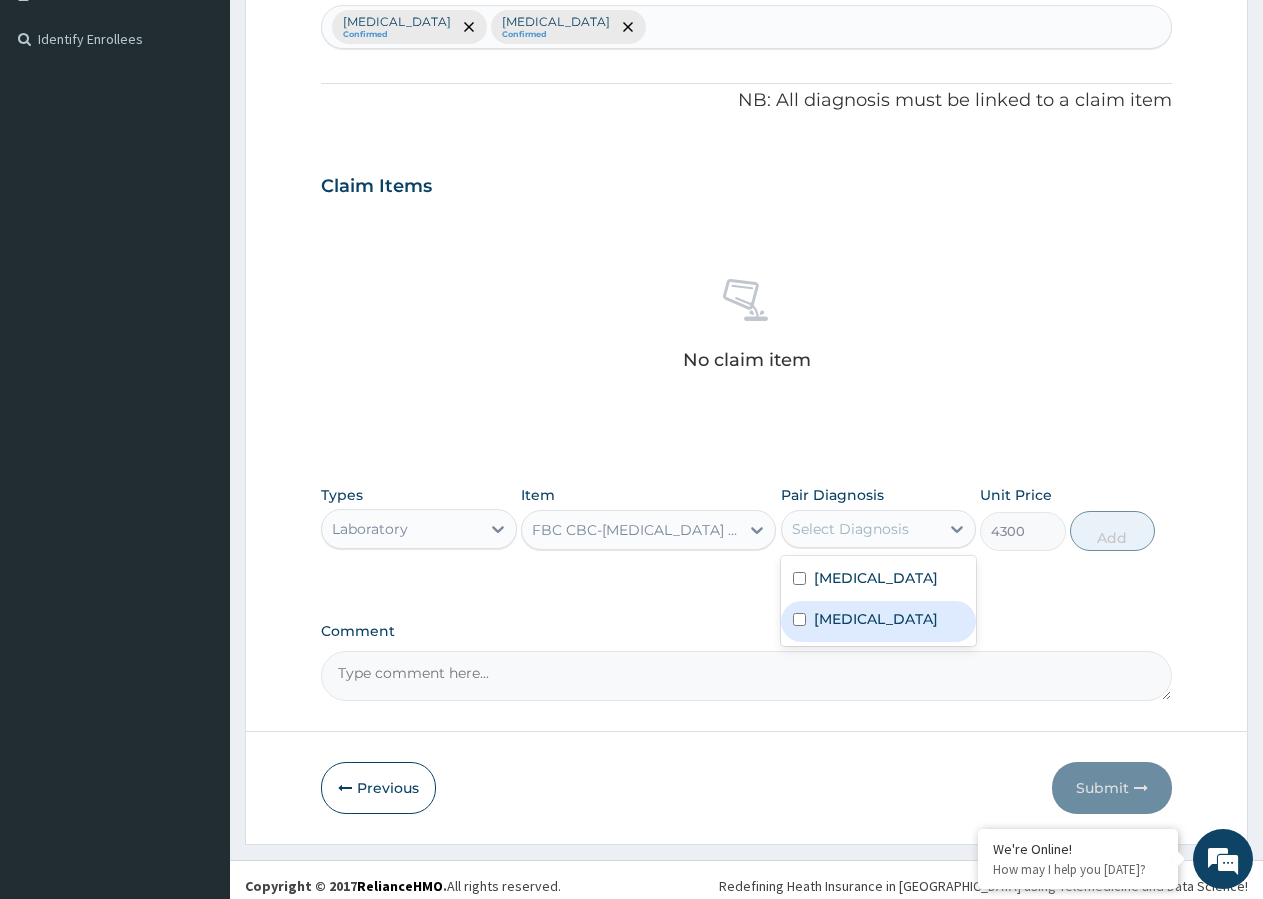 click at bounding box center [799, 619] 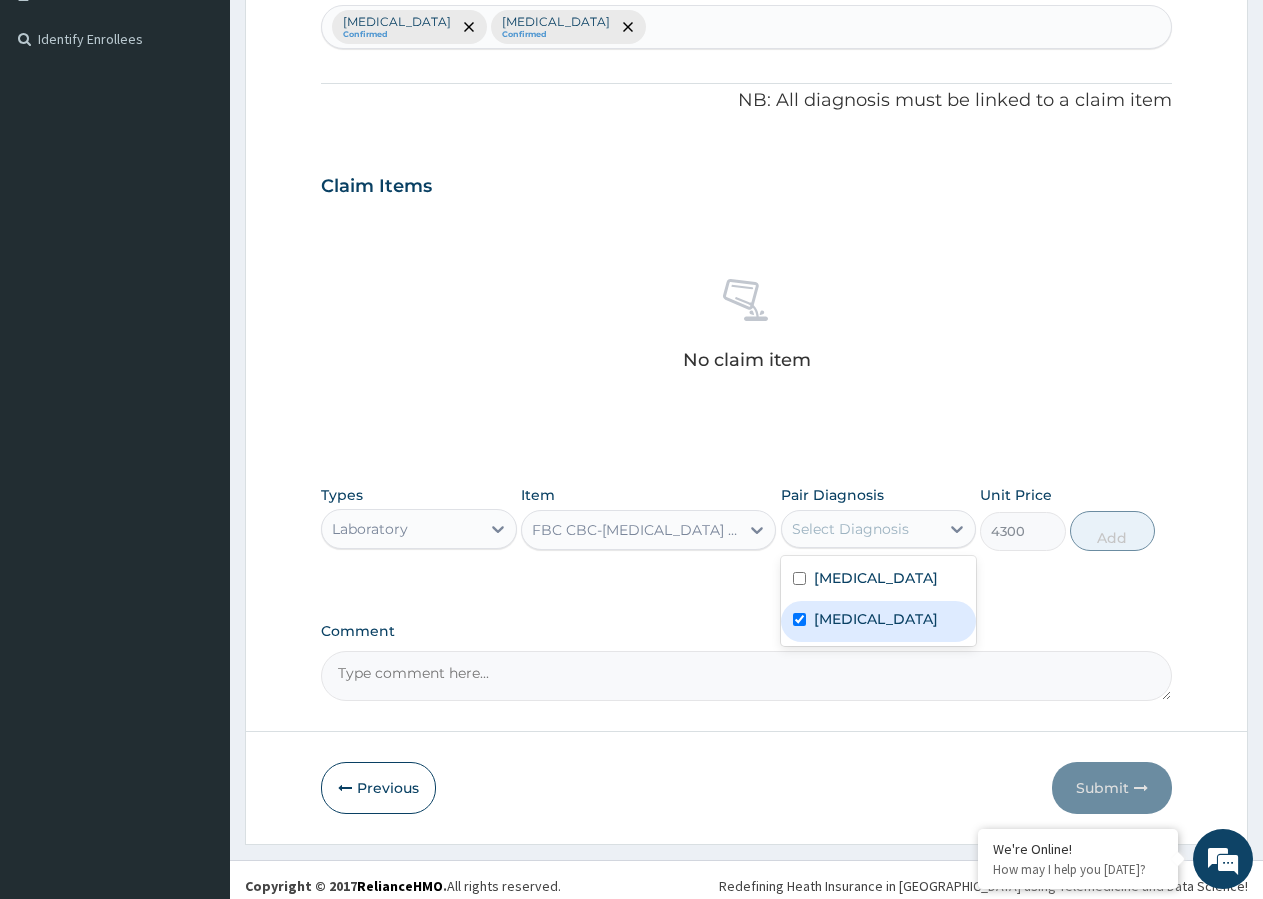 checkbox on "true" 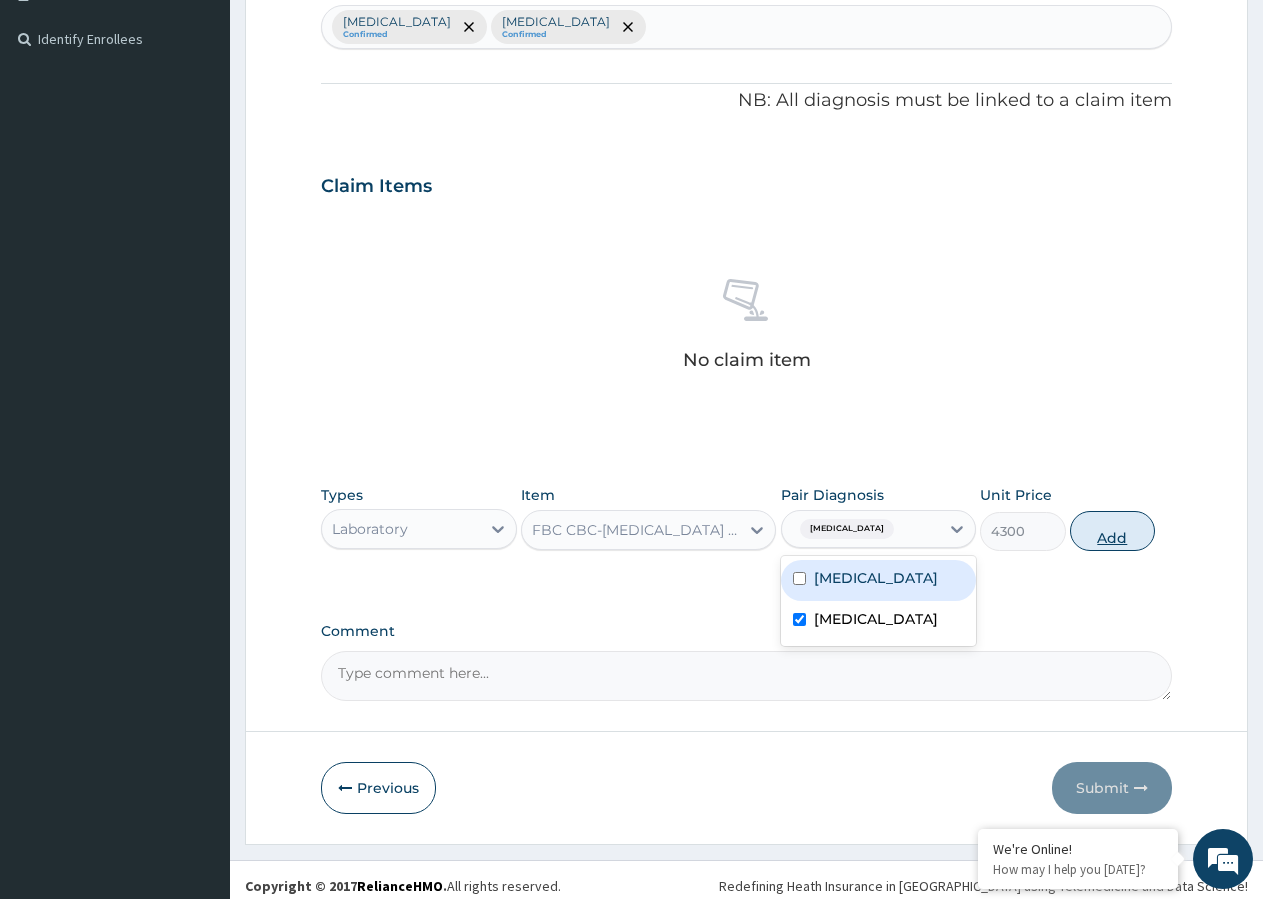 click on "Add" at bounding box center (1112, 531) 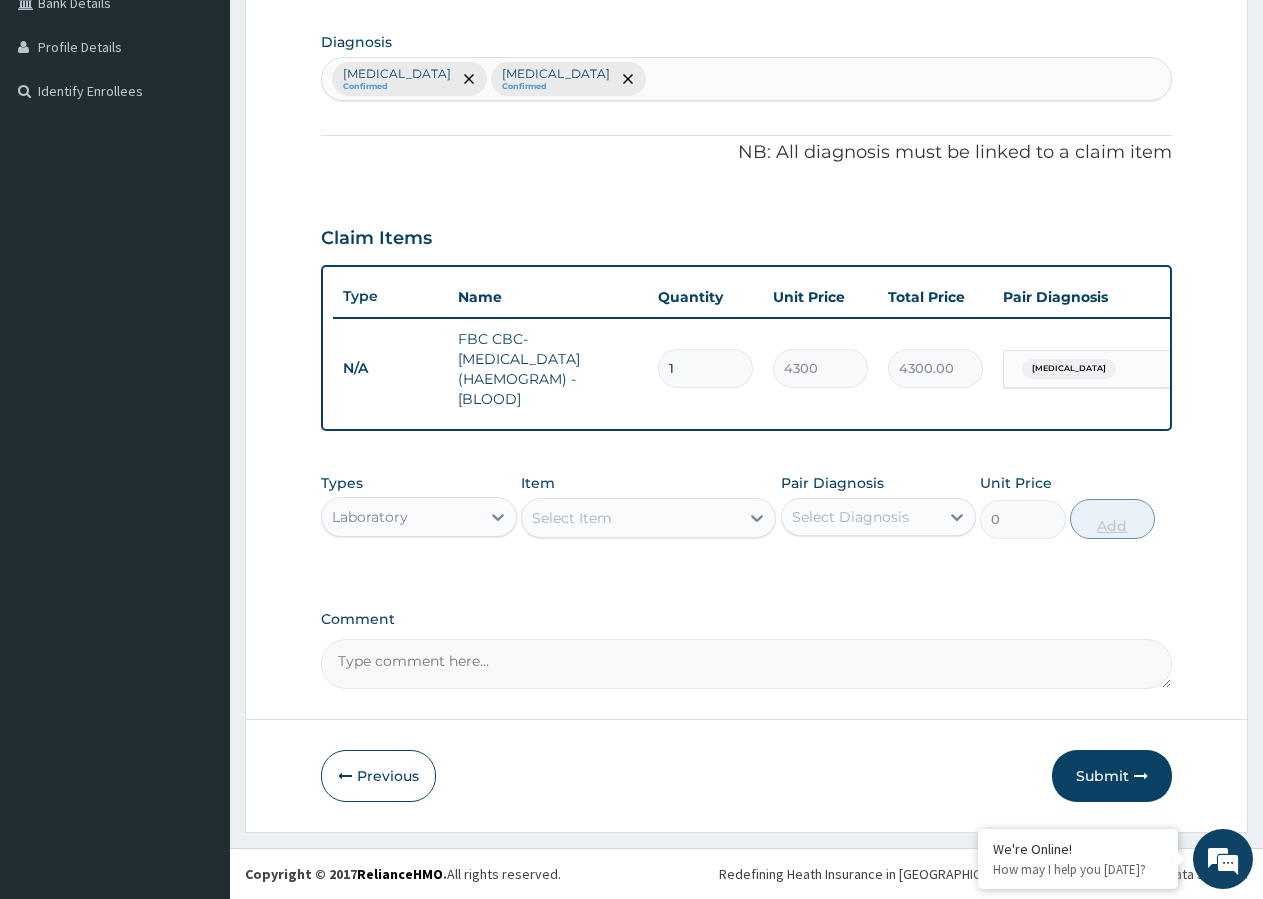 scroll, scrollTop: 496, scrollLeft: 0, axis: vertical 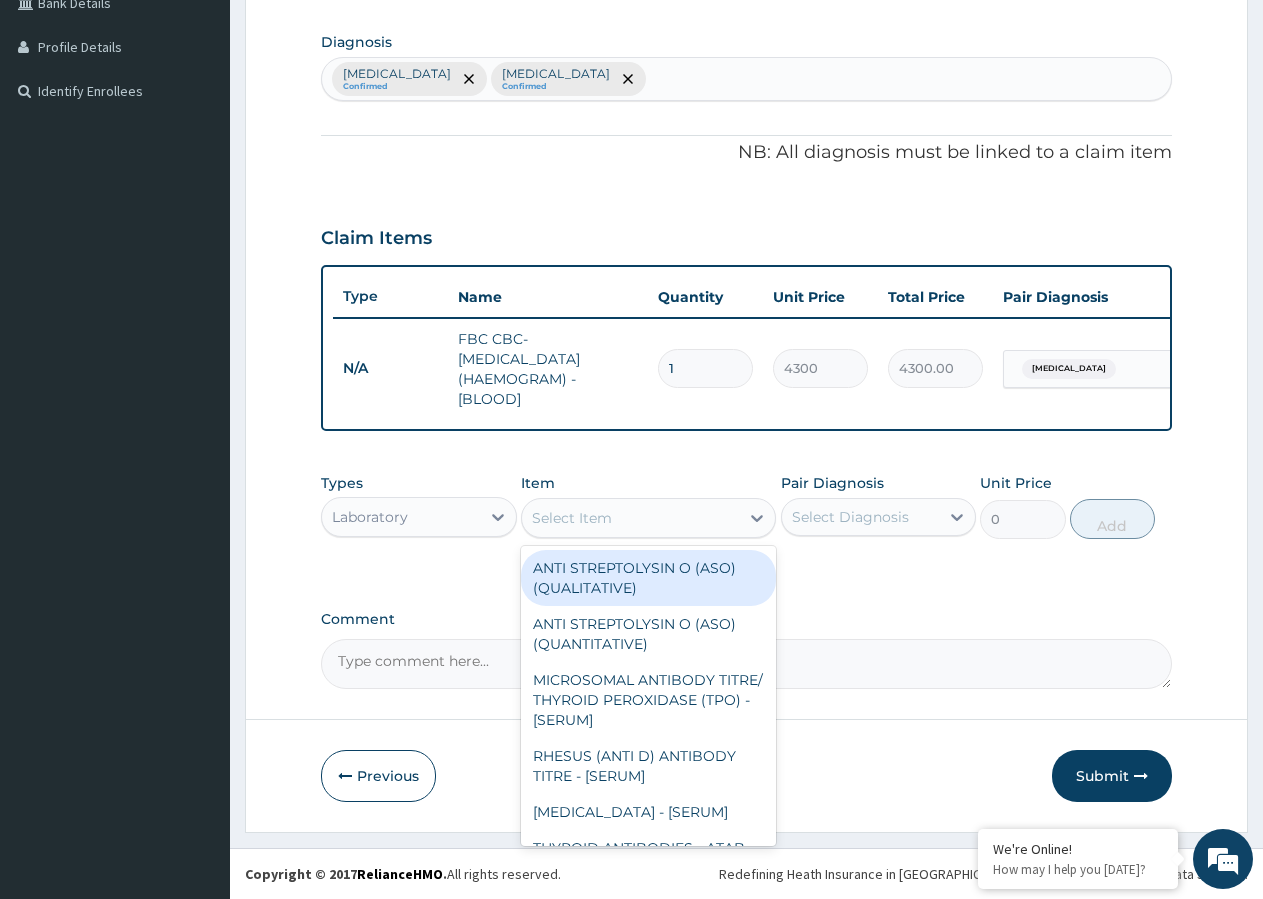 click on "Select Item" at bounding box center (572, 518) 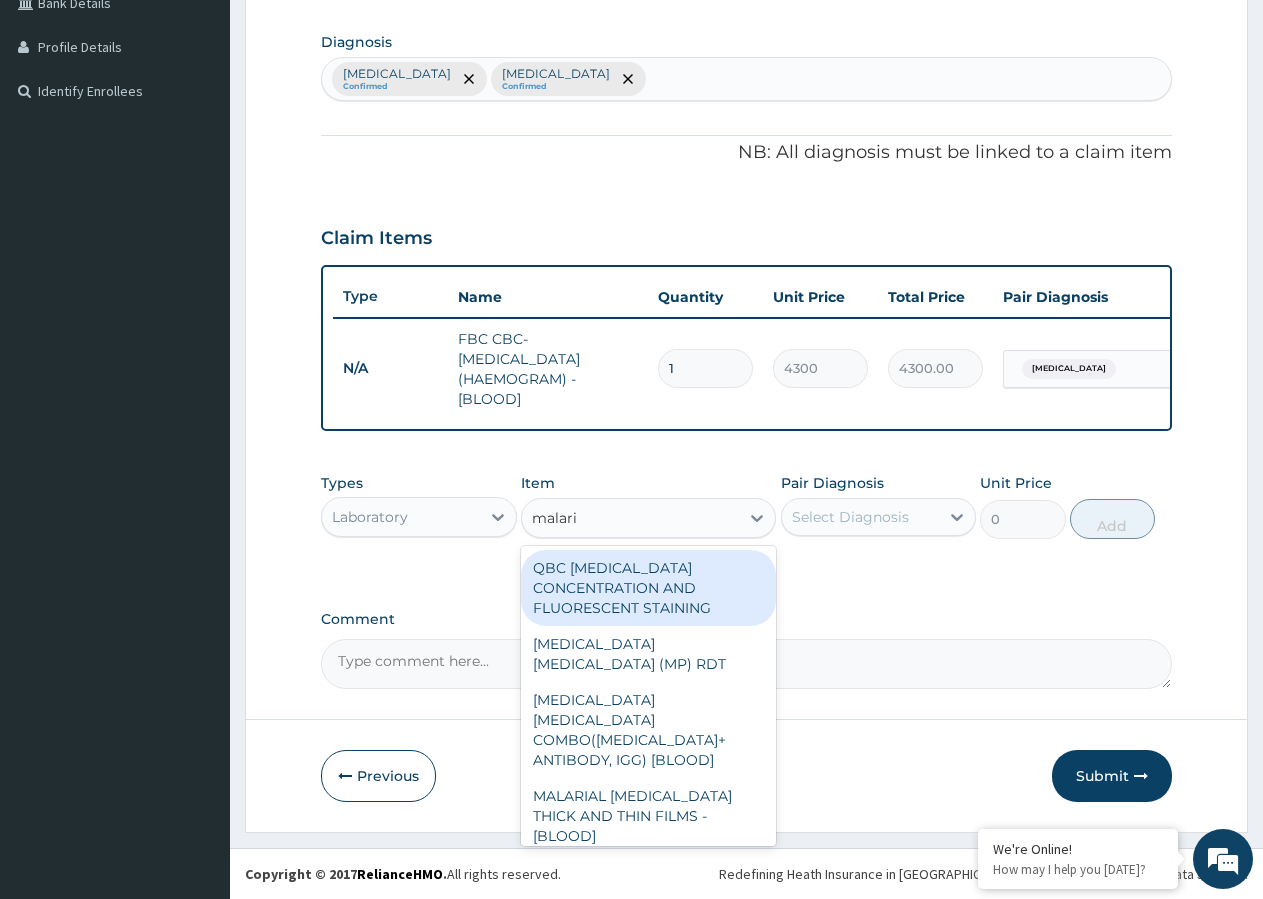 type on "malaria" 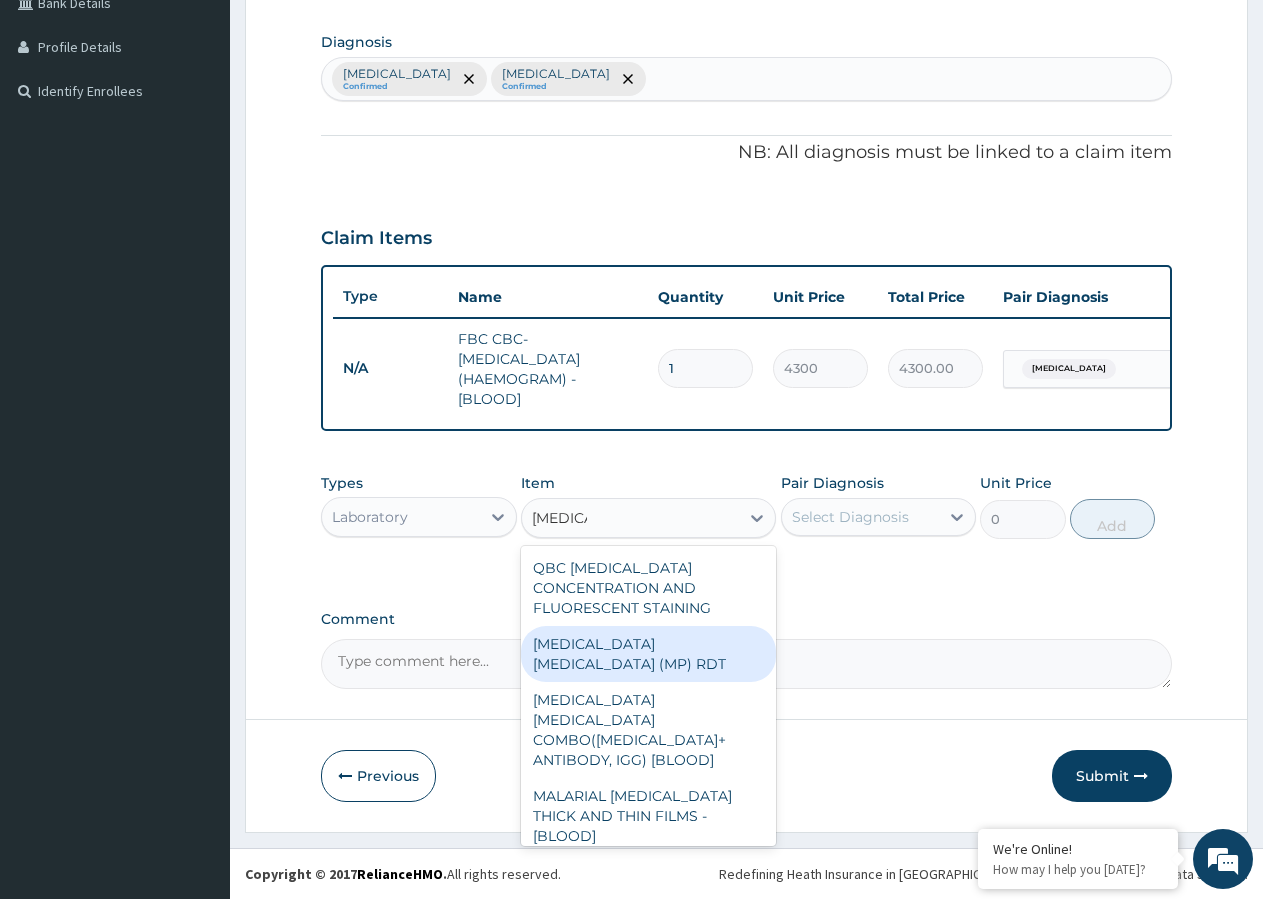 click on "MALARIA PARASITE (MP) RDT" at bounding box center [648, 654] 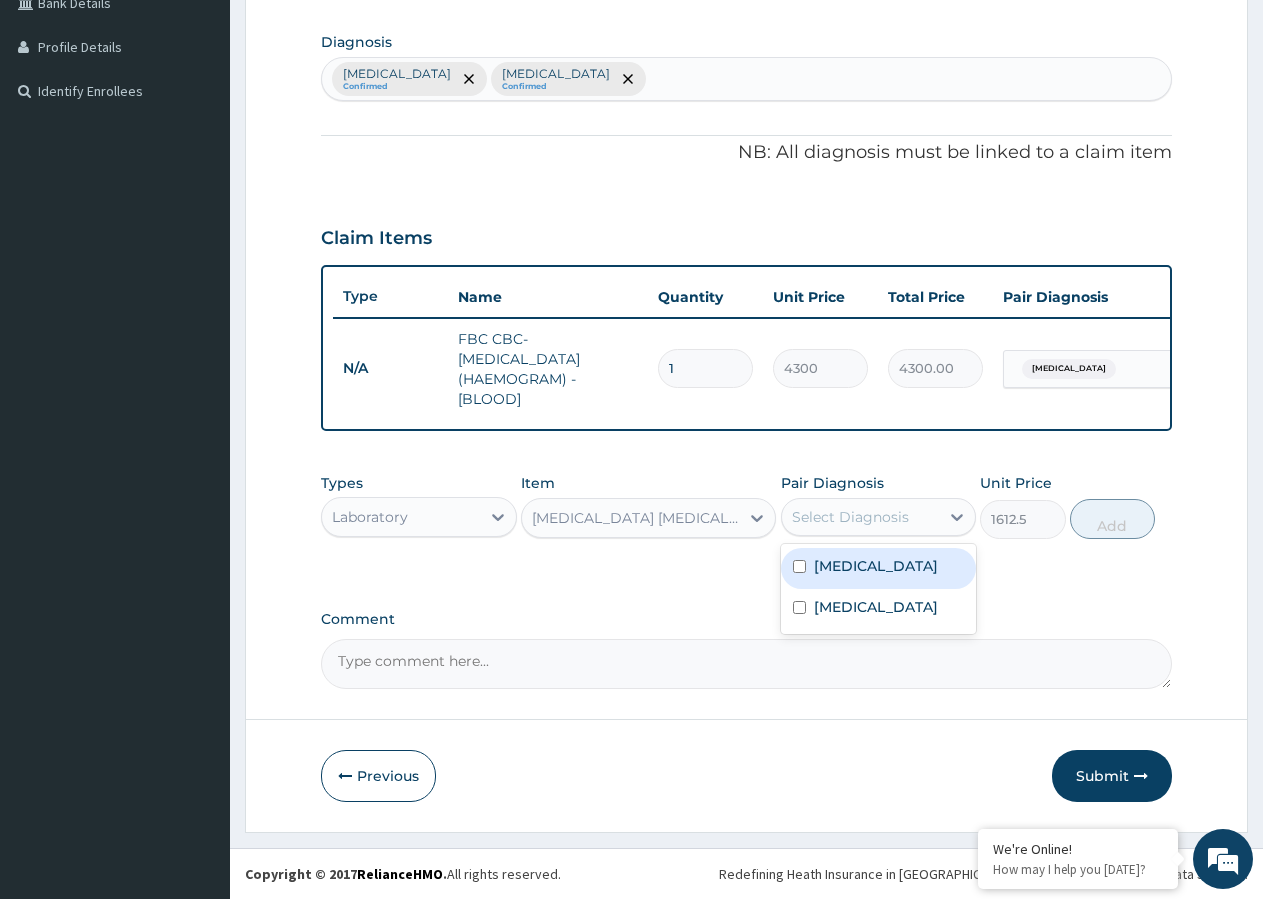 click on "Select Diagnosis" at bounding box center (850, 517) 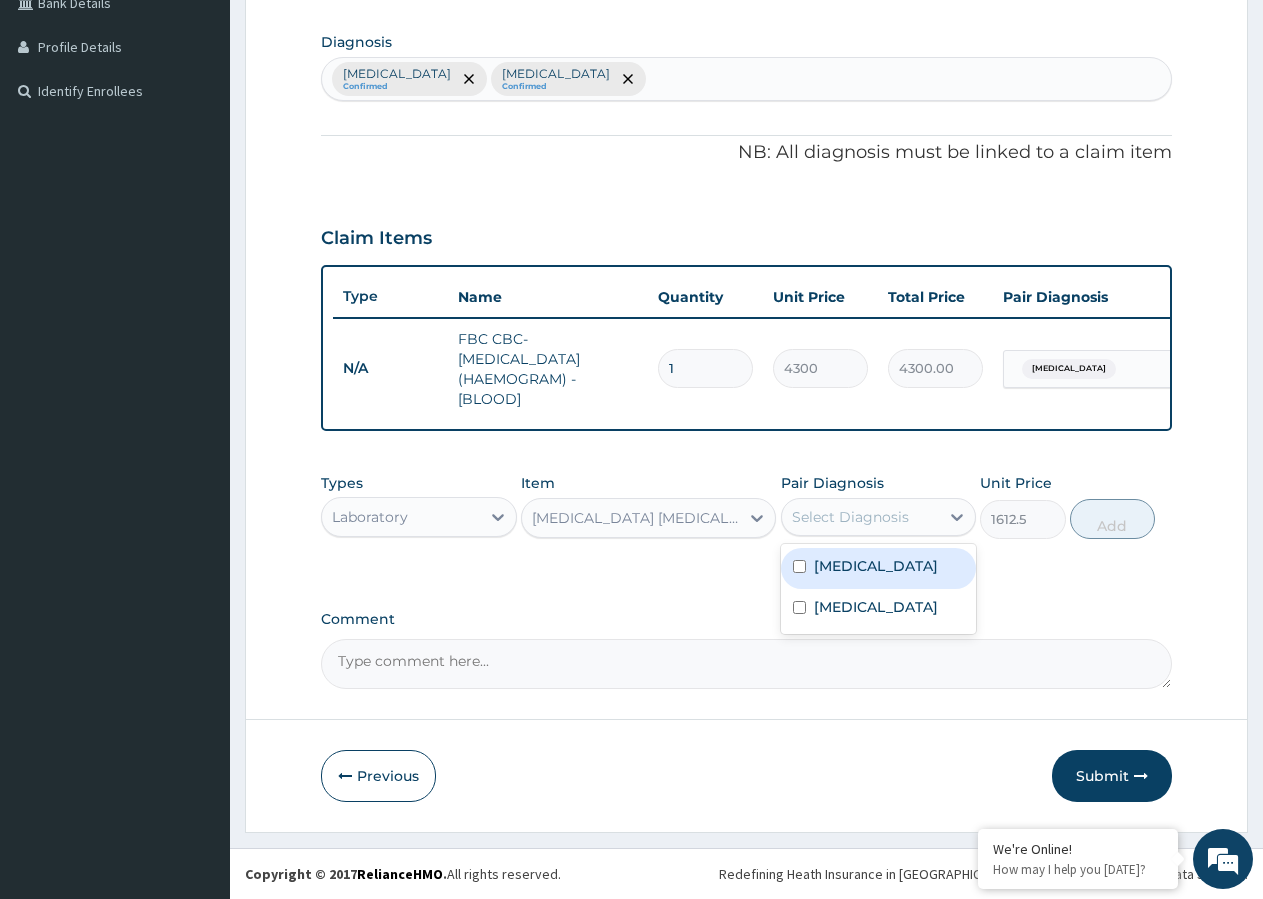 click at bounding box center (799, 566) 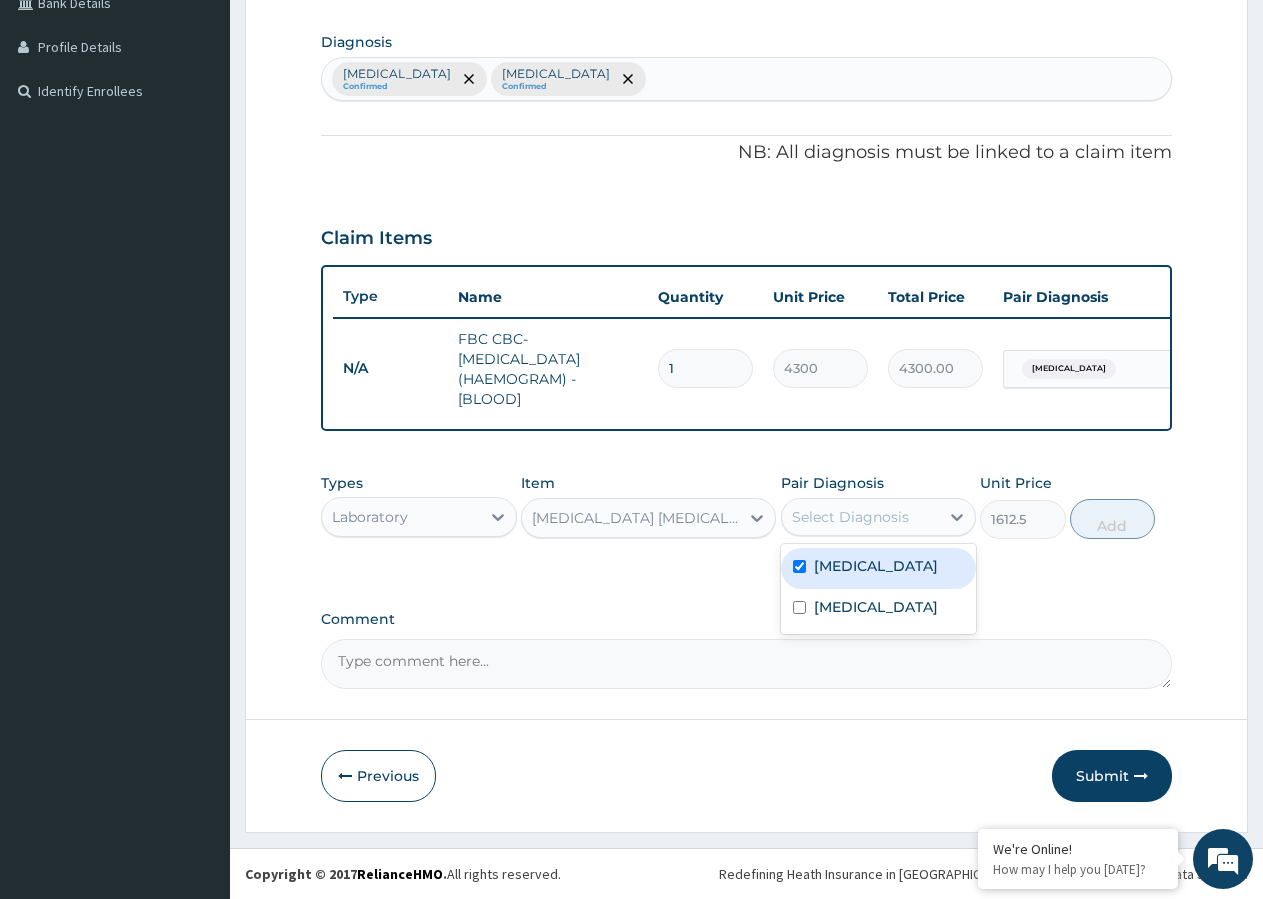 checkbox on "true" 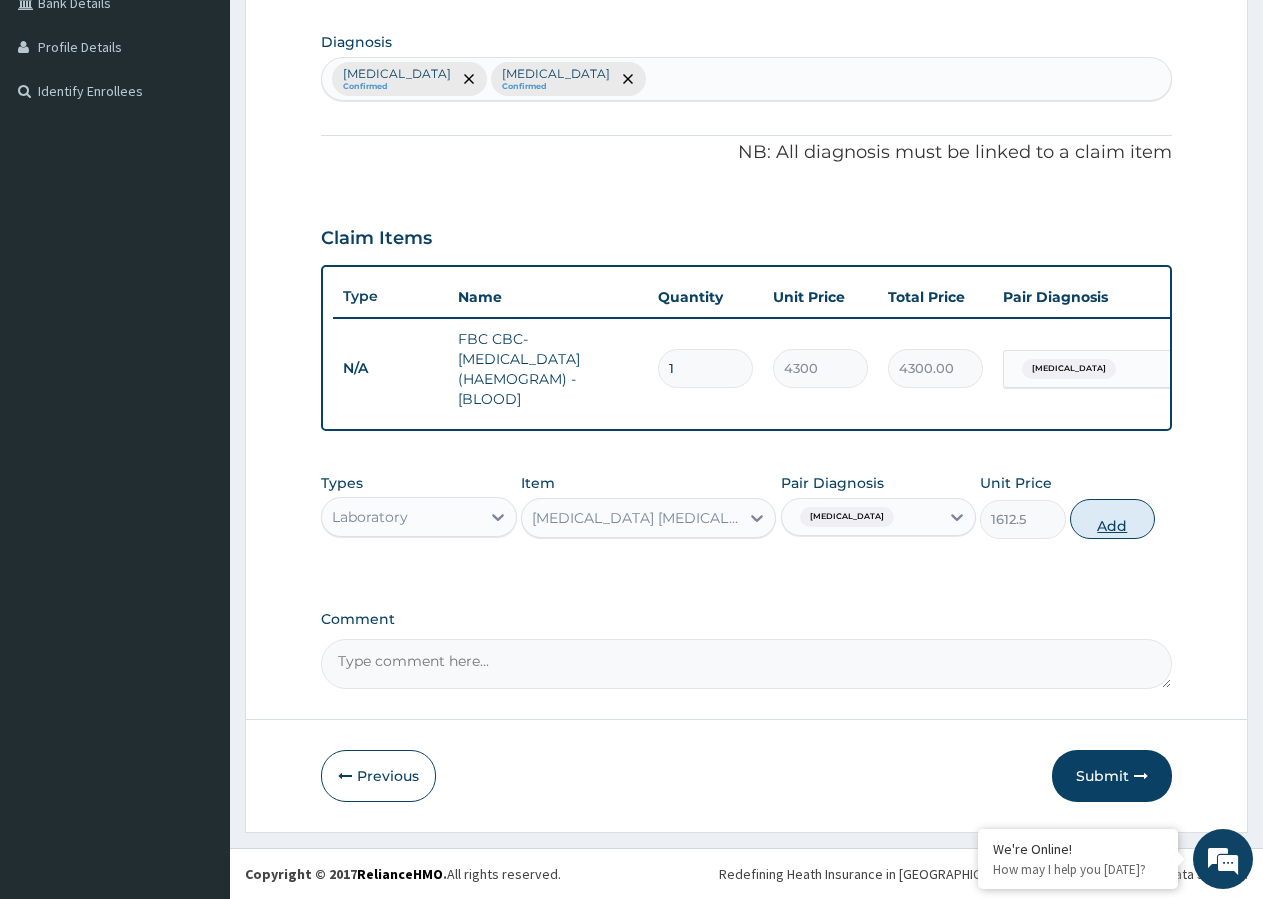 click on "Add" at bounding box center (1112, 519) 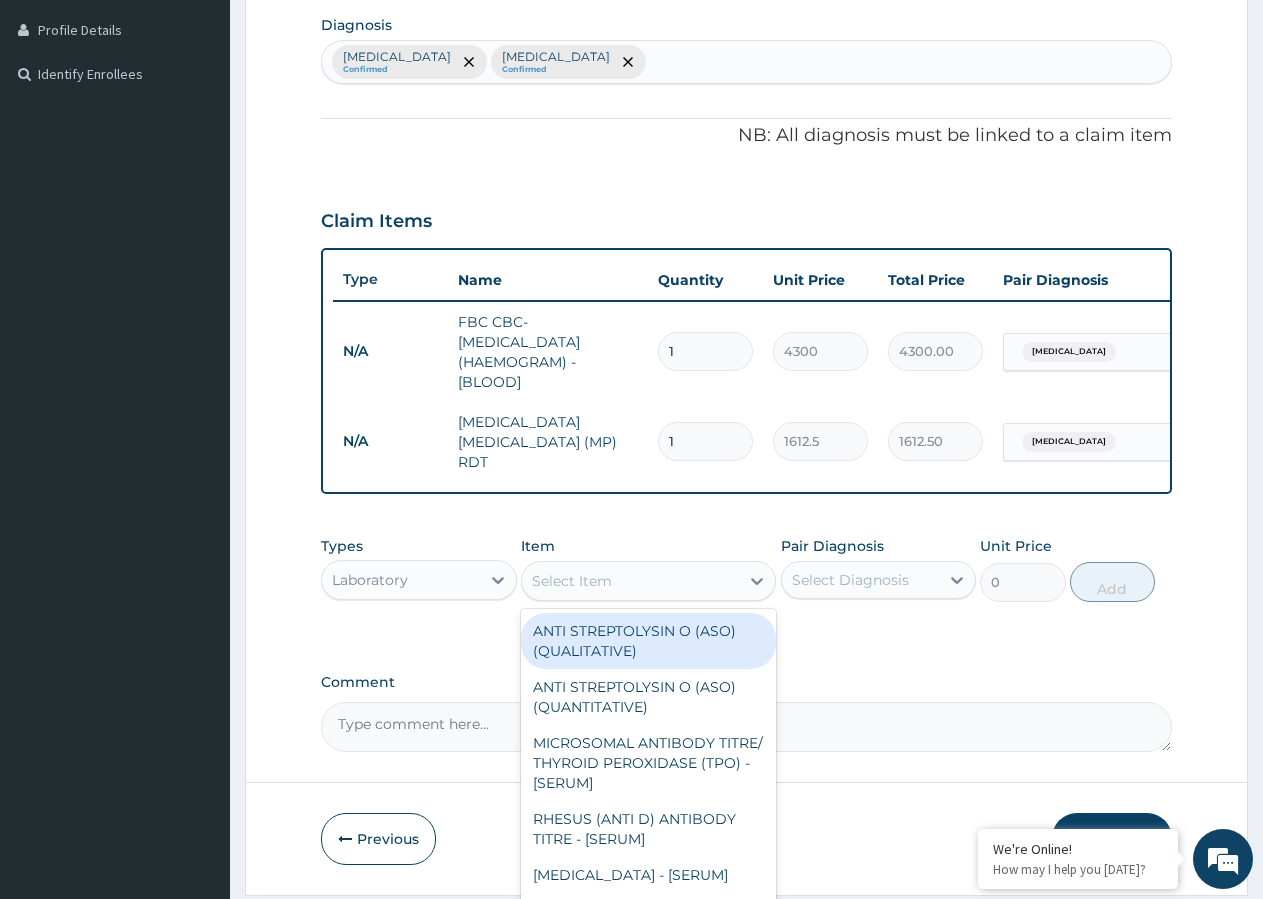 click on "Select Item" at bounding box center (630, 581) 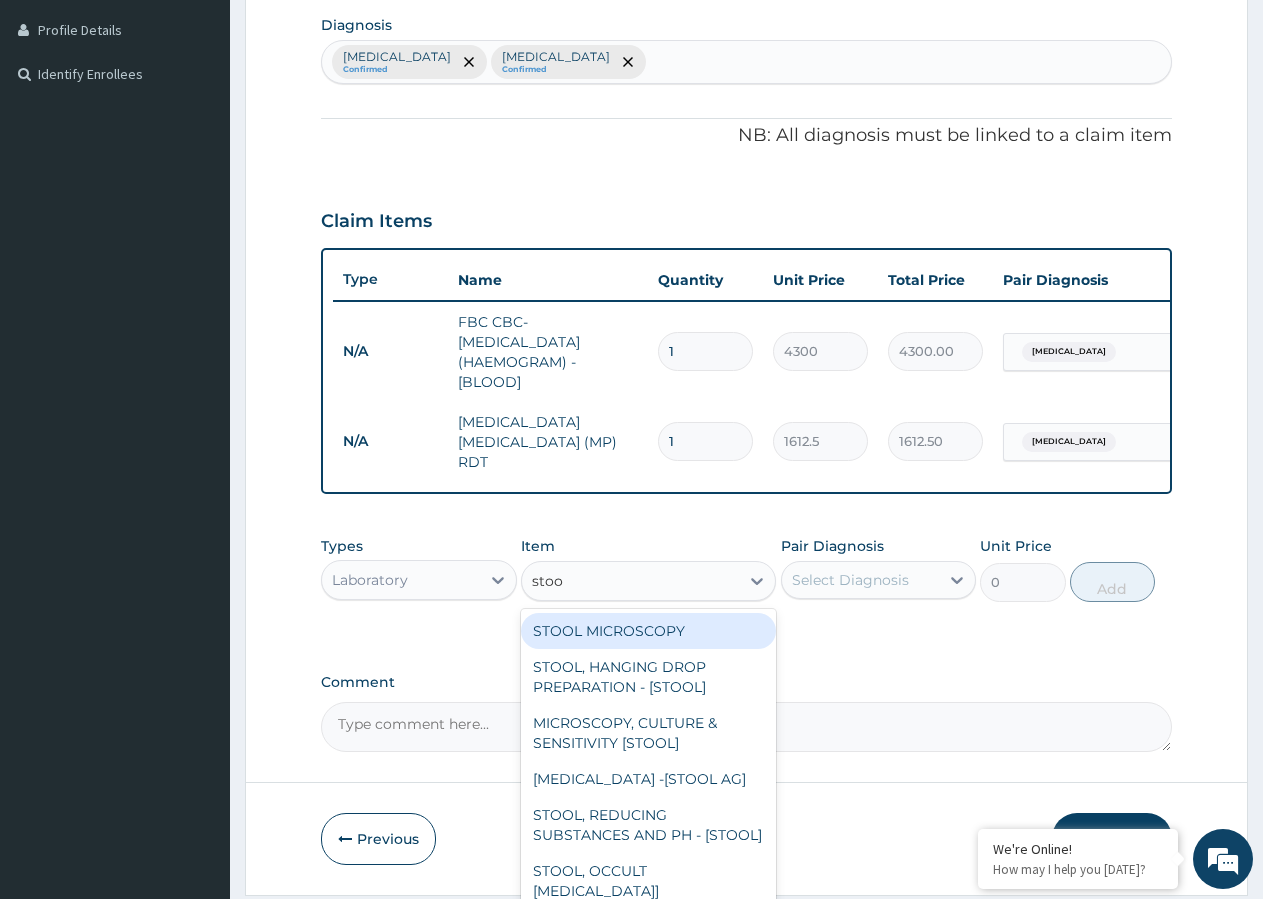 type on "stool" 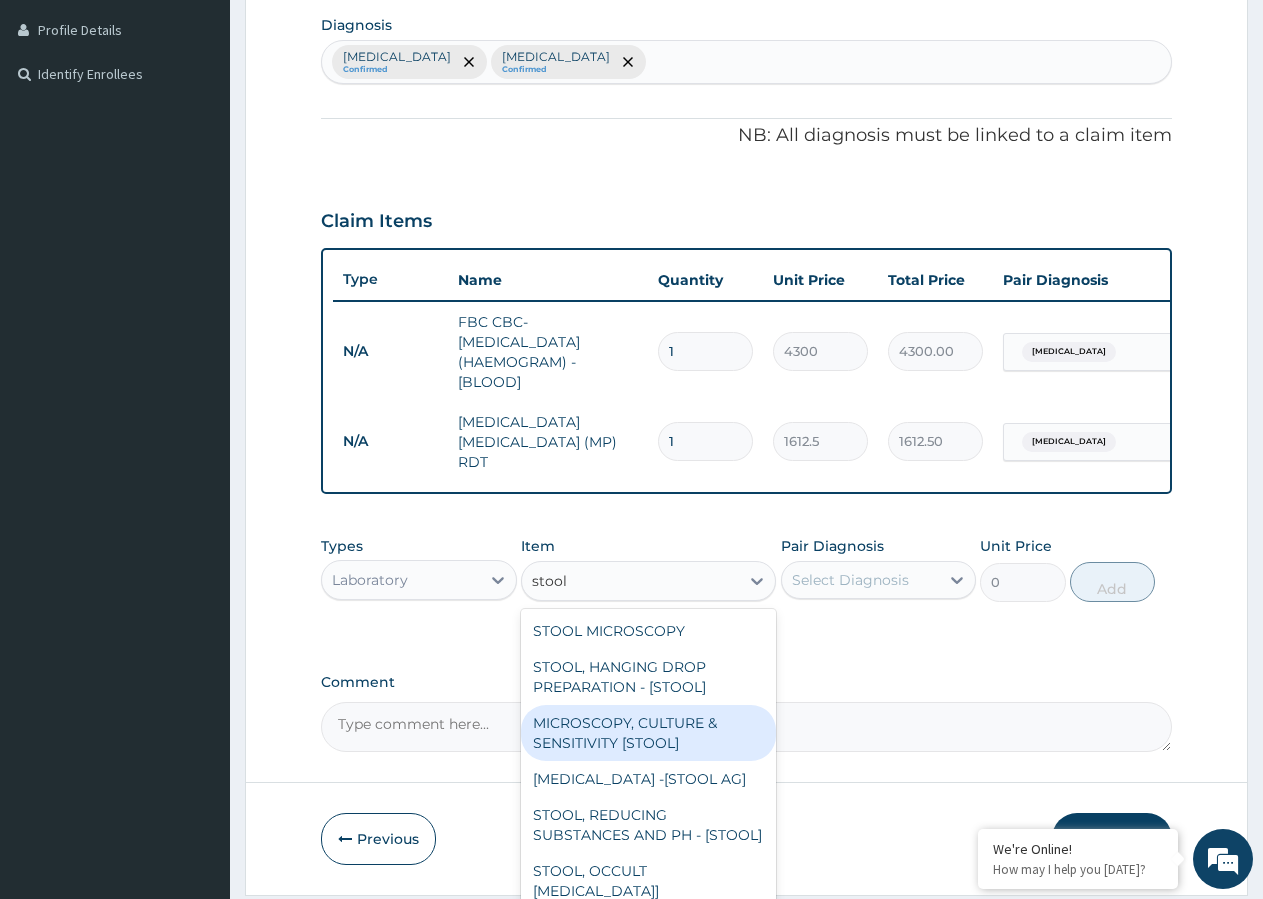 click on "MICROSCOPY, CULTURE & SENSITIVITY [STOOL]" at bounding box center [648, 733] 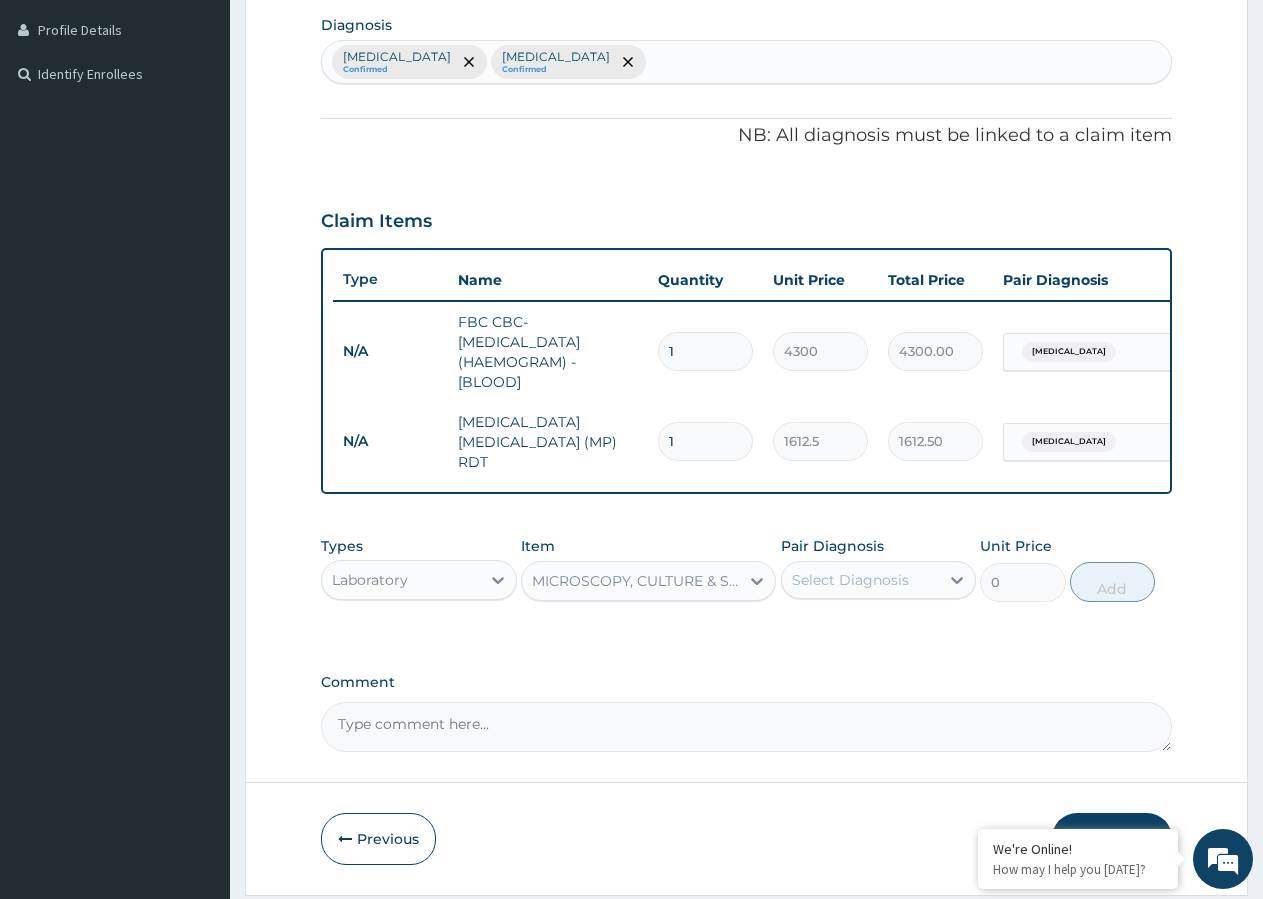 type 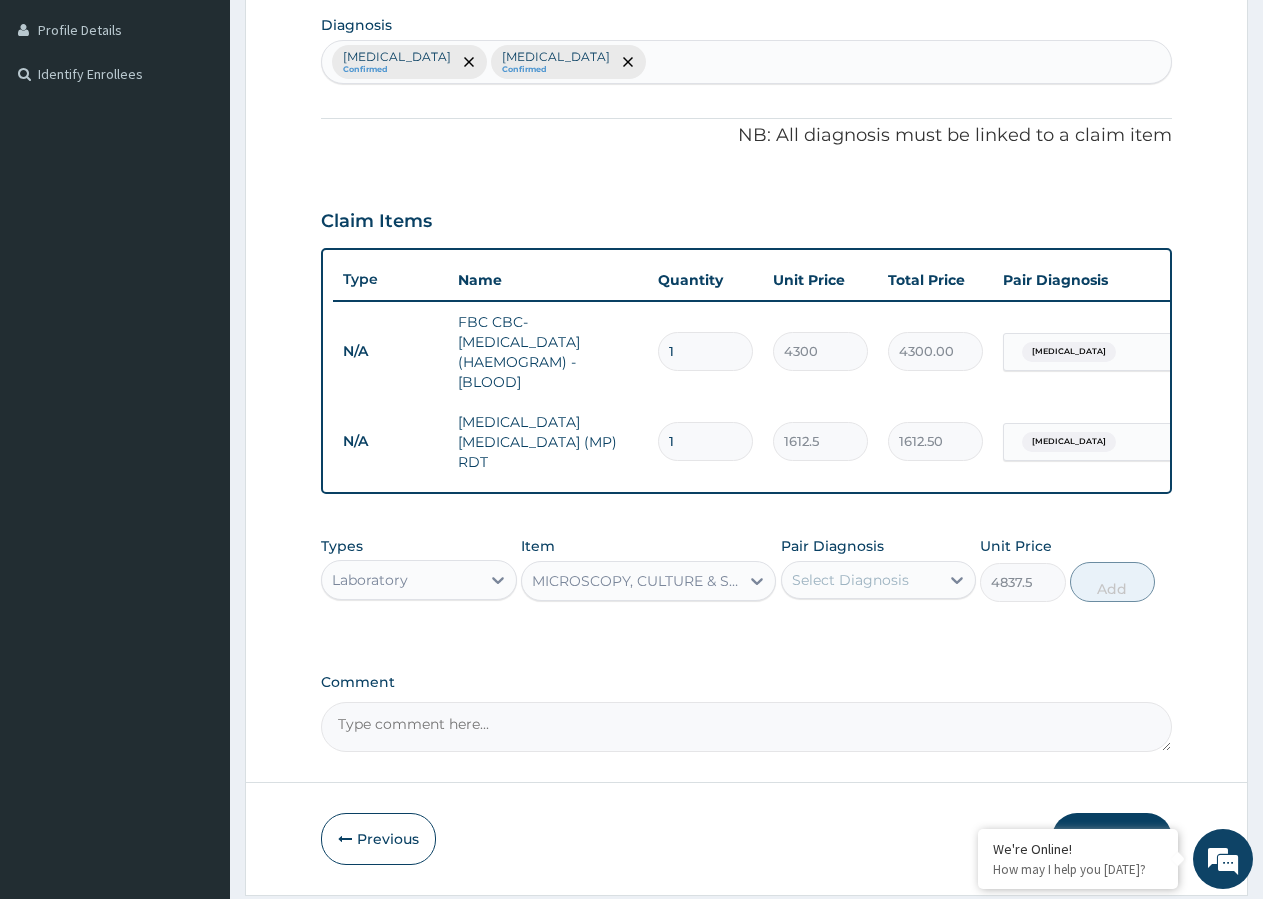 click on "Select Diagnosis" at bounding box center (850, 580) 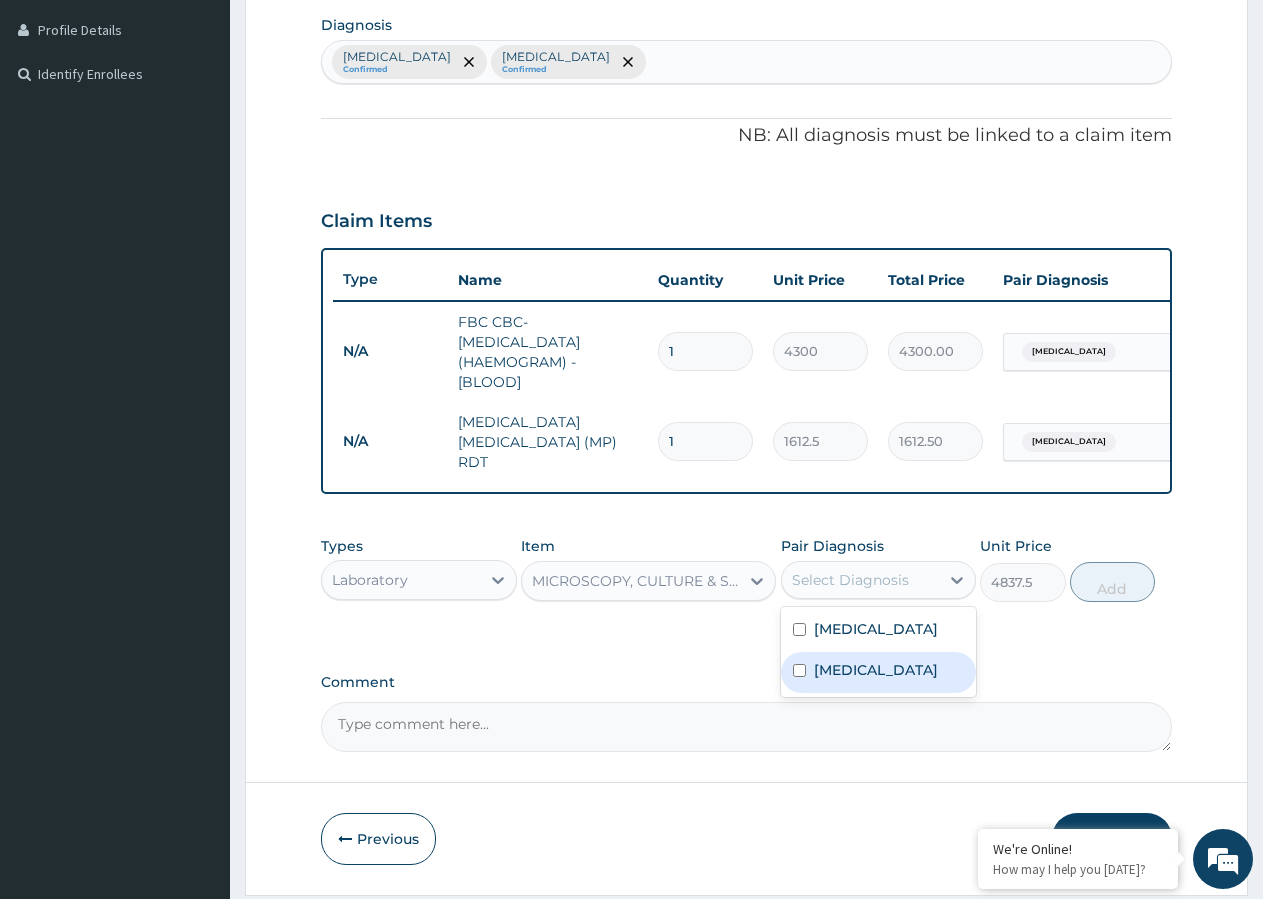 click at bounding box center (799, 670) 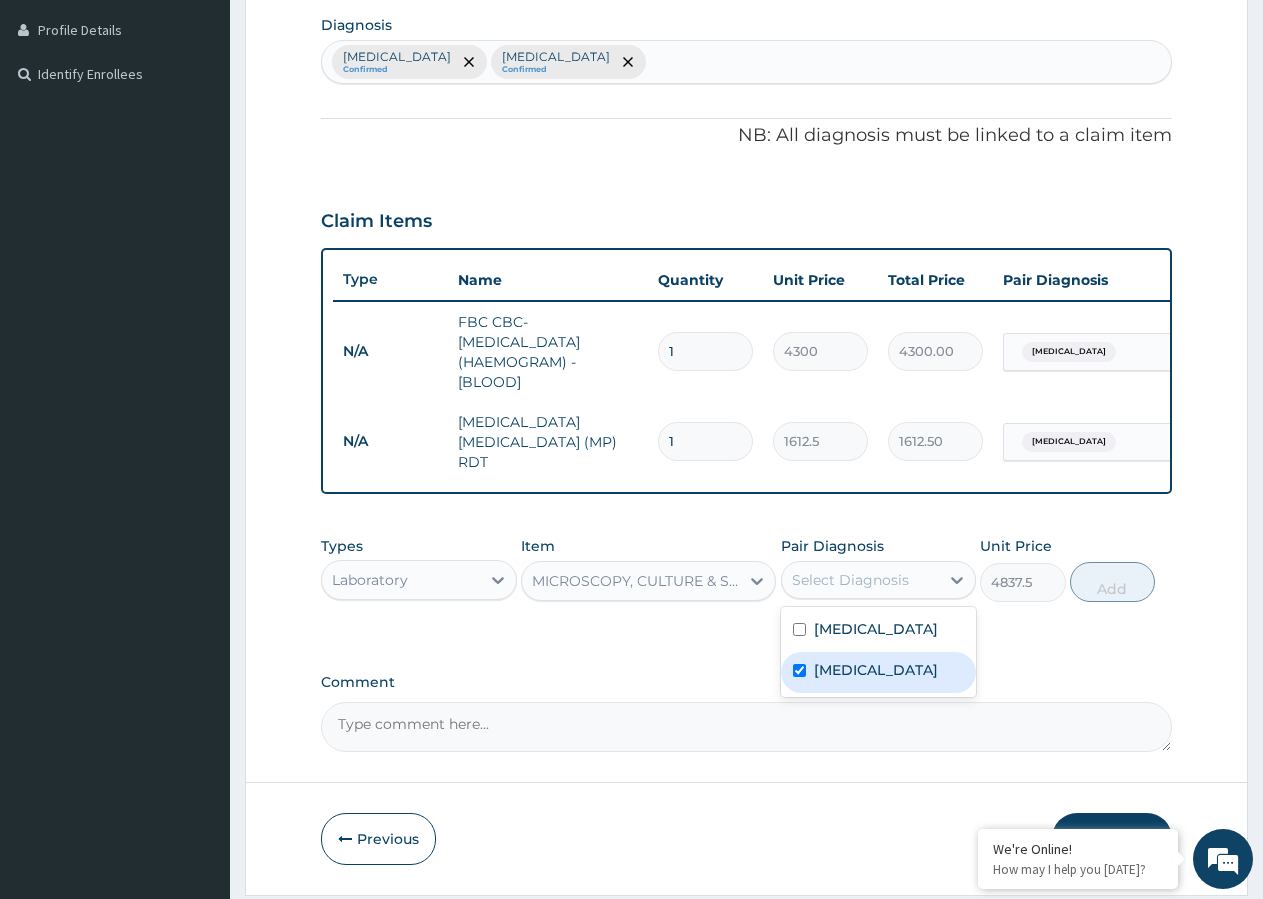 checkbox on "true" 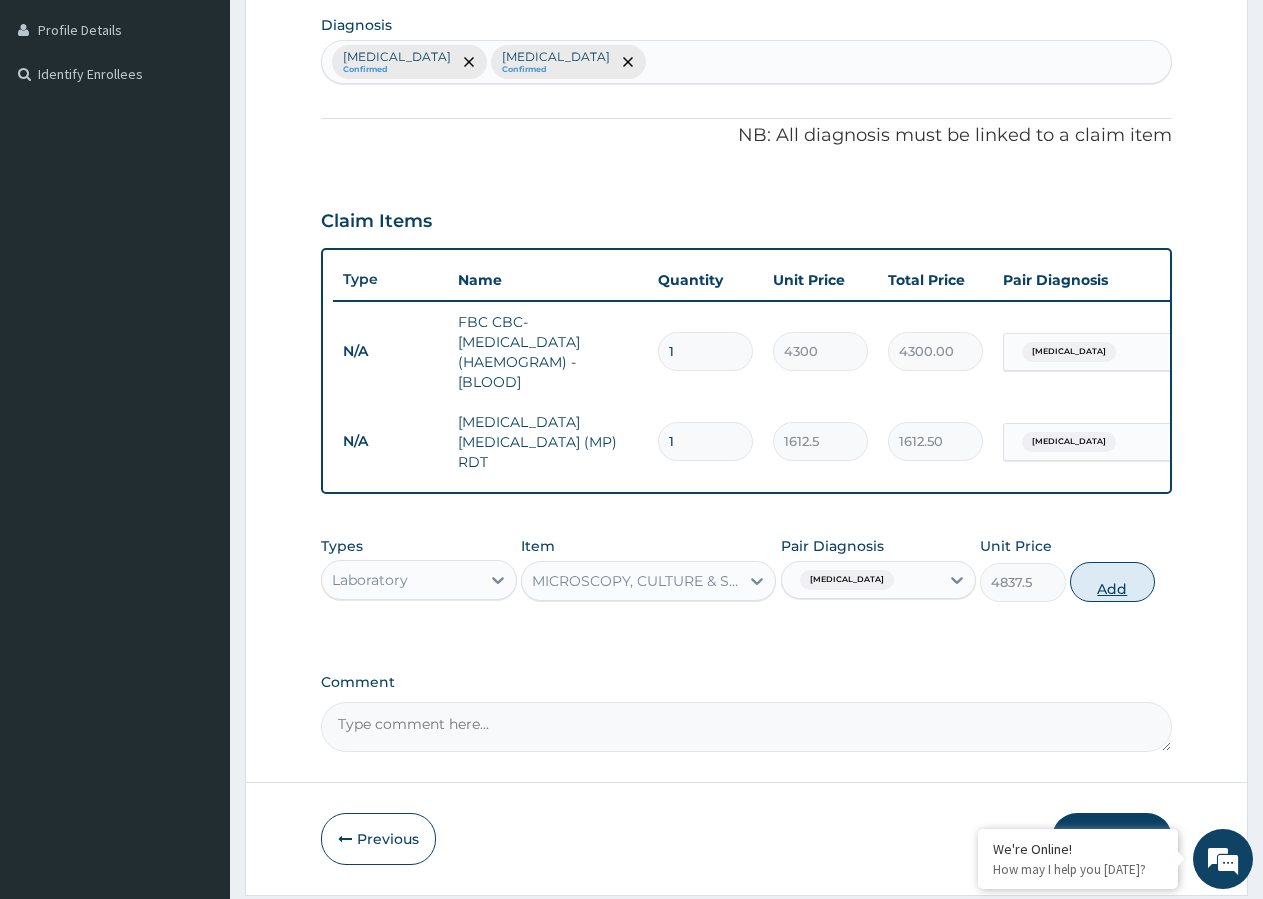 click on "Add" at bounding box center [1112, 582] 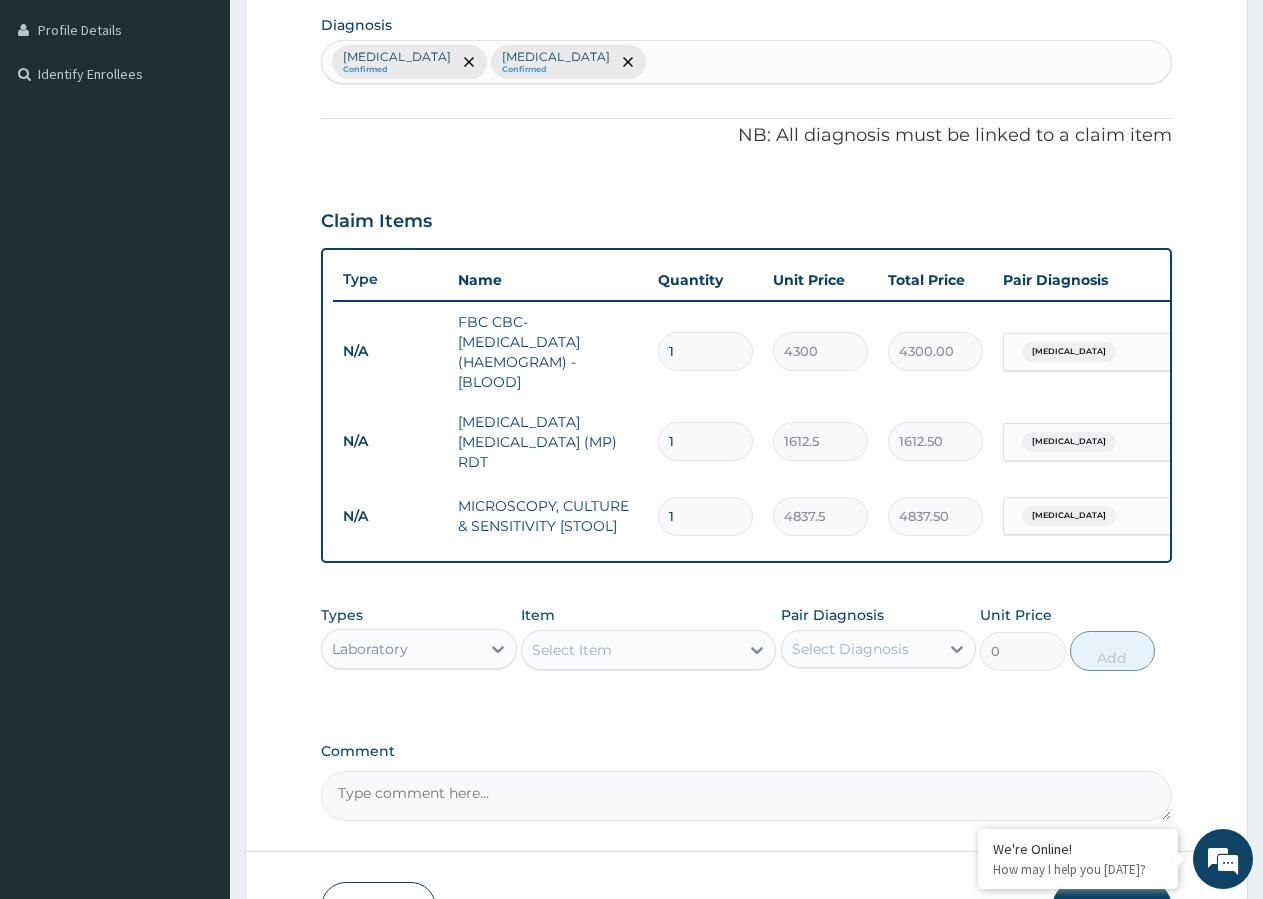 click on "Laboratory" at bounding box center (401, 649) 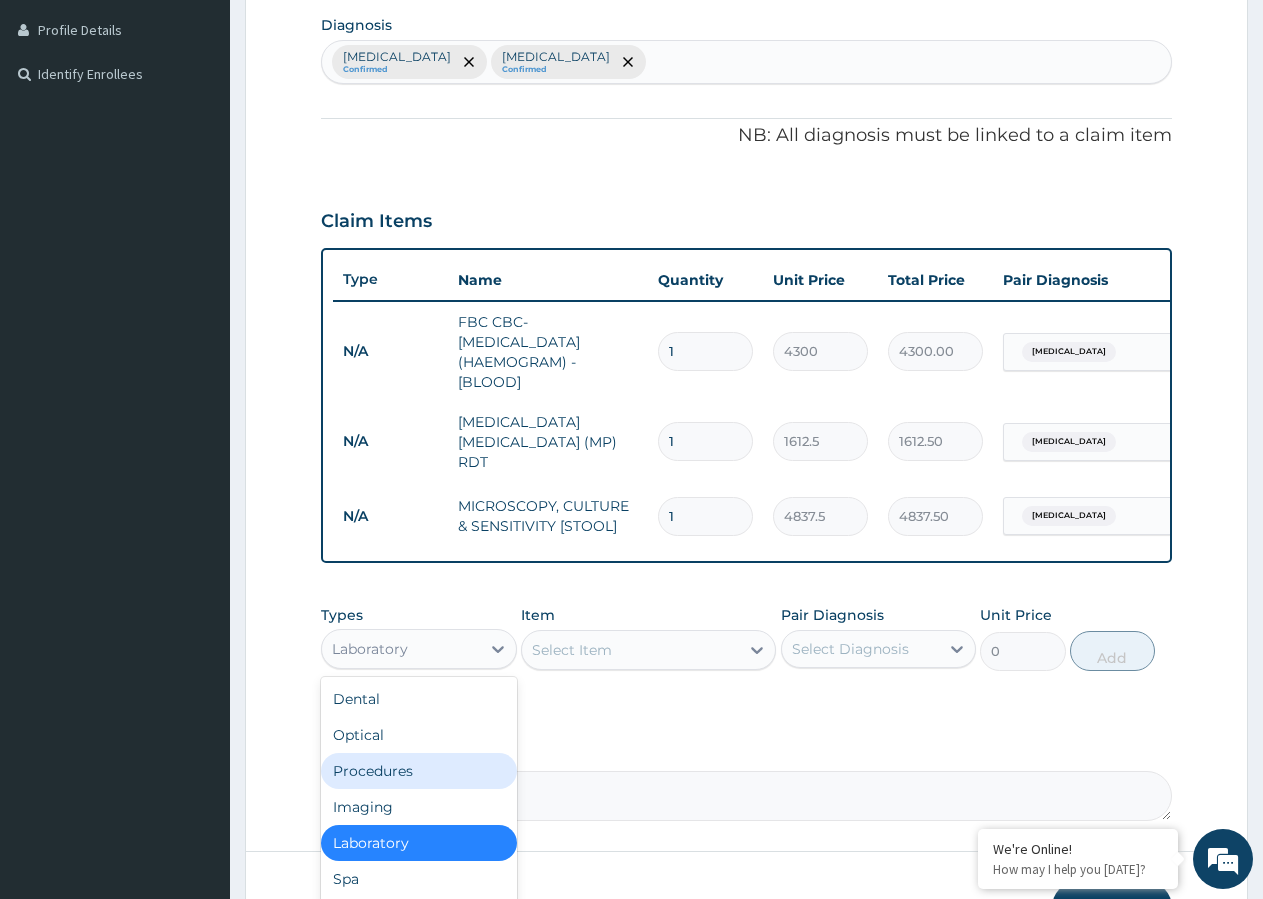 scroll, scrollTop: 68, scrollLeft: 0, axis: vertical 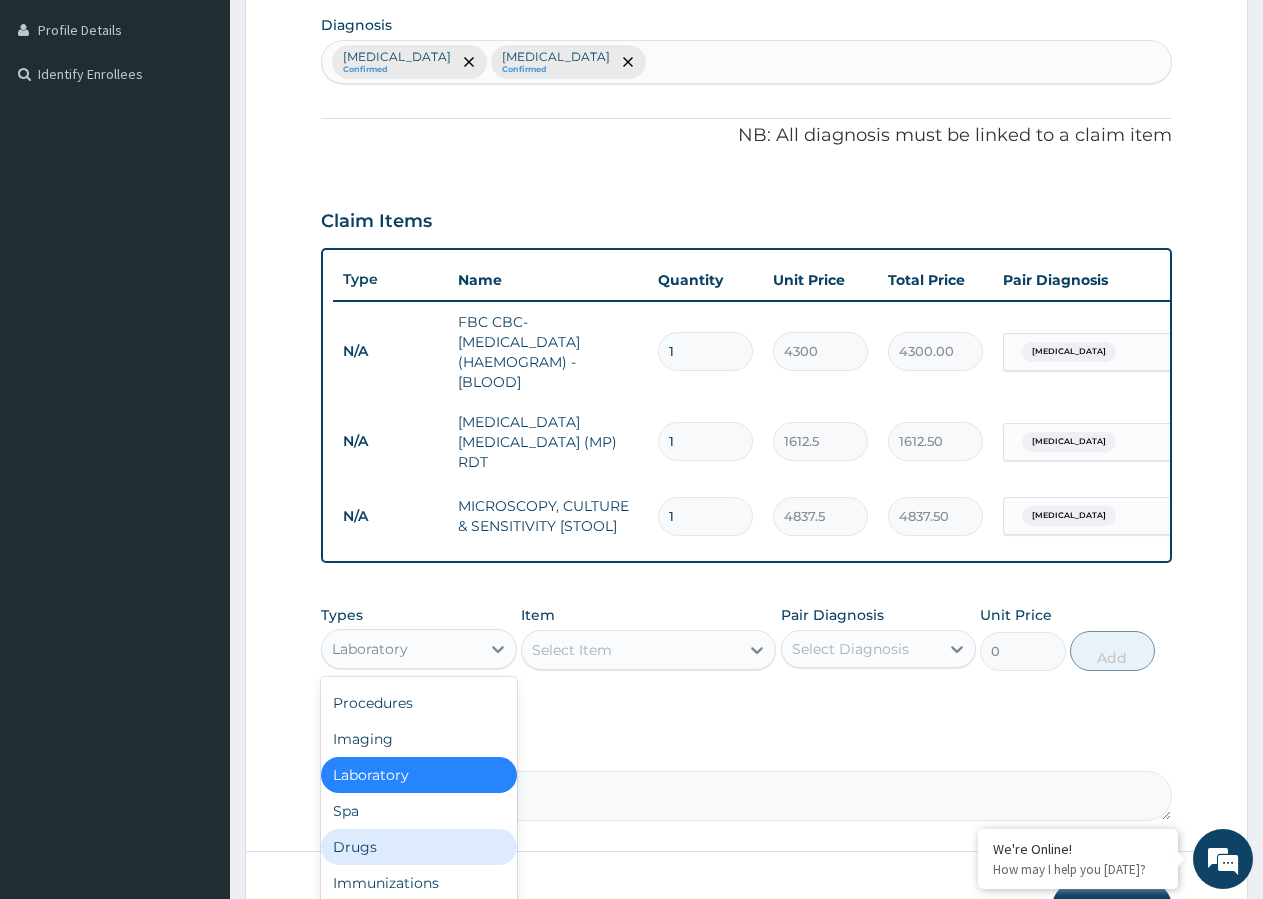 click on "Drugs" at bounding box center (419, 847) 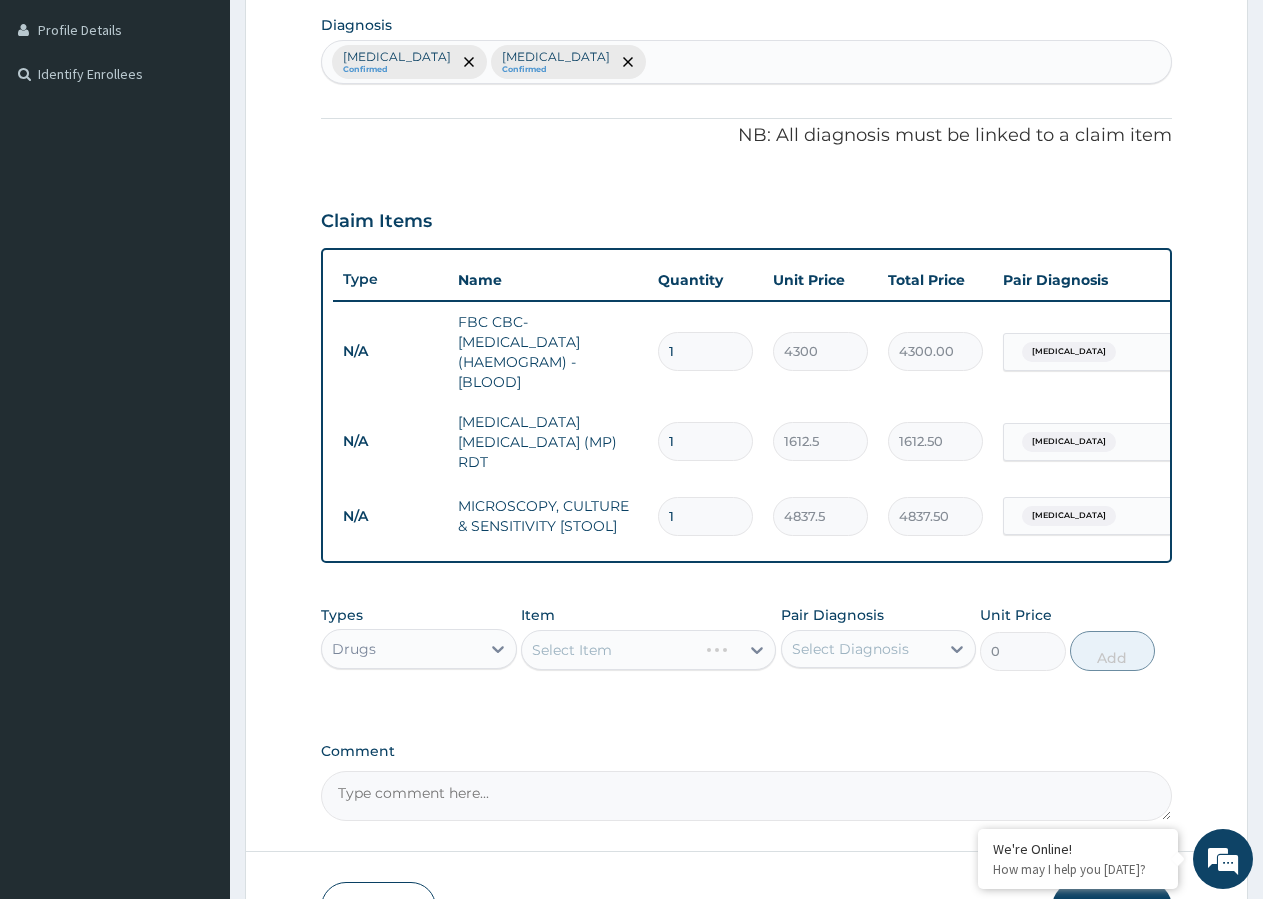 click on "Select Item" at bounding box center (648, 650) 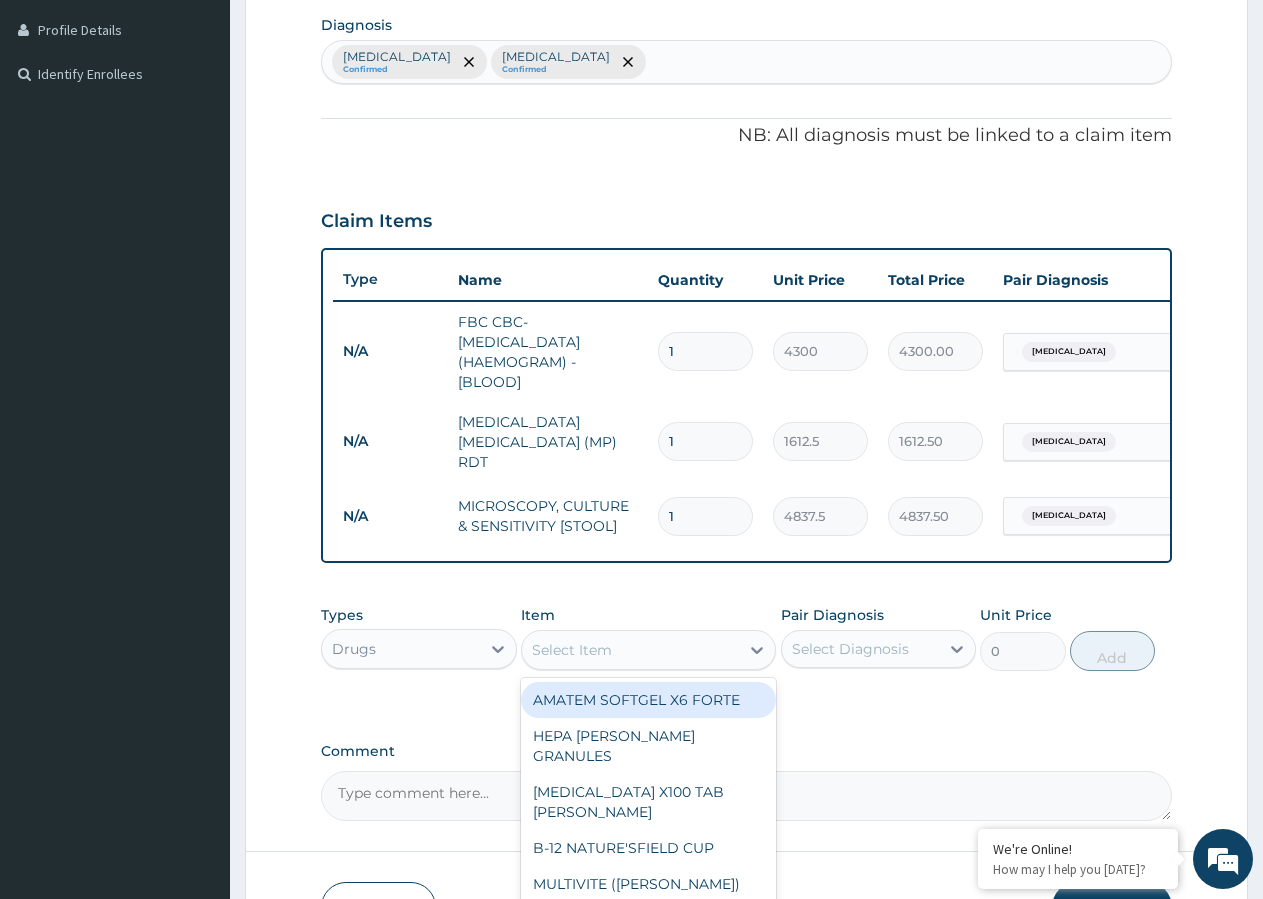 click on "Select Item" at bounding box center [630, 650] 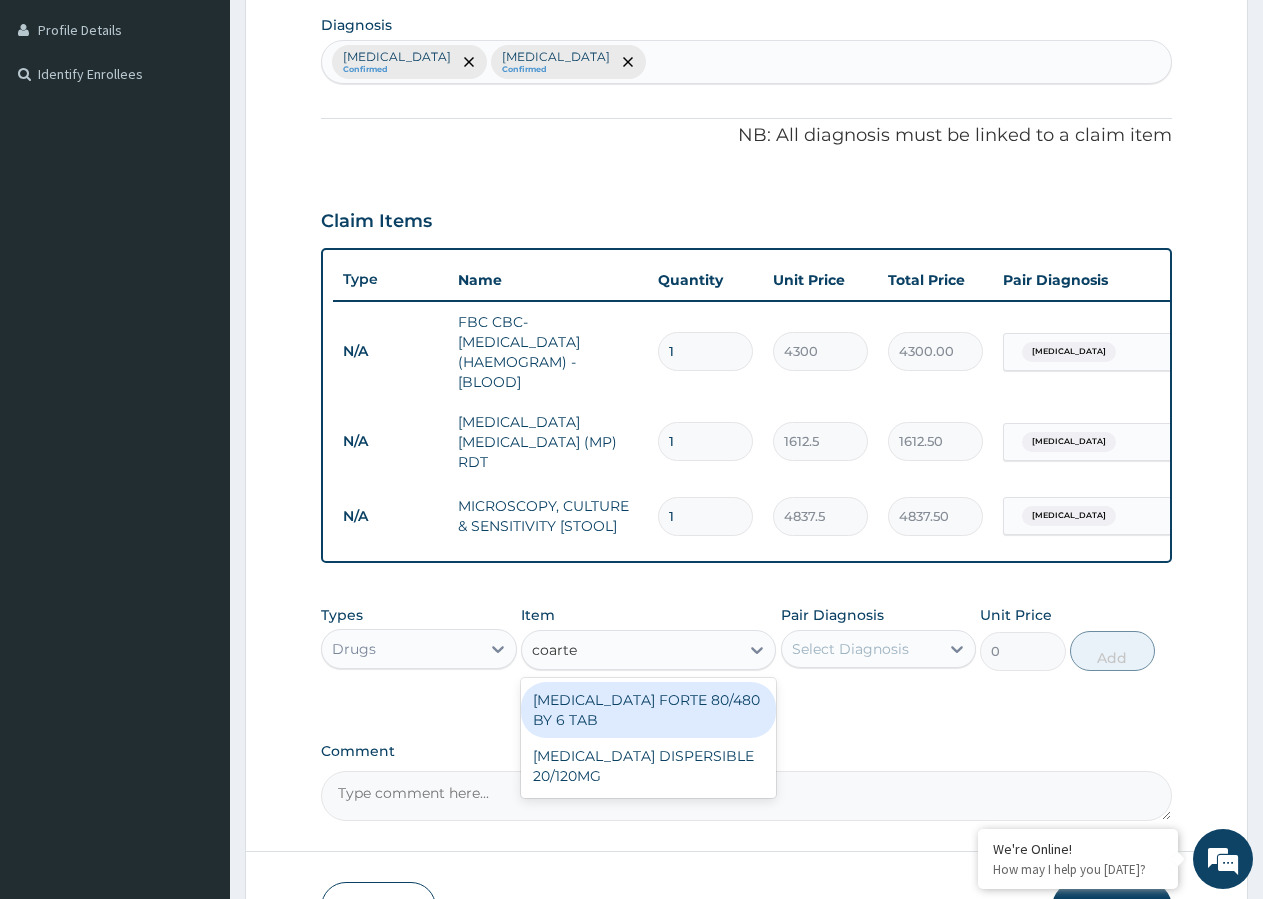 type on "coartem" 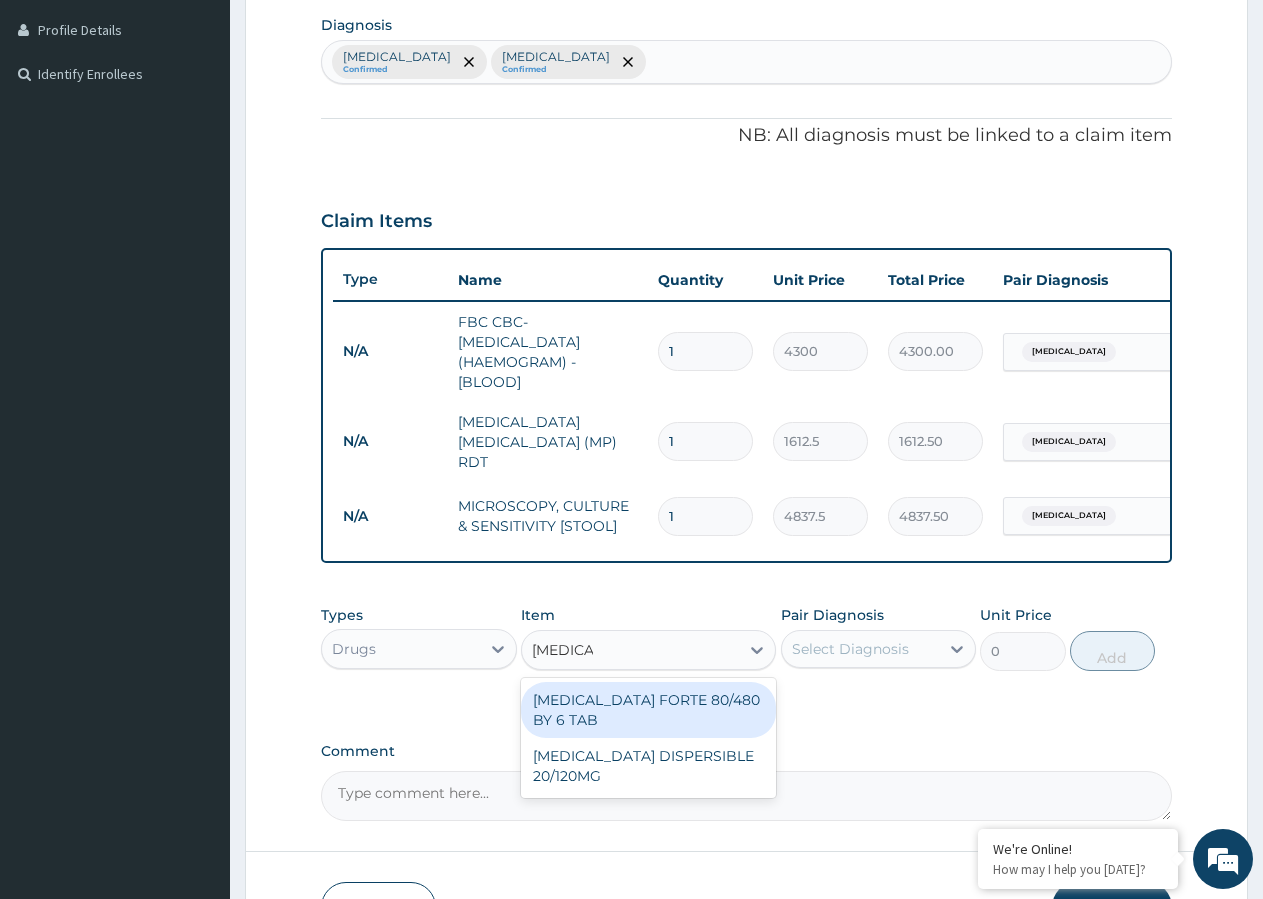 click on "COARTEM FORTE 80/480 BY 6 TAB" at bounding box center [648, 710] 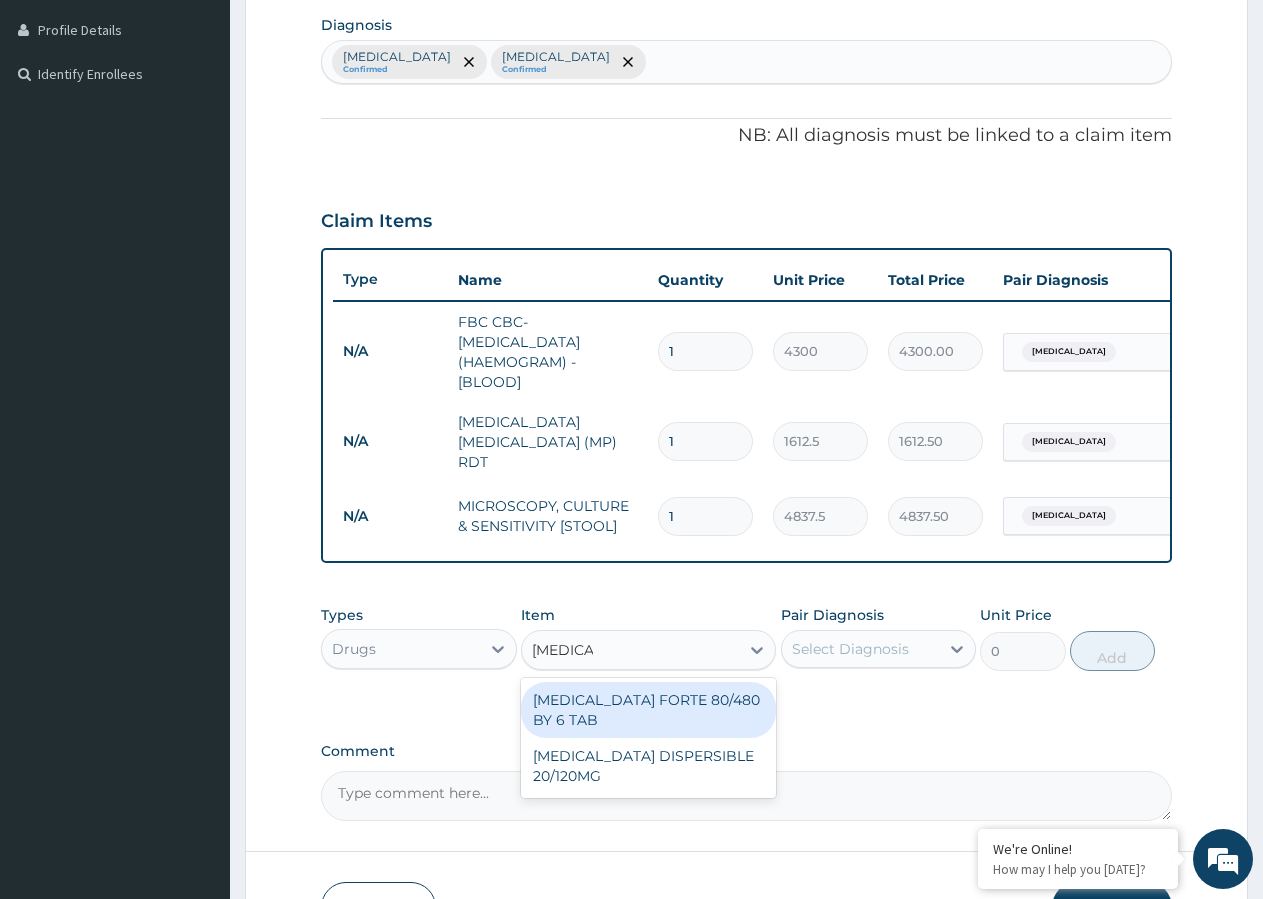 type 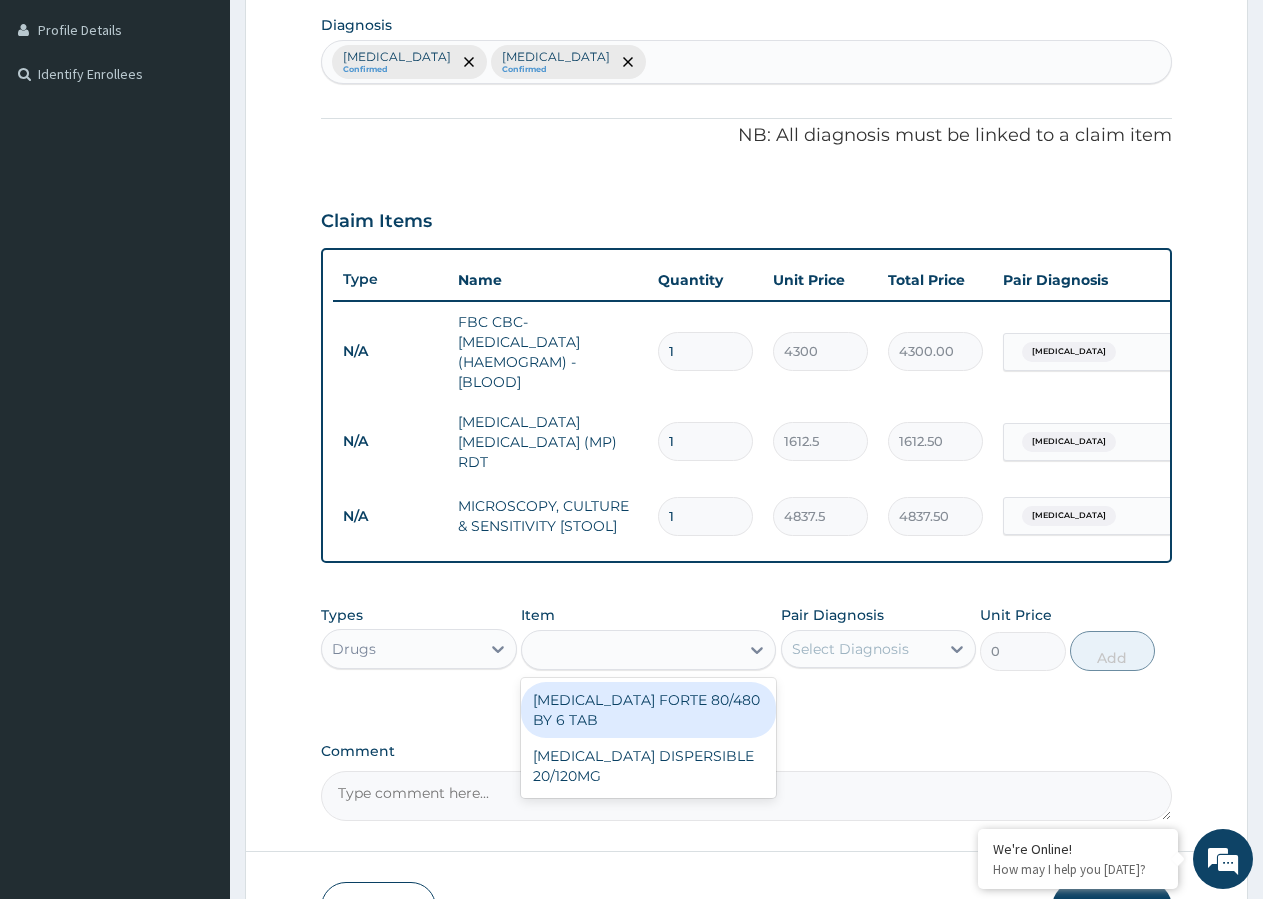 type on "449.35" 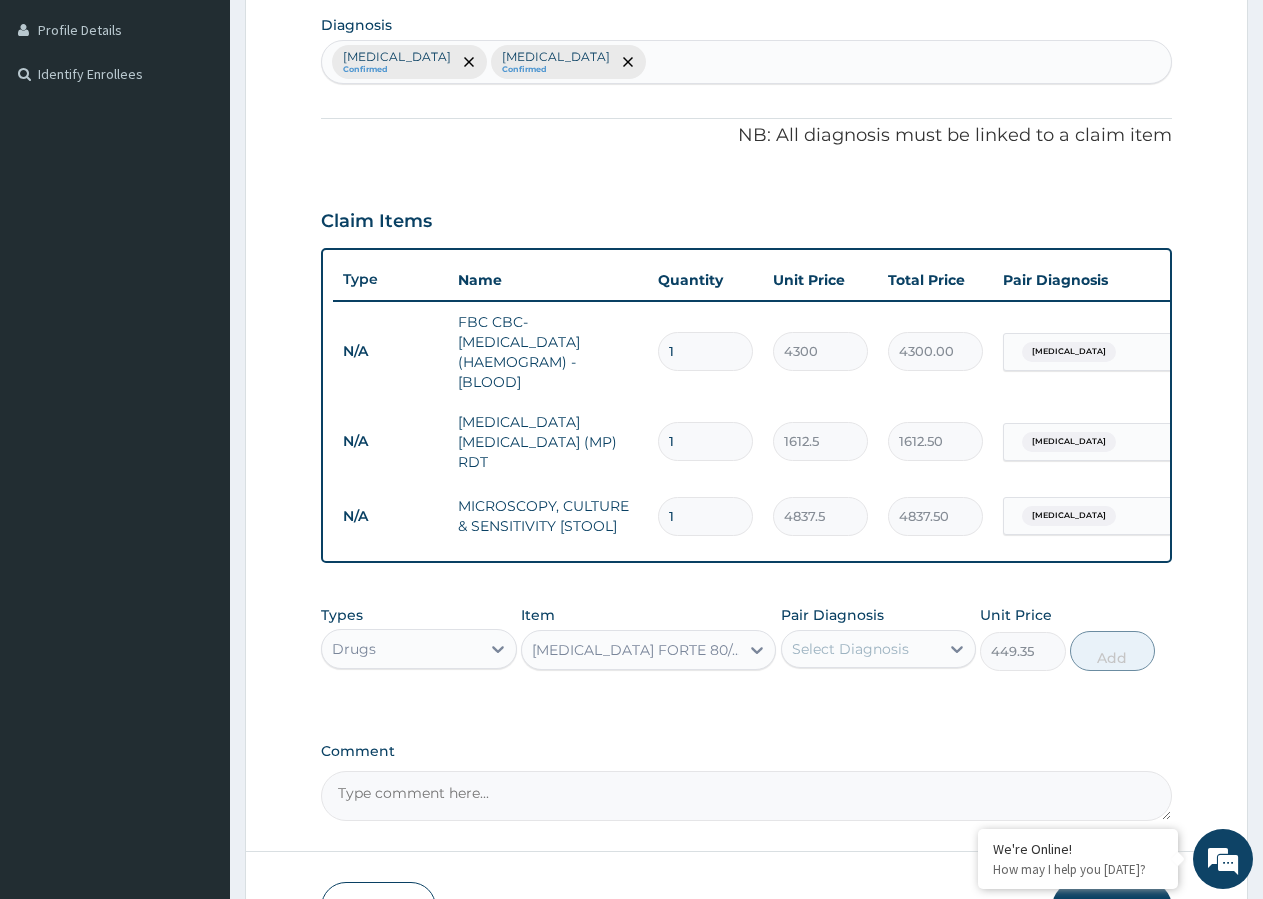 click on "Select Diagnosis" at bounding box center [850, 649] 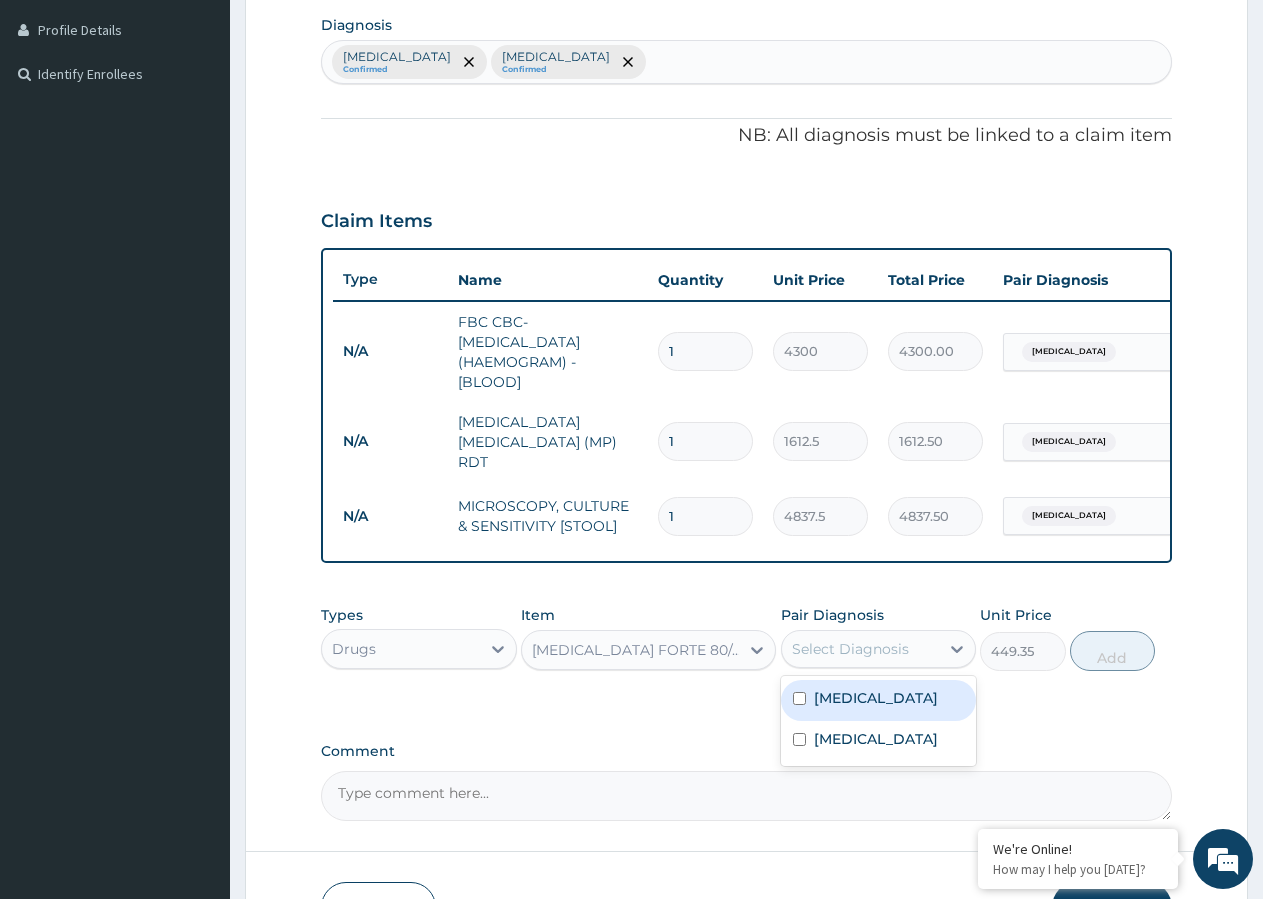click at bounding box center [799, 698] 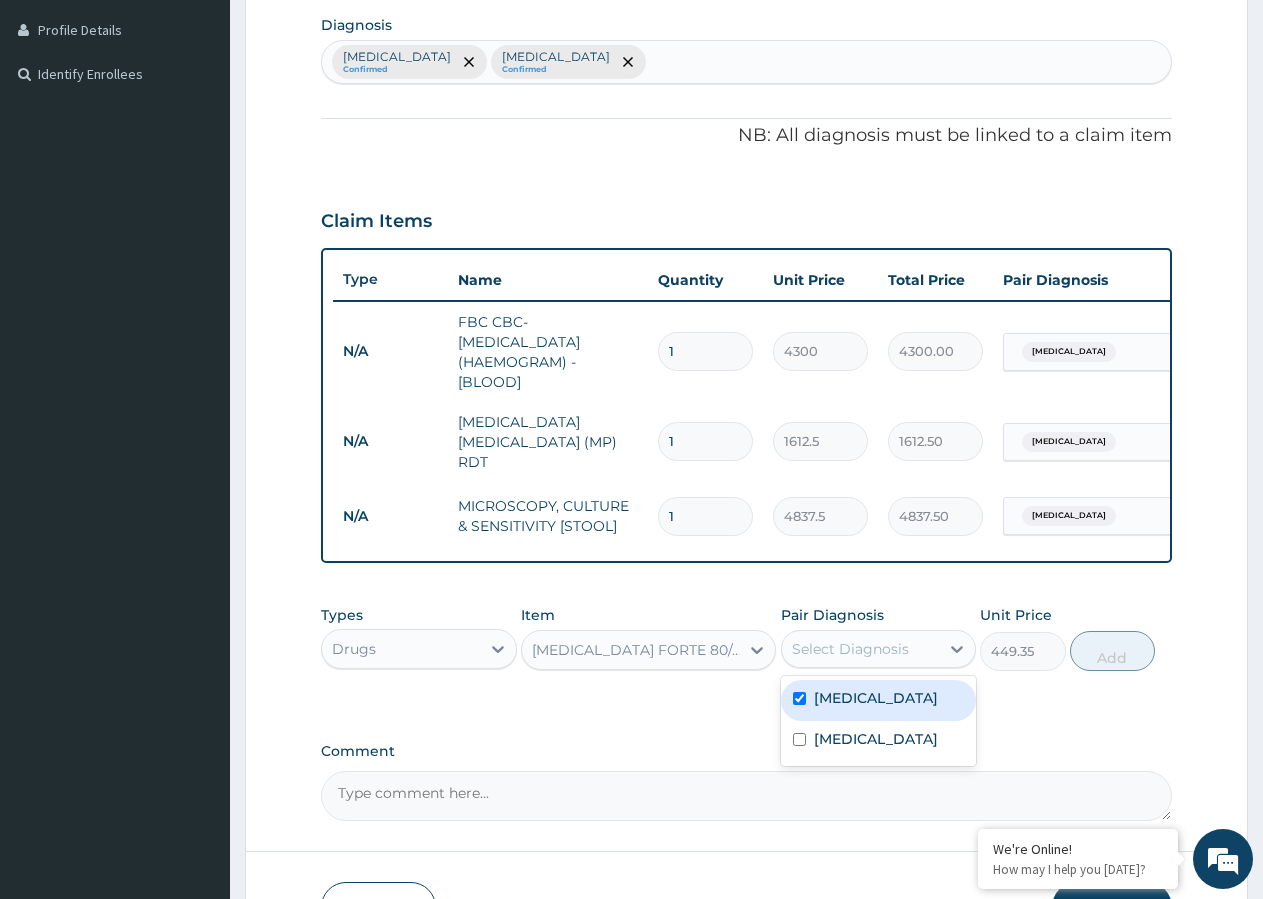 checkbox on "true" 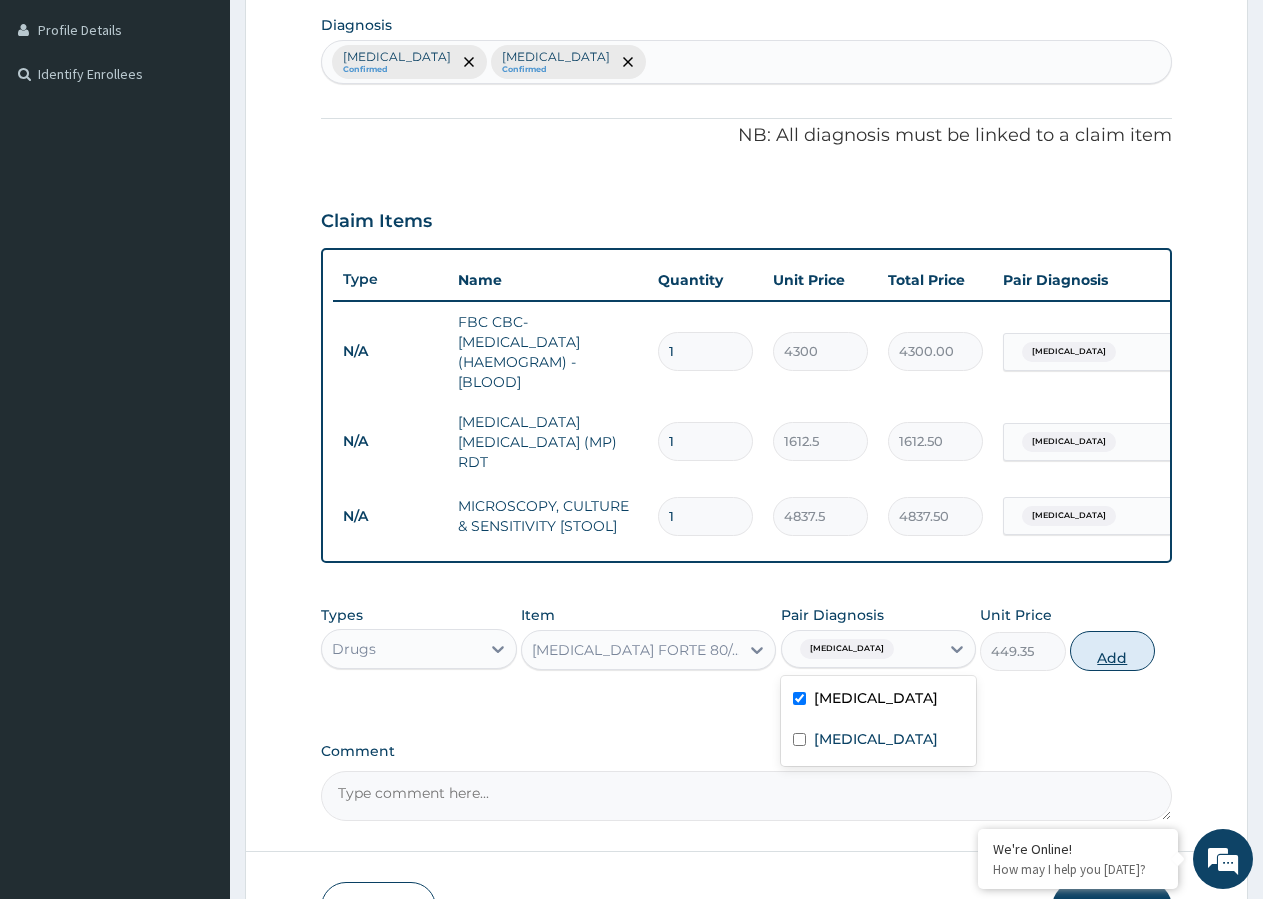 click on "Add" at bounding box center [1112, 651] 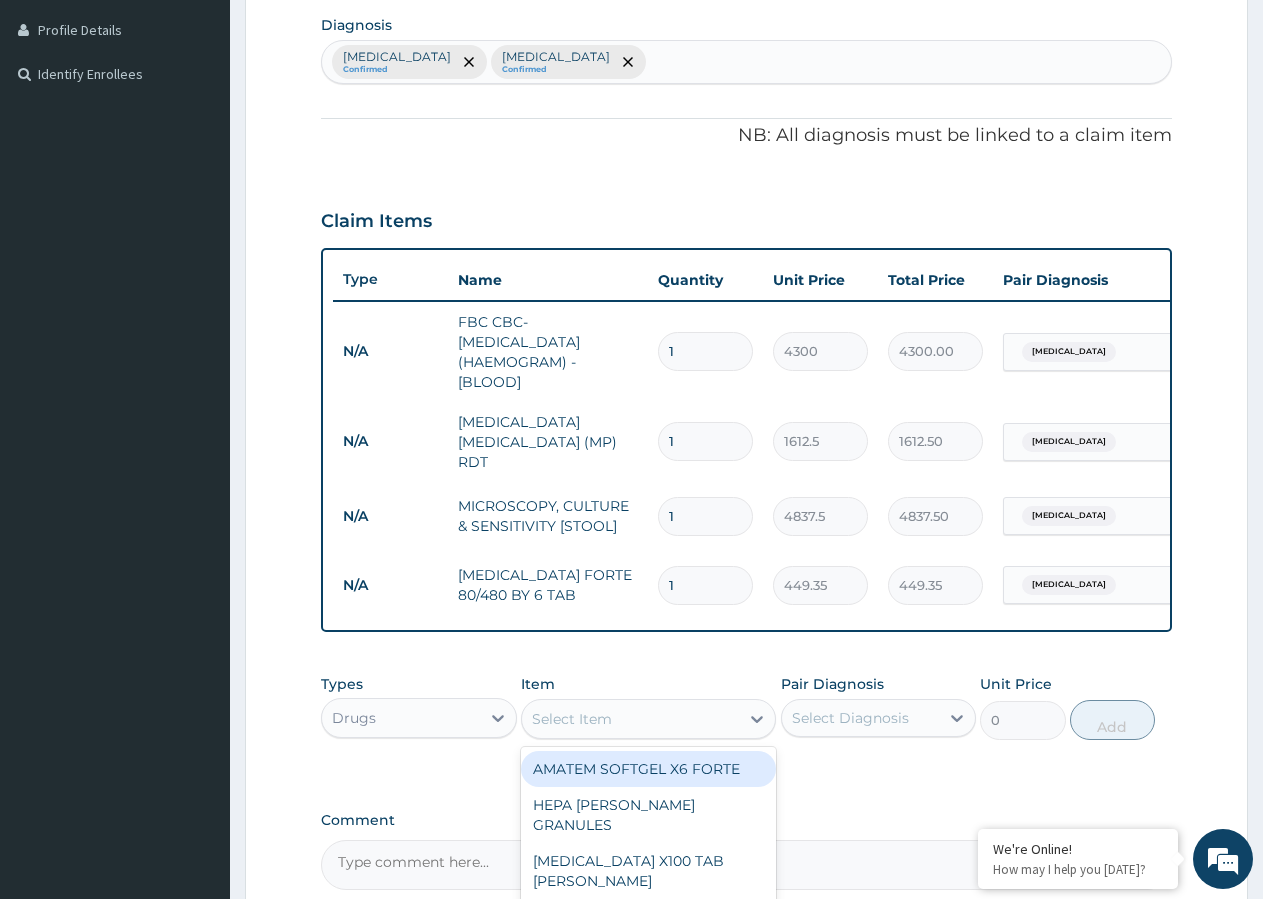 click on "Select Item" at bounding box center (572, 719) 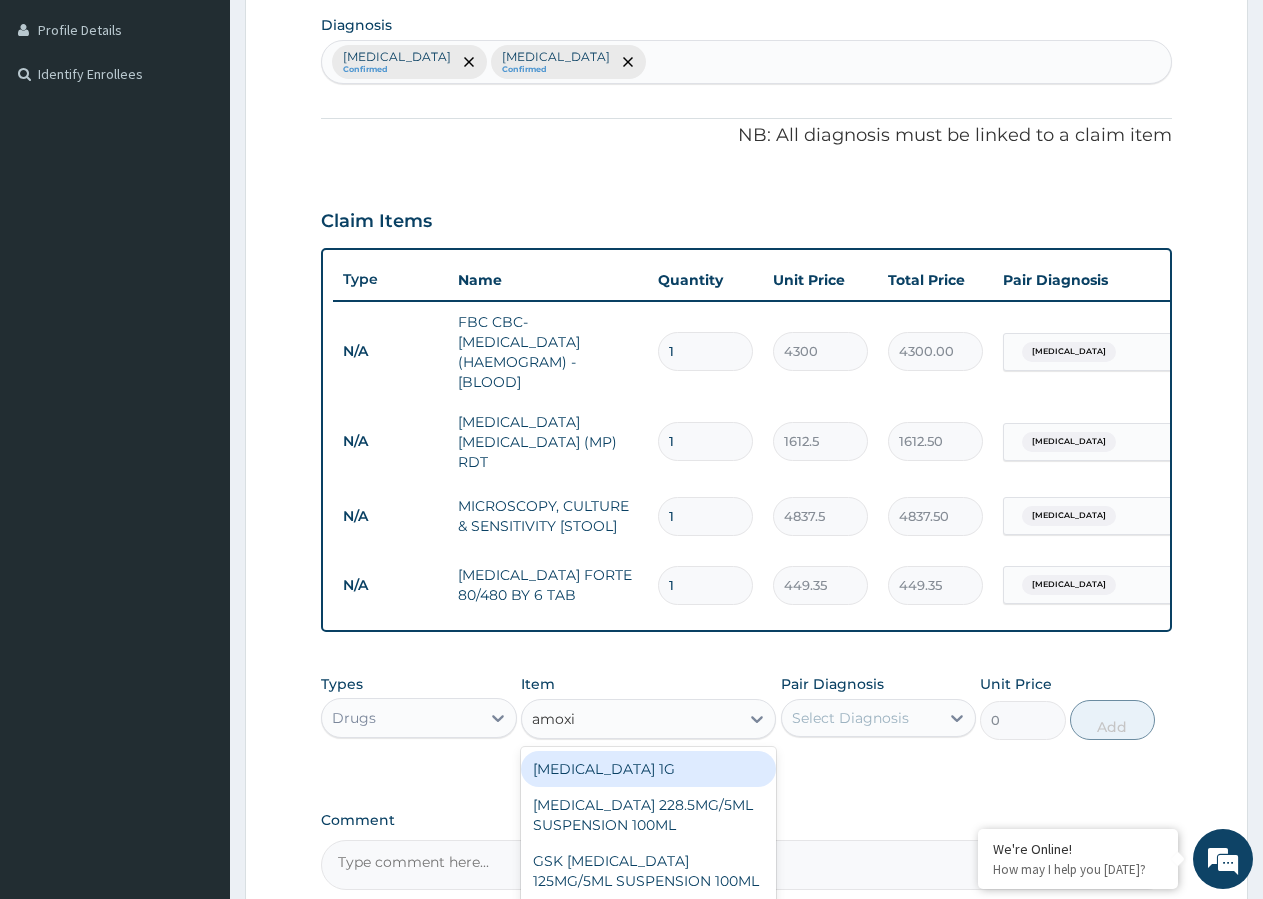 type on "amoxil" 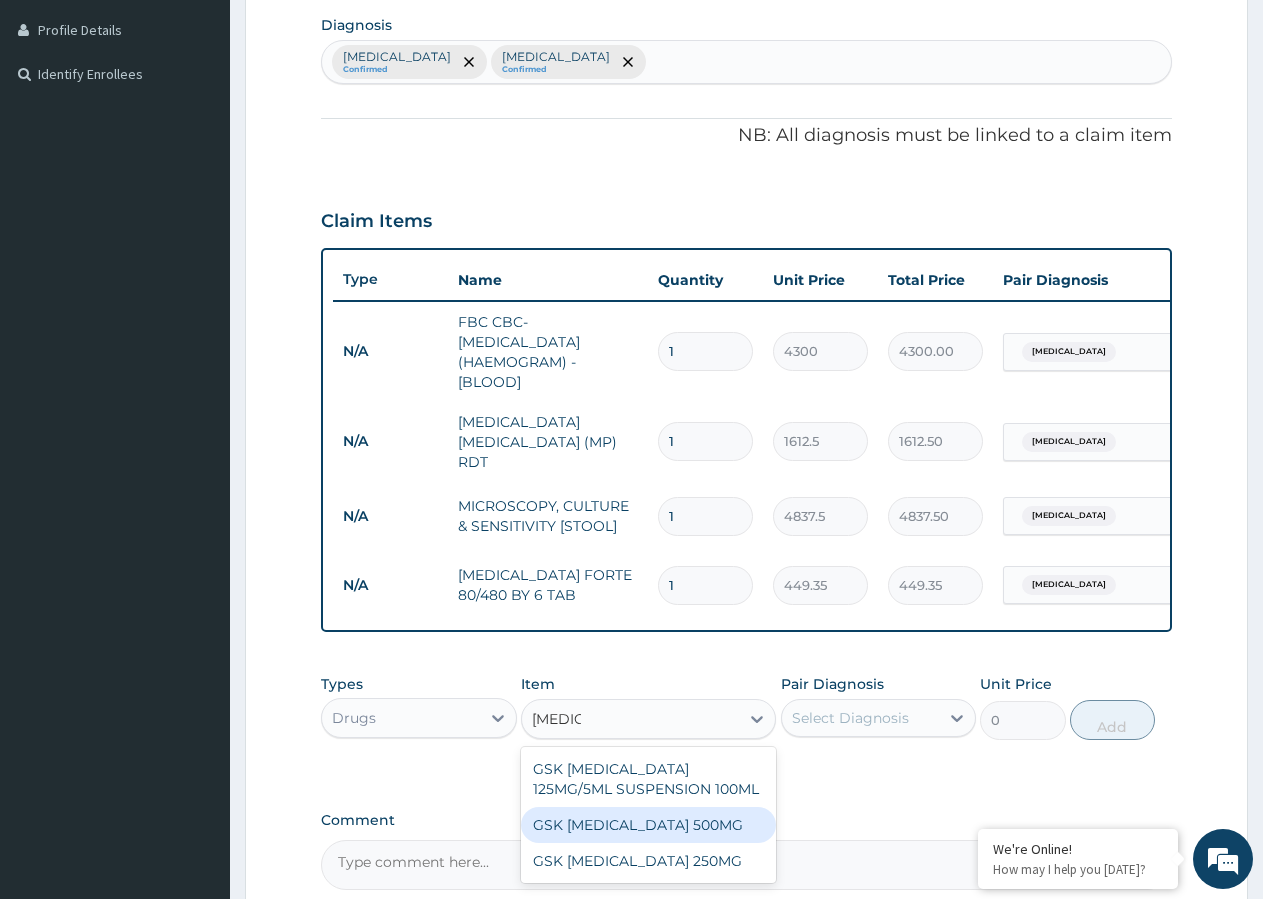 click on "GSK AMOXIL 500MG" at bounding box center [648, 825] 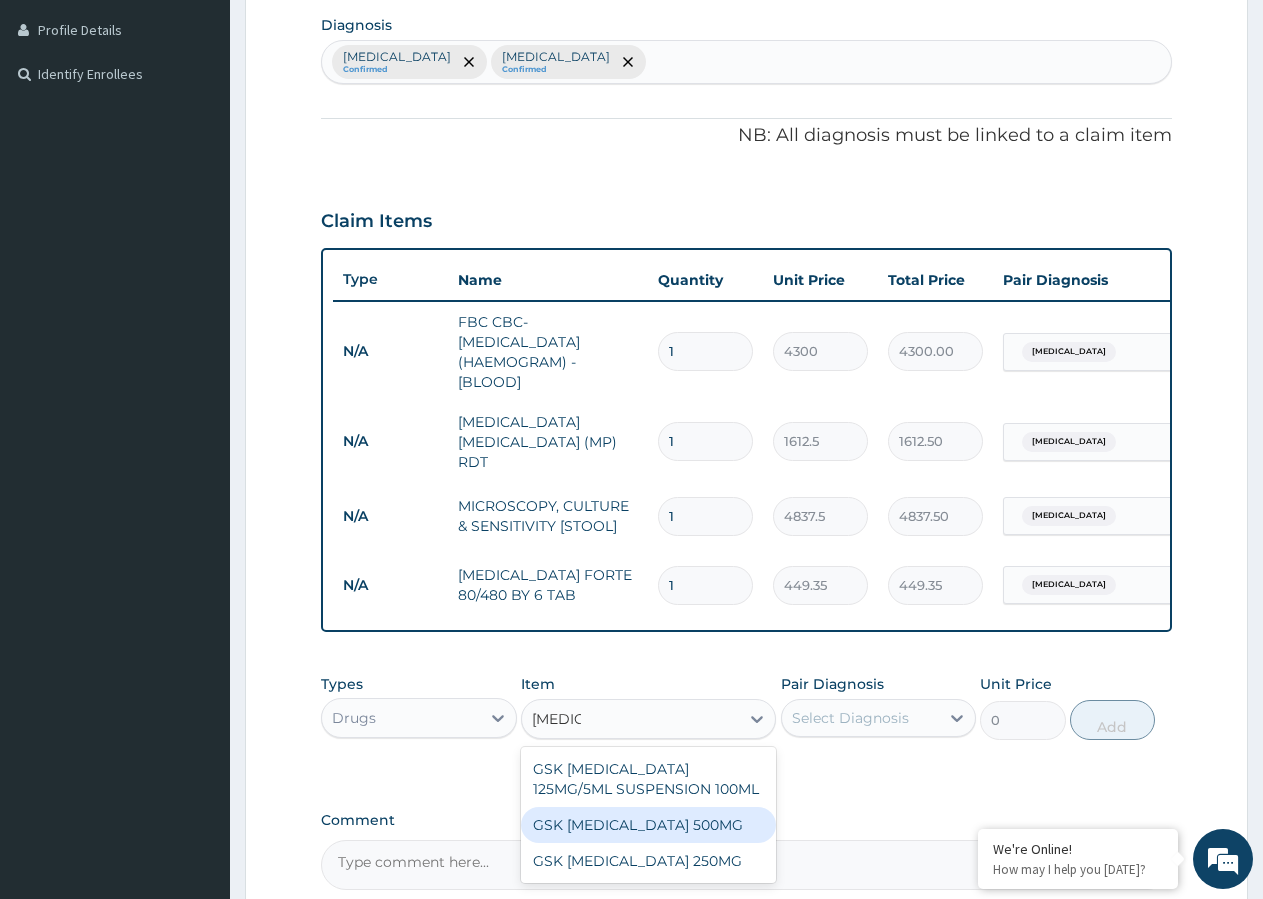 type 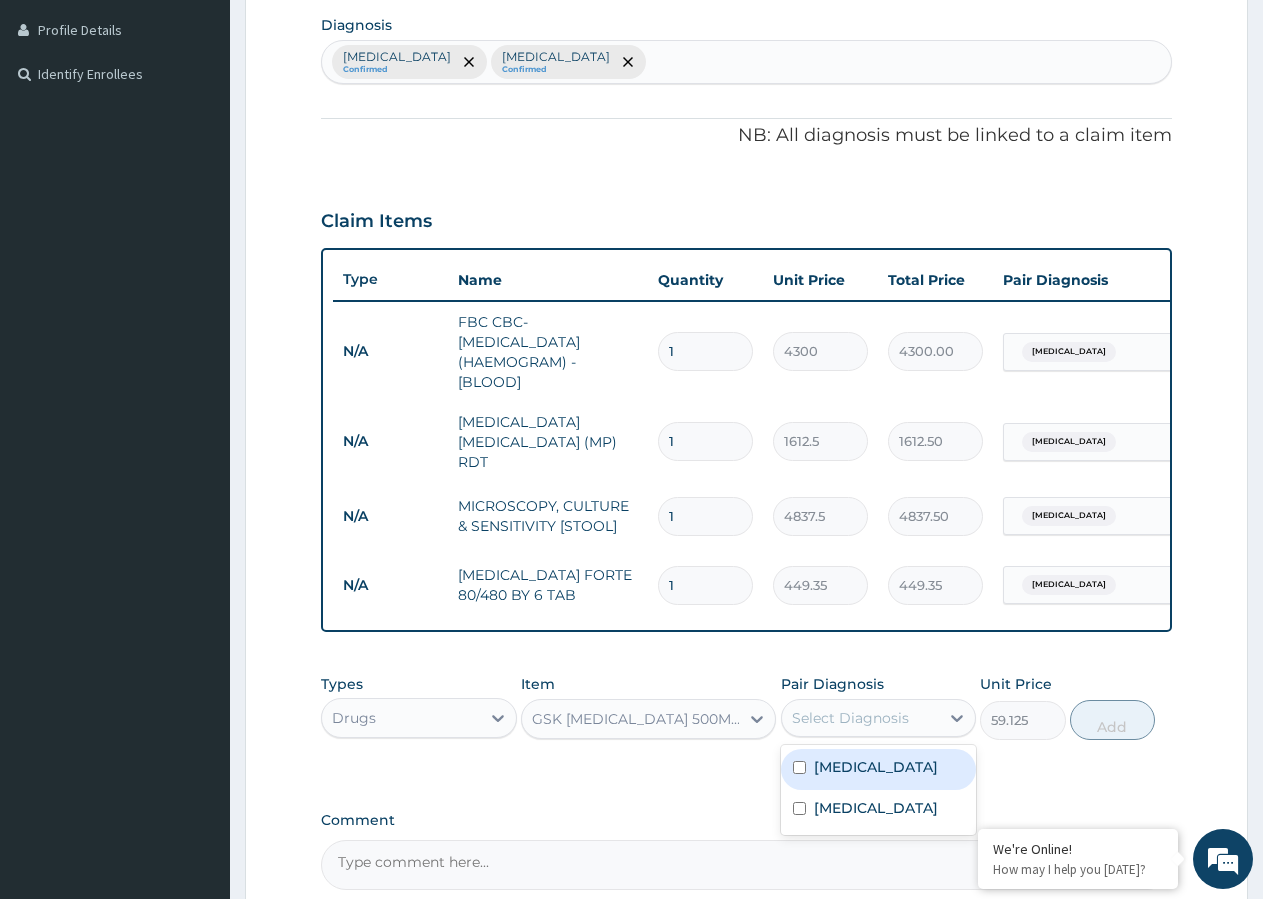 click on "Select Diagnosis" at bounding box center (850, 718) 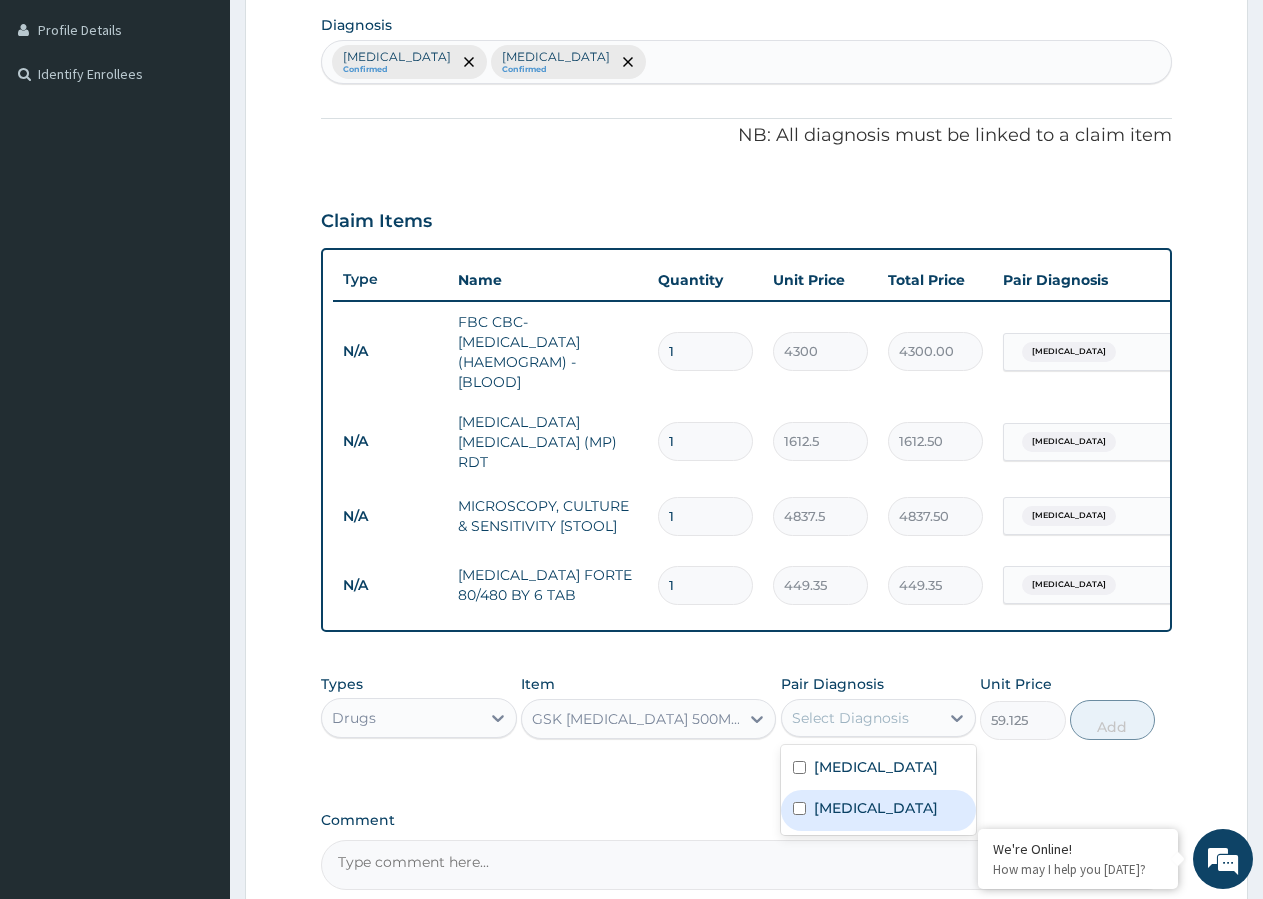 click at bounding box center (799, 808) 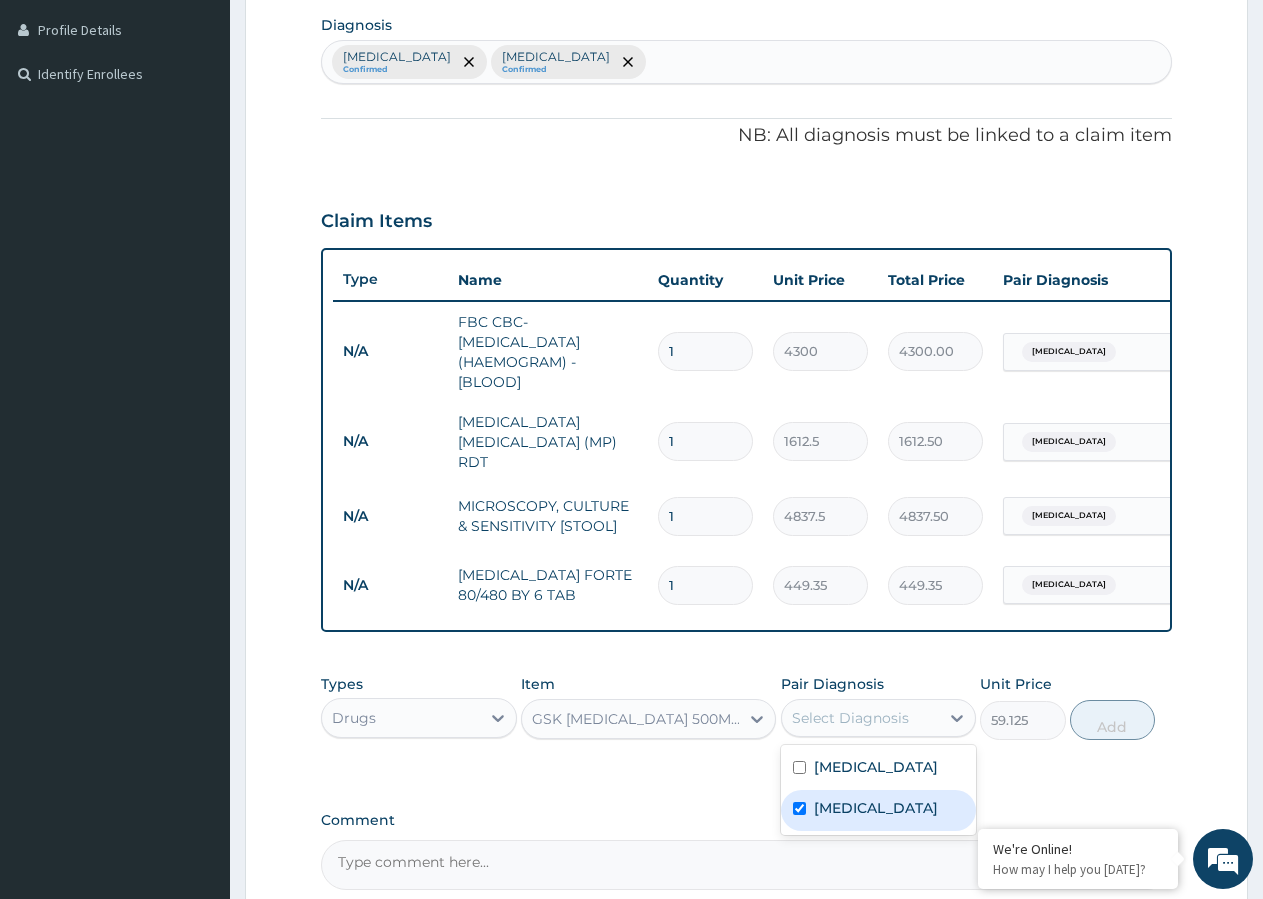 checkbox on "true" 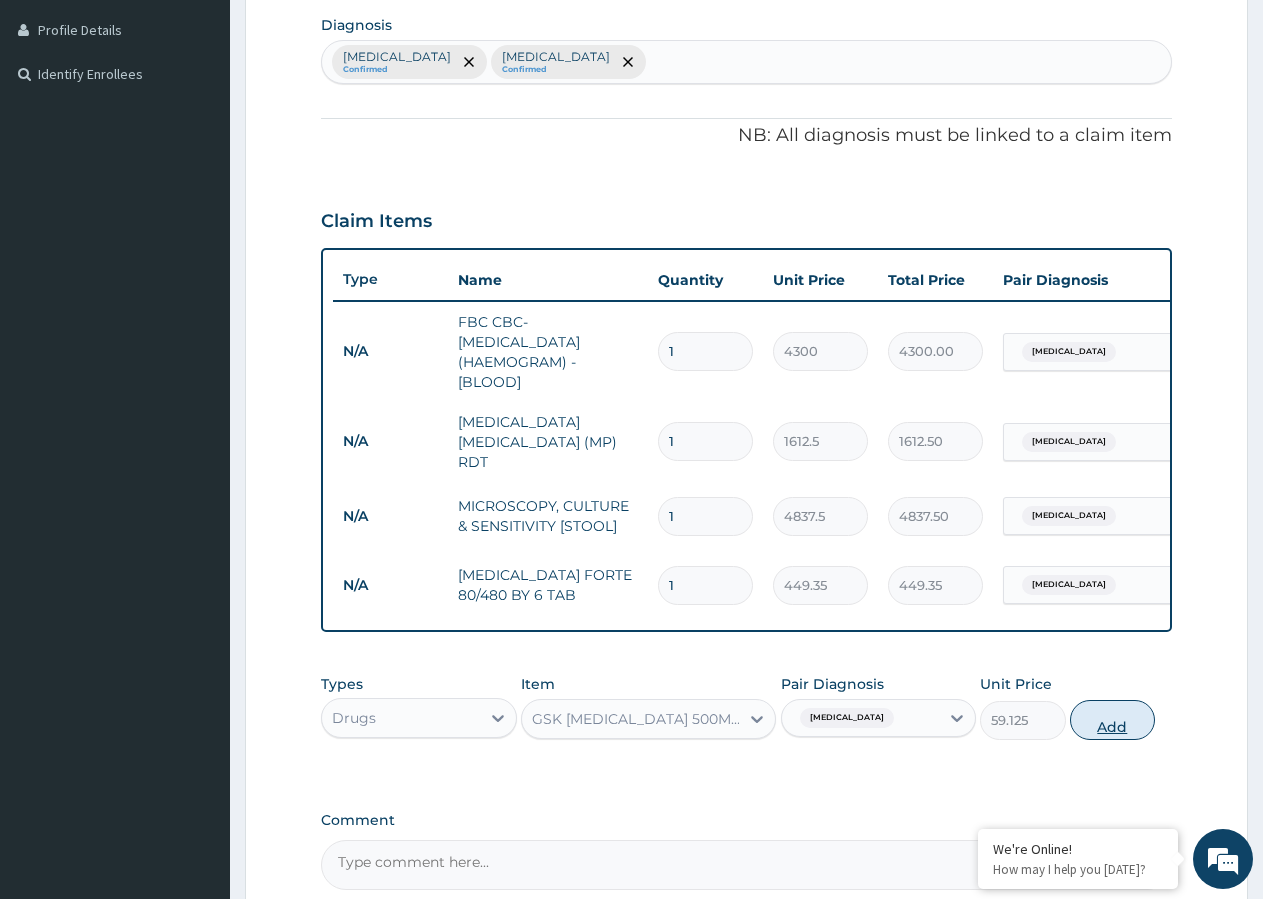 click on "Add" at bounding box center (1112, 720) 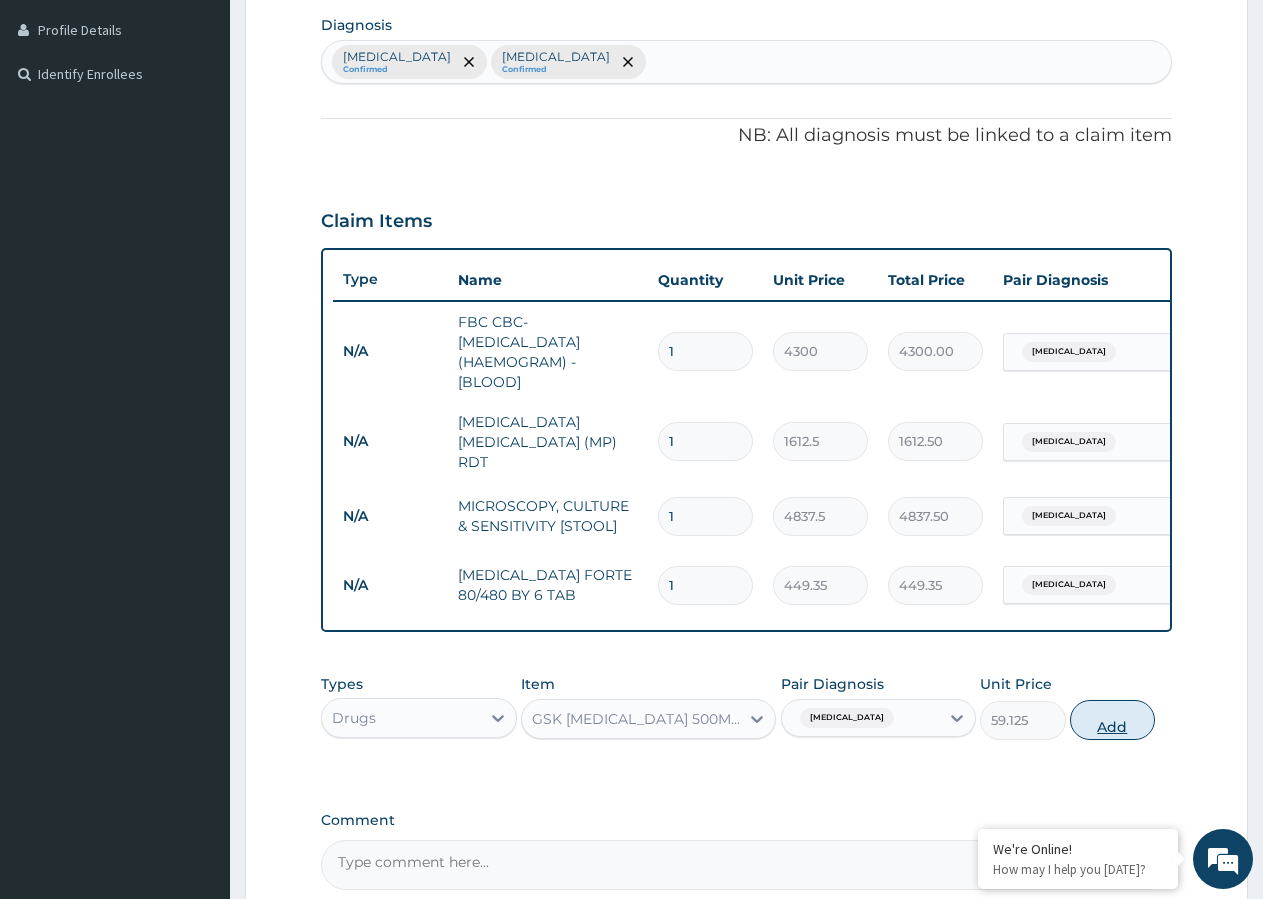 type on "0" 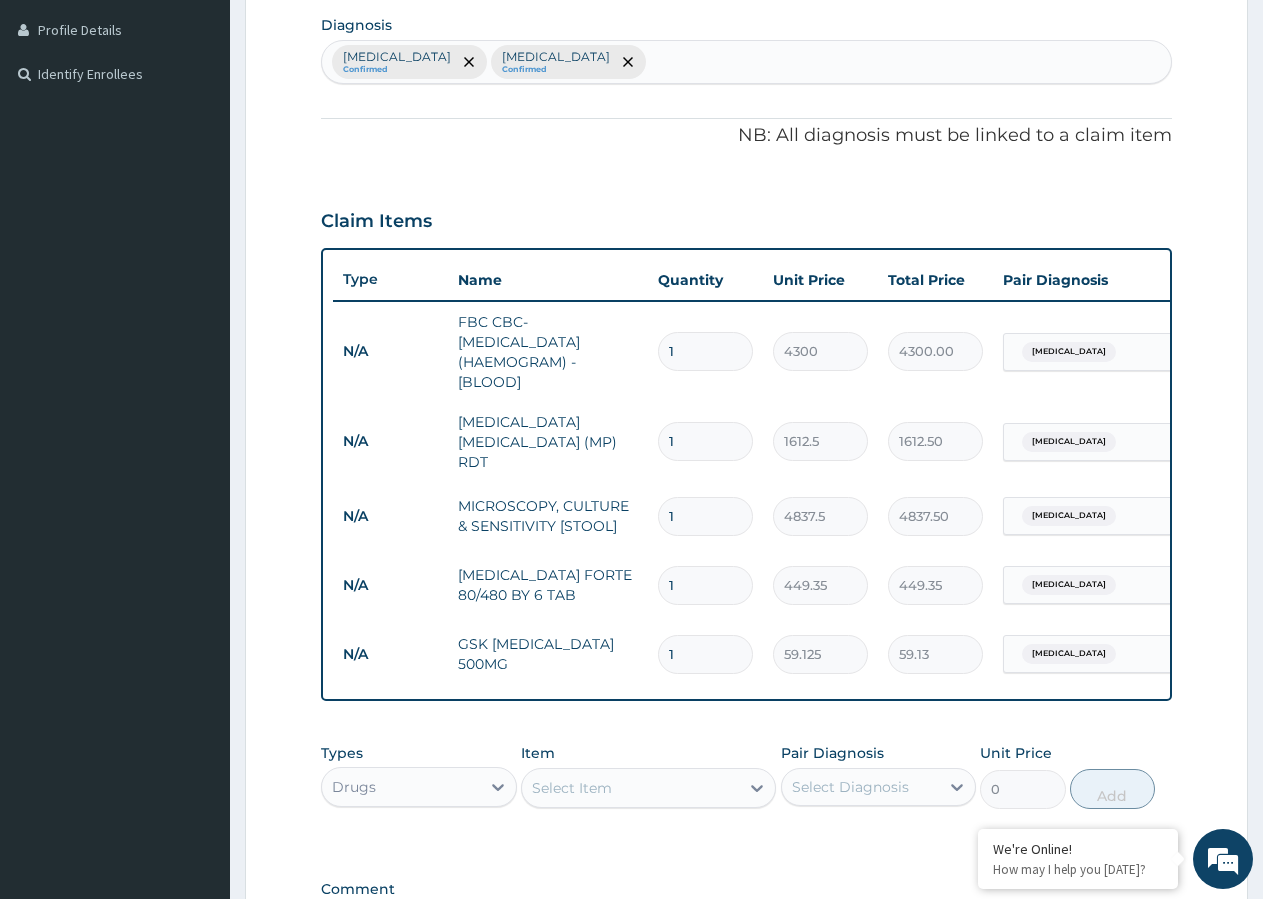type on "10" 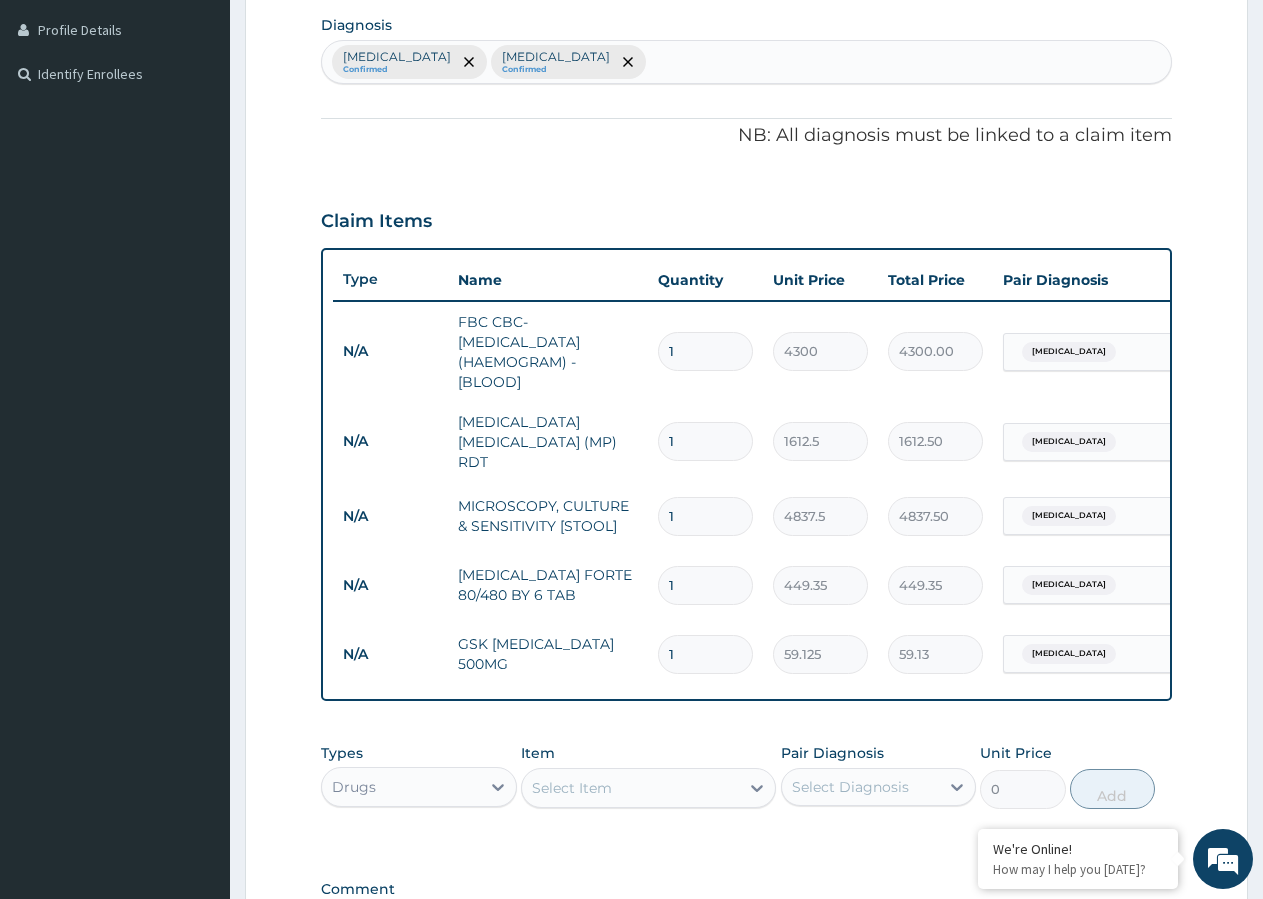 type on "591.25" 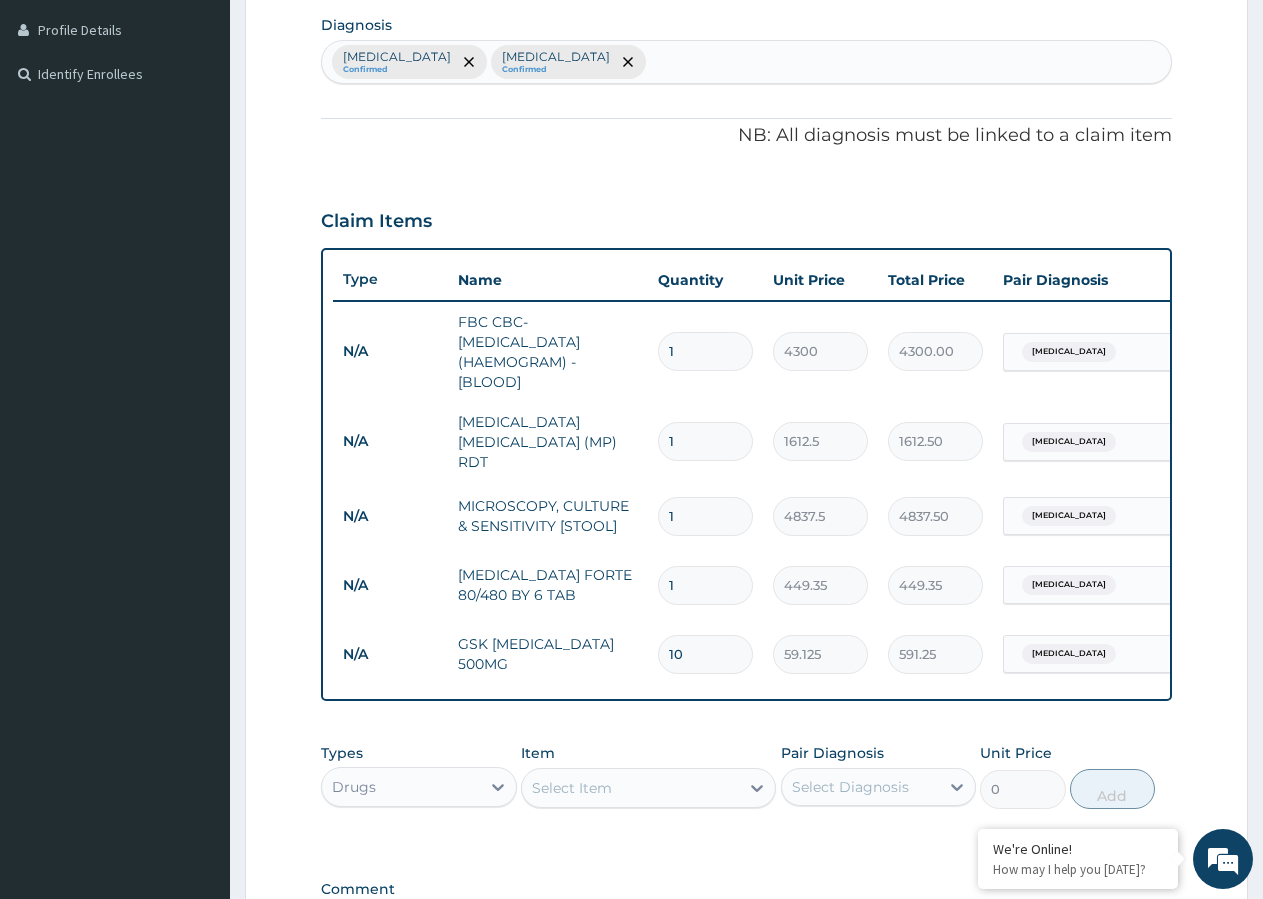 type on "10" 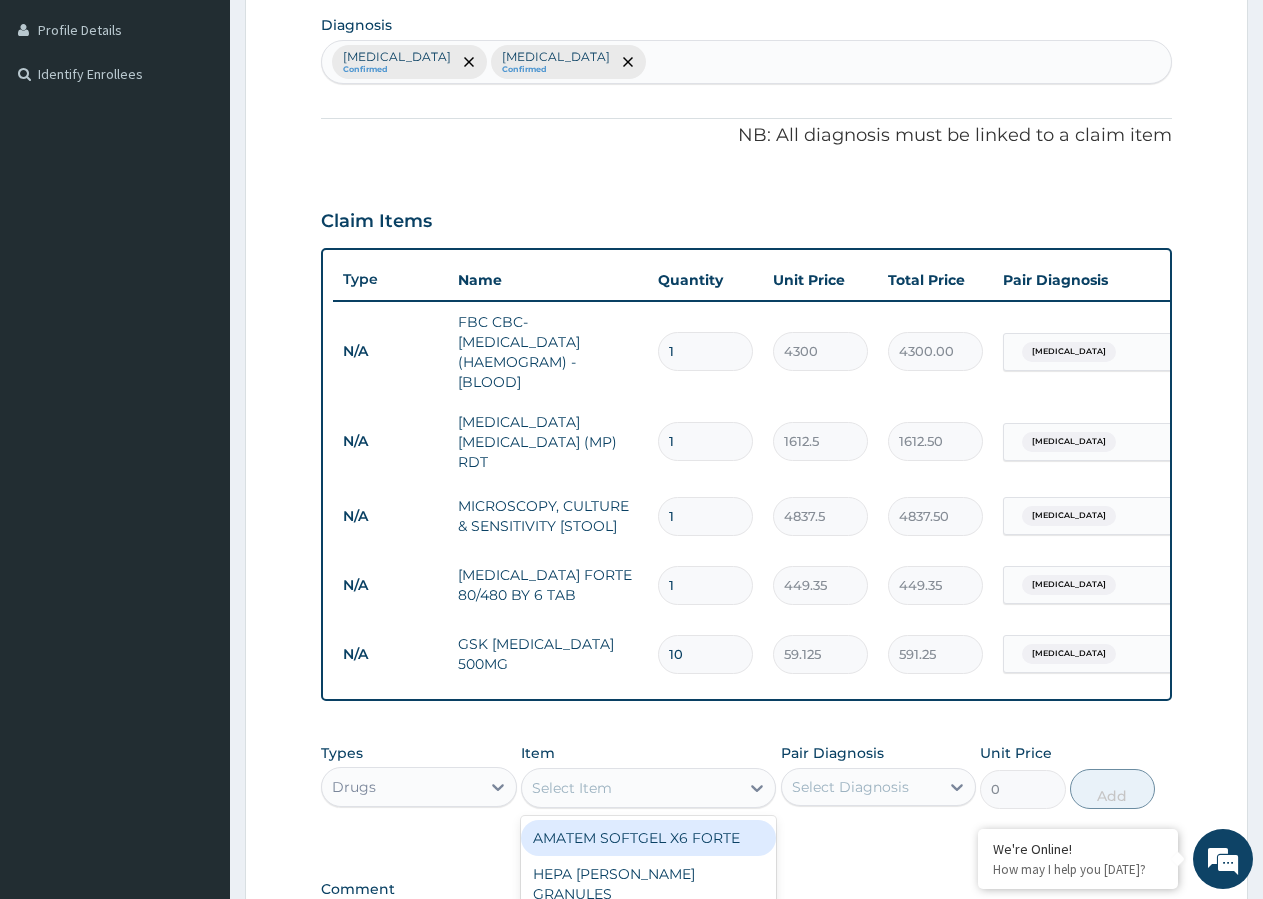 click on "Select Item" at bounding box center (630, 788) 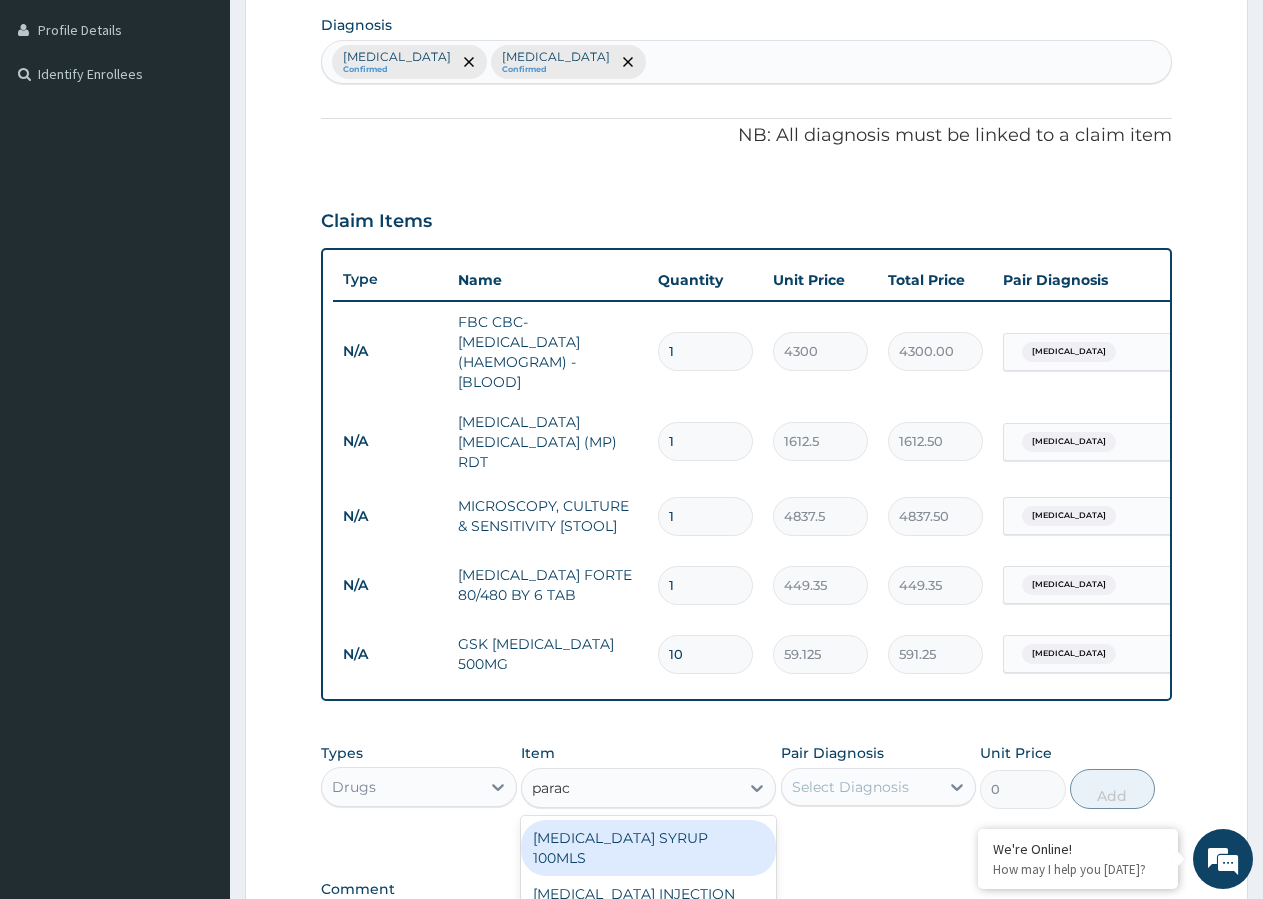 type on "parace" 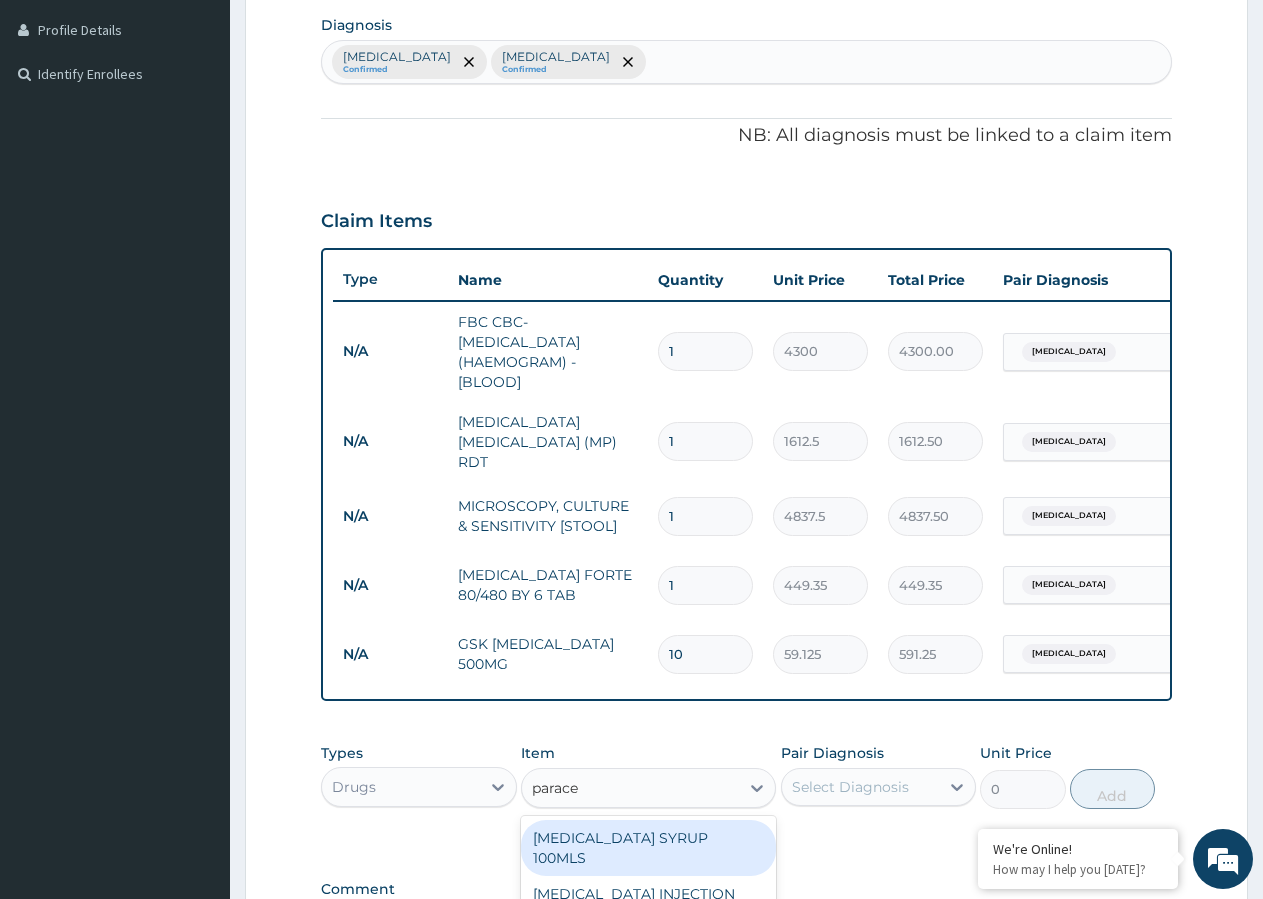 scroll, scrollTop: 772, scrollLeft: 0, axis: vertical 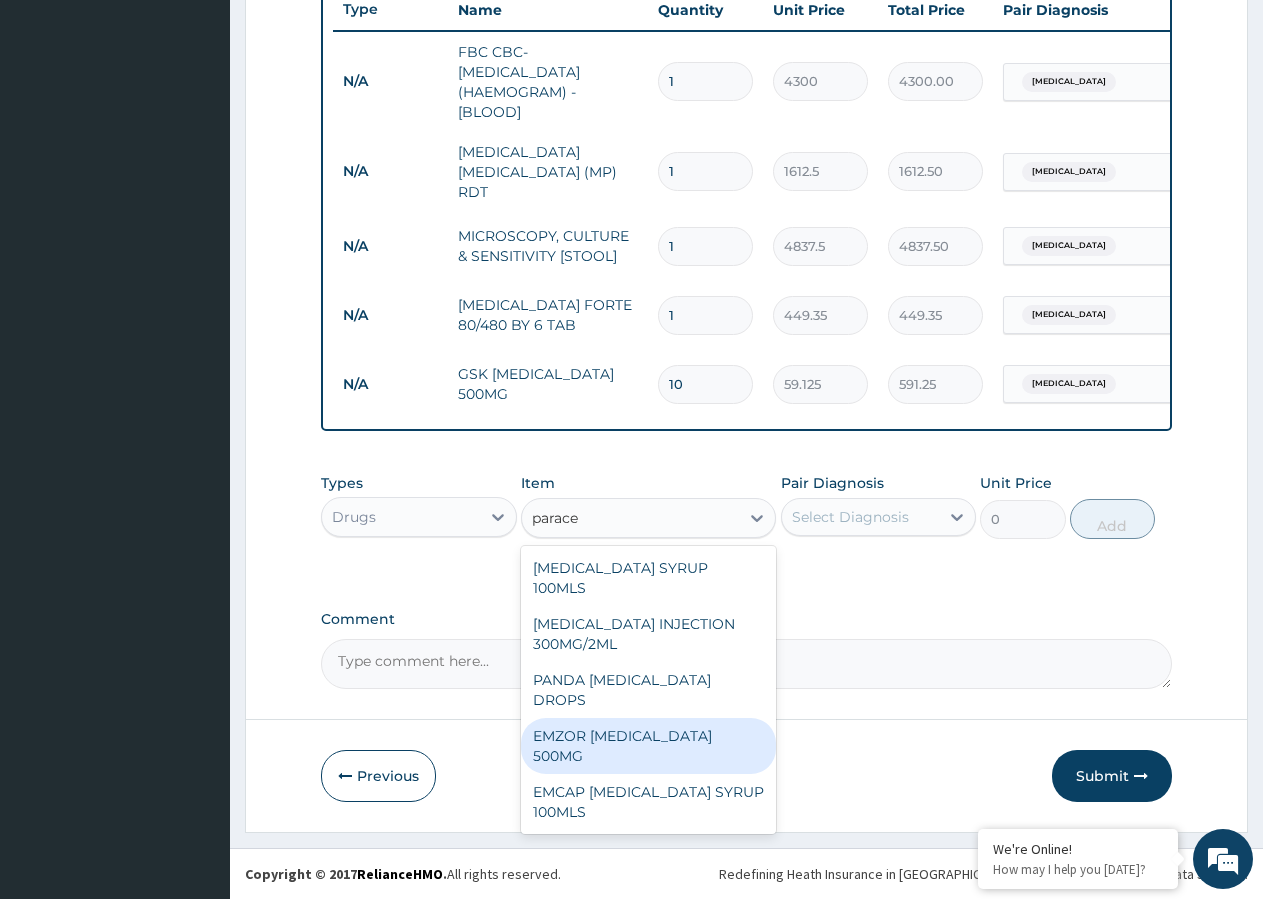 click on "EMZOR PARACETAMOL 500MG" at bounding box center [648, 746] 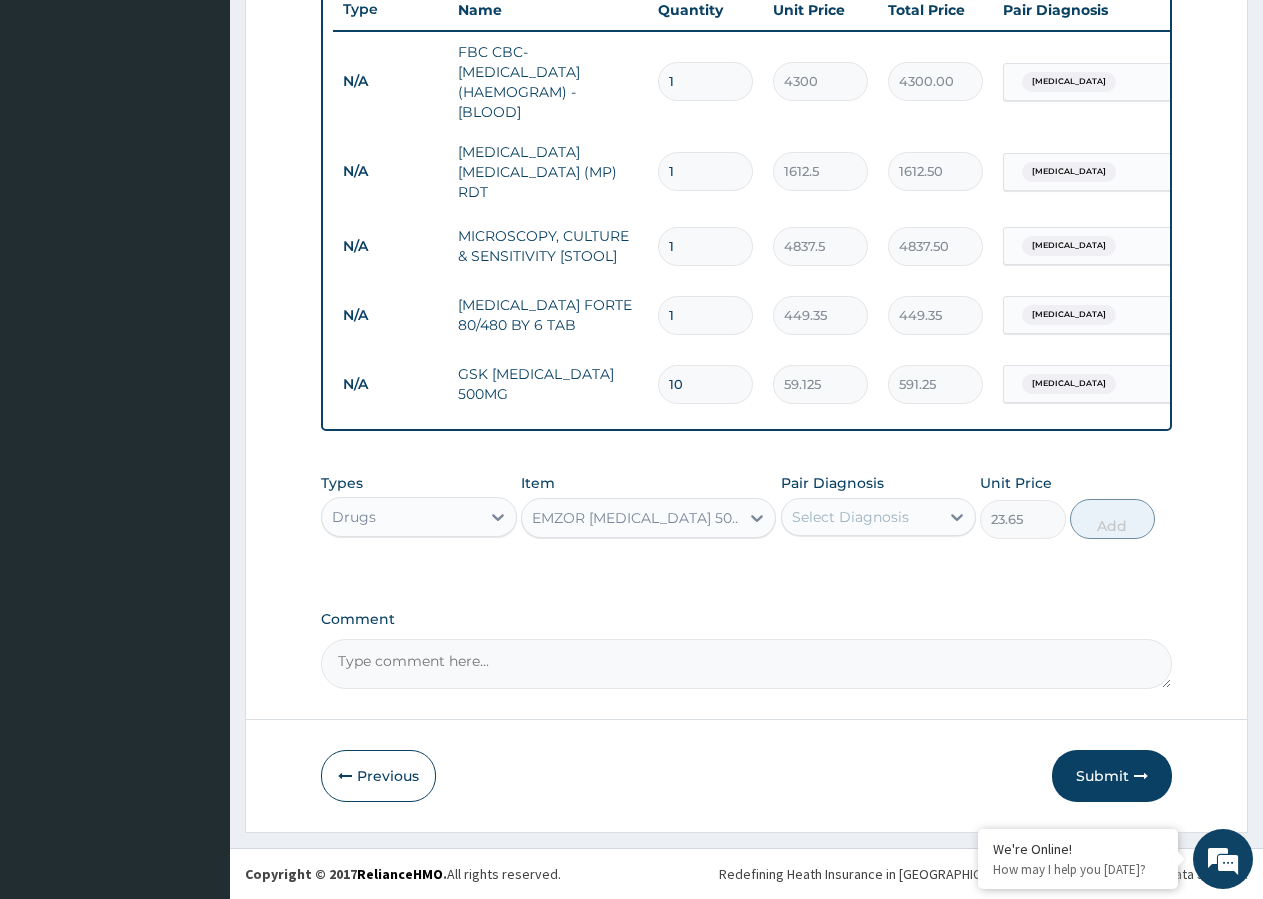 click on "Select Diagnosis" at bounding box center [850, 517] 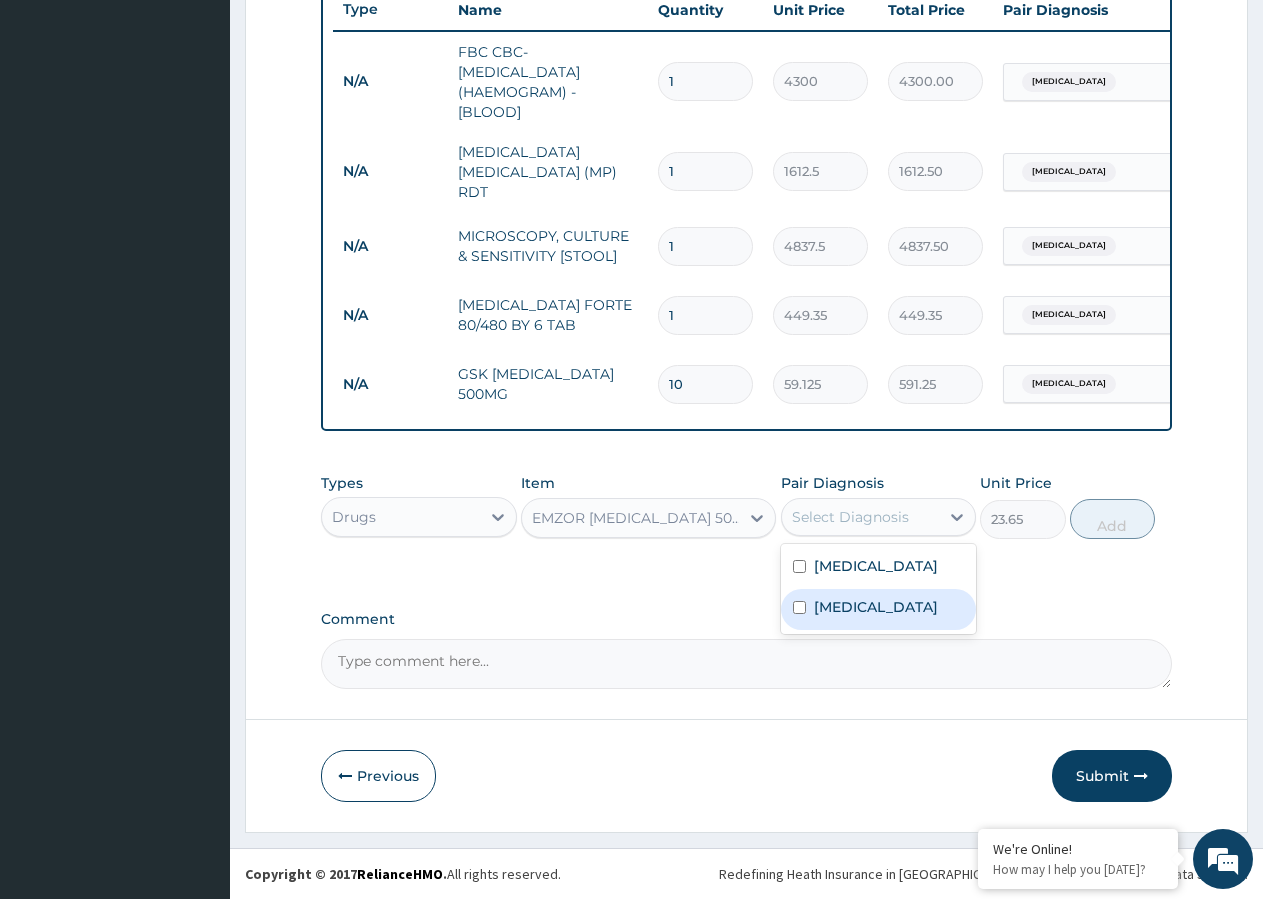 click at bounding box center (799, 607) 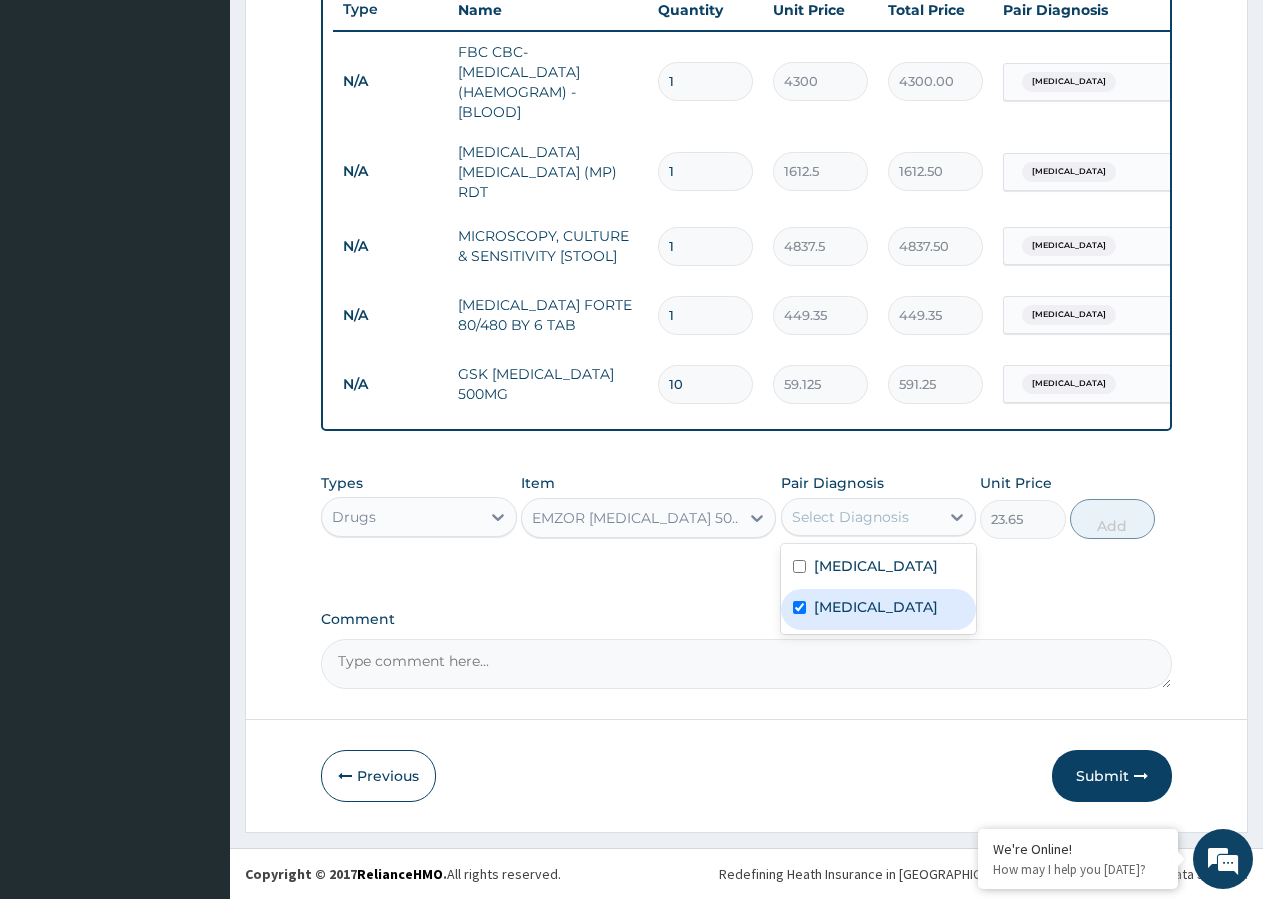 checkbox on "true" 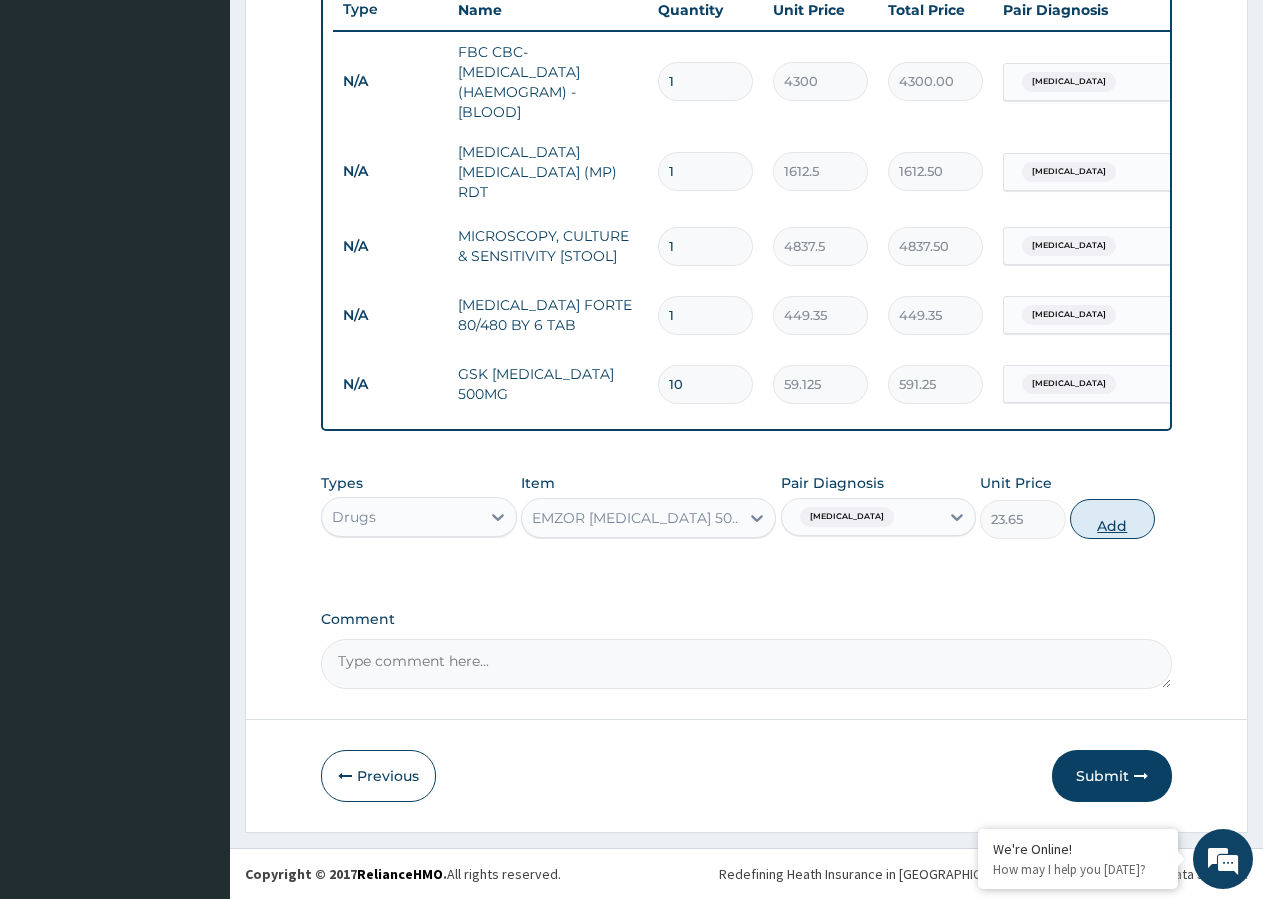 click on "Add" at bounding box center (1112, 519) 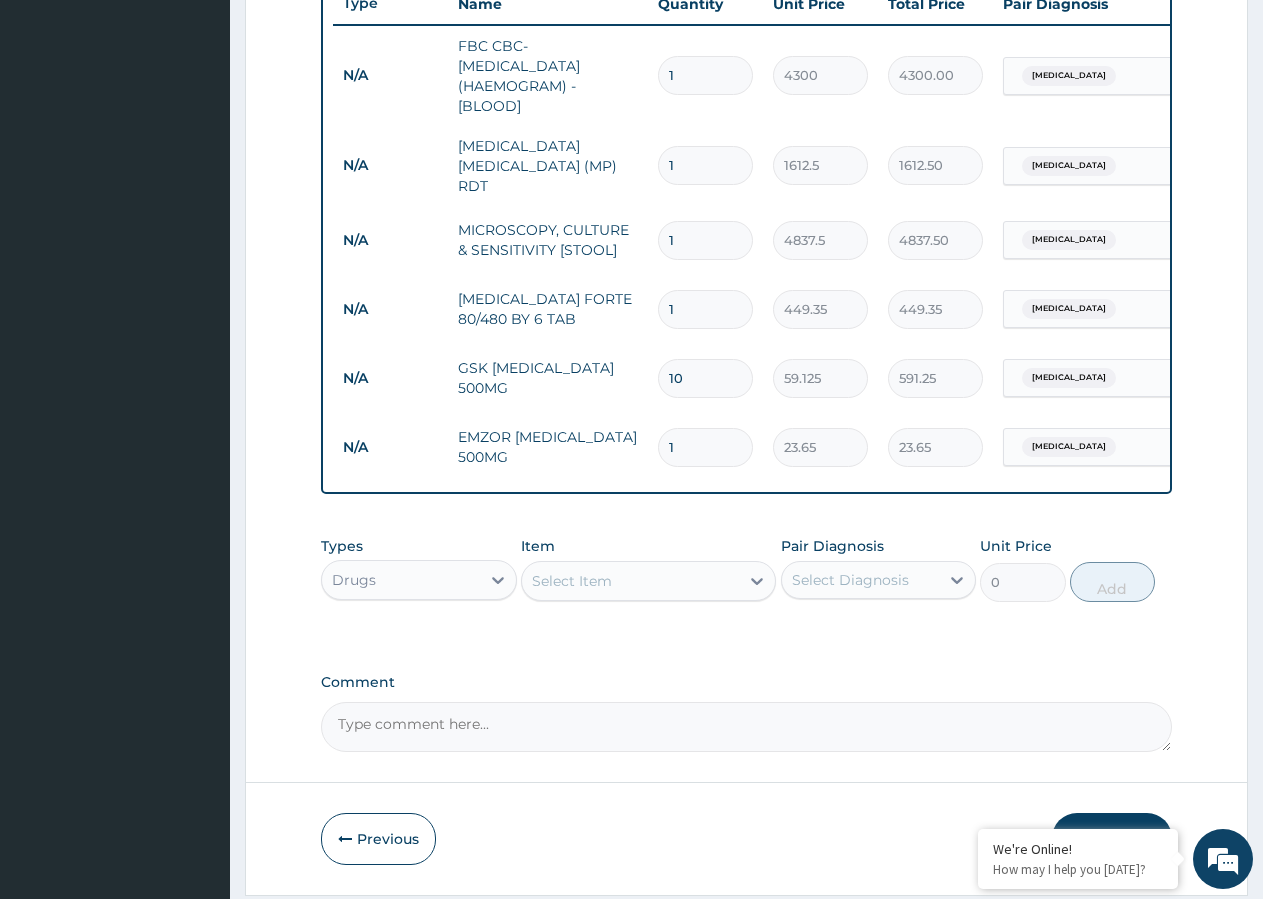 type on "15" 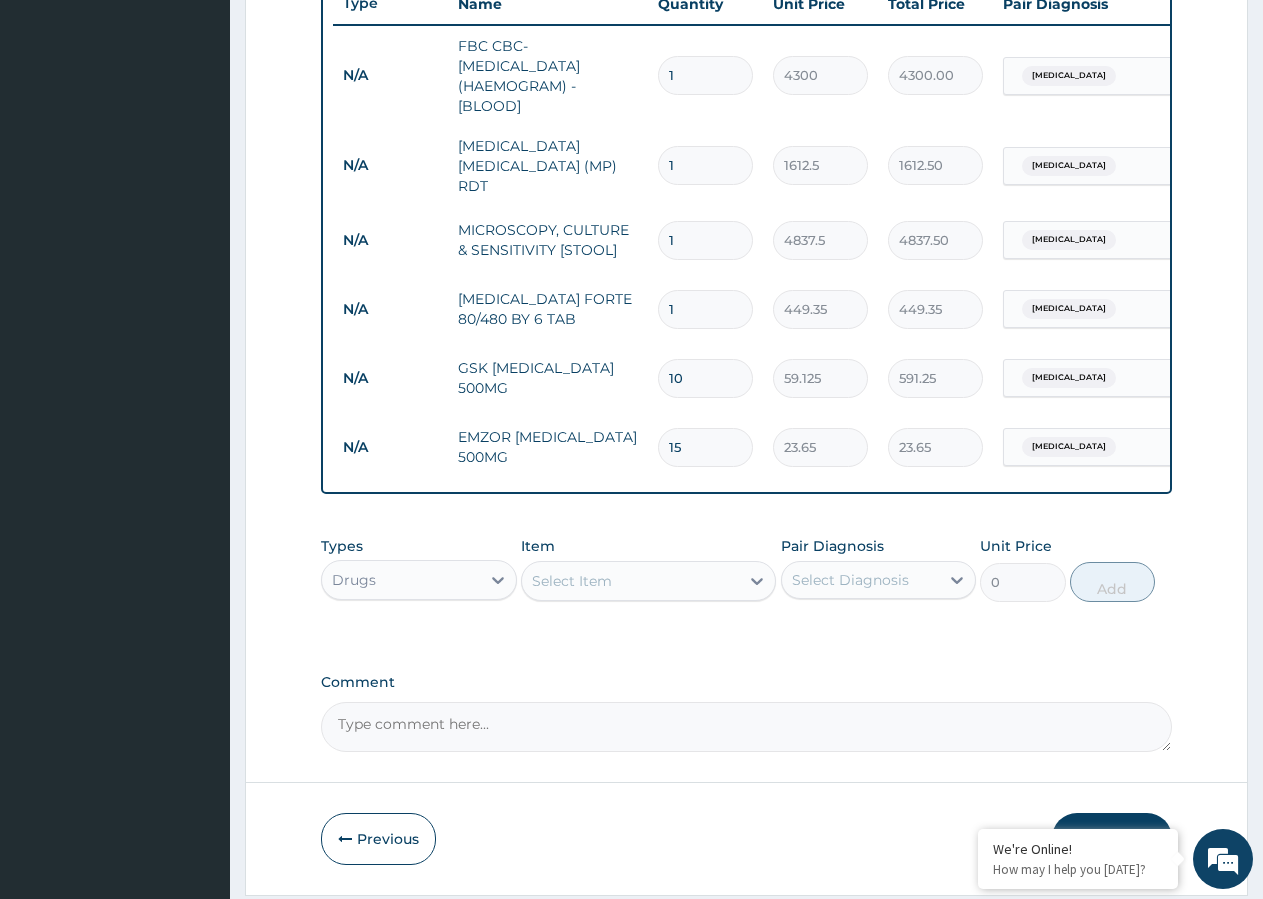 type on "354.75" 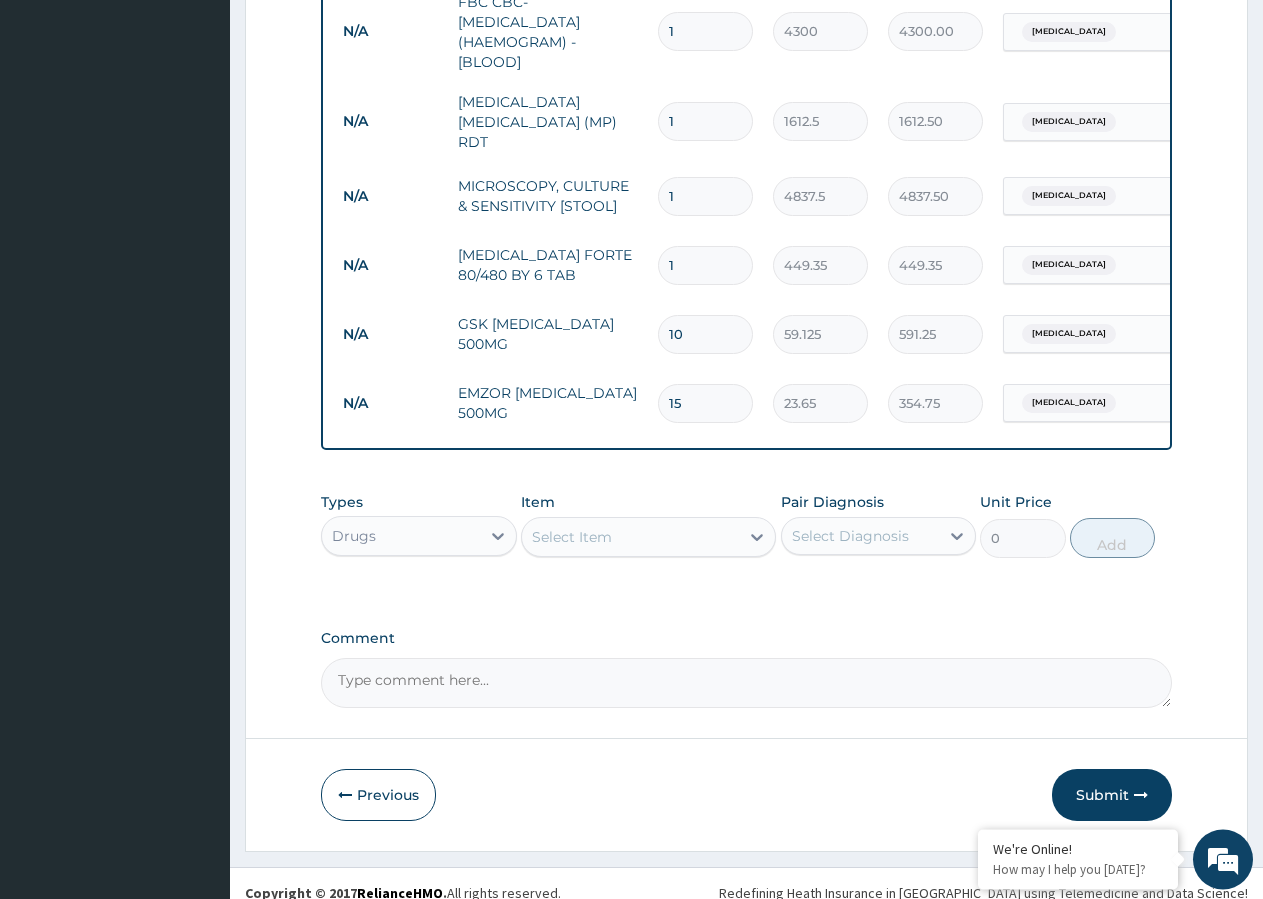 scroll, scrollTop: 841, scrollLeft: 0, axis: vertical 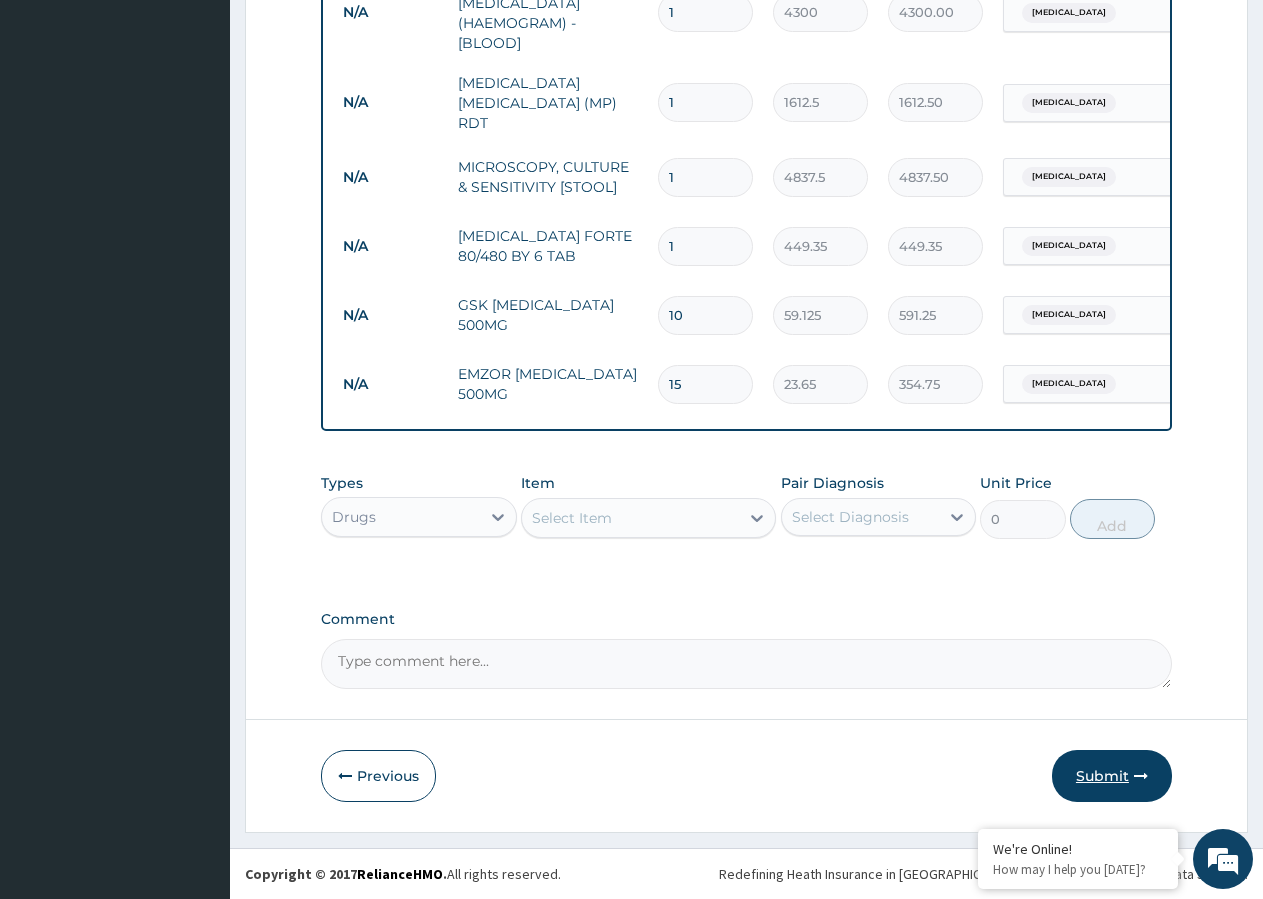 type on "15" 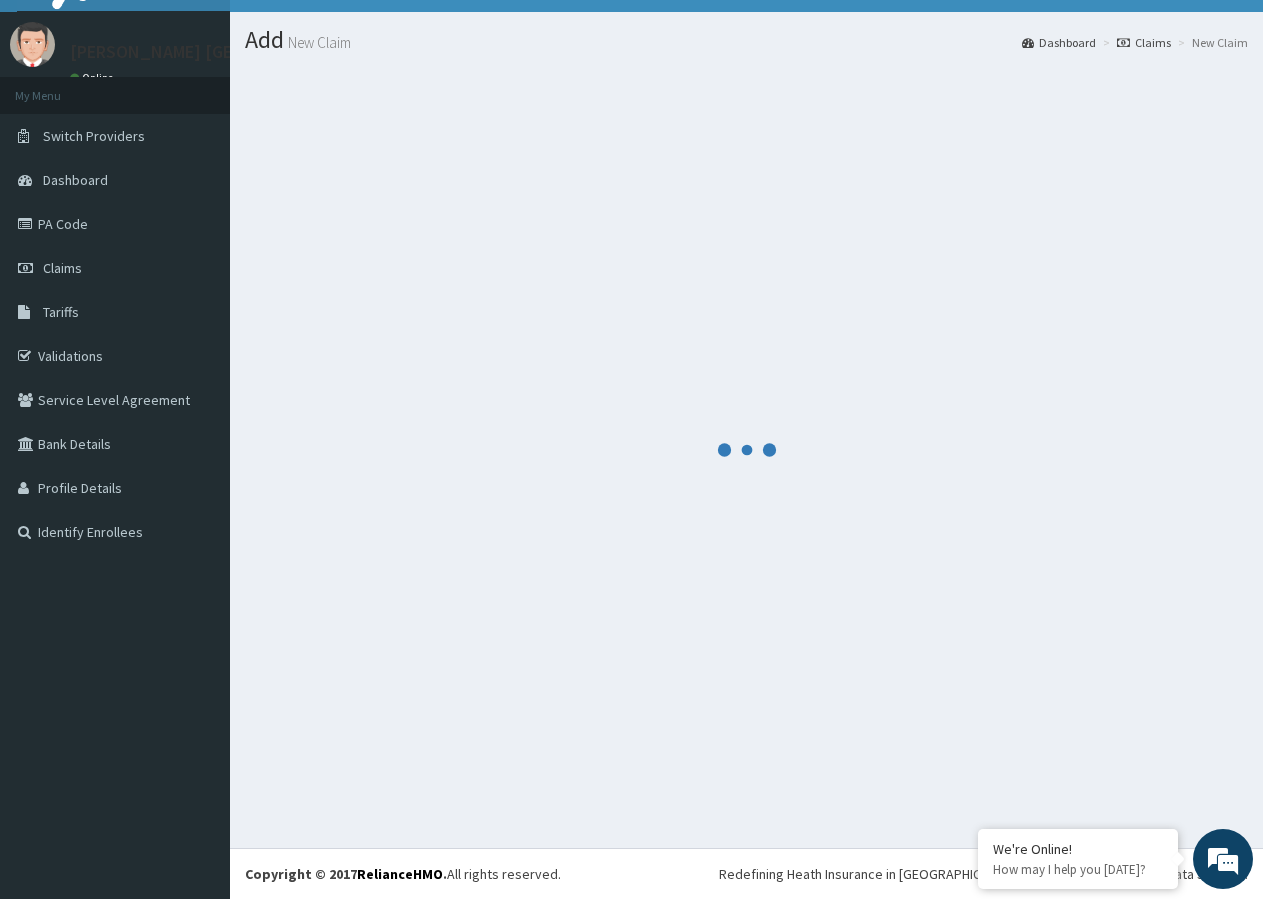 scroll, scrollTop: 38, scrollLeft: 0, axis: vertical 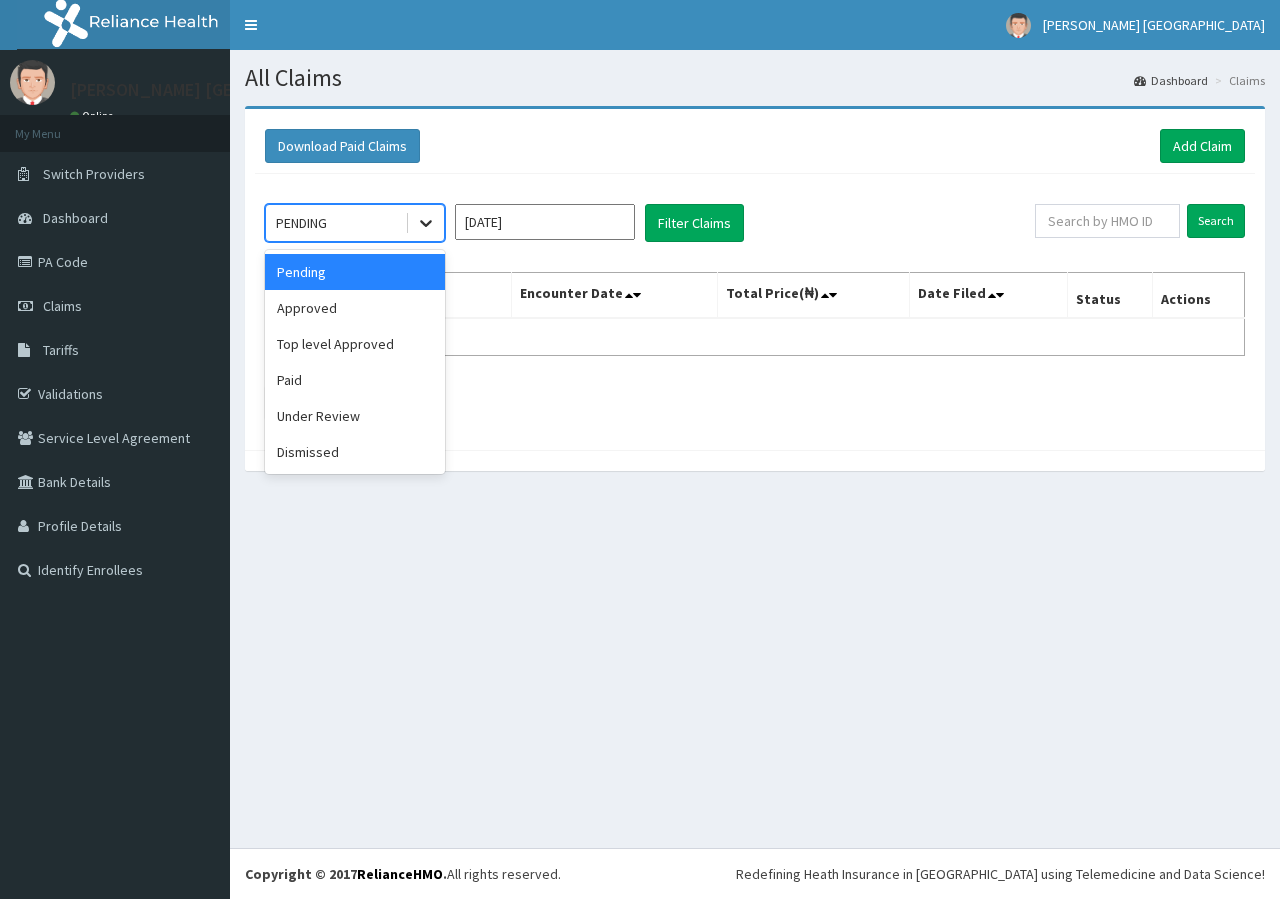 click at bounding box center [426, 223] 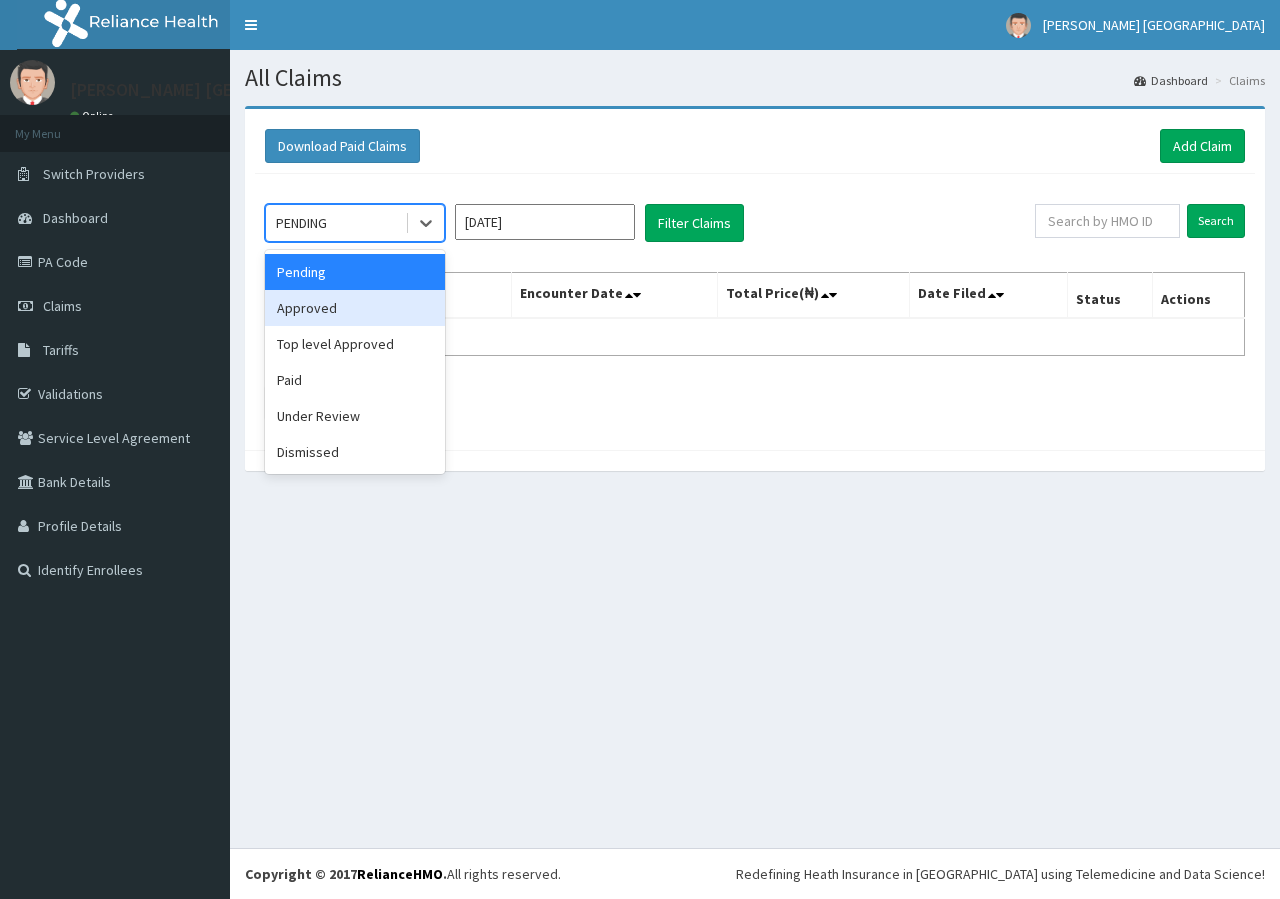 click on "Approved" at bounding box center [355, 308] 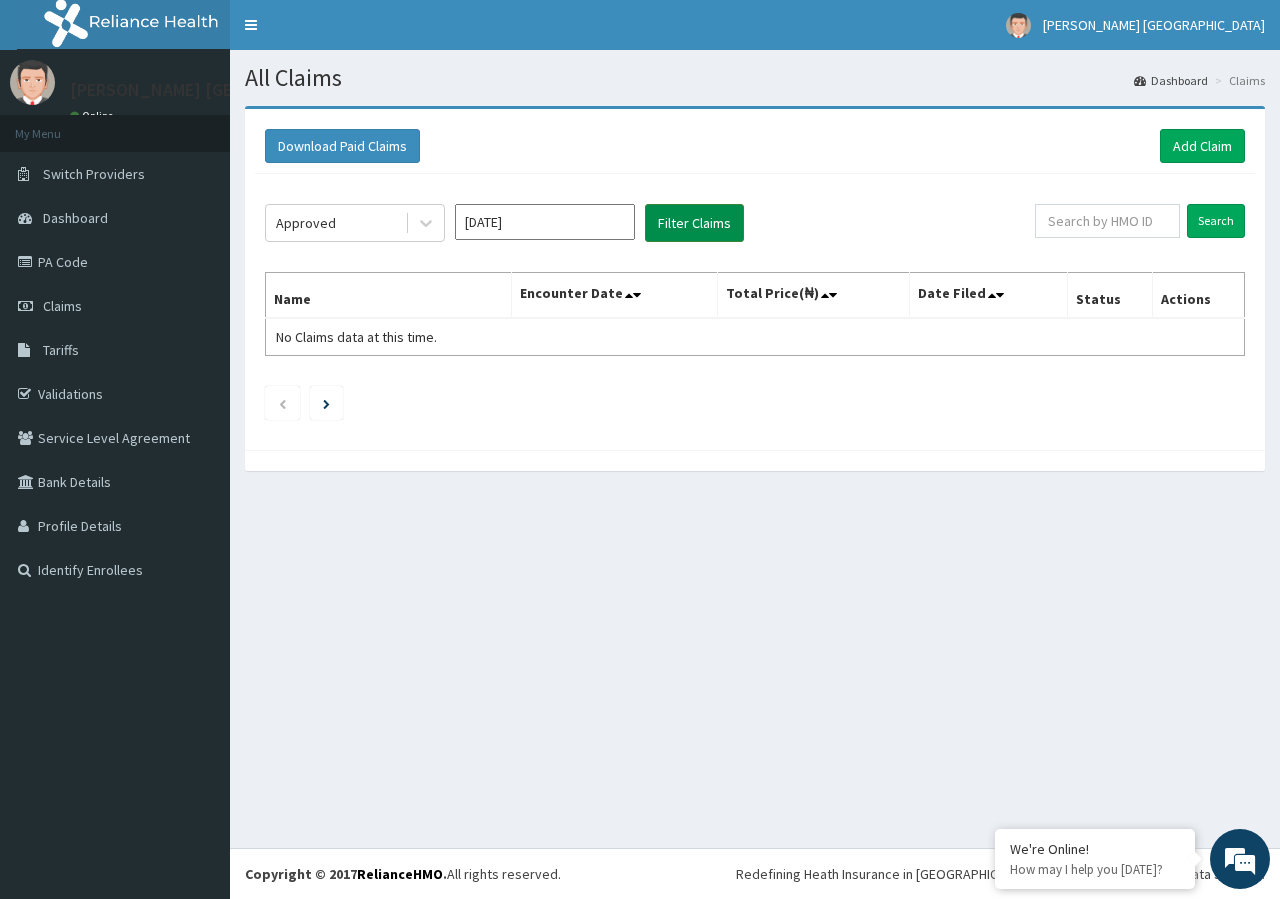 click on "Filter Claims" at bounding box center [694, 223] 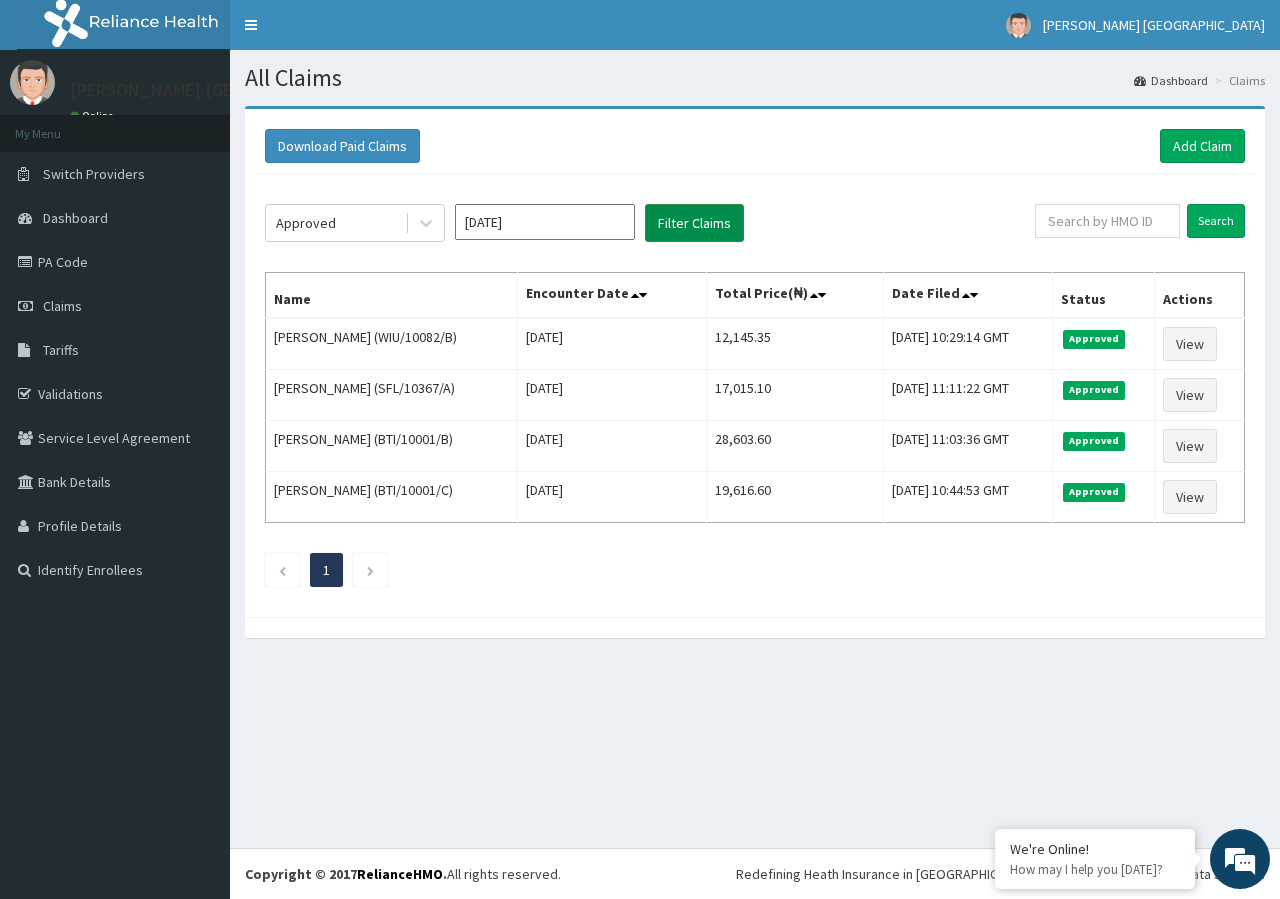 scroll, scrollTop: 0, scrollLeft: 0, axis: both 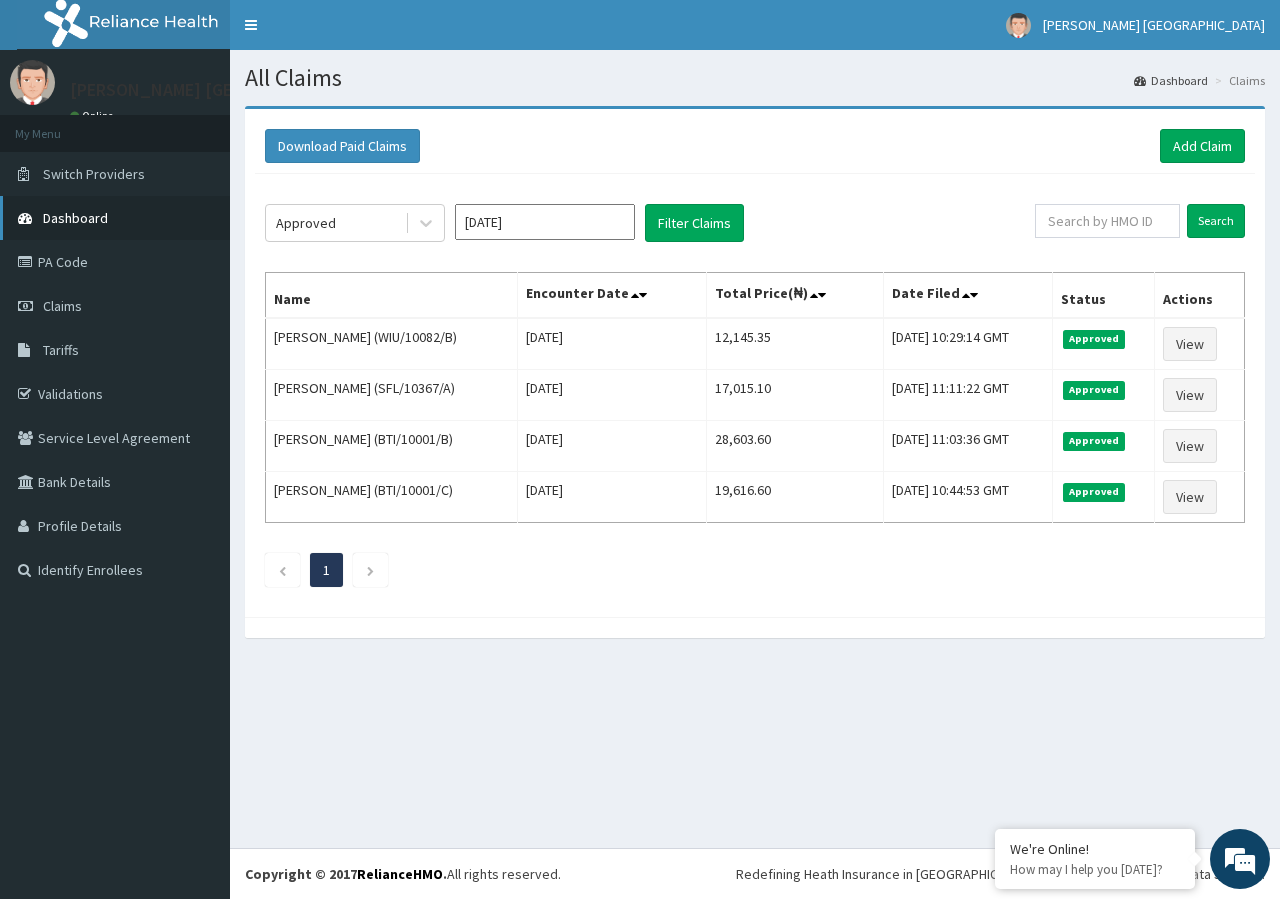click on "Dashboard" at bounding box center [115, 218] 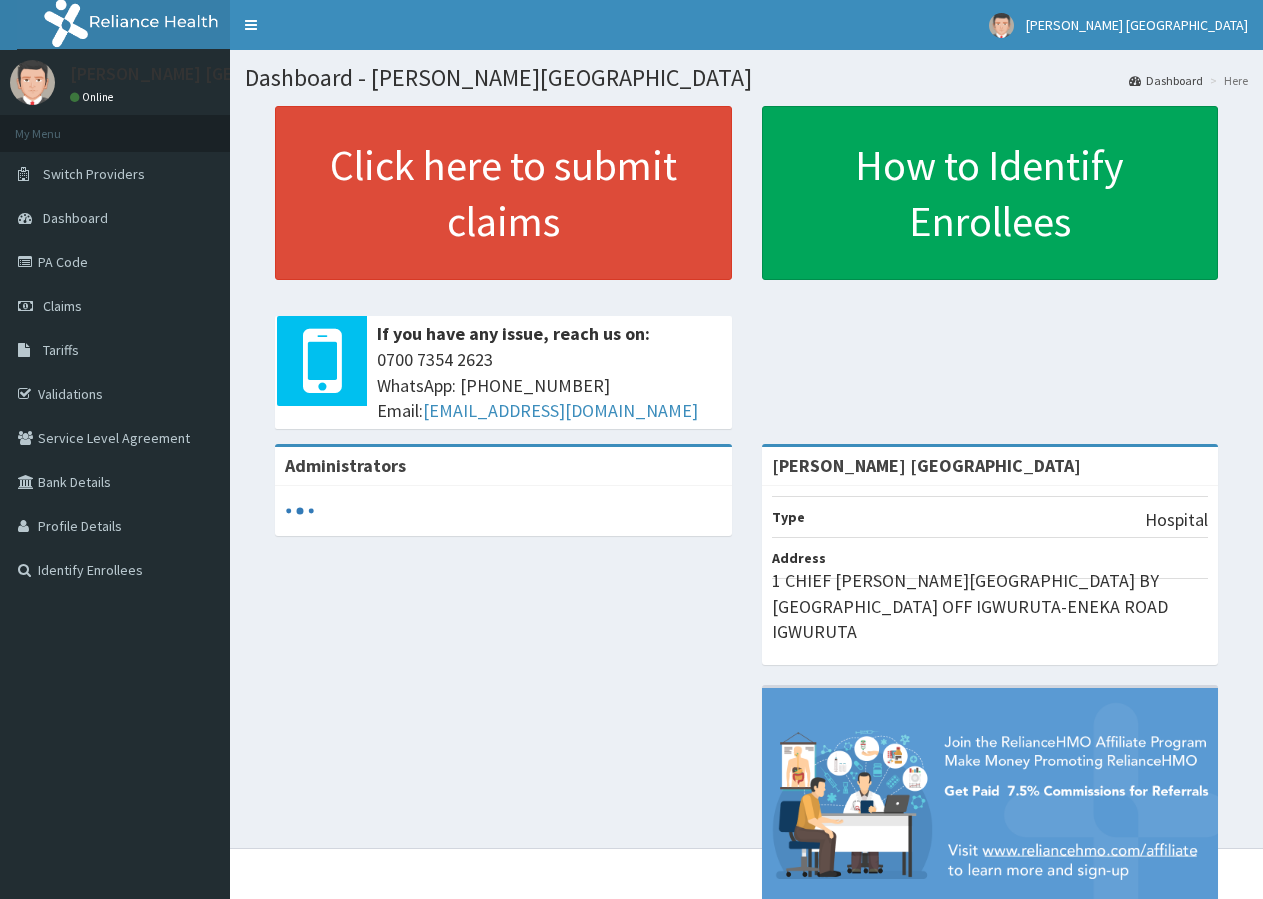 click on "Click here to submit claims" at bounding box center [503, 193] 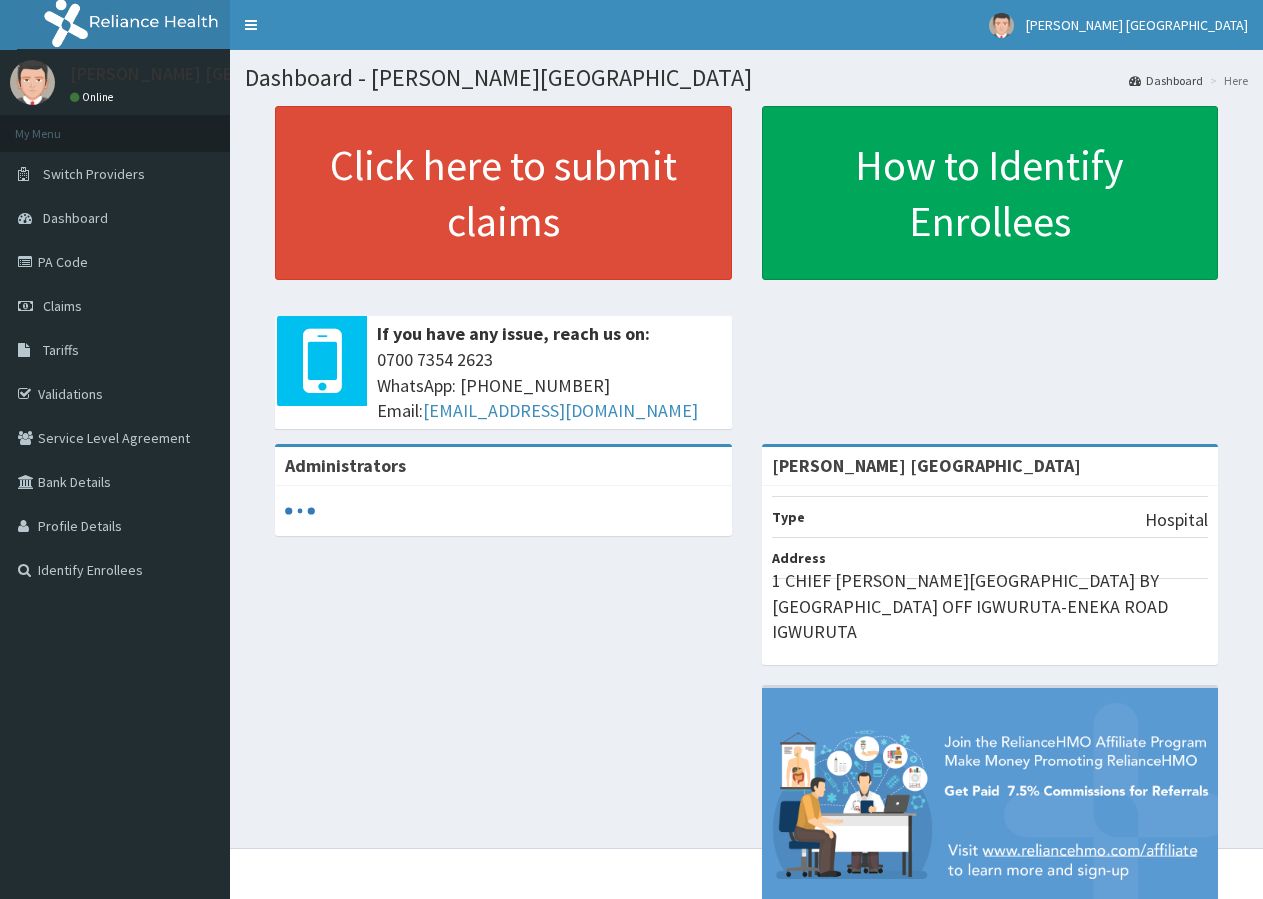 scroll, scrollTop: 0, scrollLeft: 0, axis: both 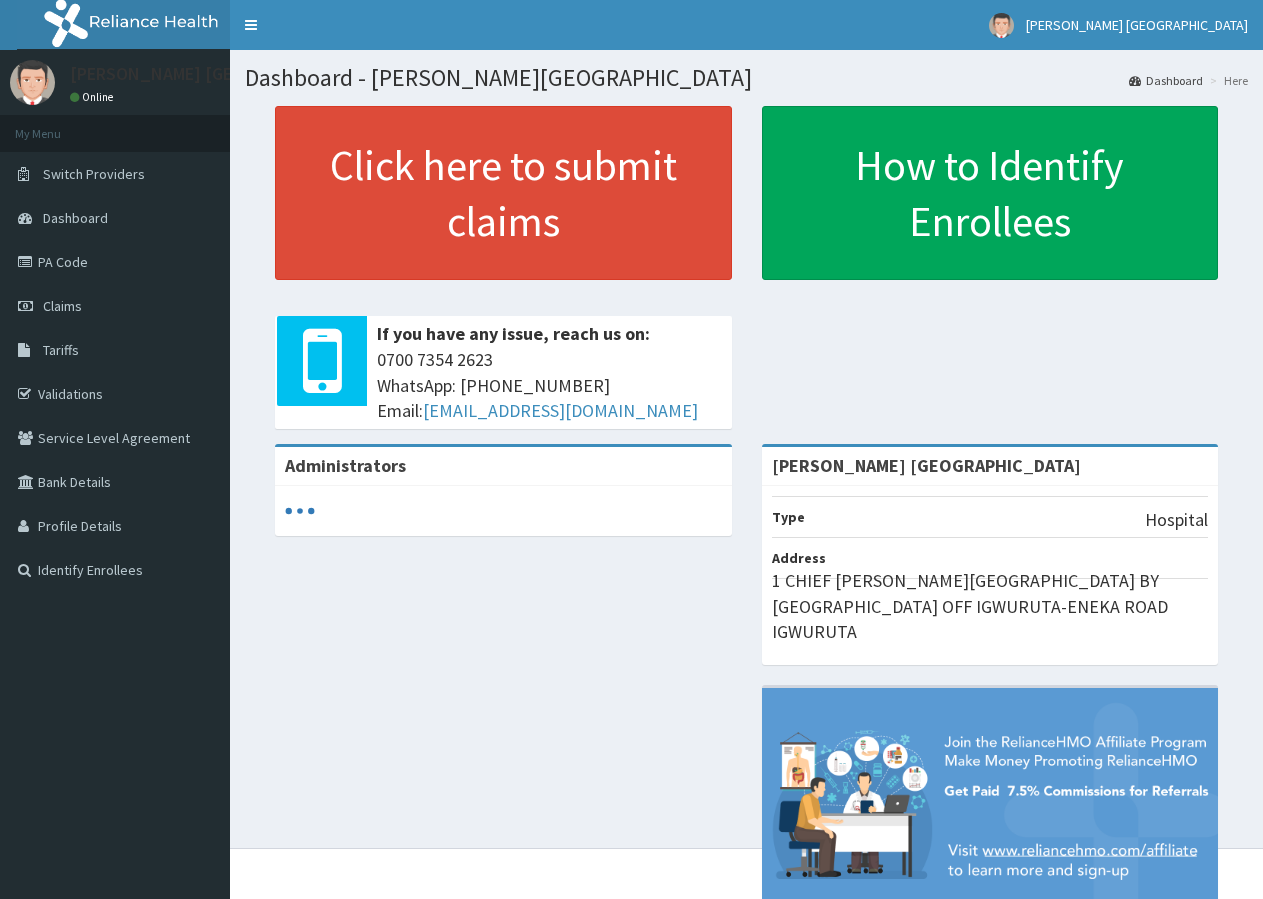 click on "Click here to submit claims" at bounding box center (503, 193) 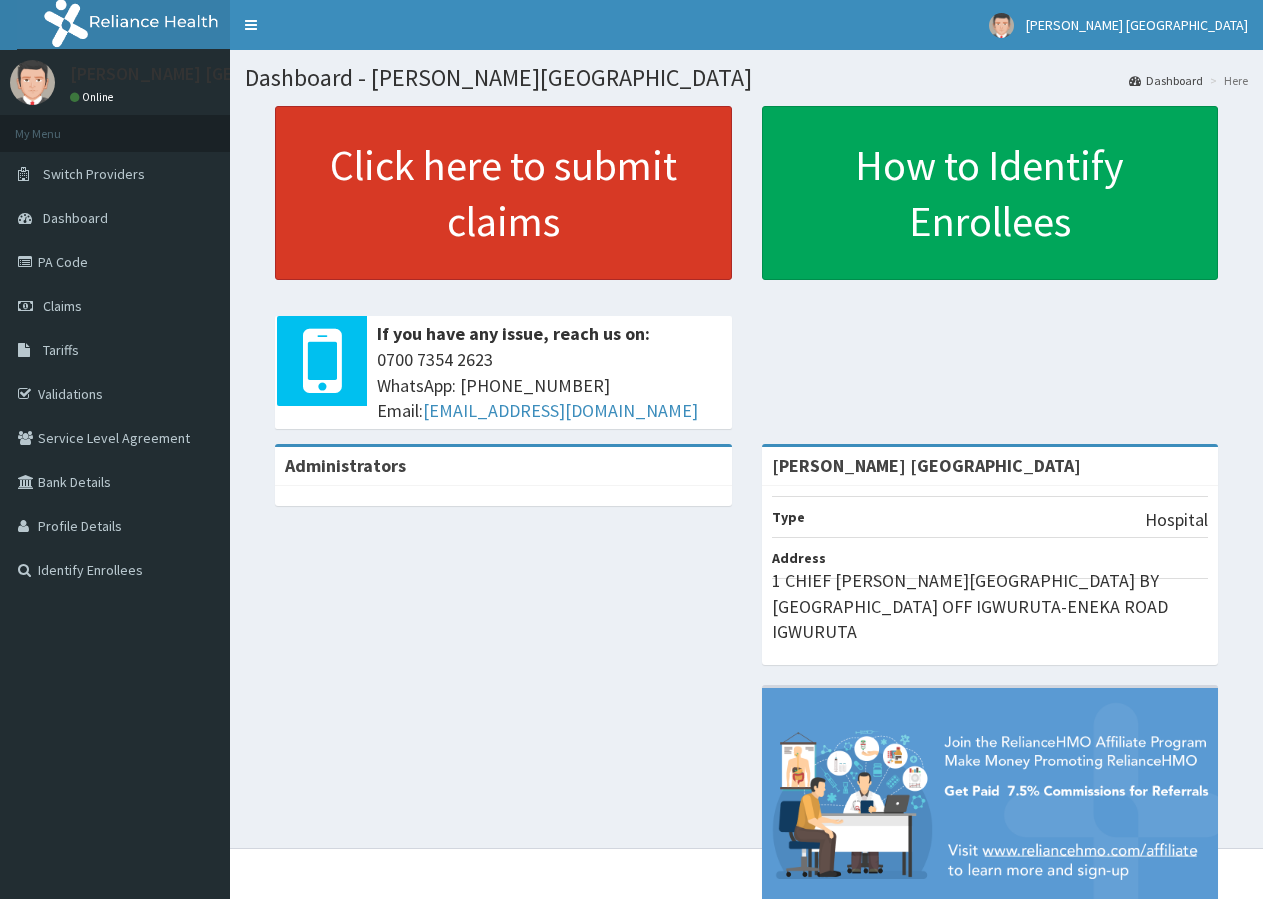 click on "Click here to submit claims" at bounding box center [503, 193] 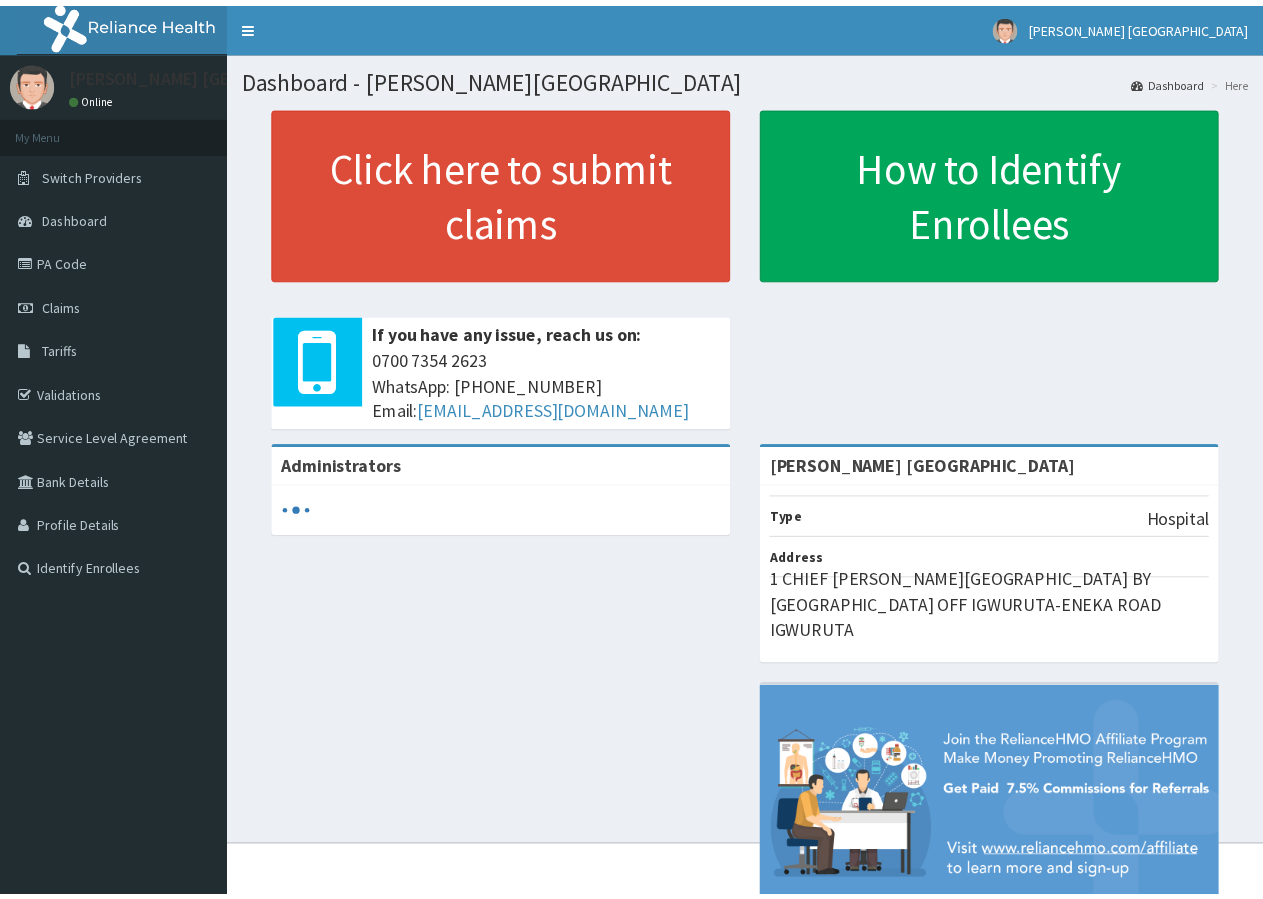 scroll, scrollTop: 0, scrollLeft: 0, axis: both 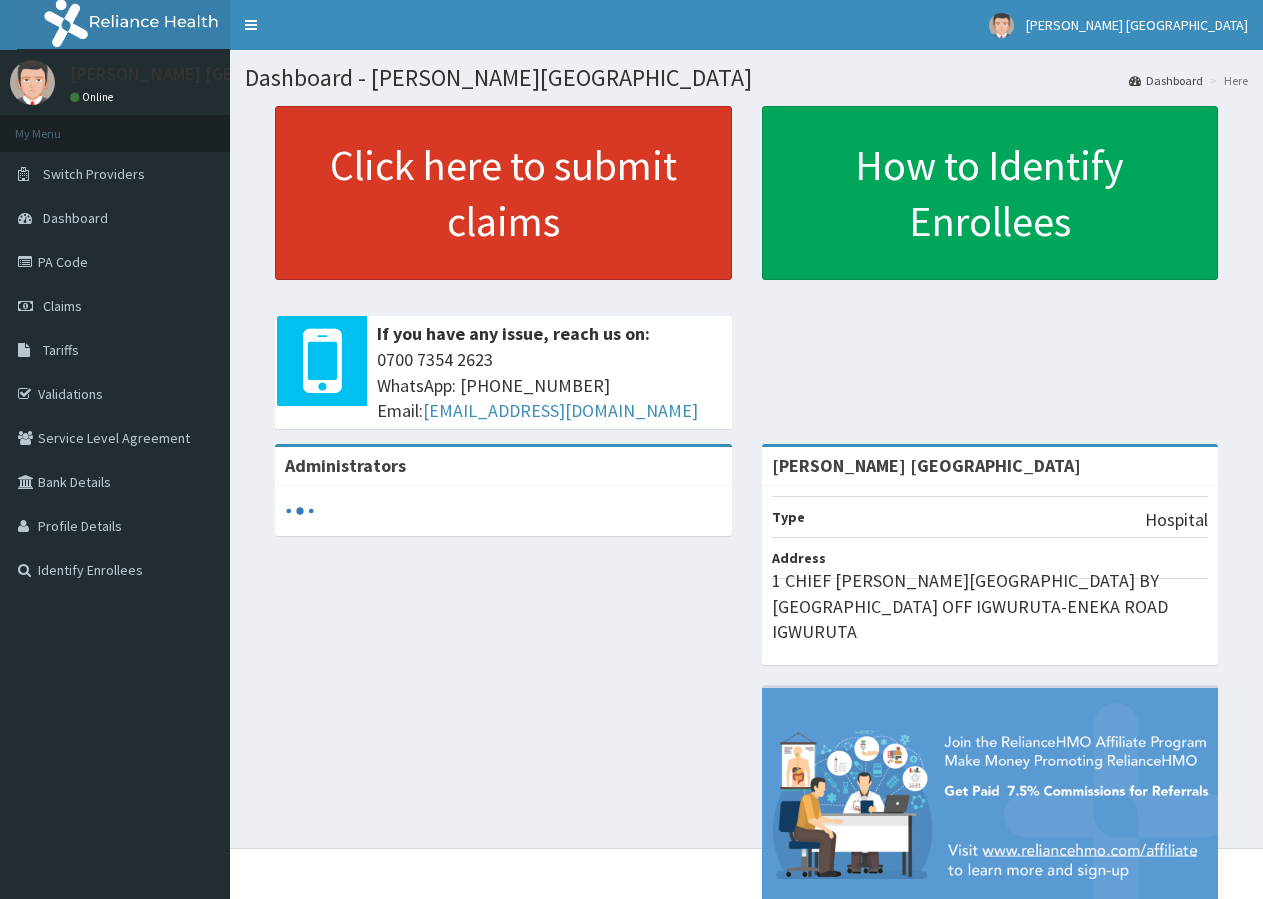 click on "Click here to submit claims" at bounding box center [503, 193] 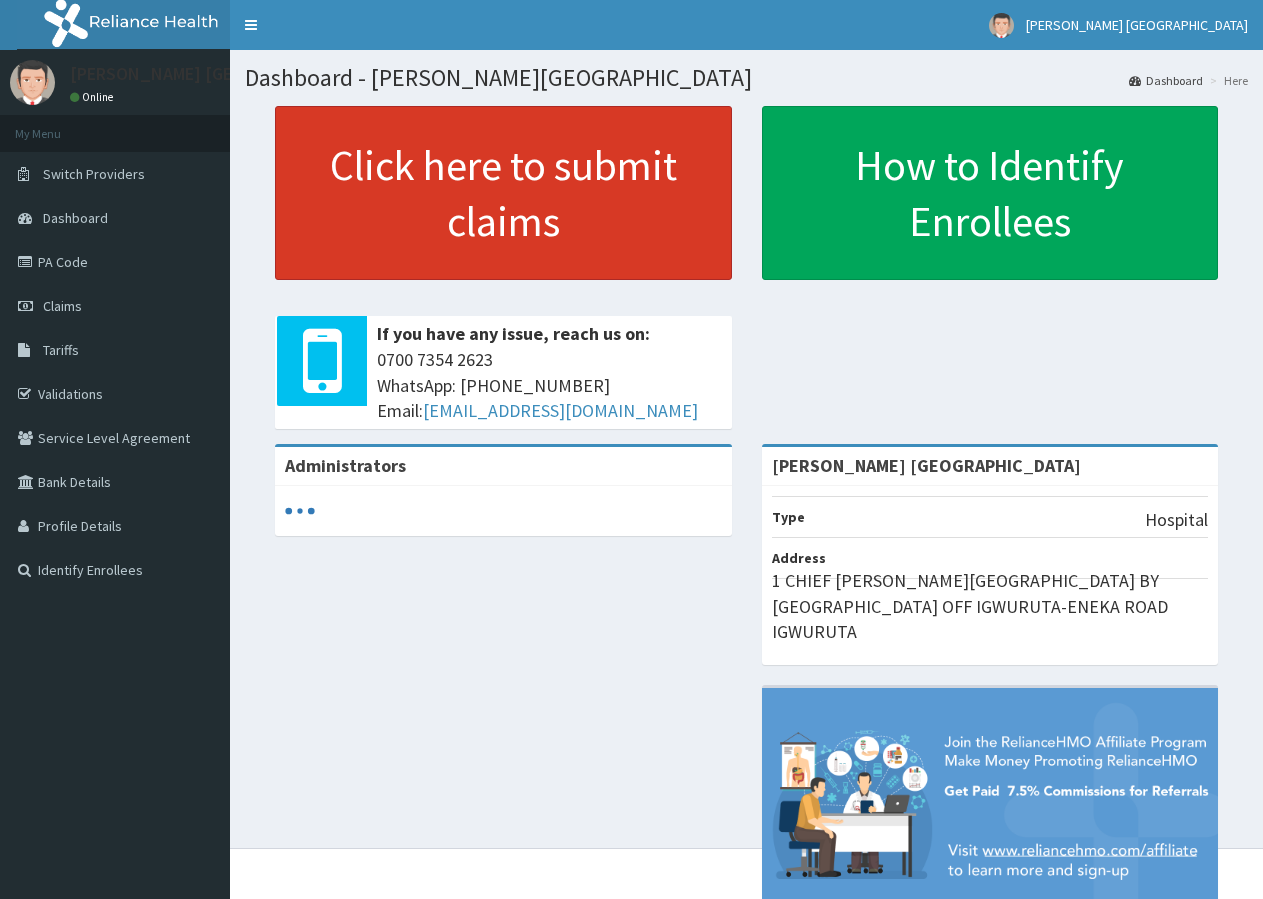 click on "Click here to submit claims" at bounding box center (503, 193) 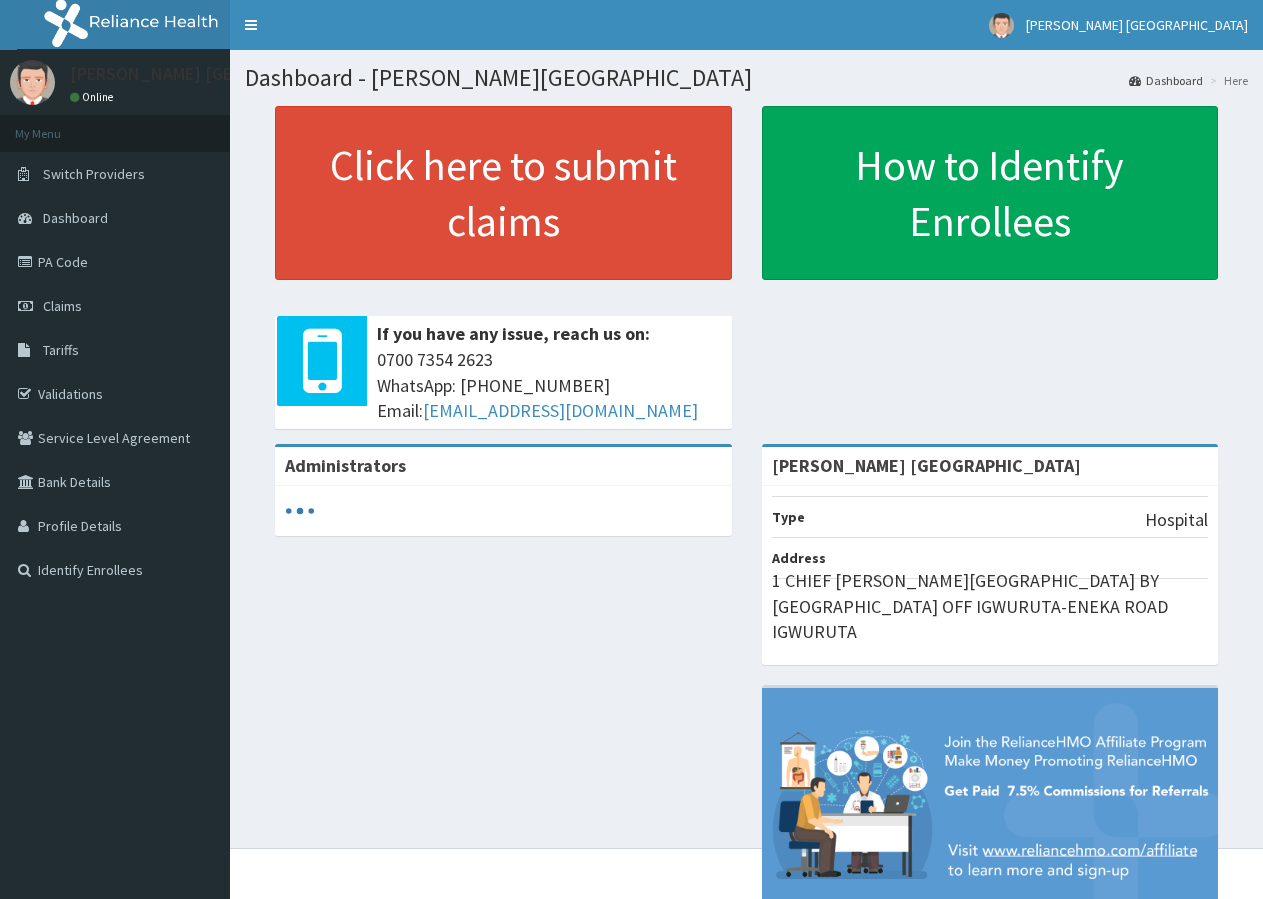 scroll, scrollTop: 0, scrollLeft: 0, axis: both 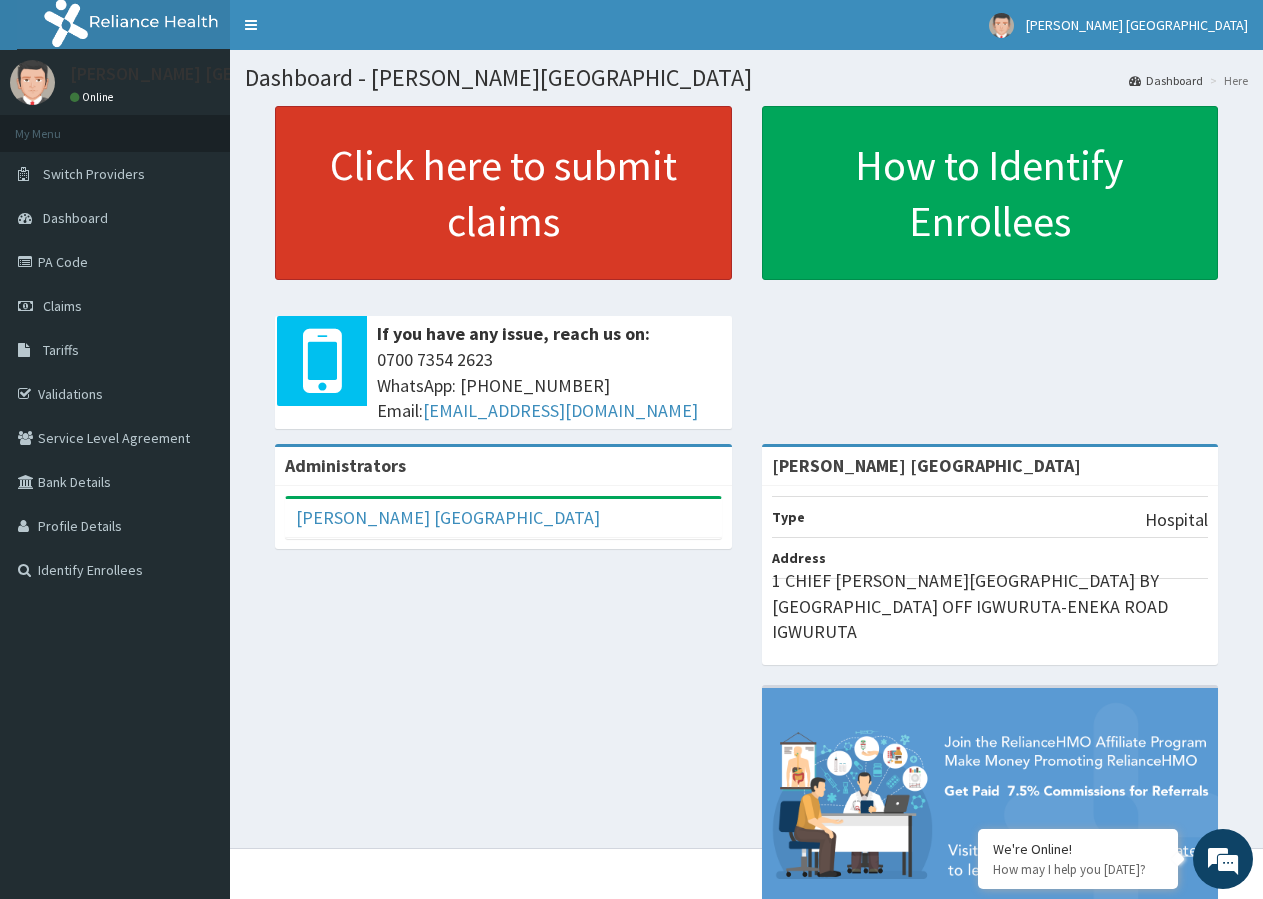 click on "Click here to submit claims" at bounding box center (503, 193) 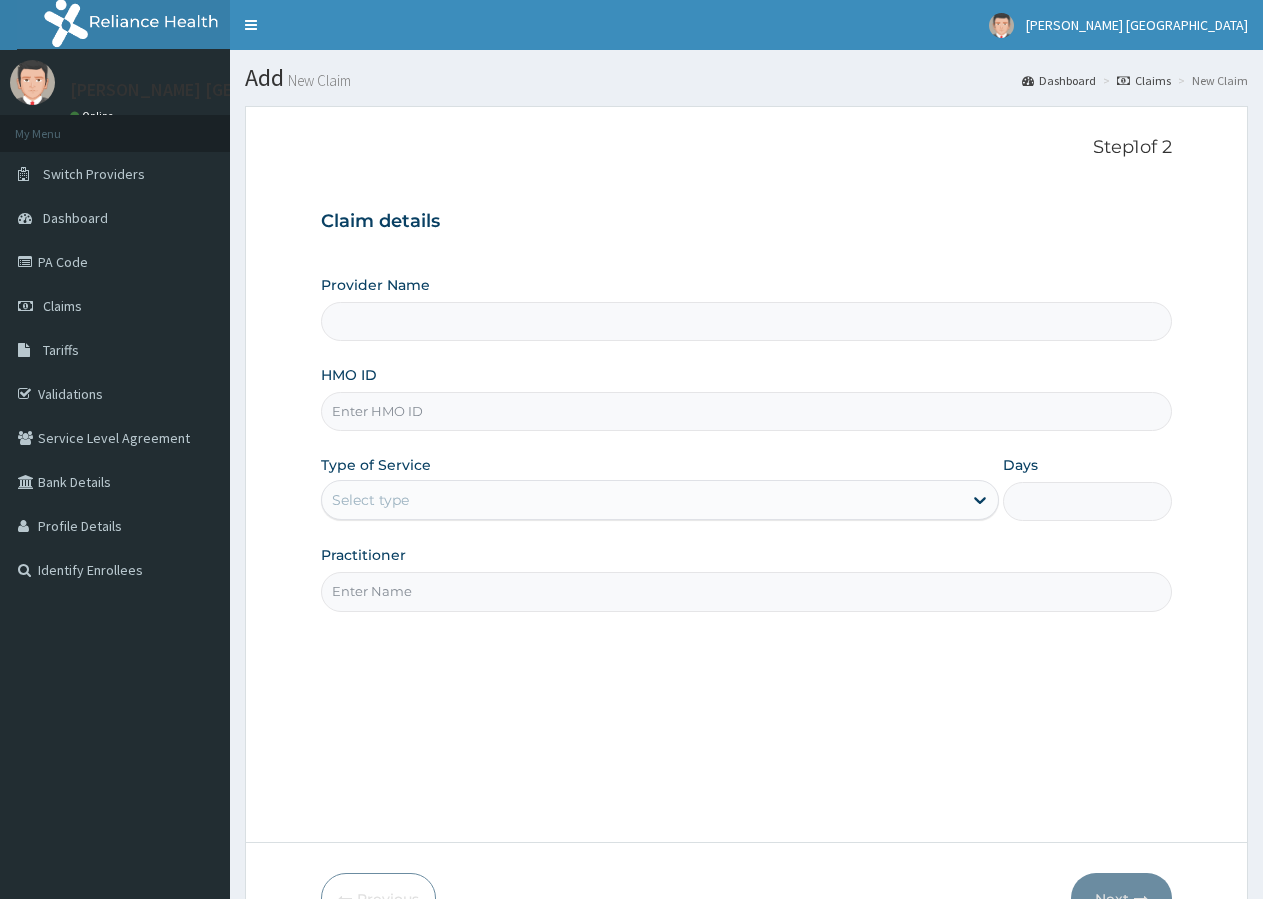 scroll, scrollTop: 0, scrollLeft: 0, axis: both 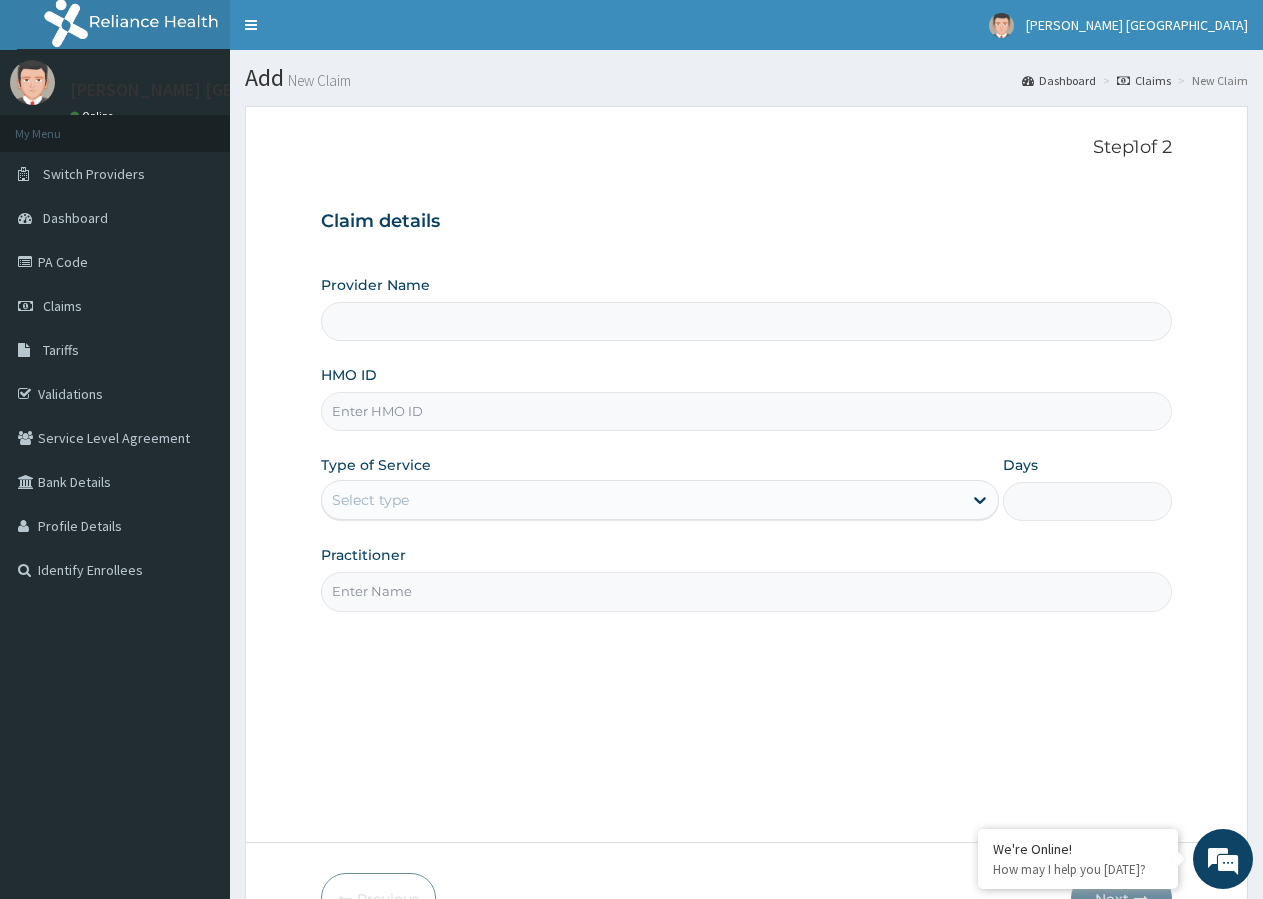 type on "[PERSON_NAME] [GEOGRAPHIC_DATA]" 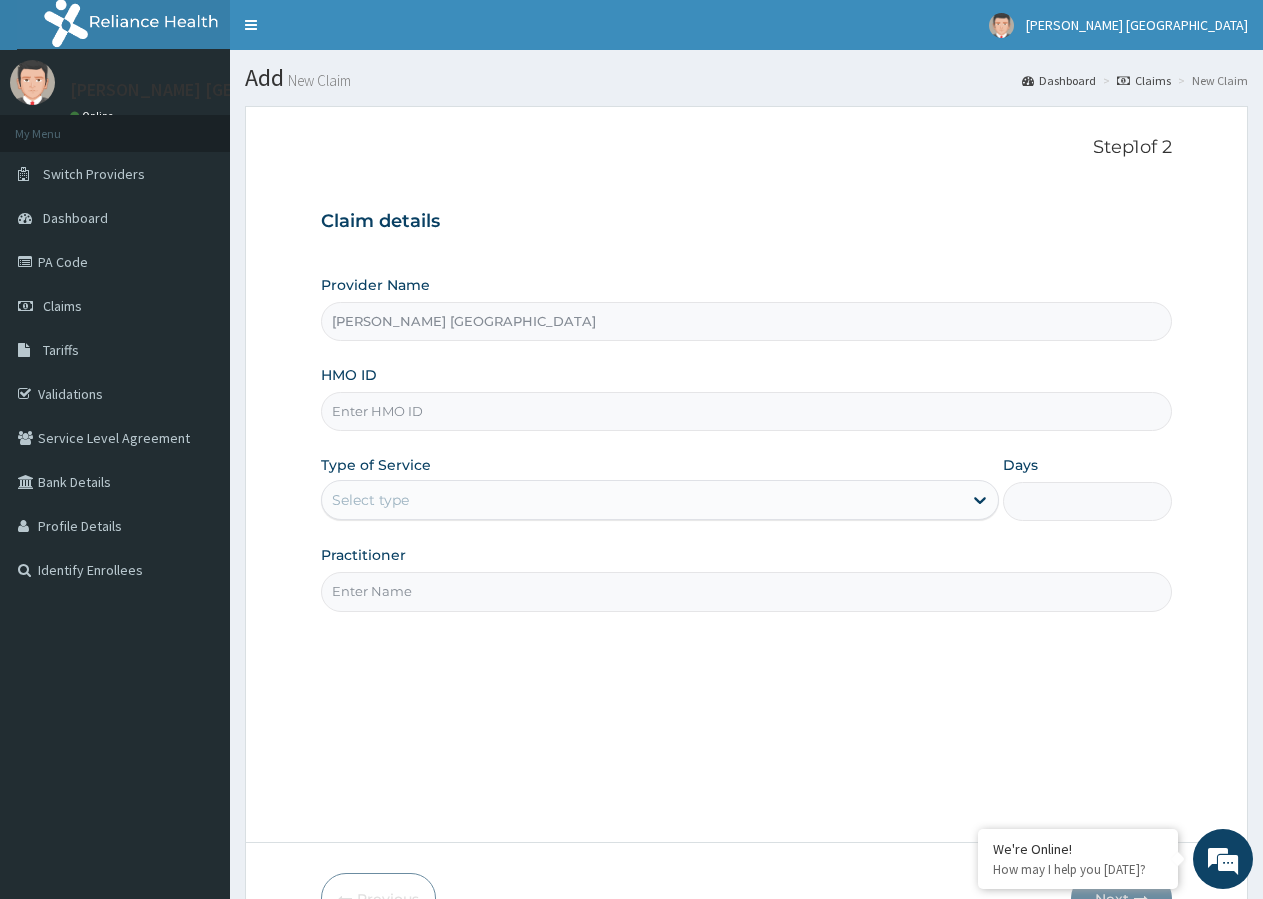 click on "HMO ID" at bounding box center [746, 411] 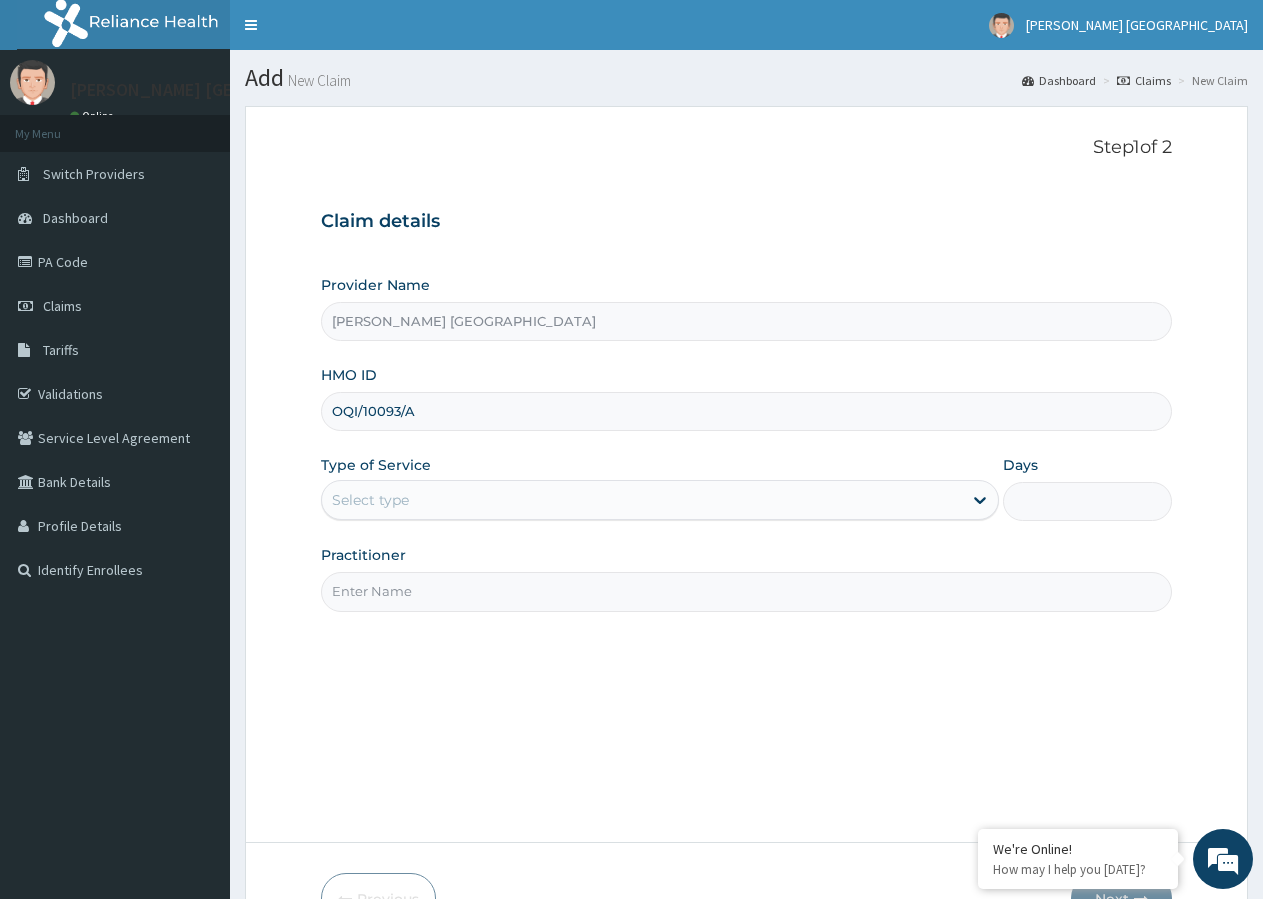 type on "OQI/10093/A" 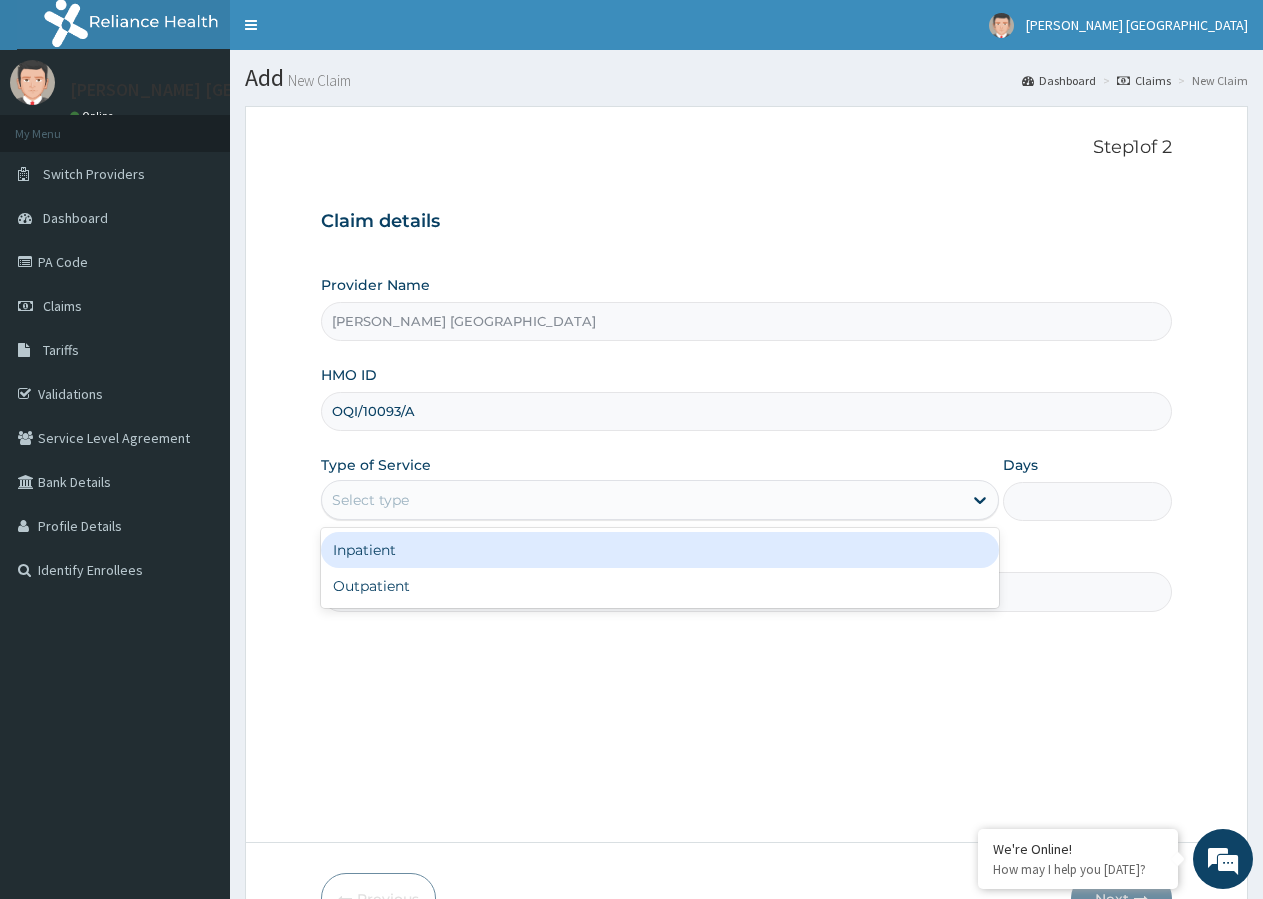 click on "Select type" at bounding box center (370, 500) 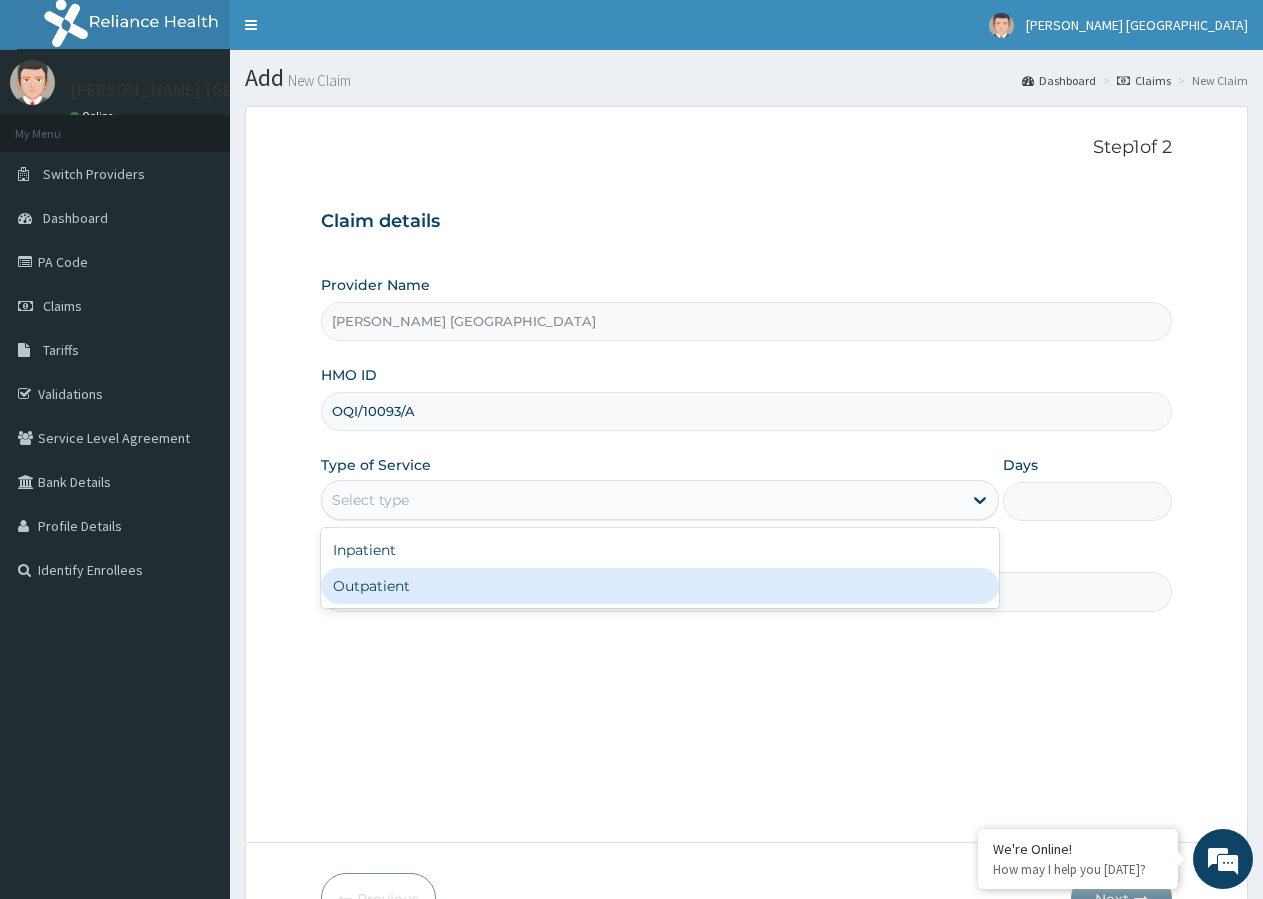 click on "Outpatient" at bounding box center [659, 586] 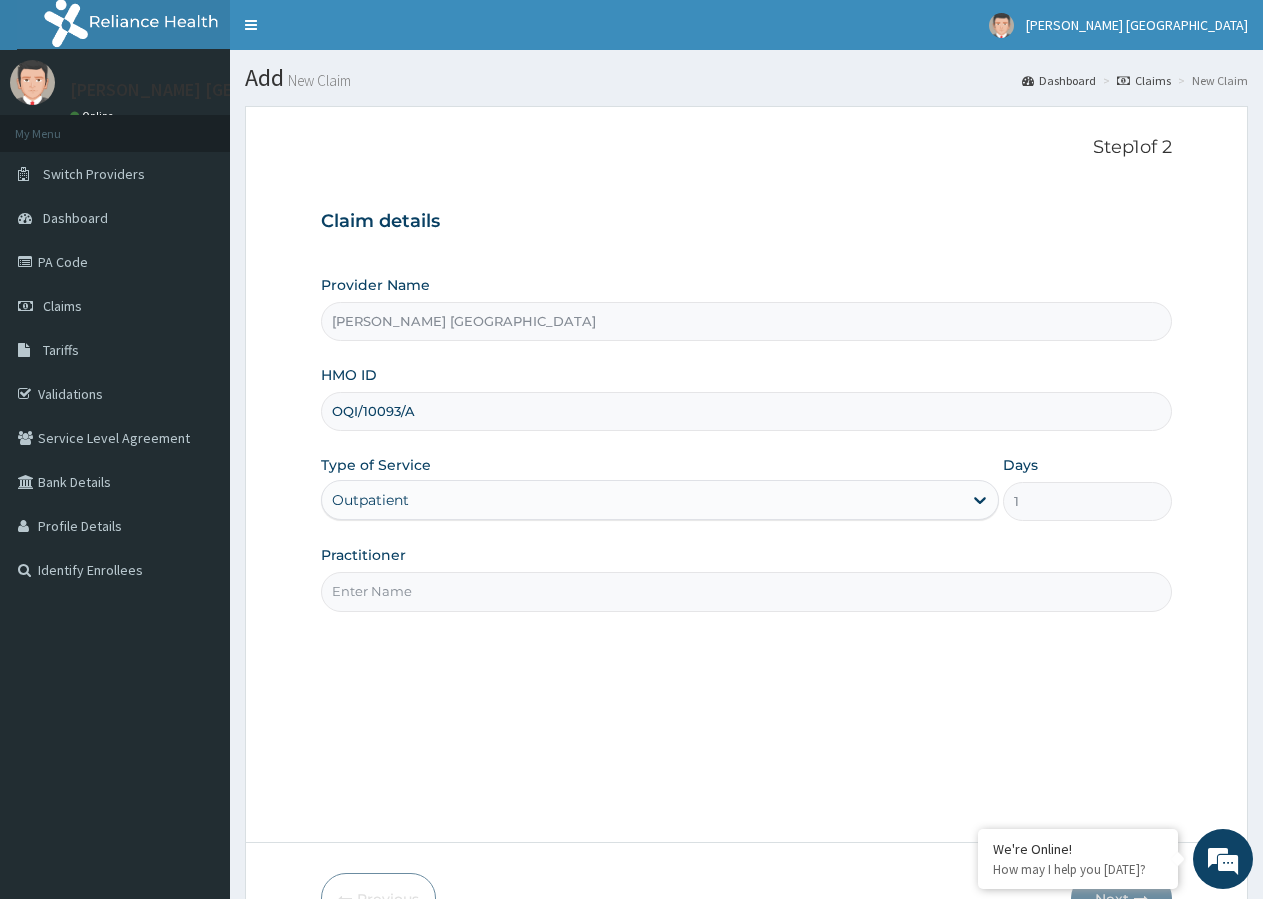 click on "Practitioner" at bounding box center (746, 591) 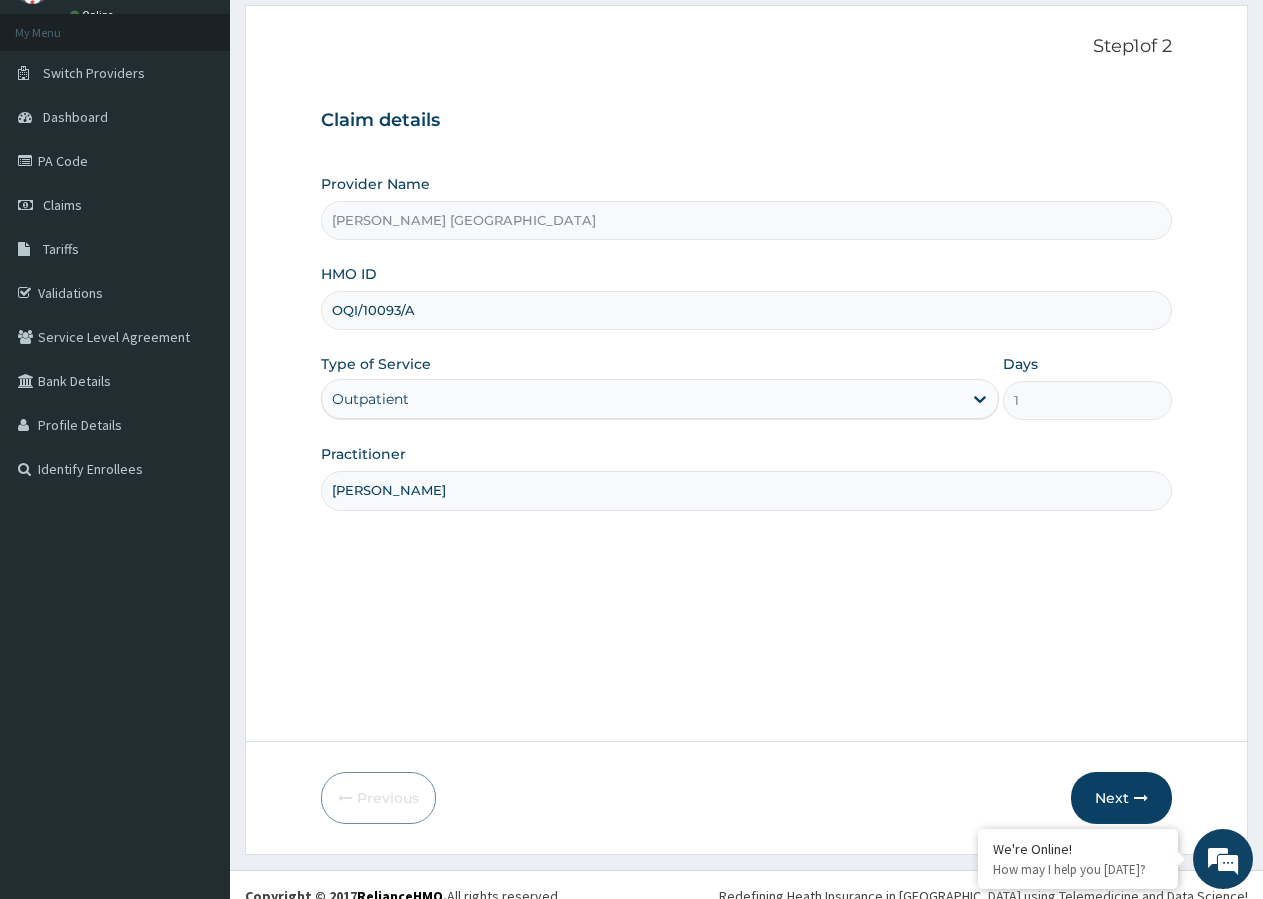 scroll, scrollTop: 123, scrollLeft: 0, axis: vertical 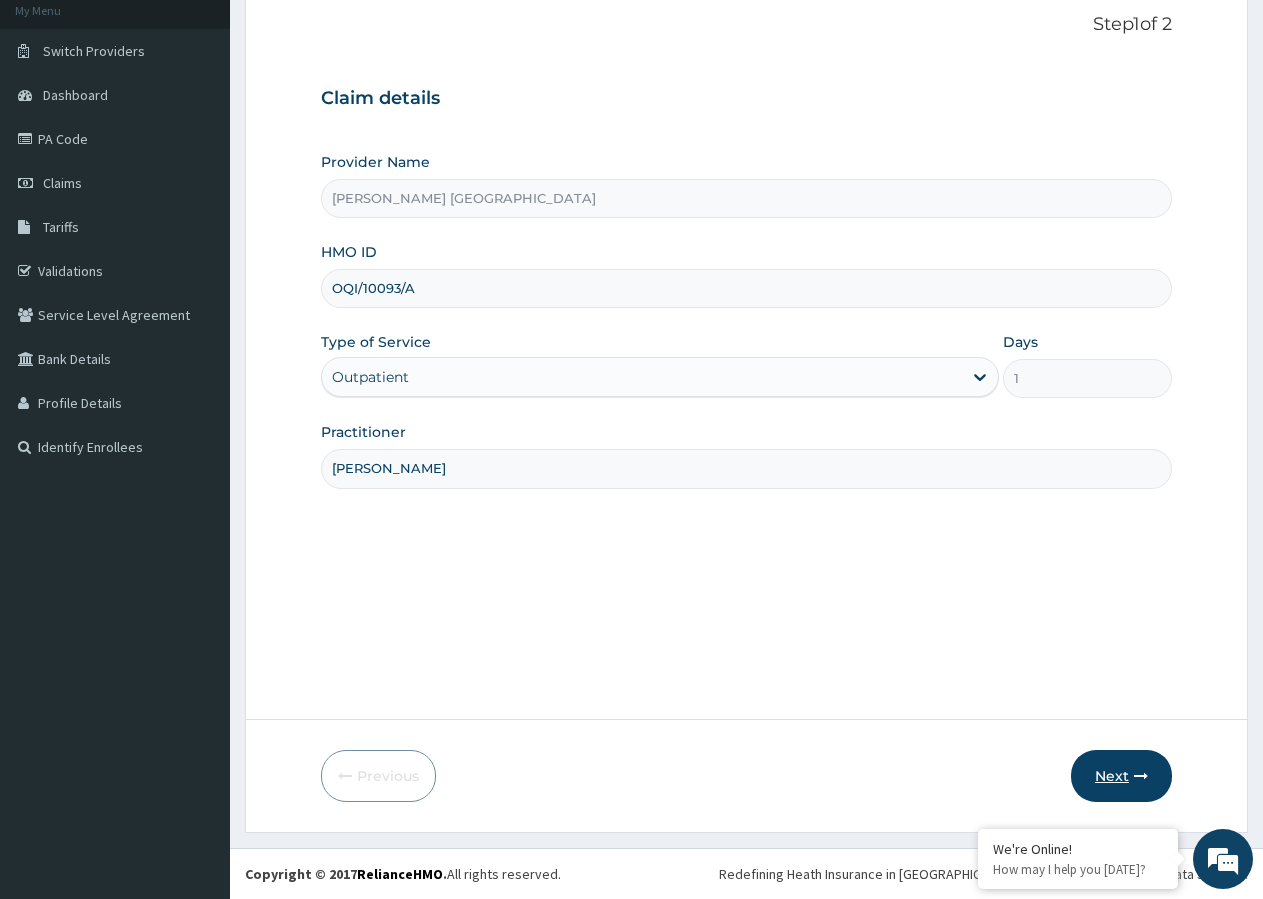 type on "[PERSON_NAME]" 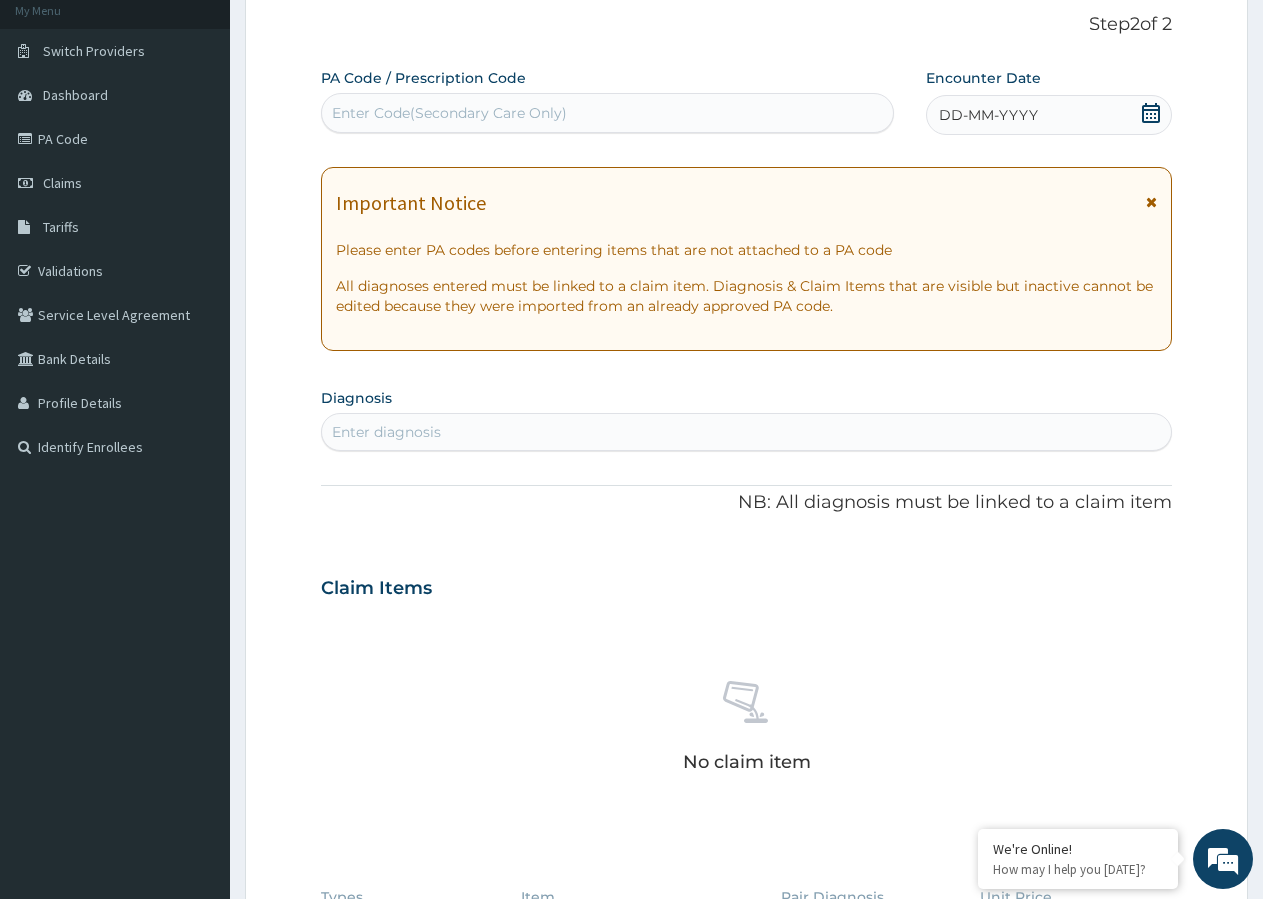 click on "DD-MM-YYYY" at bounding box center [1049, 115] 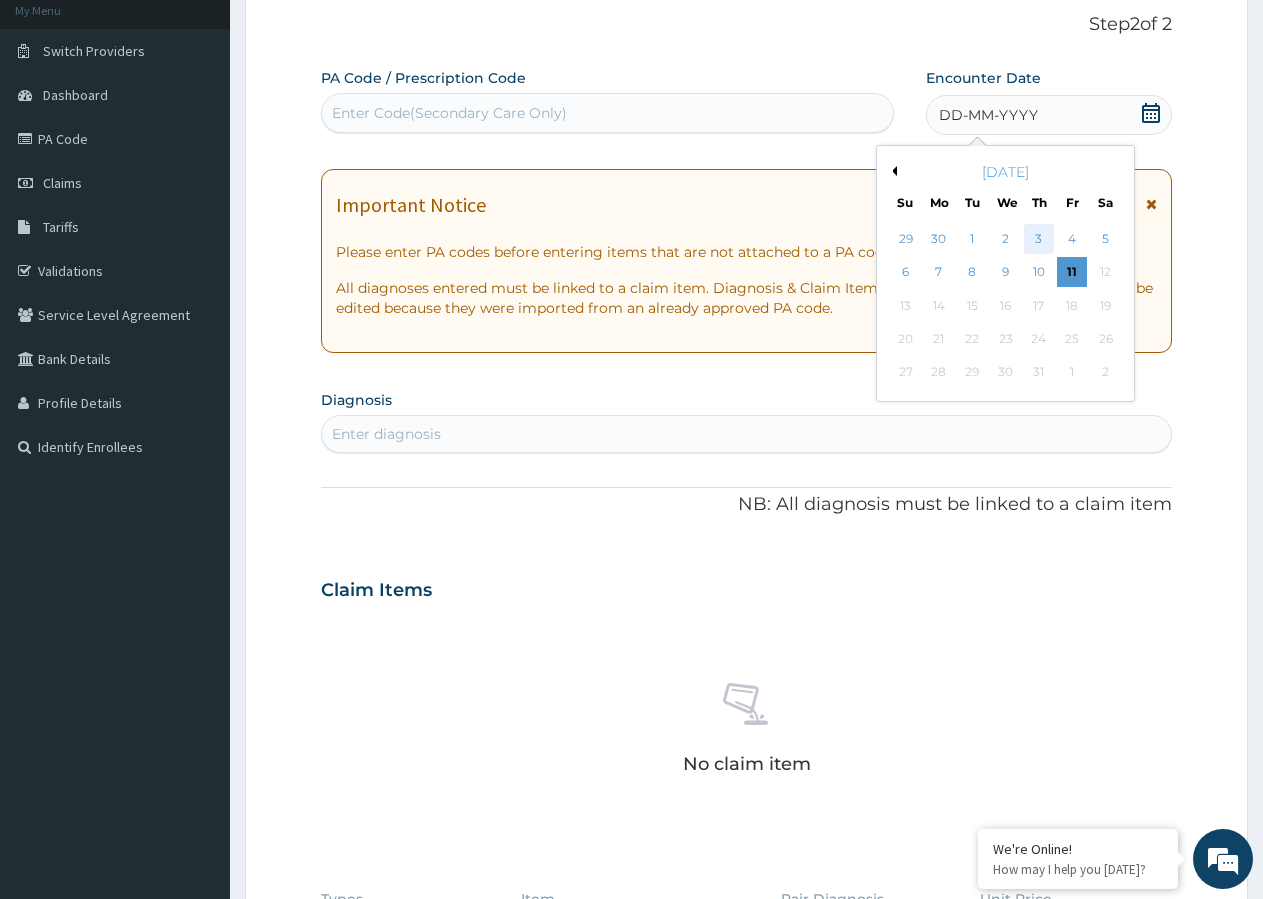 click on "3" at bounding box center [1039, 239] 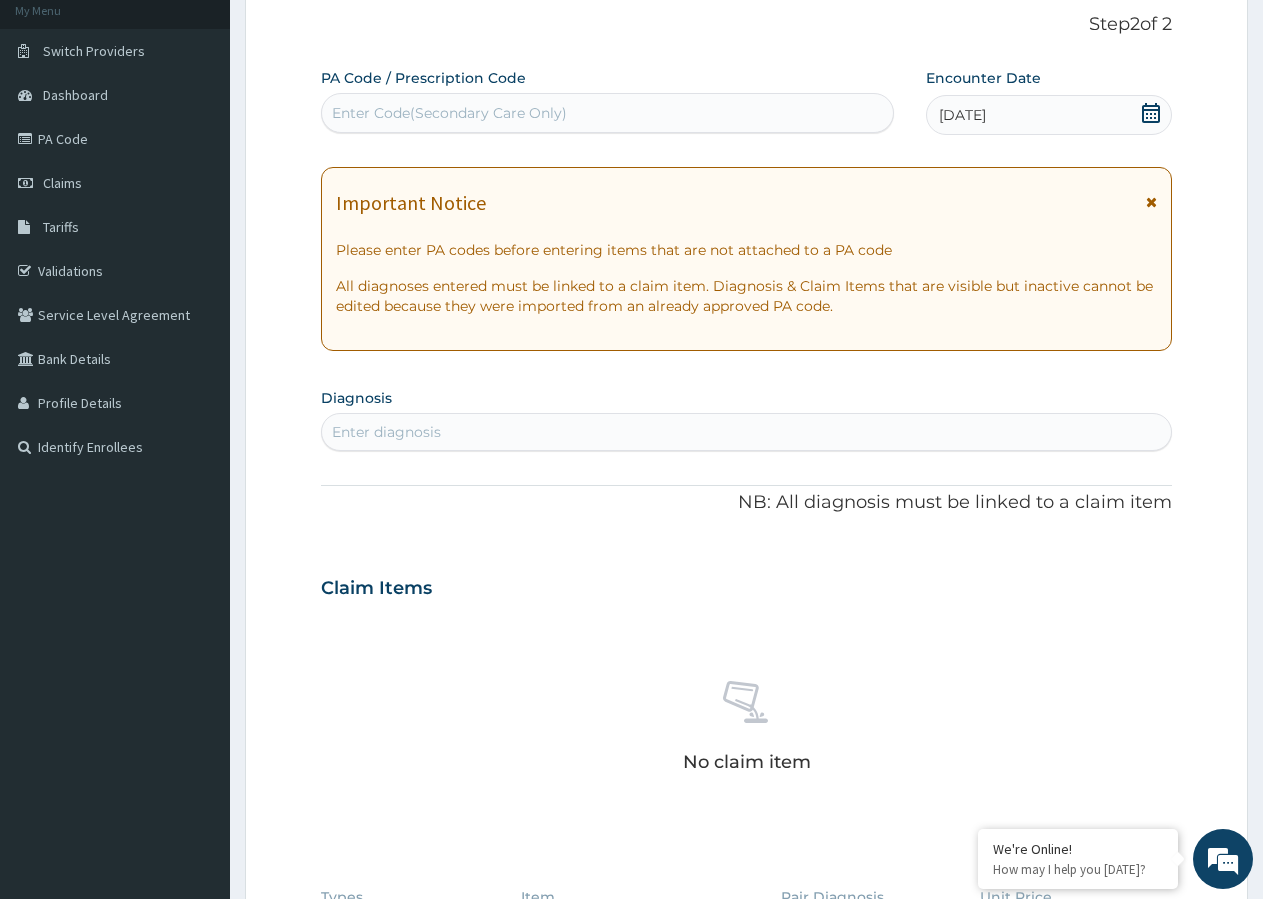 click at bounding box center [1151, 202] 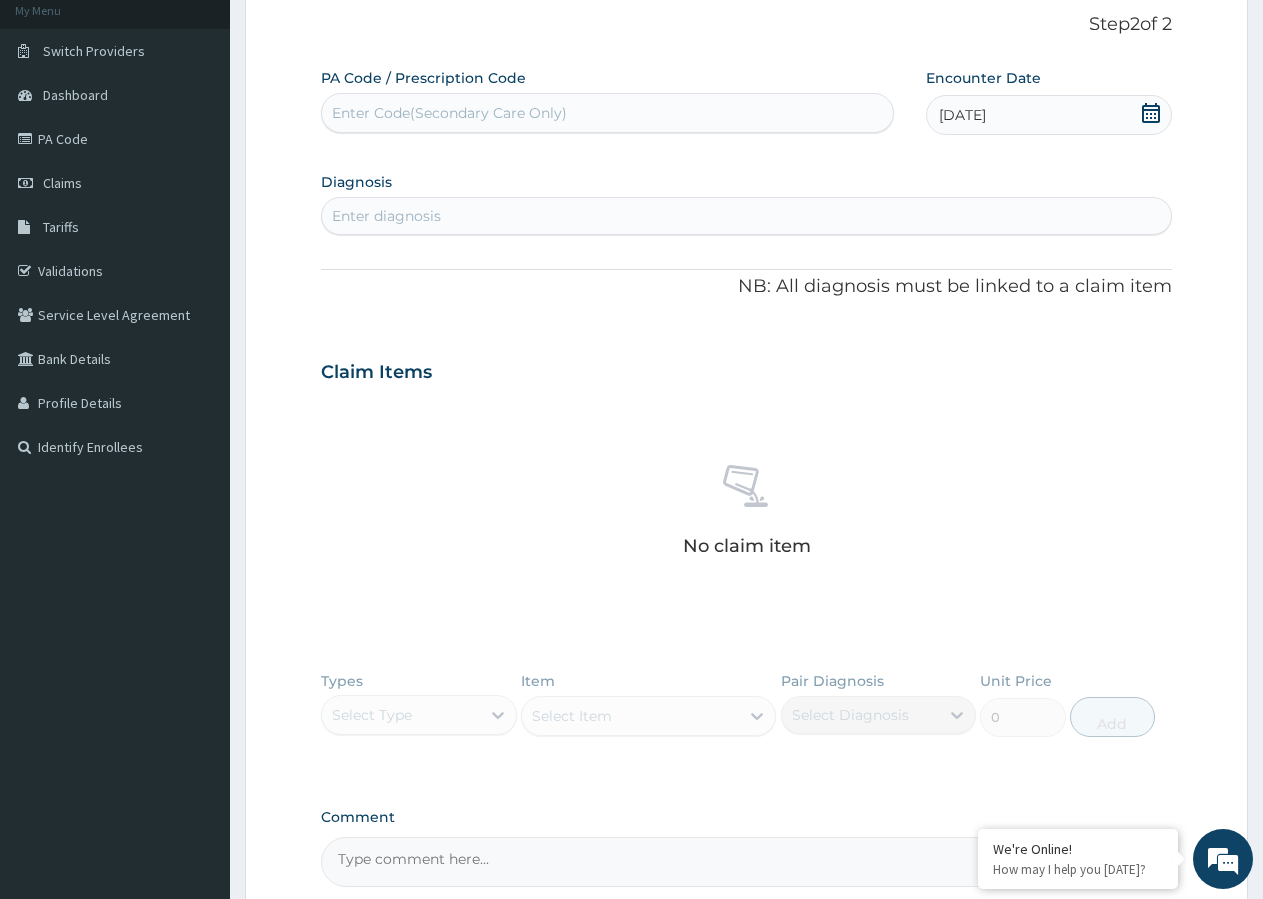 click on "Enter diagnosis" at bounding box center (386, 216) 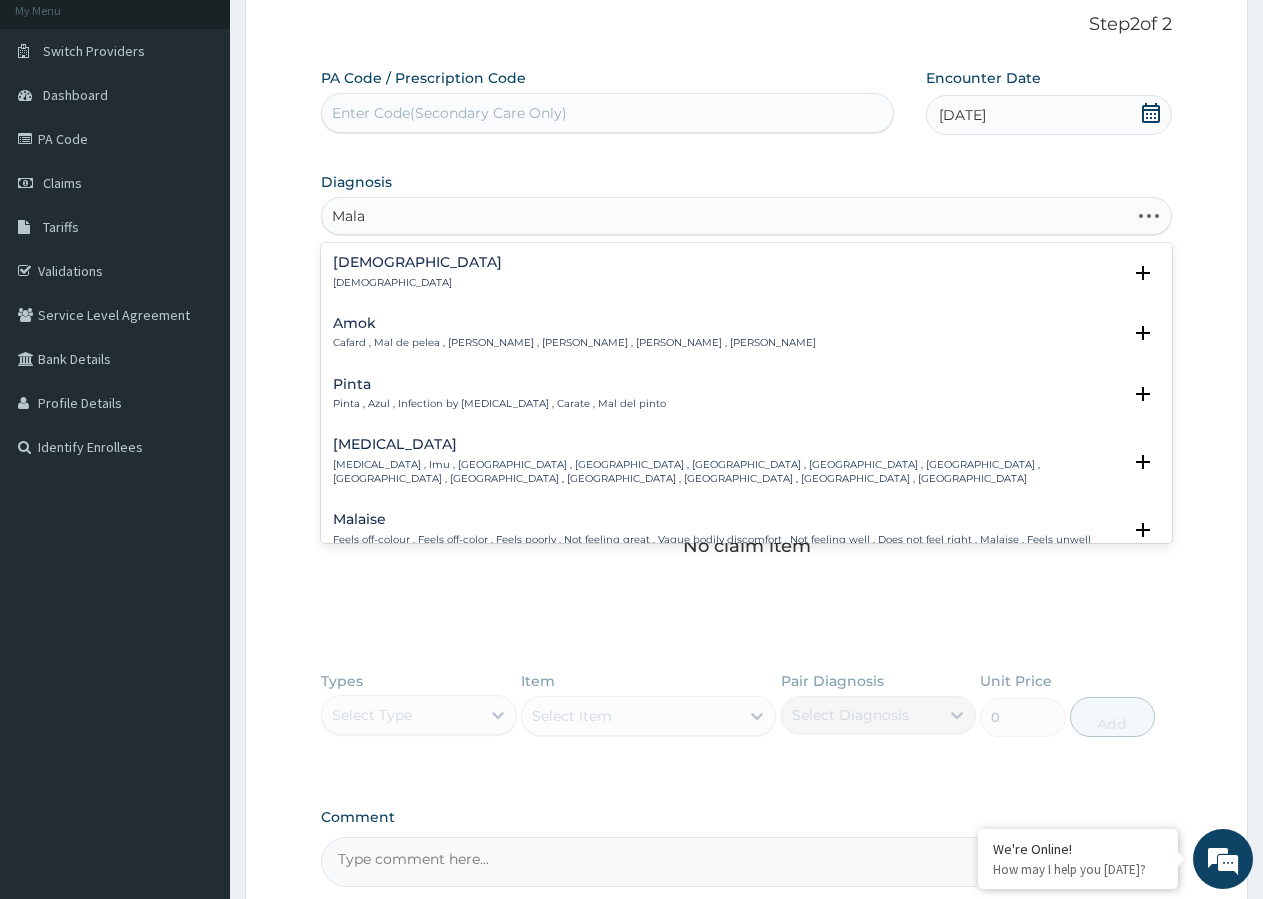 type on "Malar" 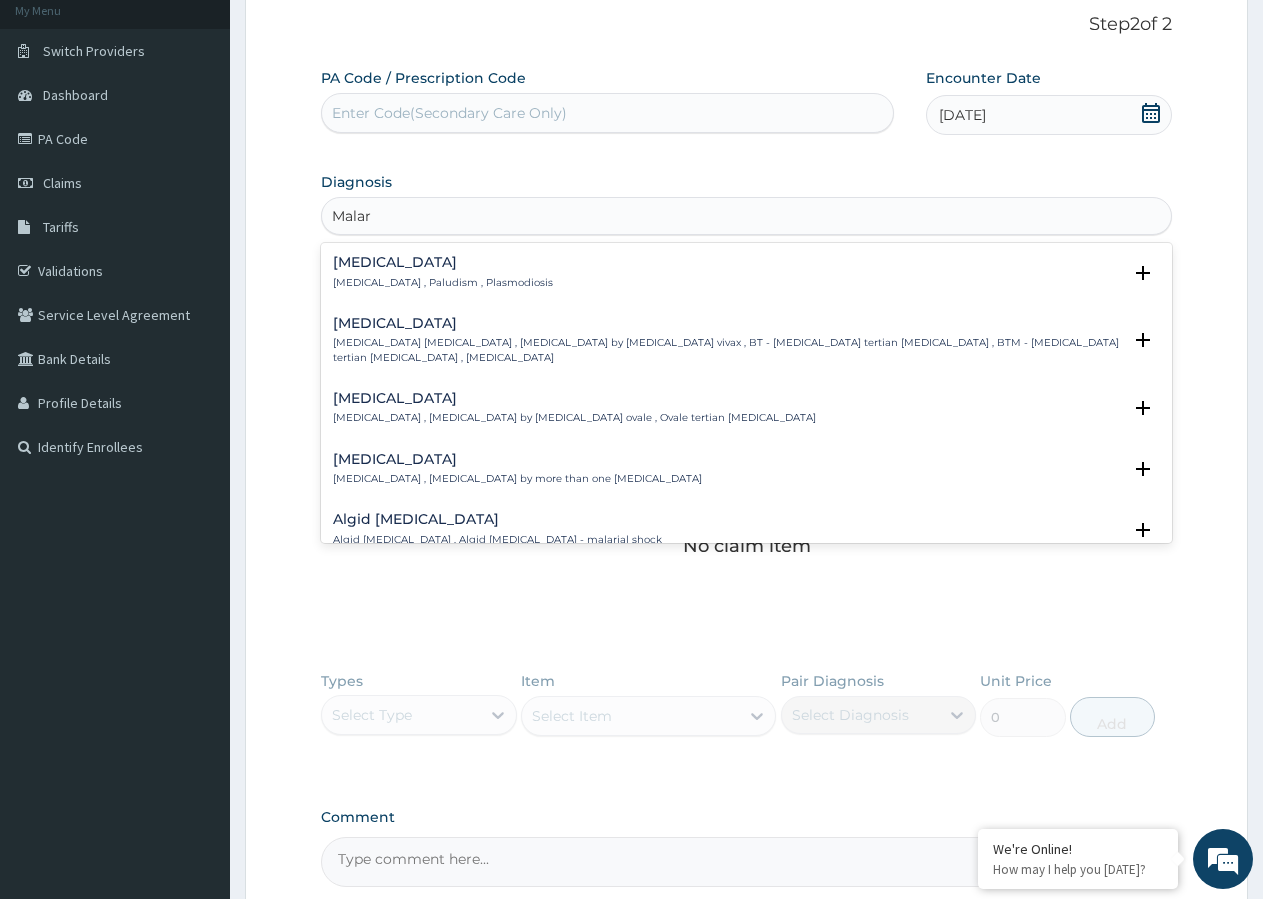 click on "Malaria Malaria , Paludism , Plasmodiosis" at bounding box center [443, 272] 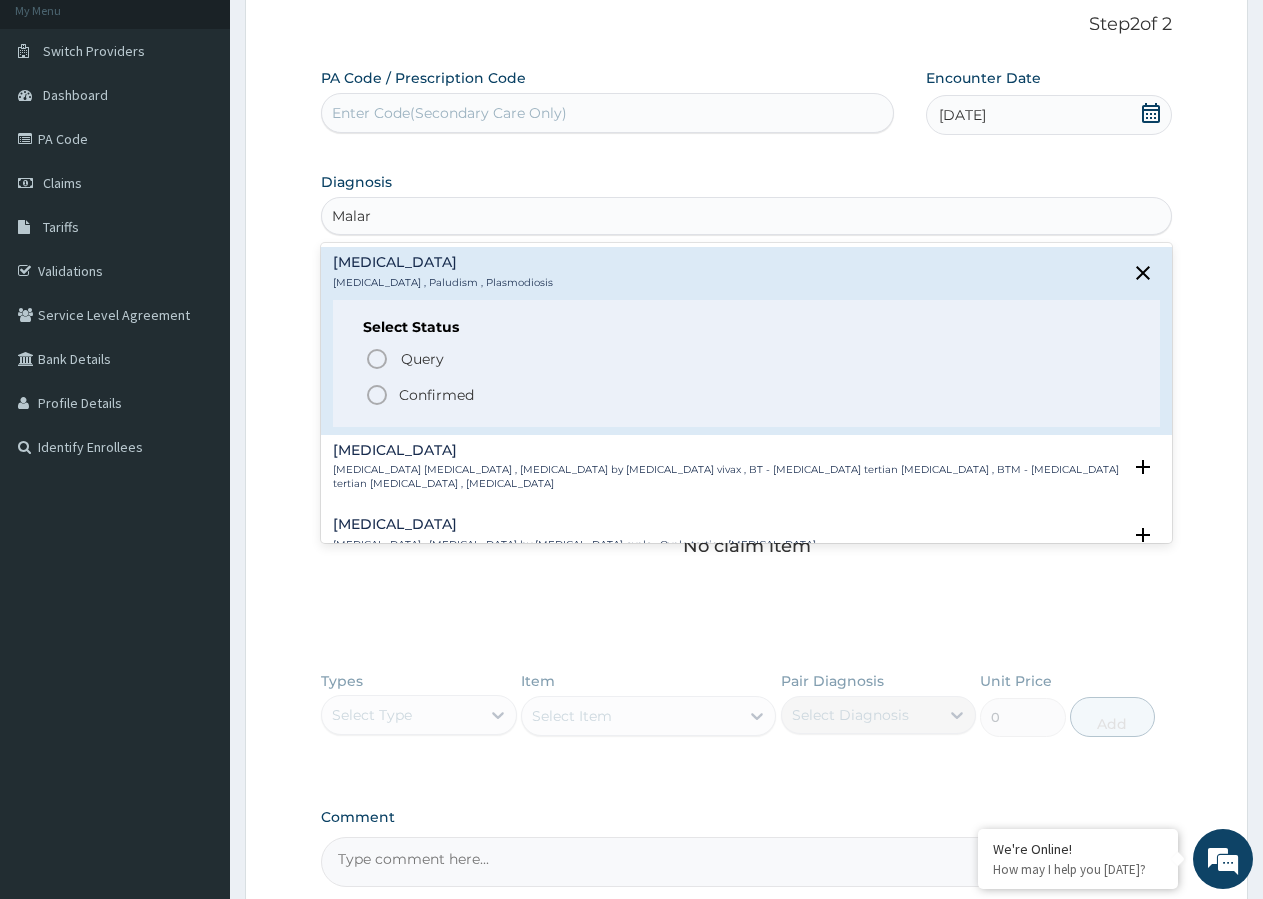 click 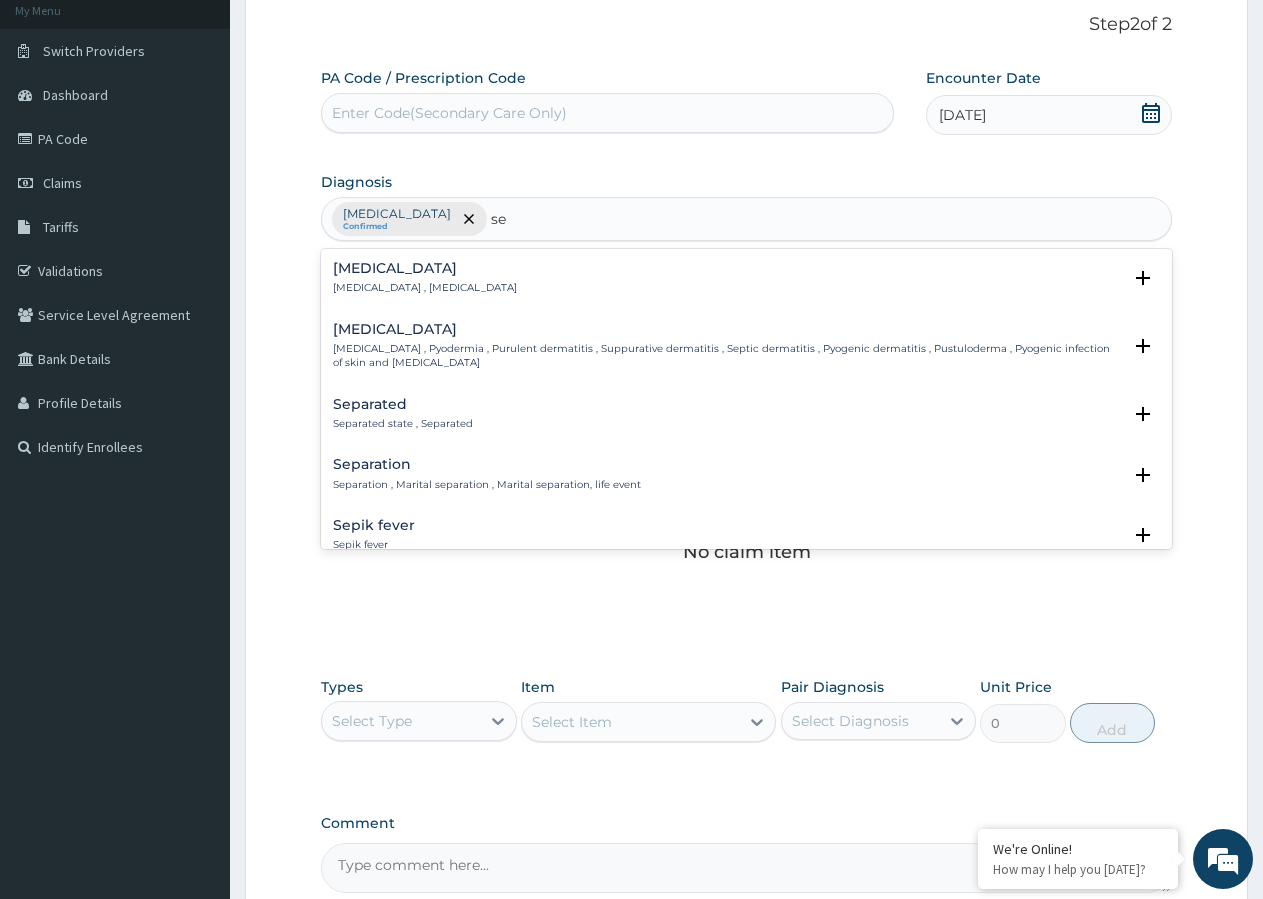 type on "s" 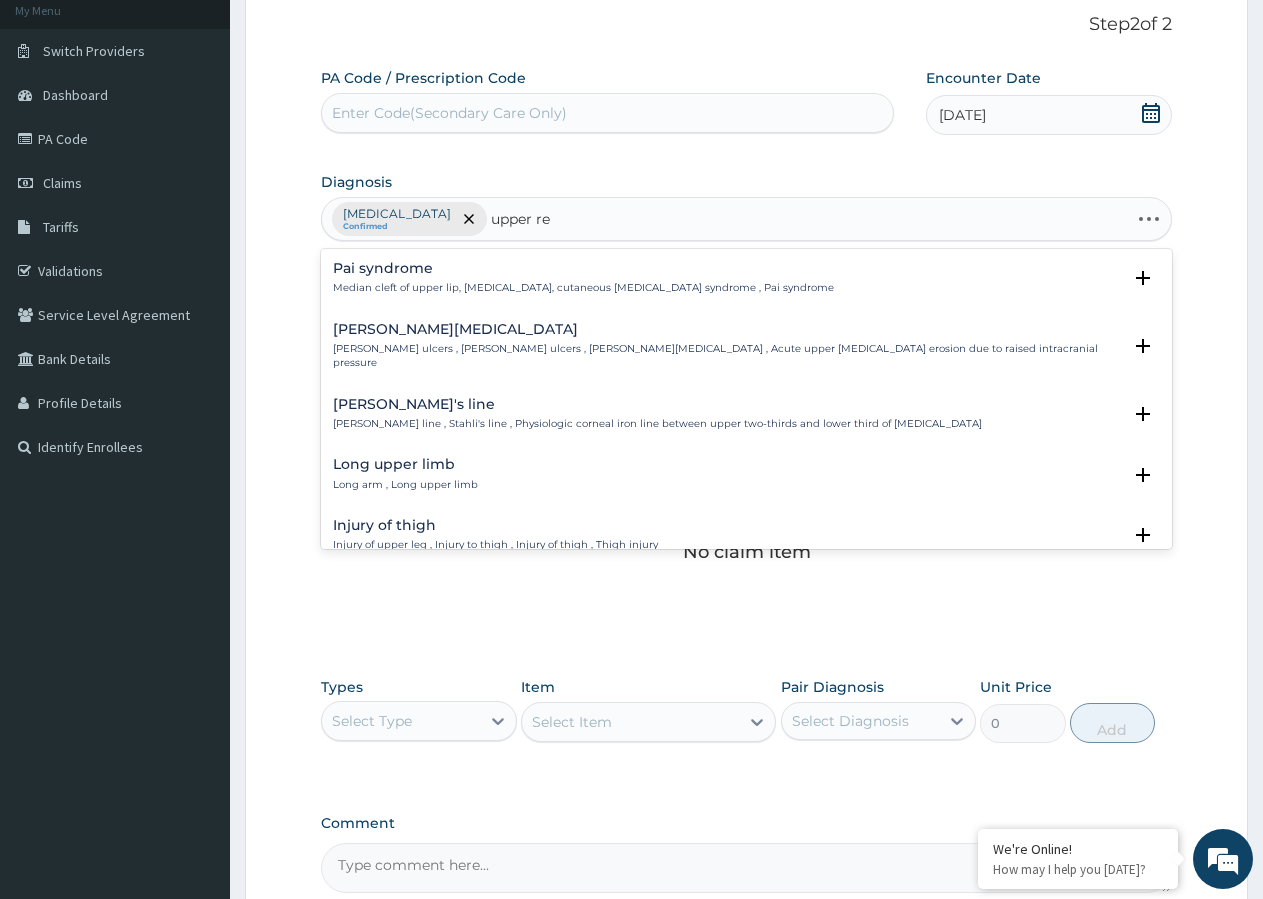 type on "upper res" 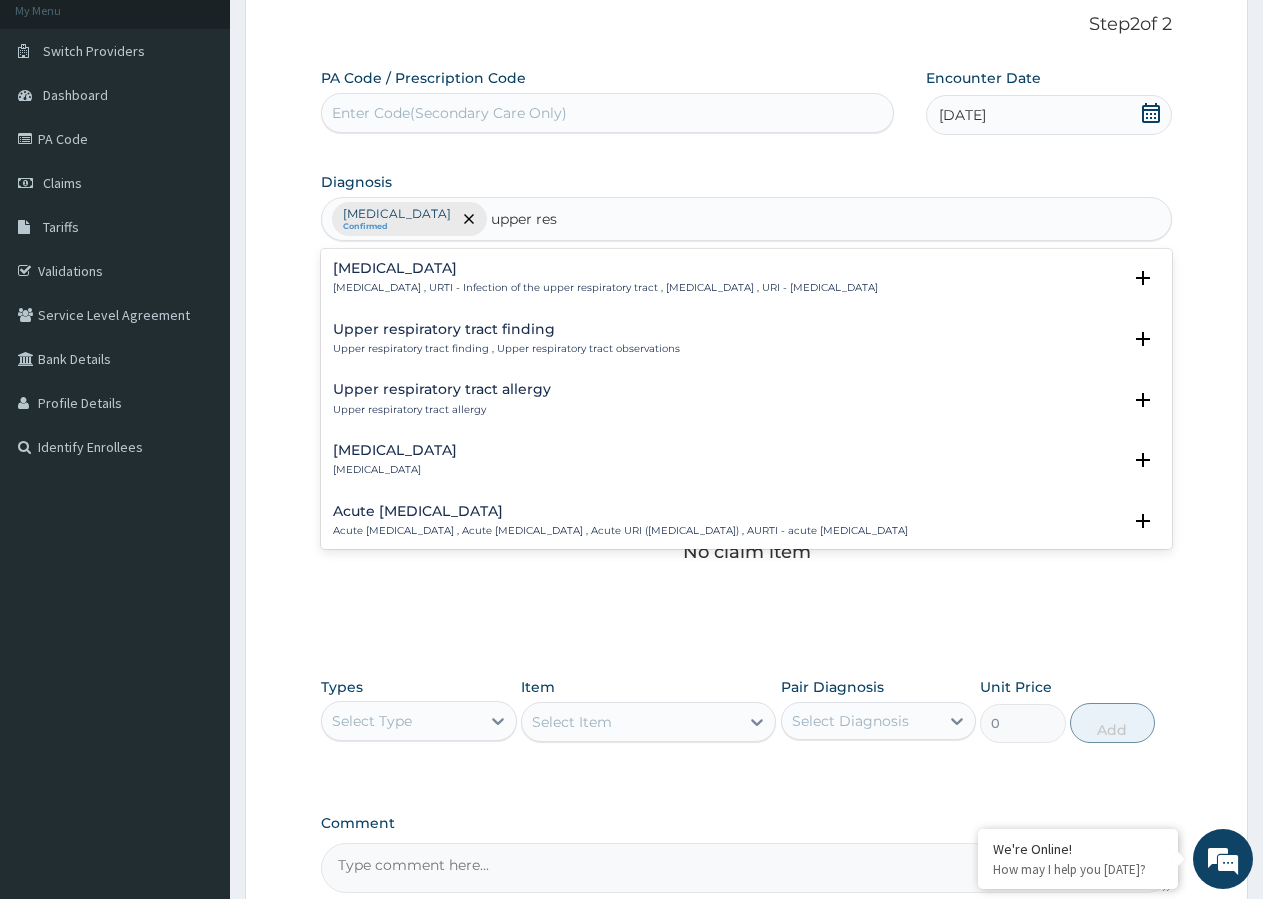 click on "Upper respiratory infection Upper respiratory infection , URTI - Infection of the upper respiratory tract , Upper respiratory tract infection , URI - Upper respiratory infection" at bounding box center (605, 278) 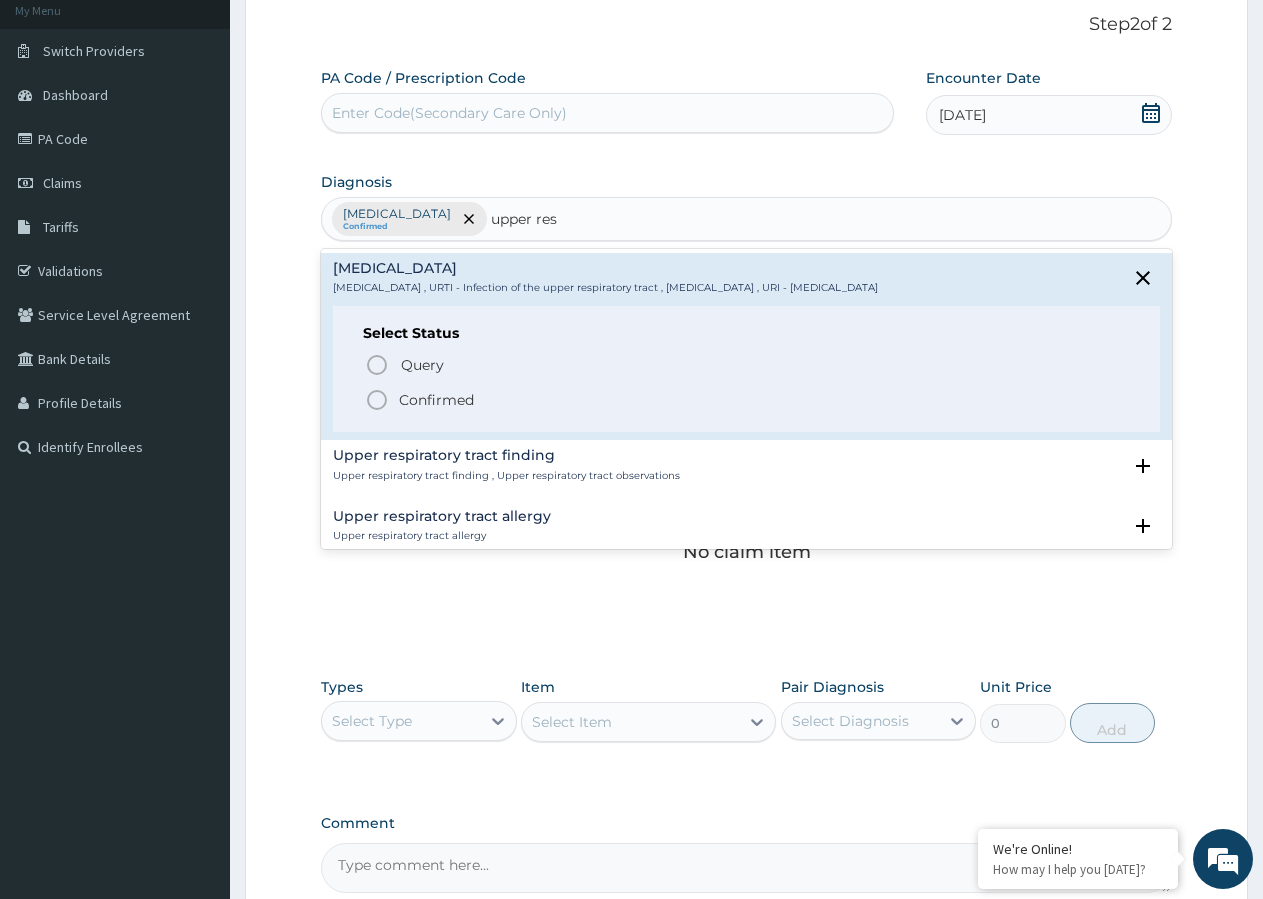click 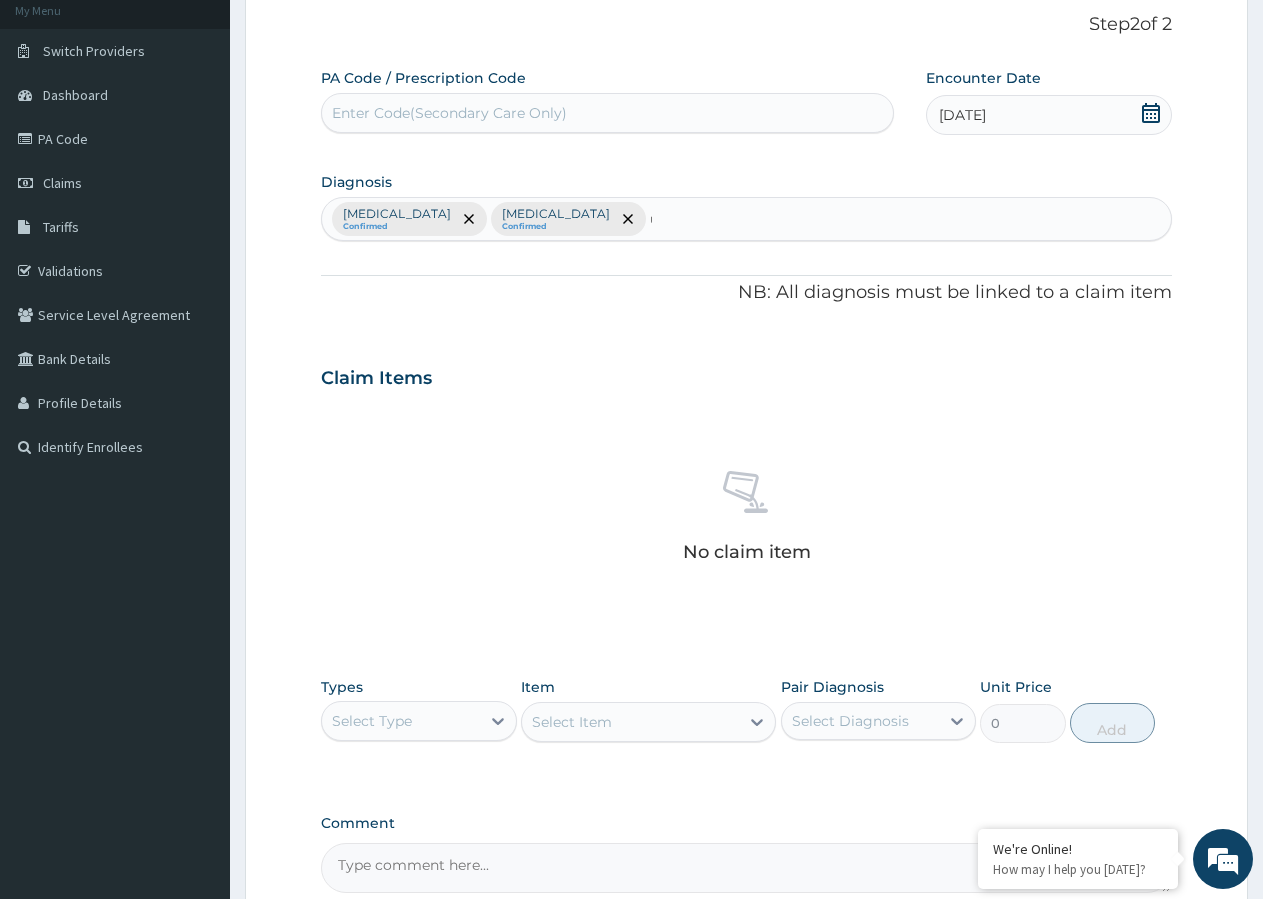type 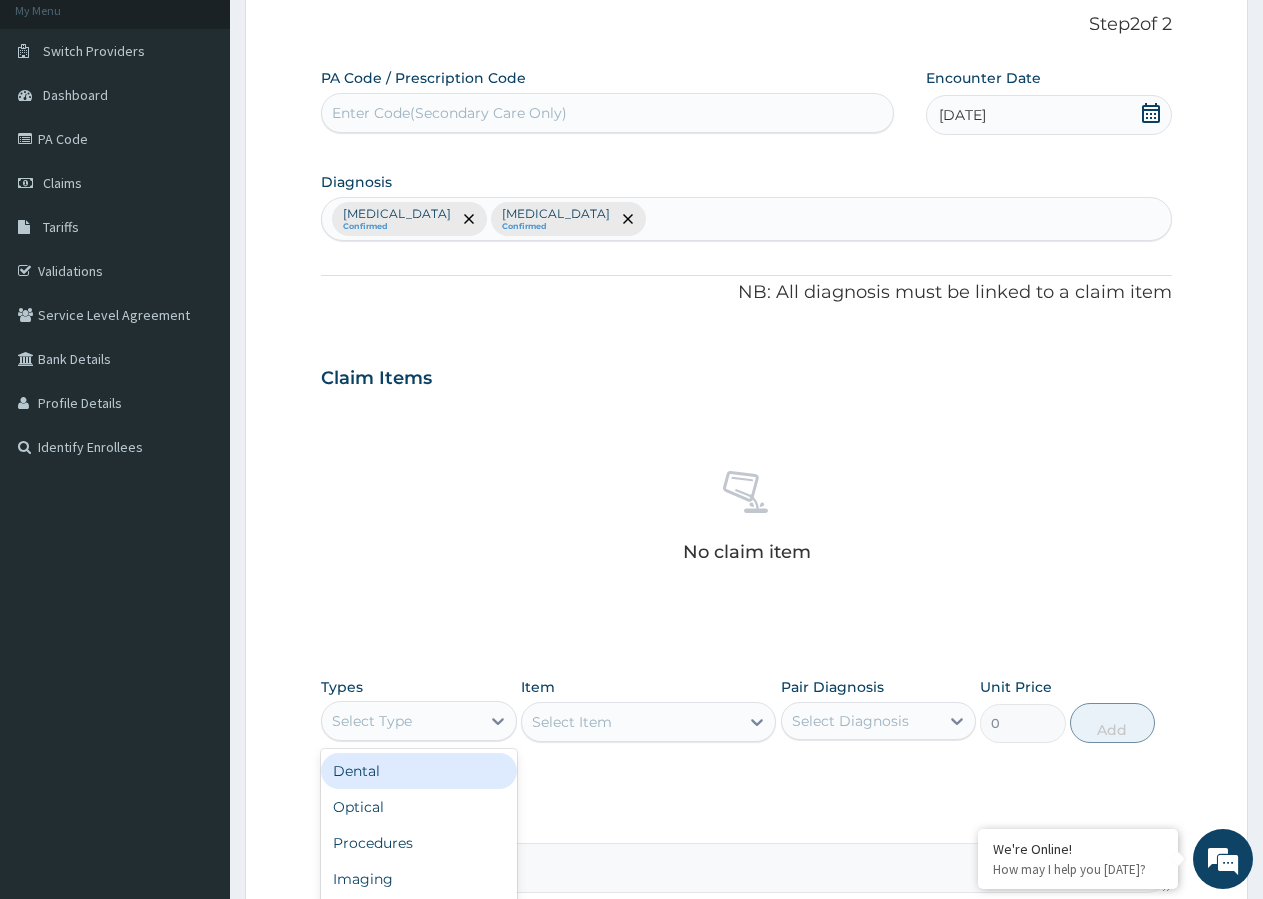 click on "Select Type" at bounding box center [401, 721] 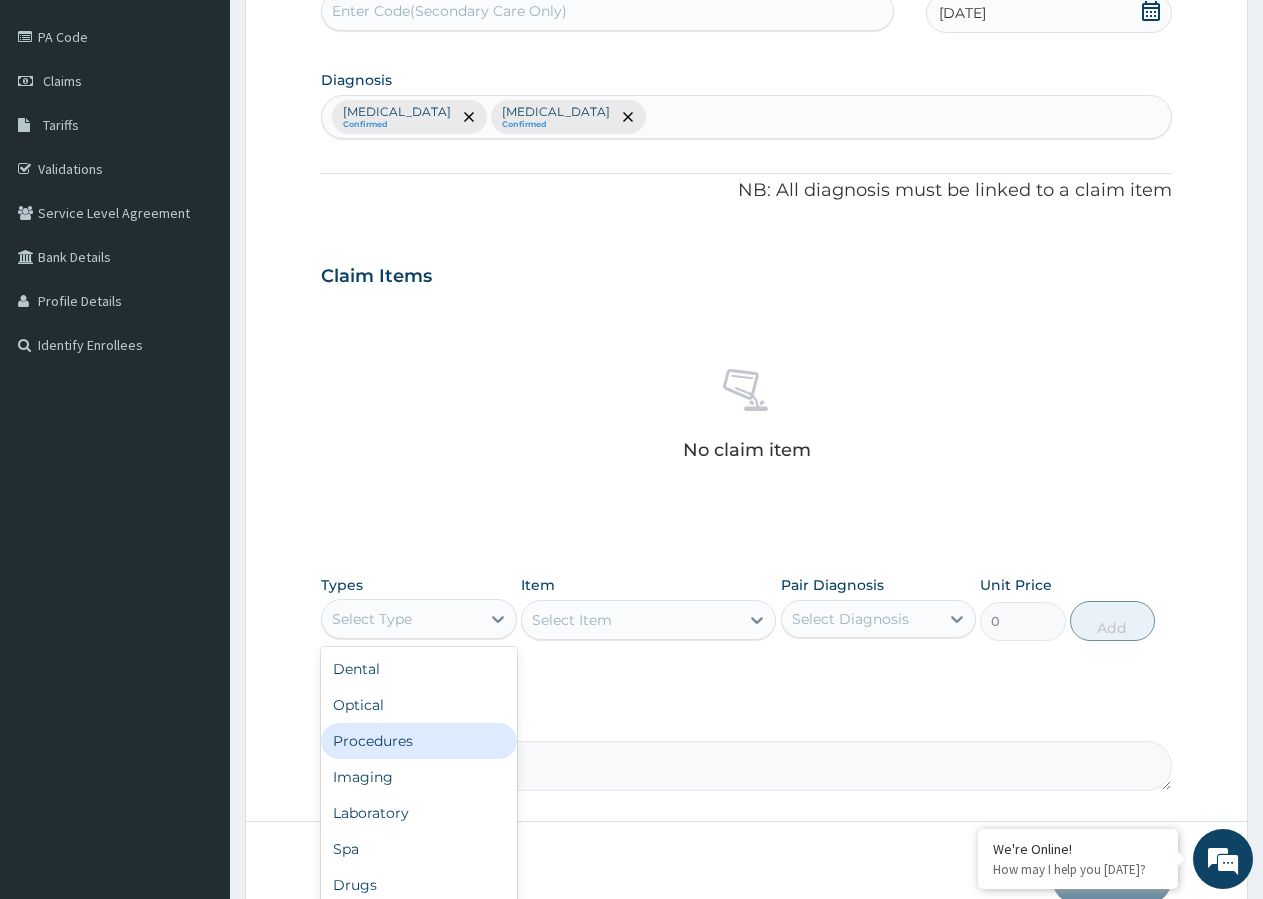 click on "Procedures" at bounding box center [419, 741] 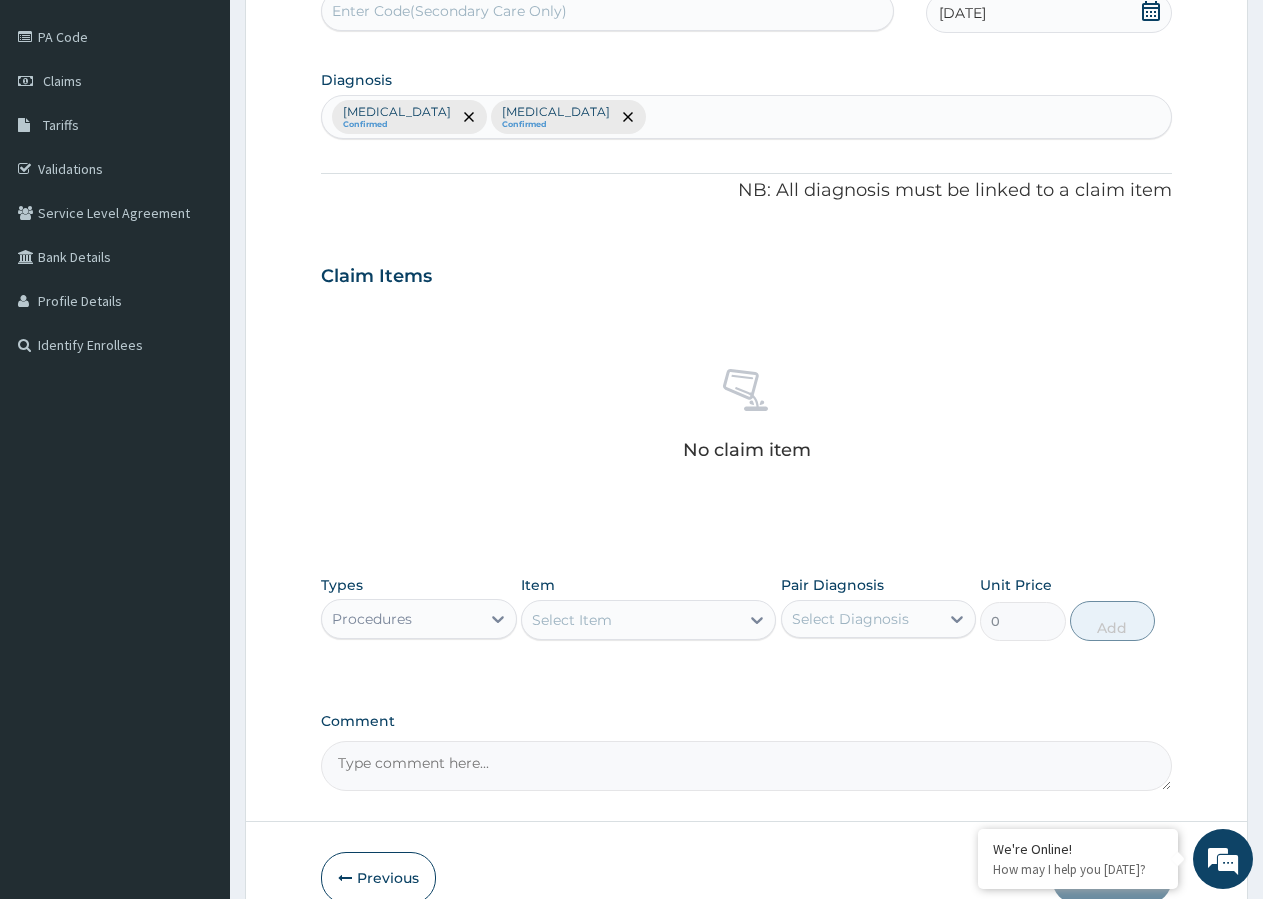 click on "Select Item" at bounding box center [630, 620] 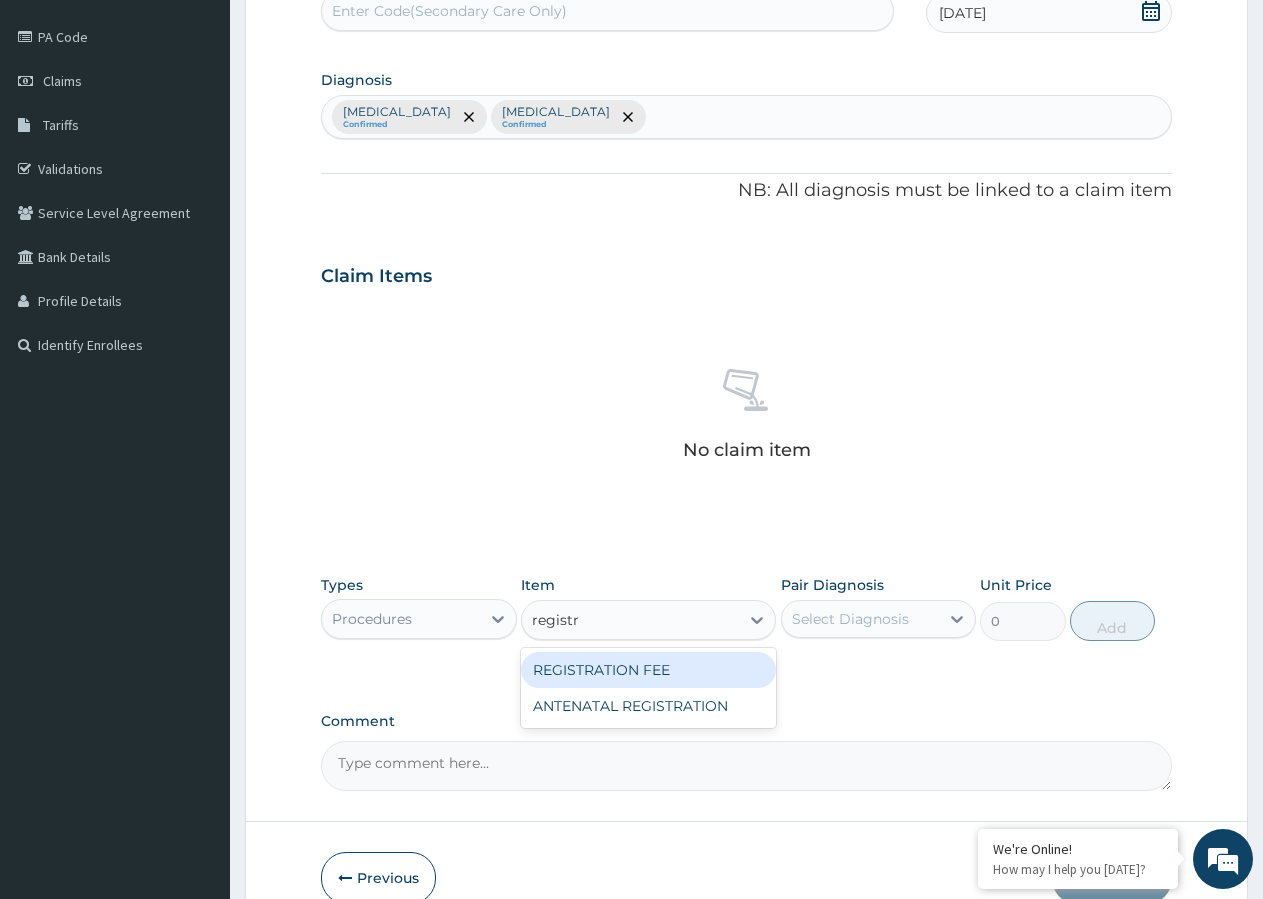 type on "registra" 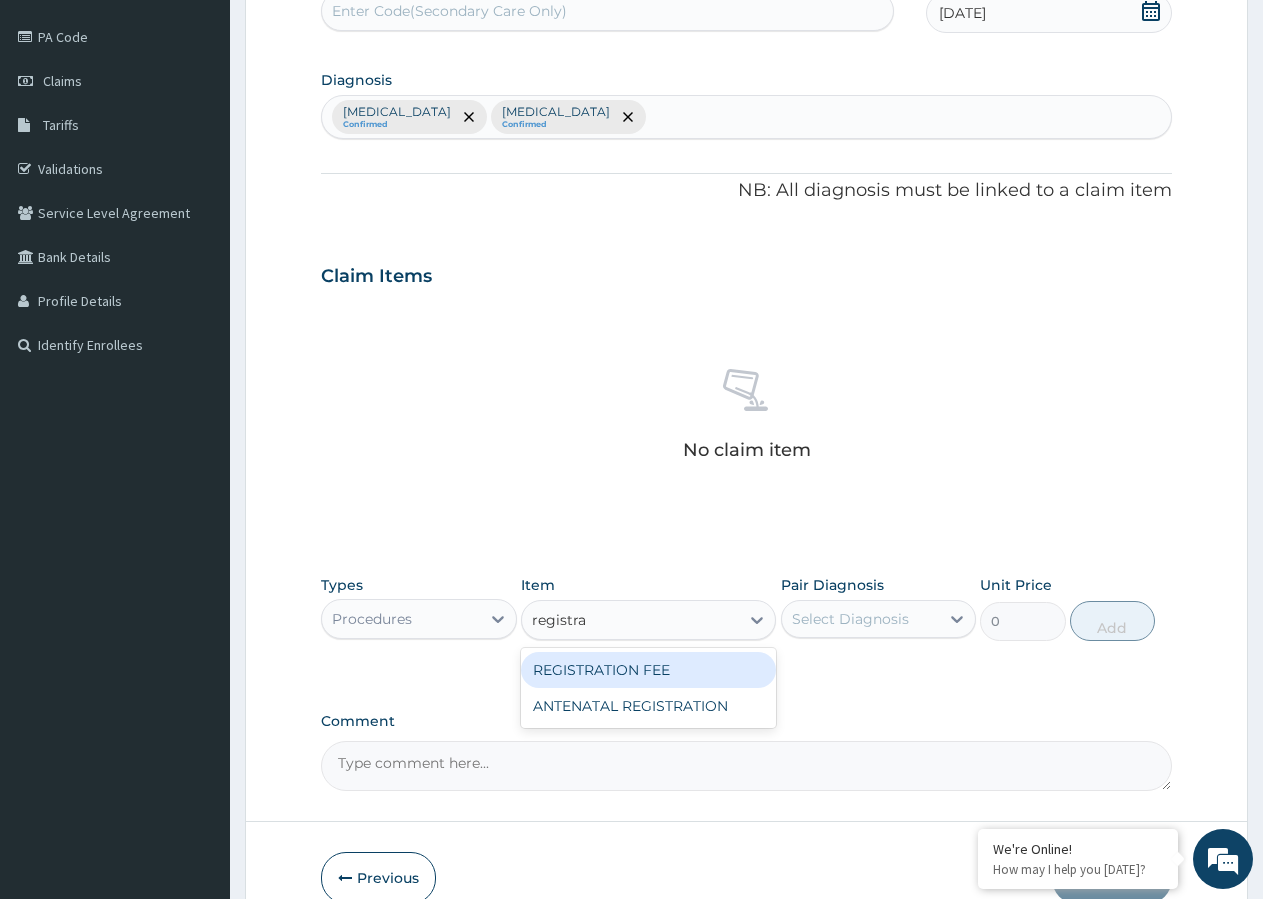 click on "REGISTRATION FEE" at bounding box center (648, 670) 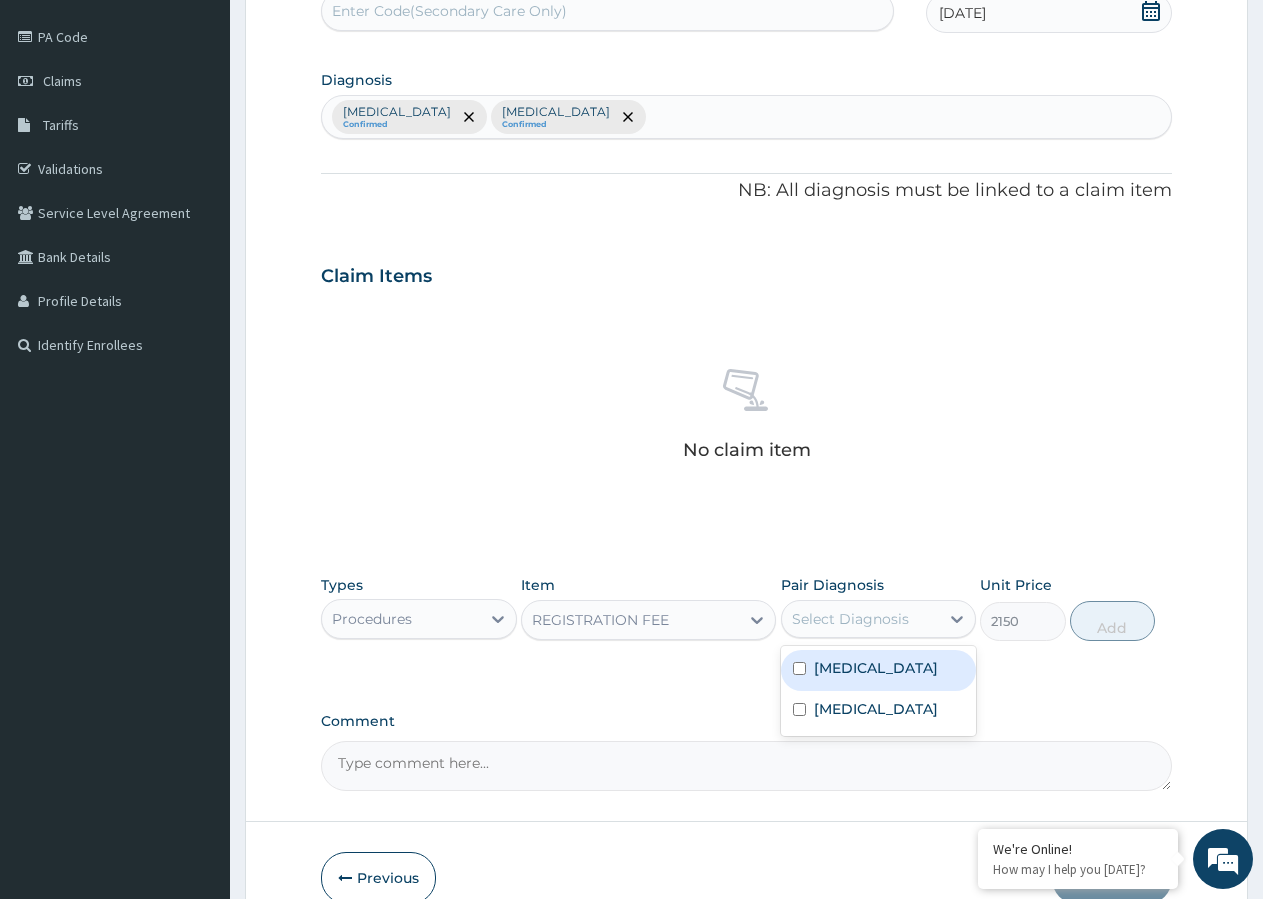 click on "Select Diagnosis" at bounding box center [850, 619] 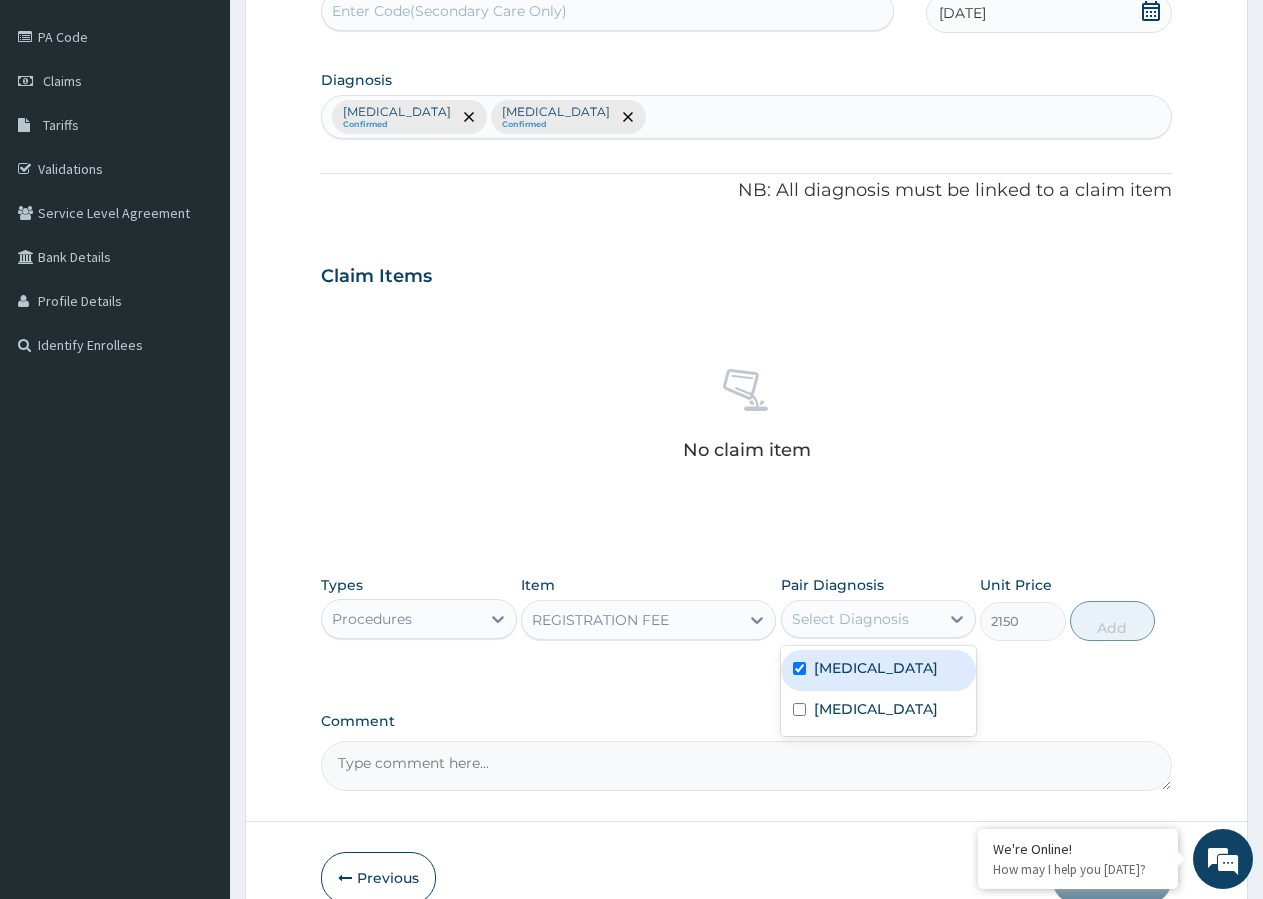 checkbox on "true" 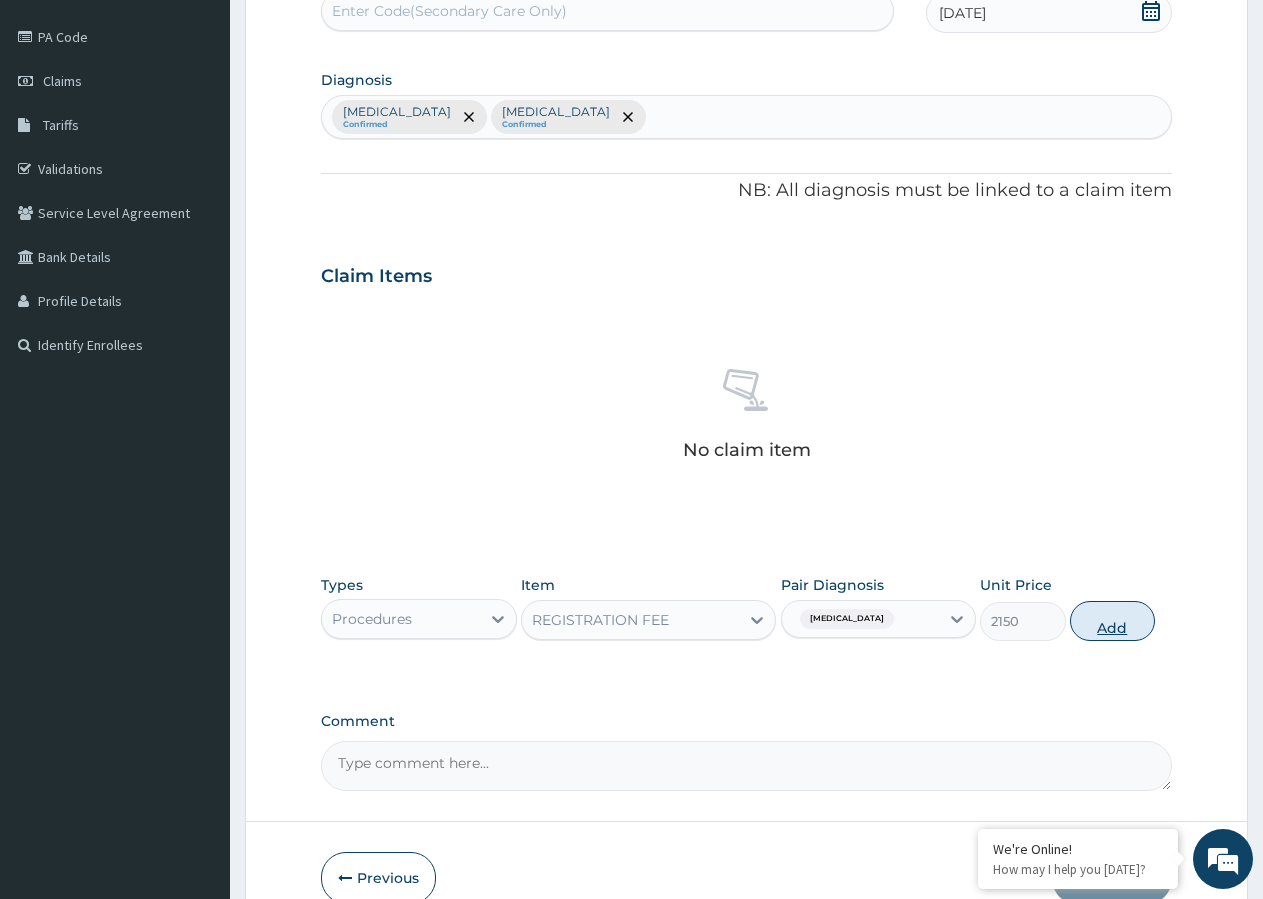 click on "Add" at bounding box center [1112, 621] 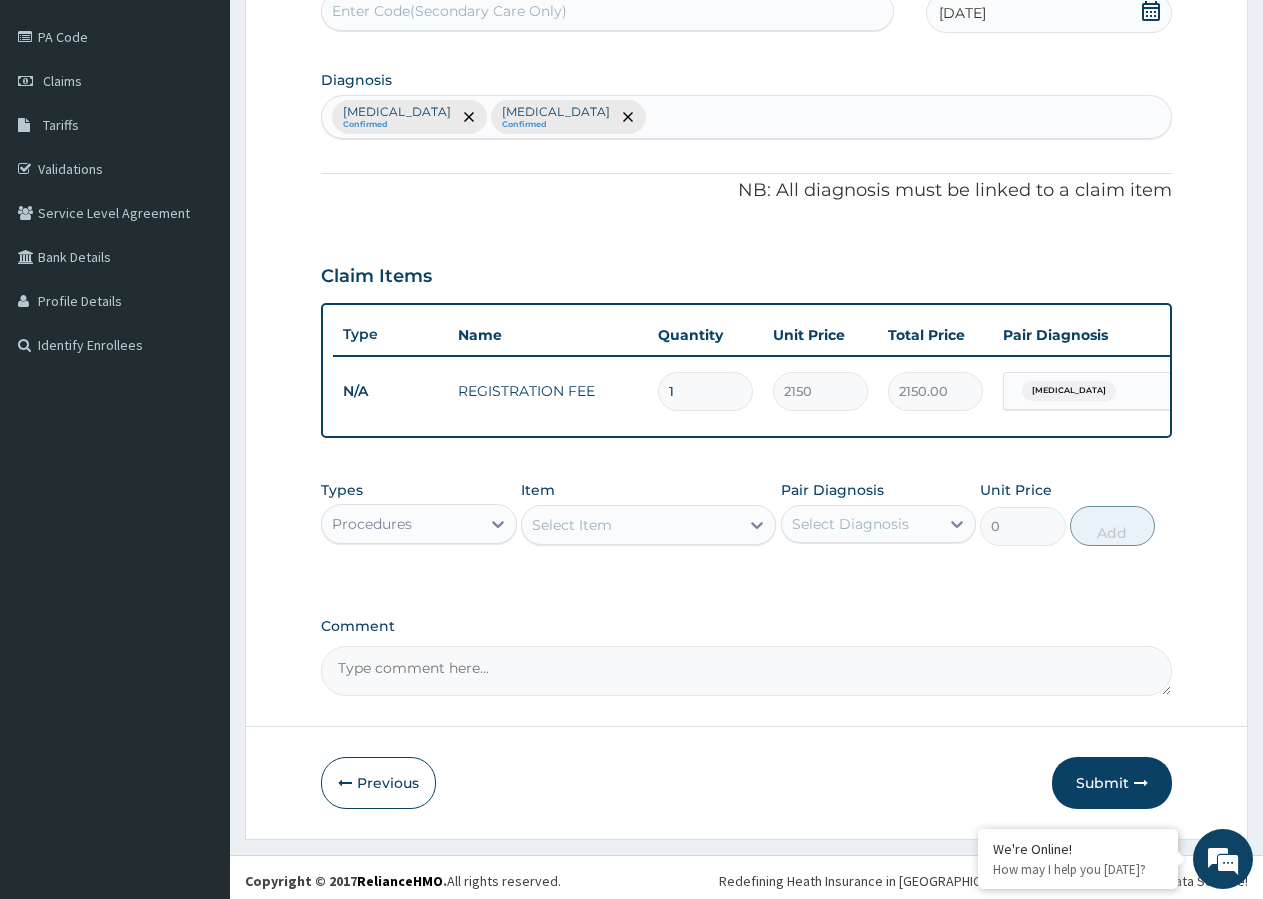 click on "Procedures" at bounding box center (401, 524) 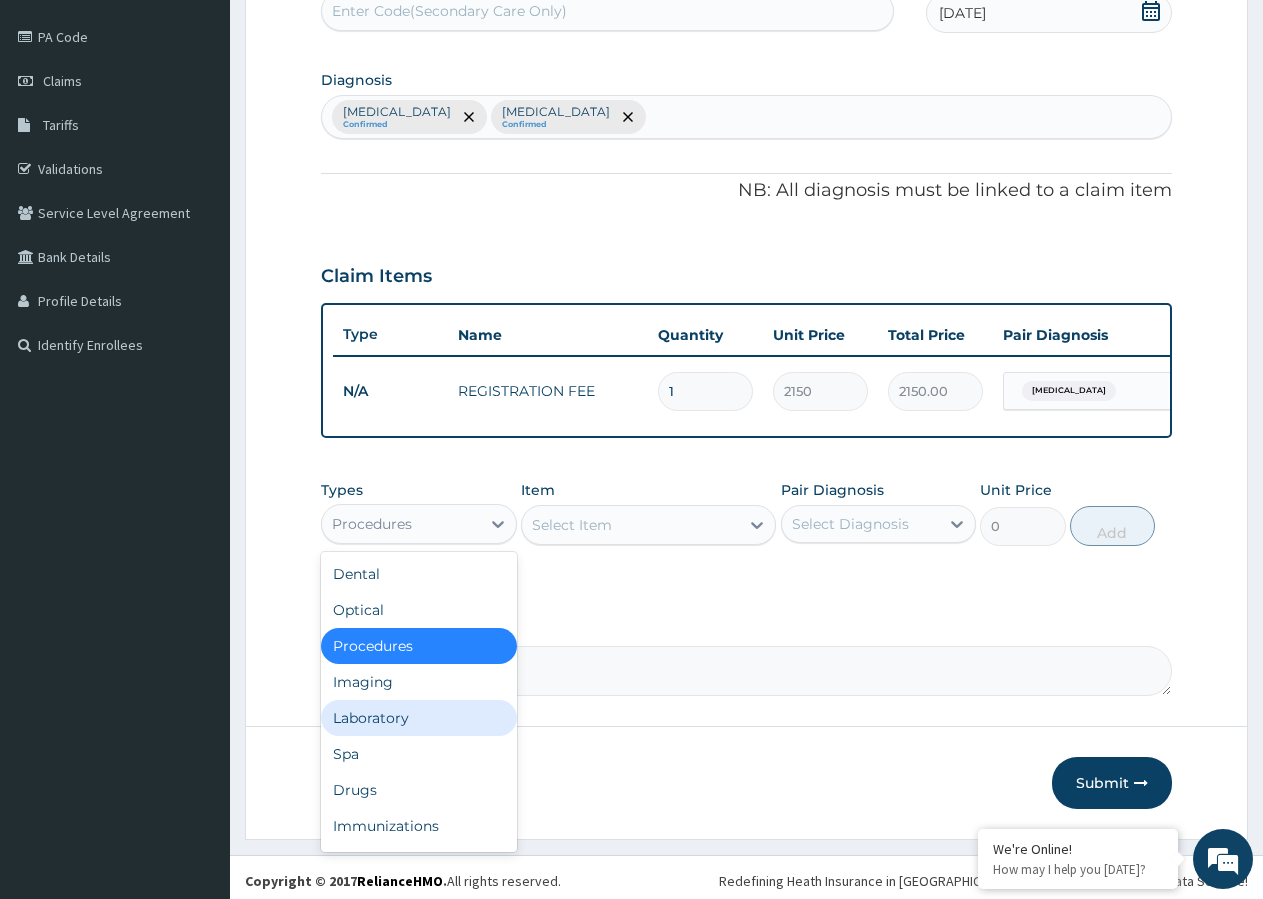 click on "Laboratory" at bounding box center [419, 718] 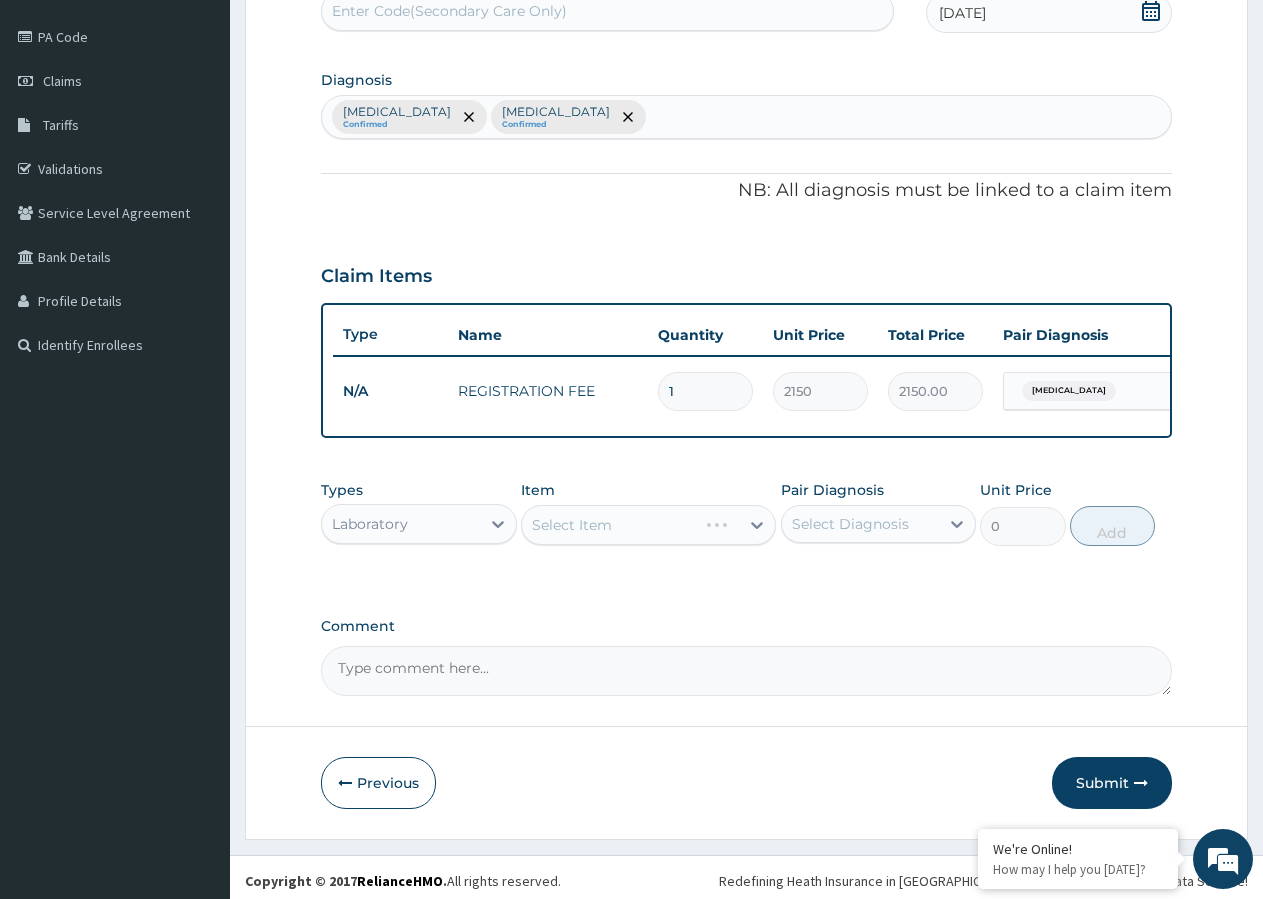 click on "Select Item" at bounding box center [648, 525] 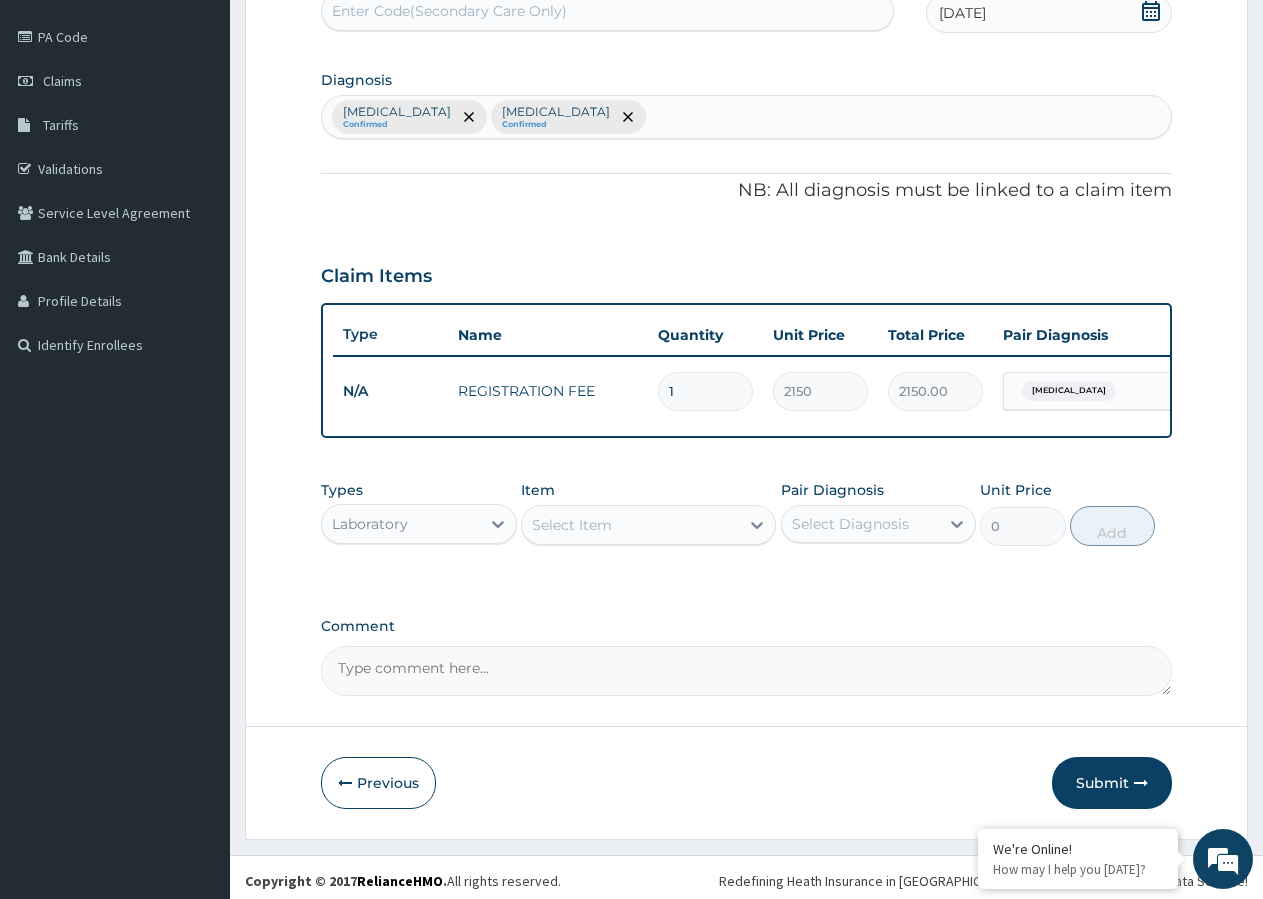 click on "Select Item" at bounding box center (630, 525) 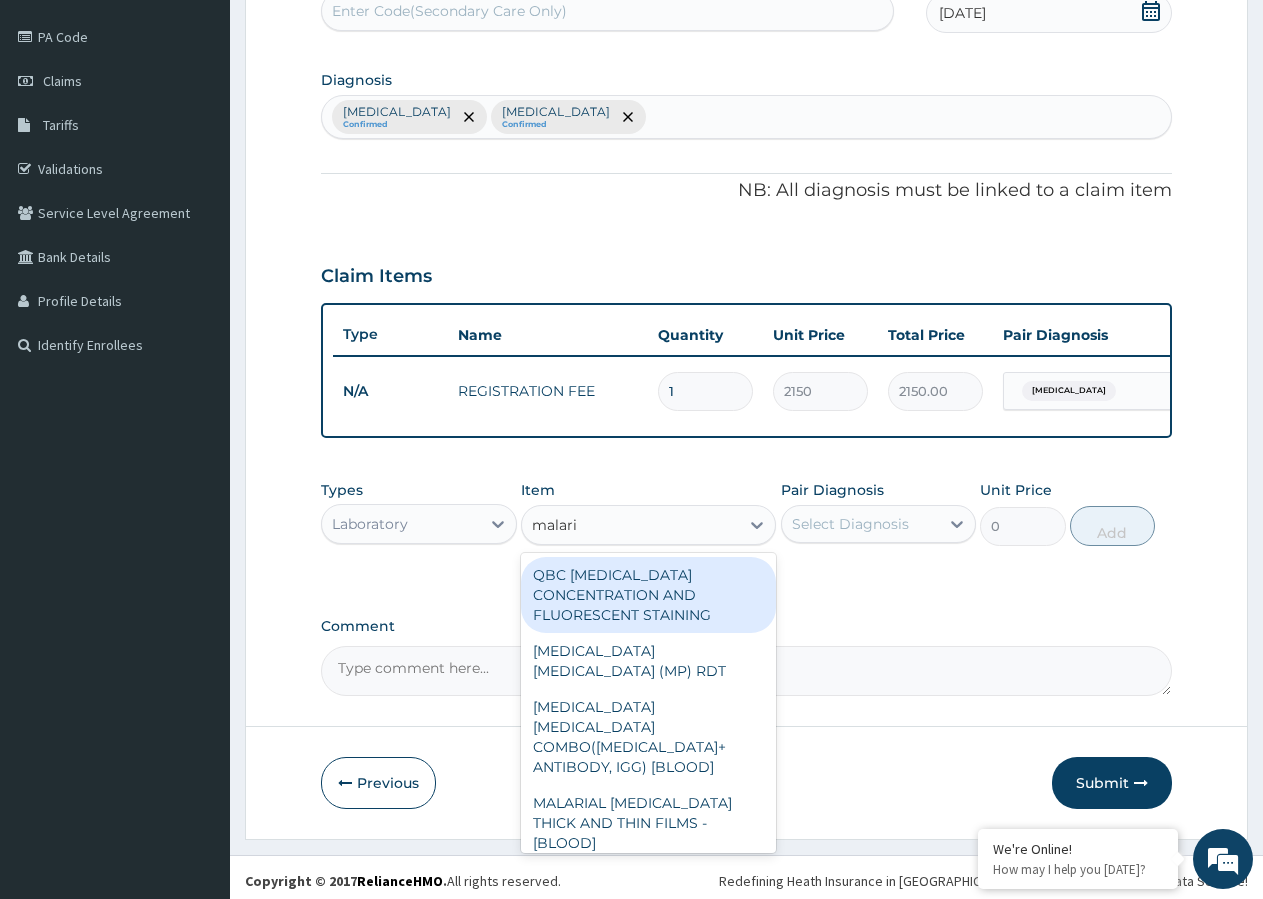 type on "malaria" 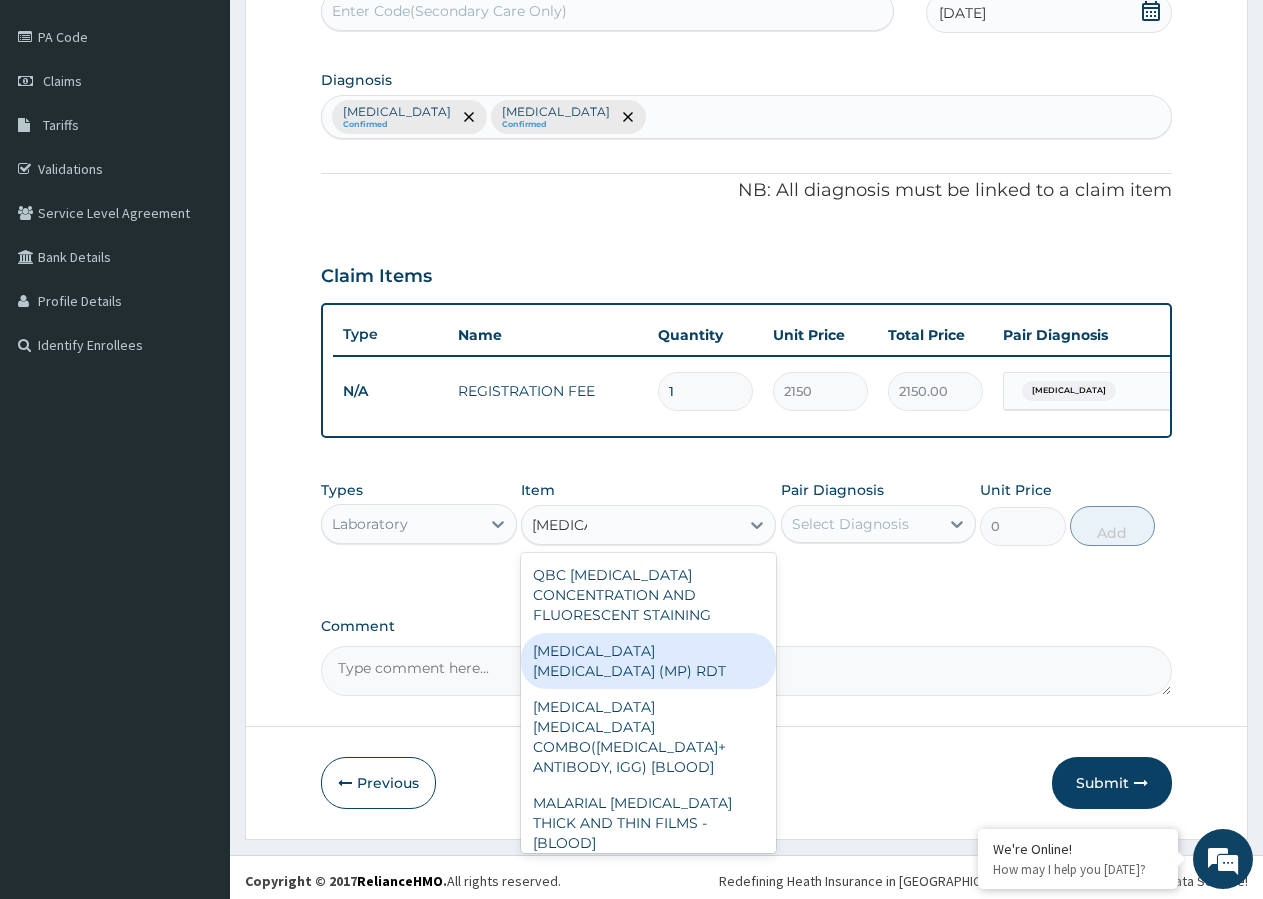 click on "MALARIA PARASITE (MP) RDT" at bounding box center (648, 661) 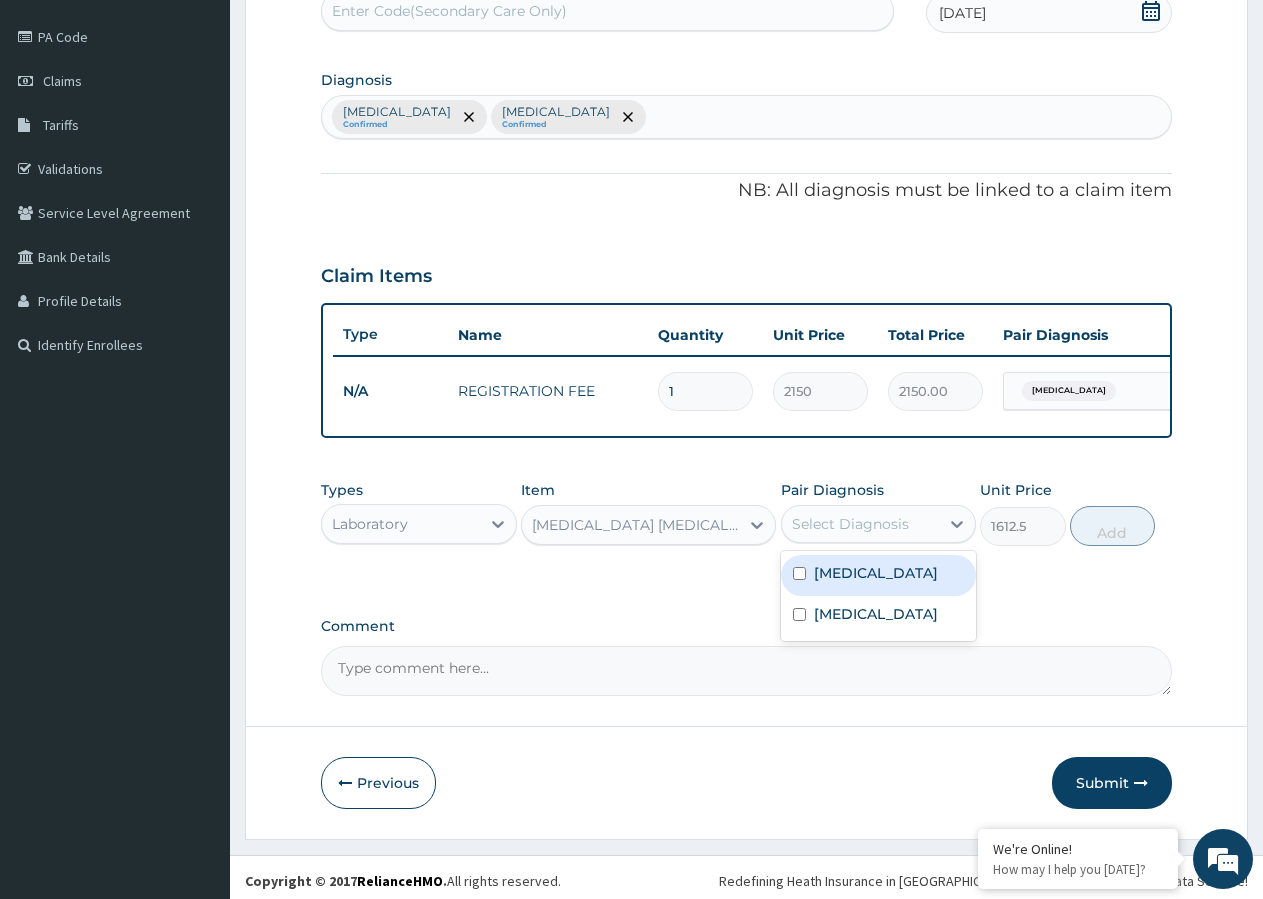 click on "Select Diagnosis" at bounding box center [850, 524] 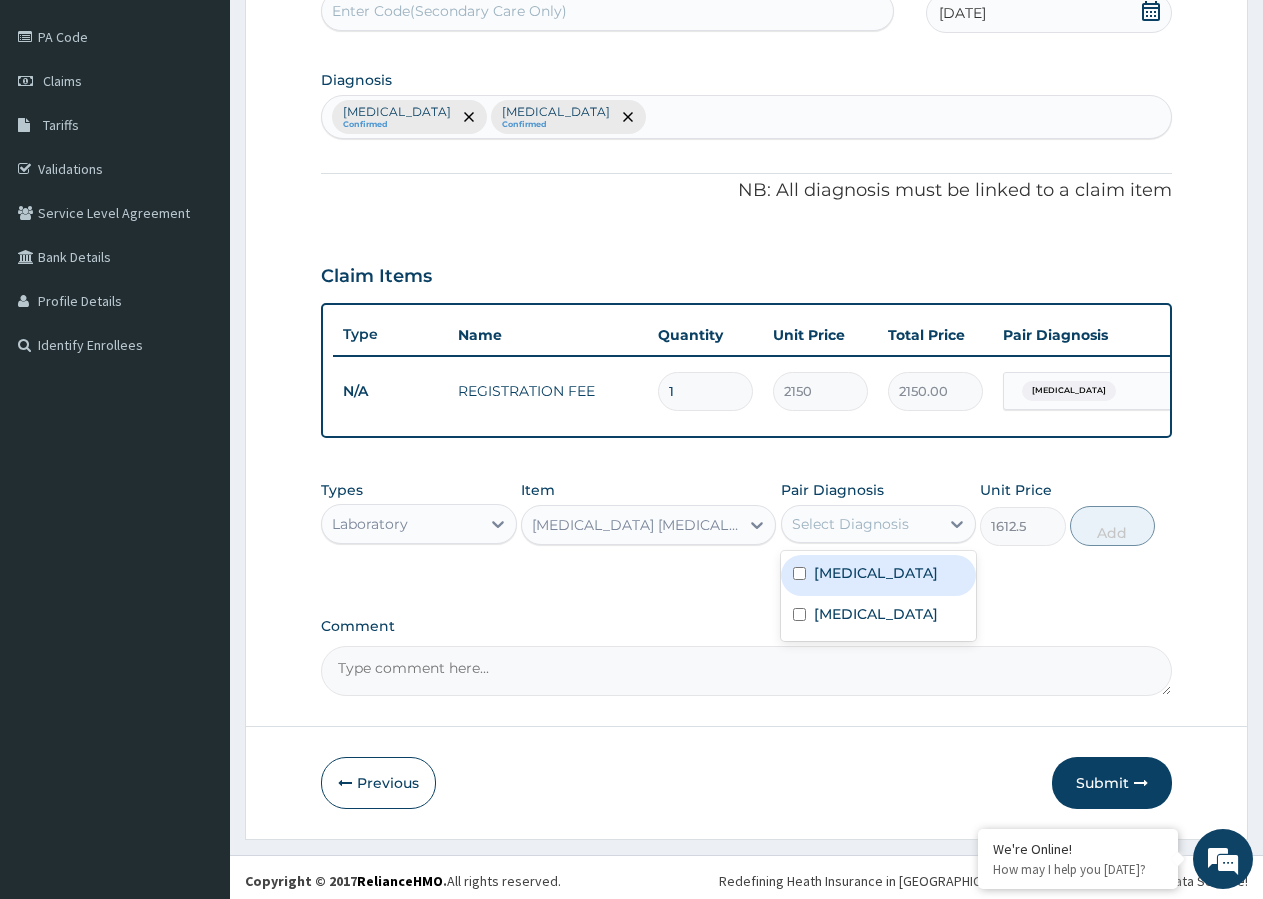 click at bounding box center (799, 573) 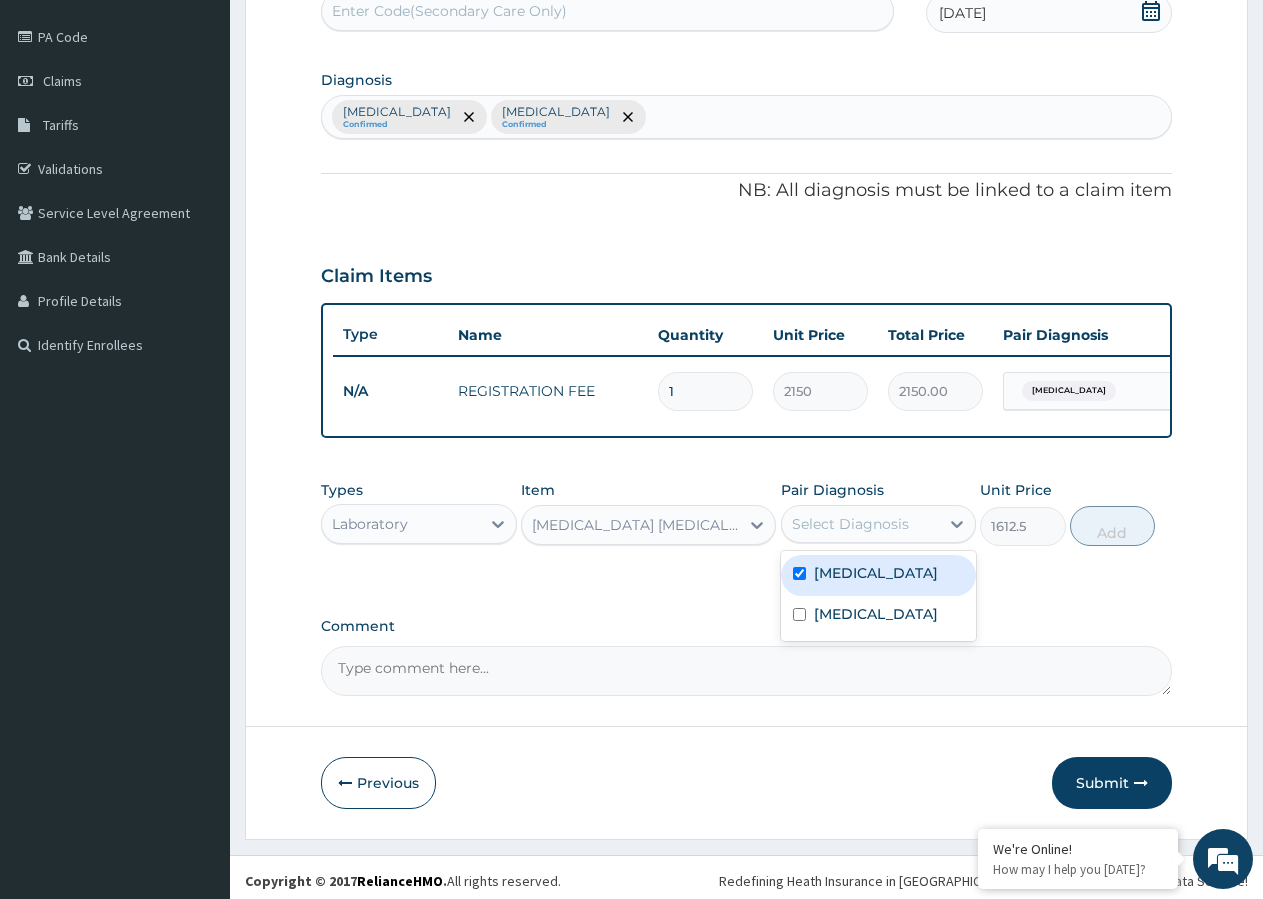checkbox on "true" 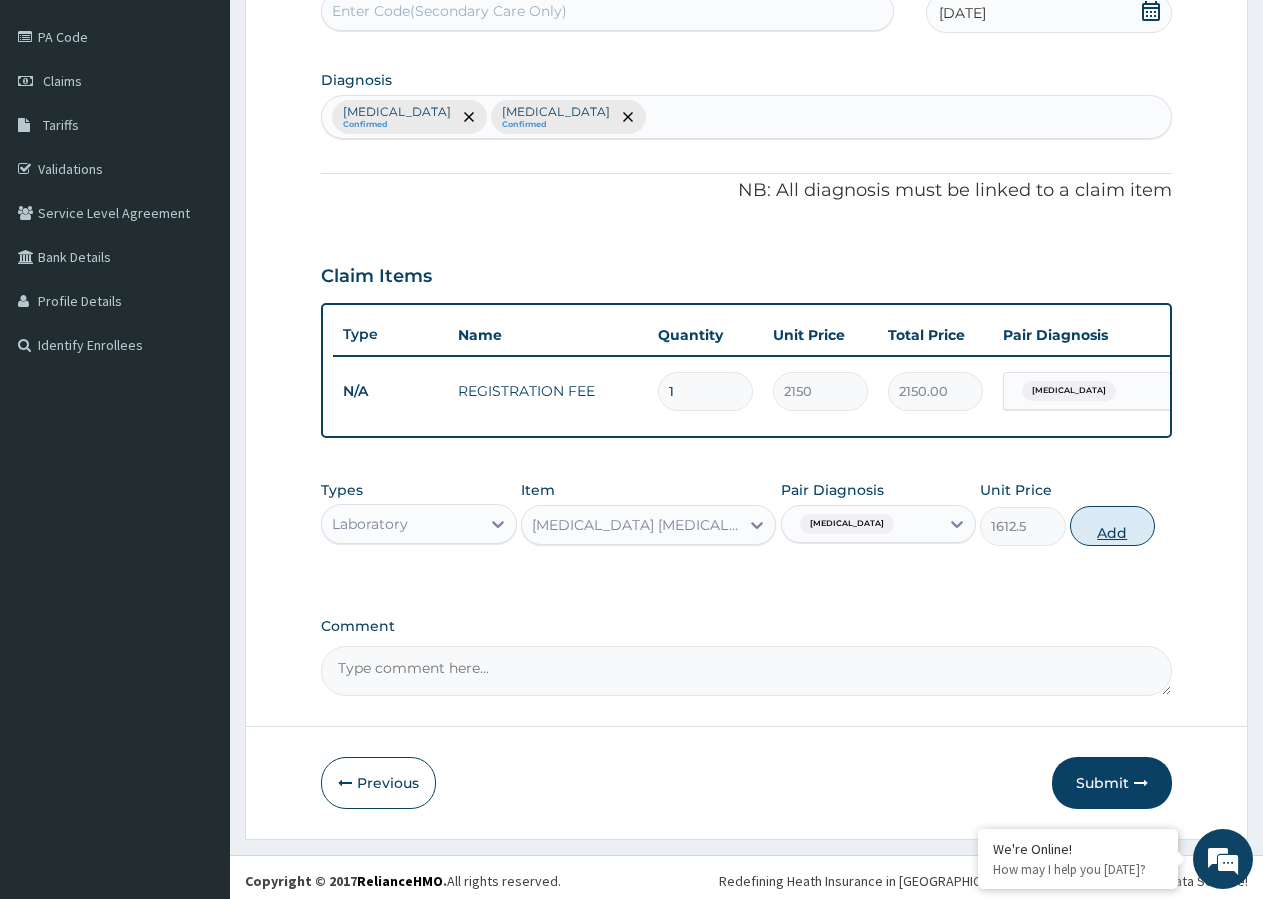 click on "Add" at bounding box center [1112, 526] 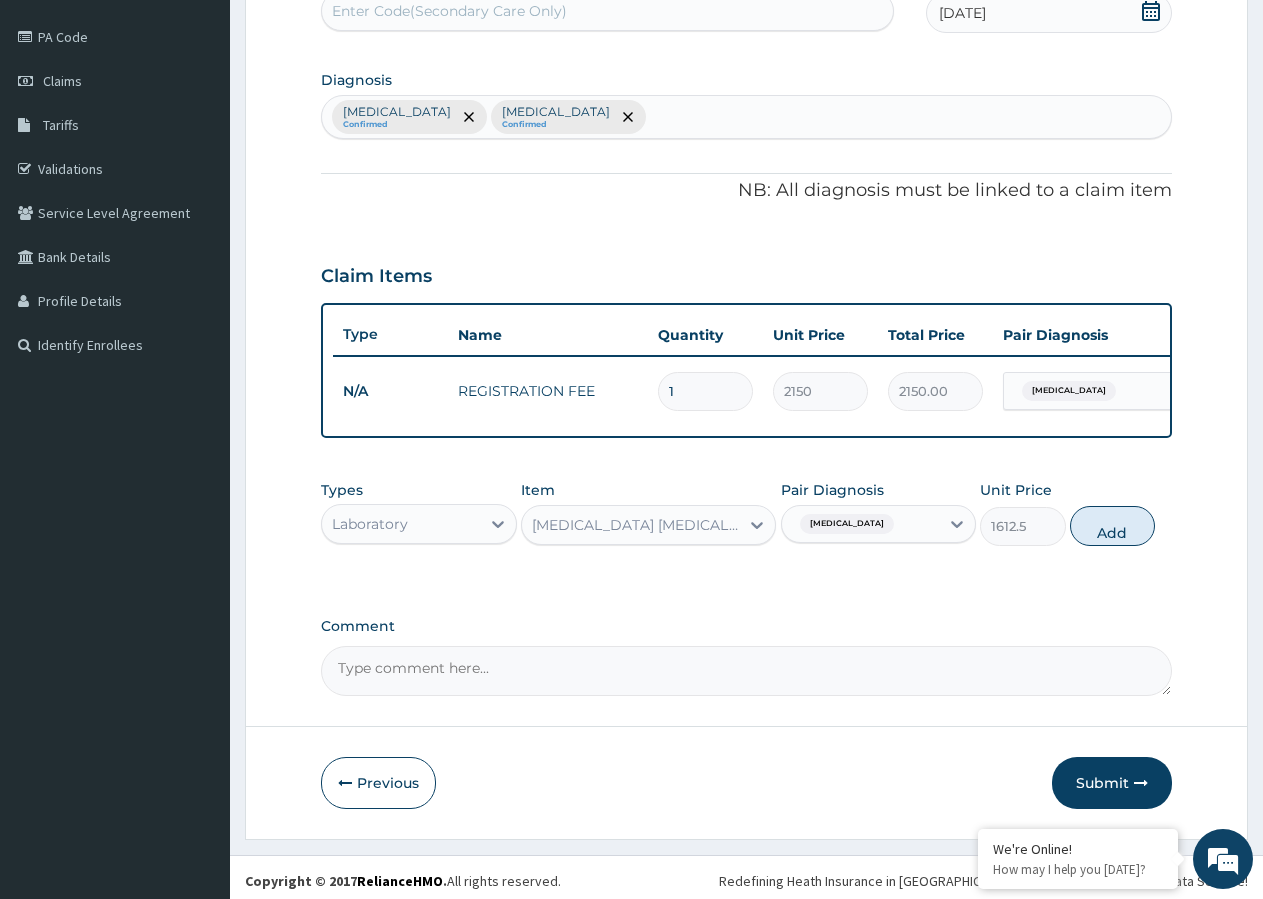 type on "0" 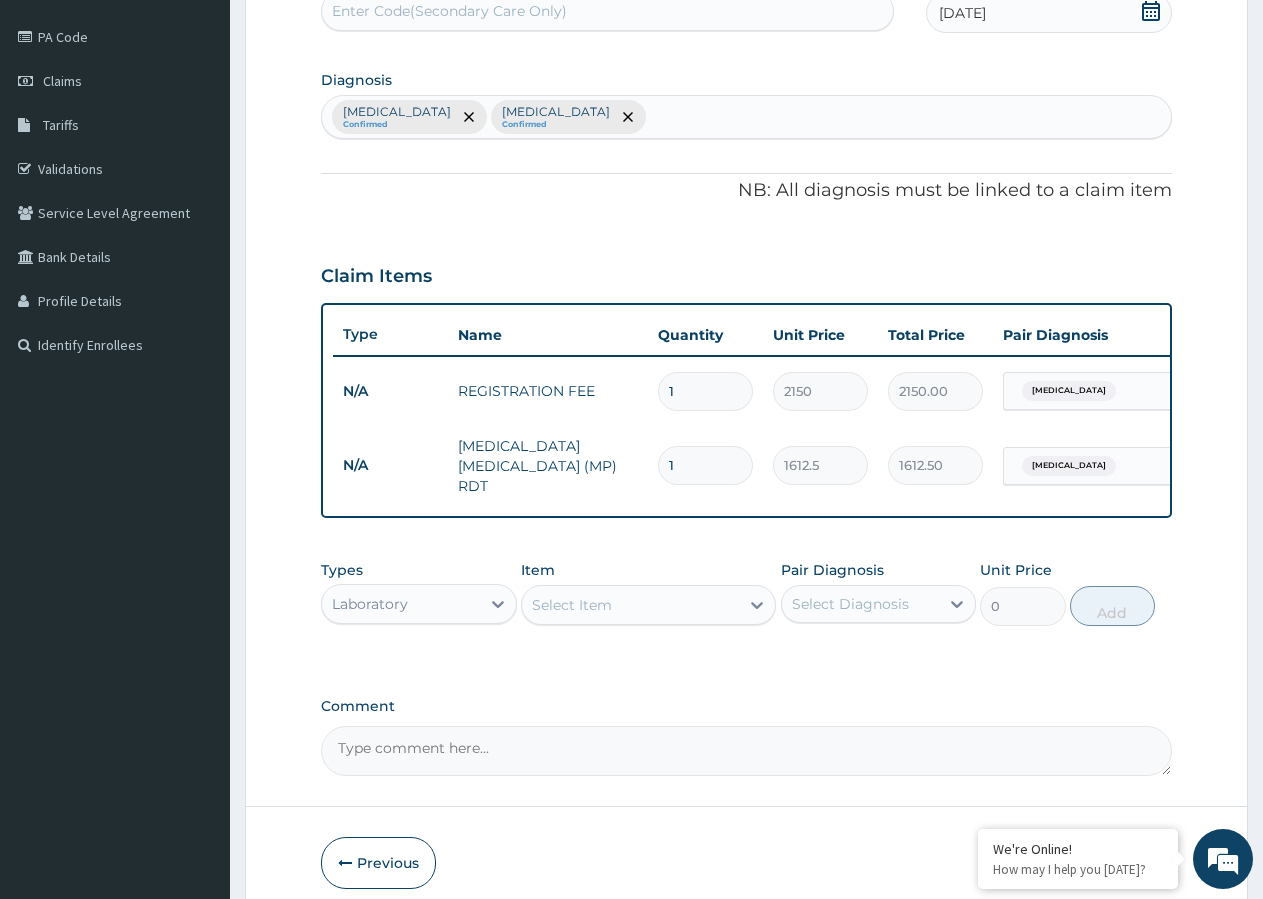 click on "Select Item" at bounding box center [630, 605] 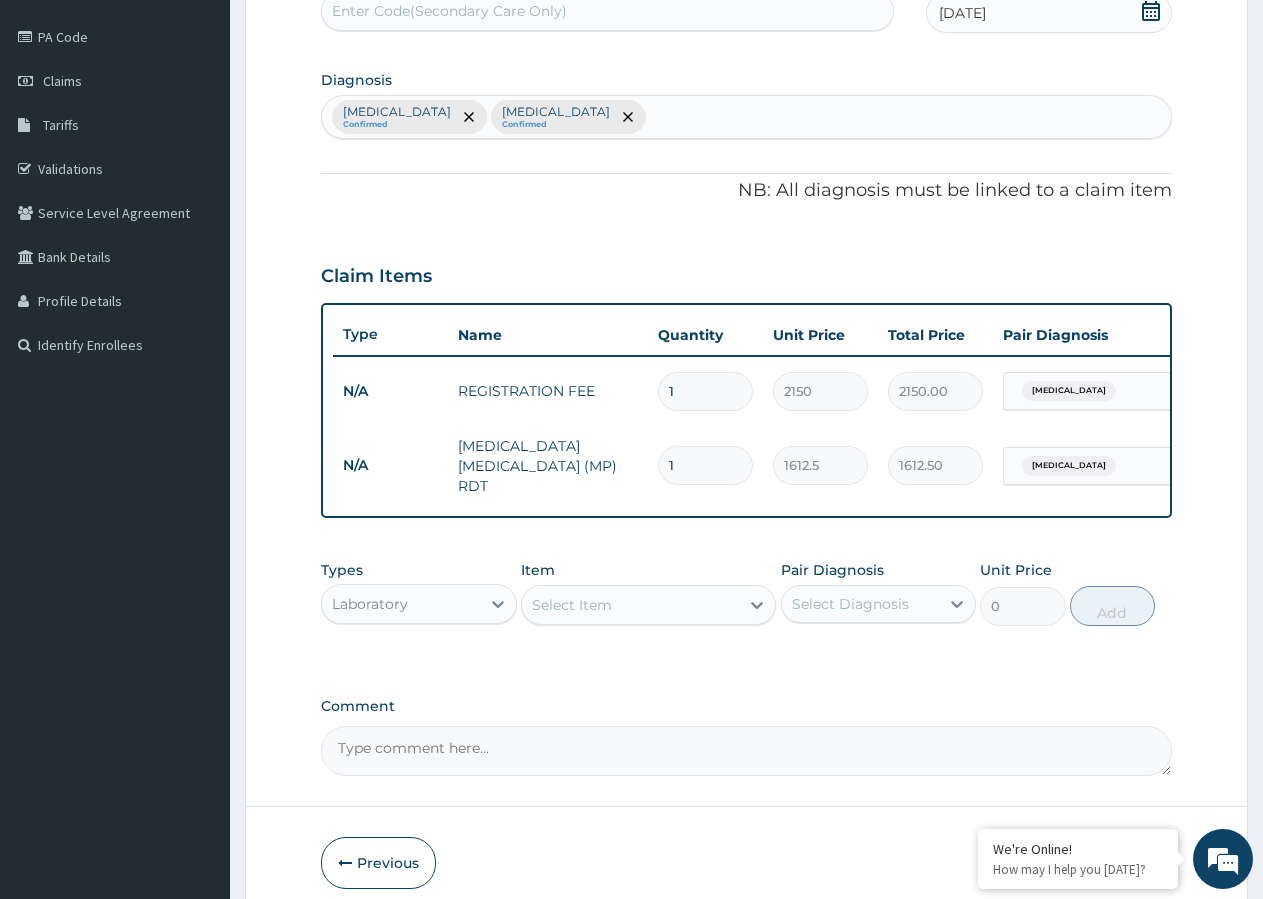click on "Malaria Confirmed Upper respiratory infection Confirmed" at bounding box center (746, 117) 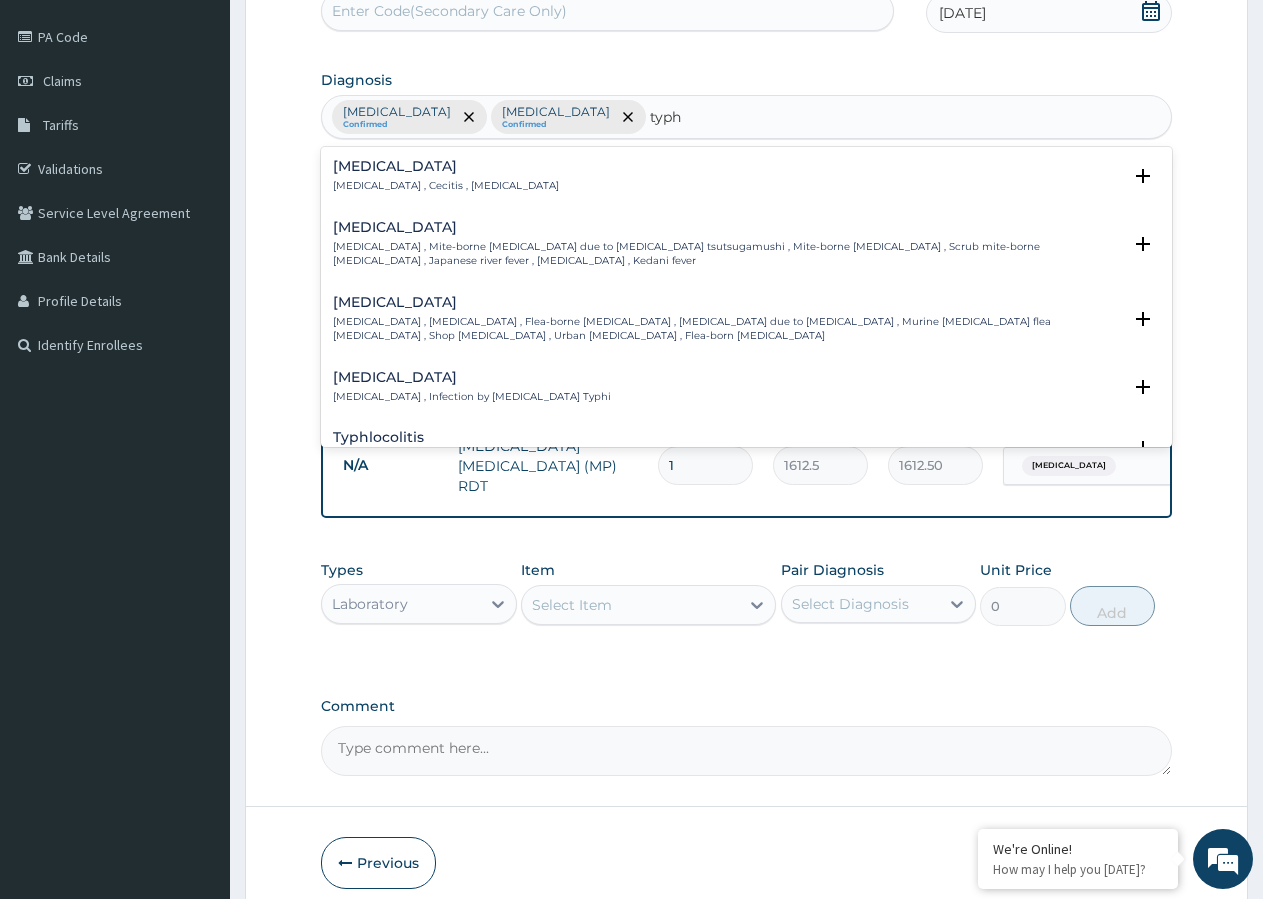 type on "typho" 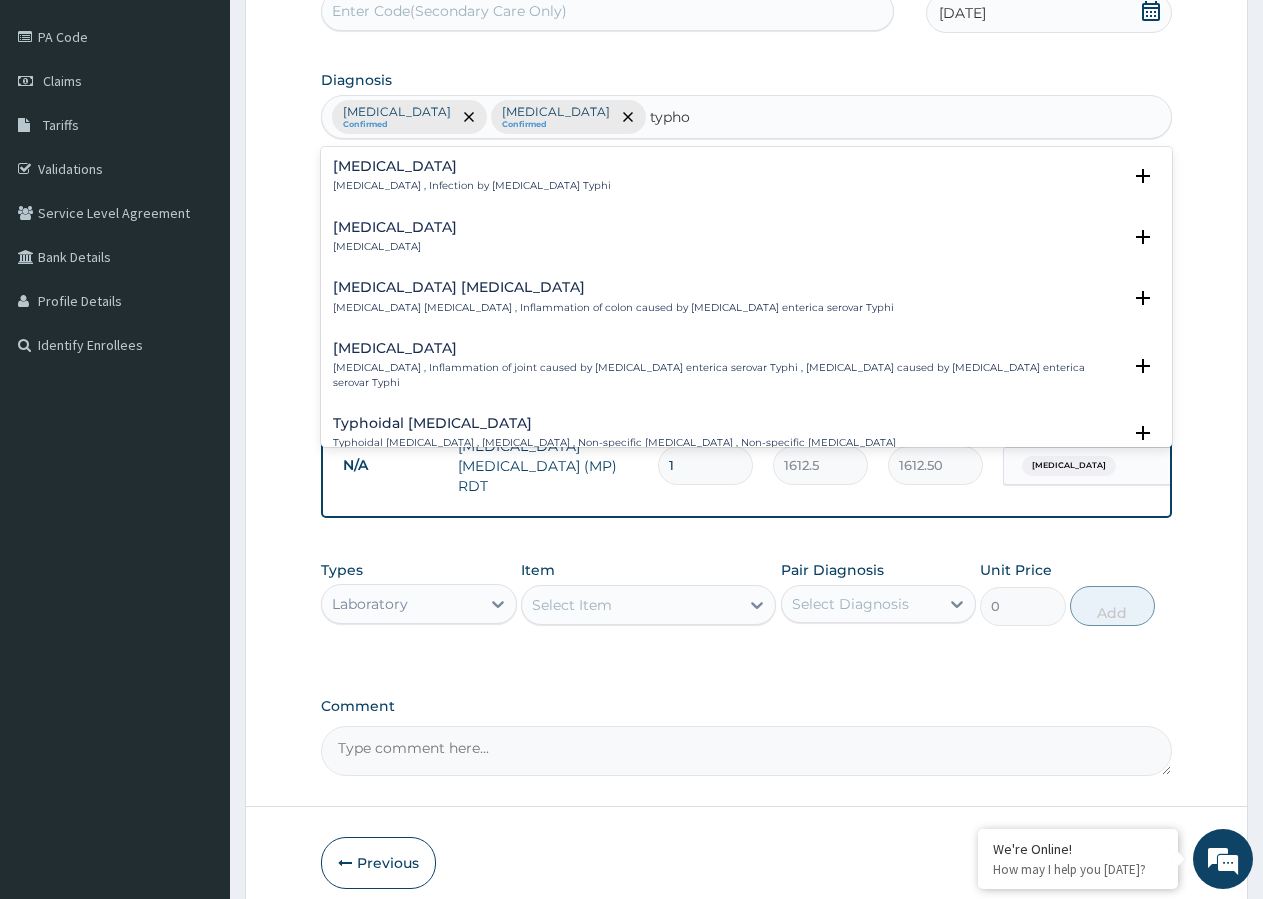 click on "Typhoid fever , Infection by Salmonella Typhi" at bounding box center (472, 186) 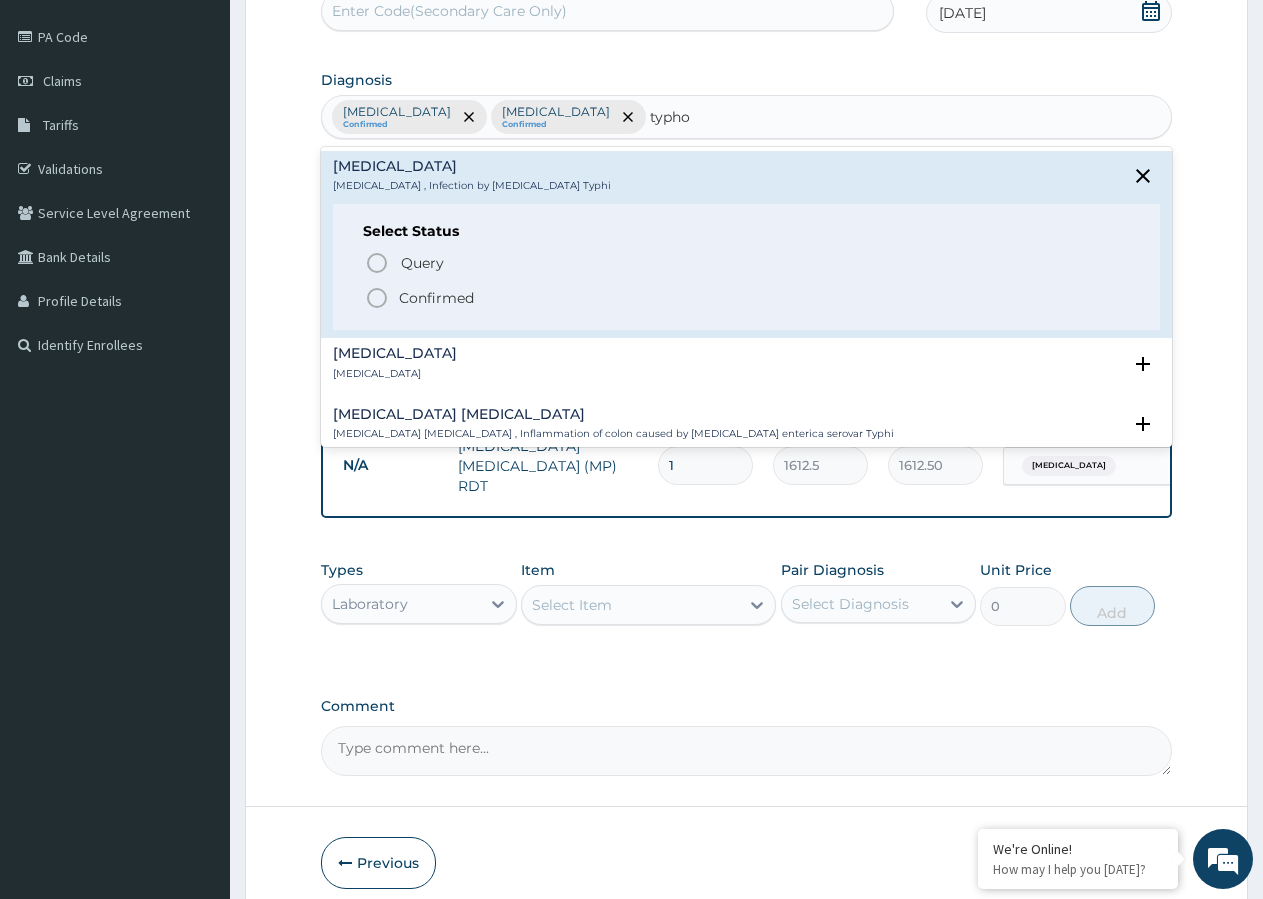 click 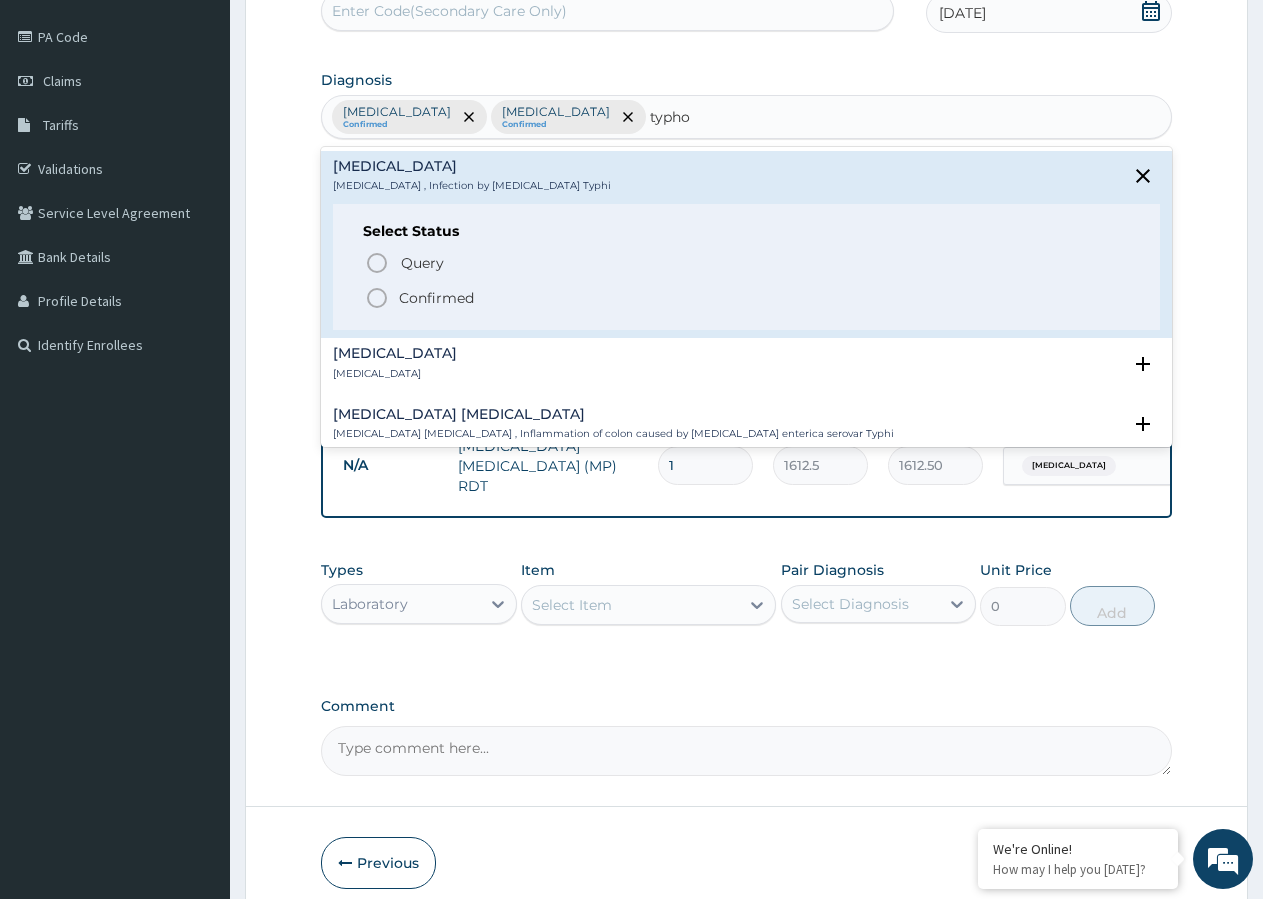 type 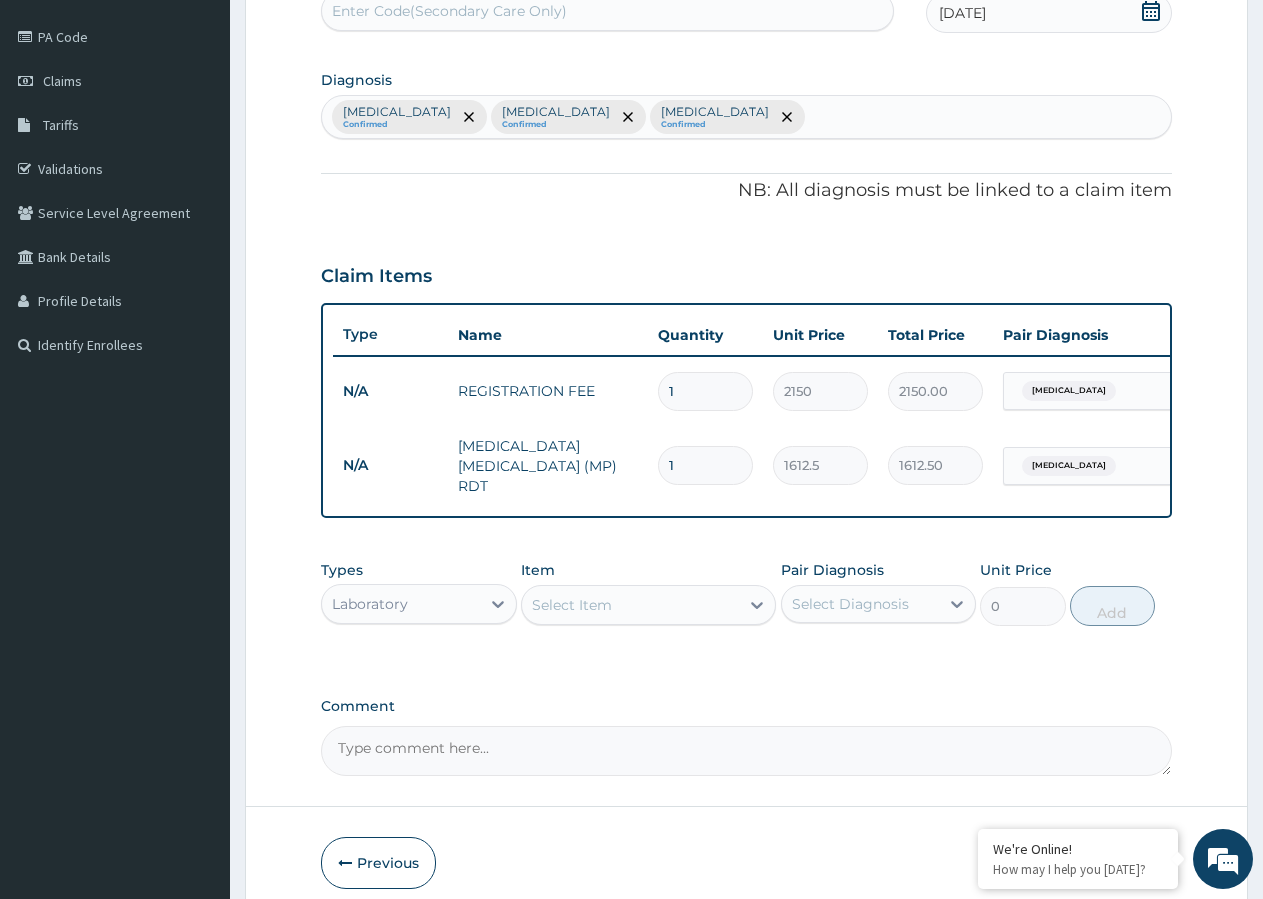 click on "Select Item" at bounding box center (630, 605) 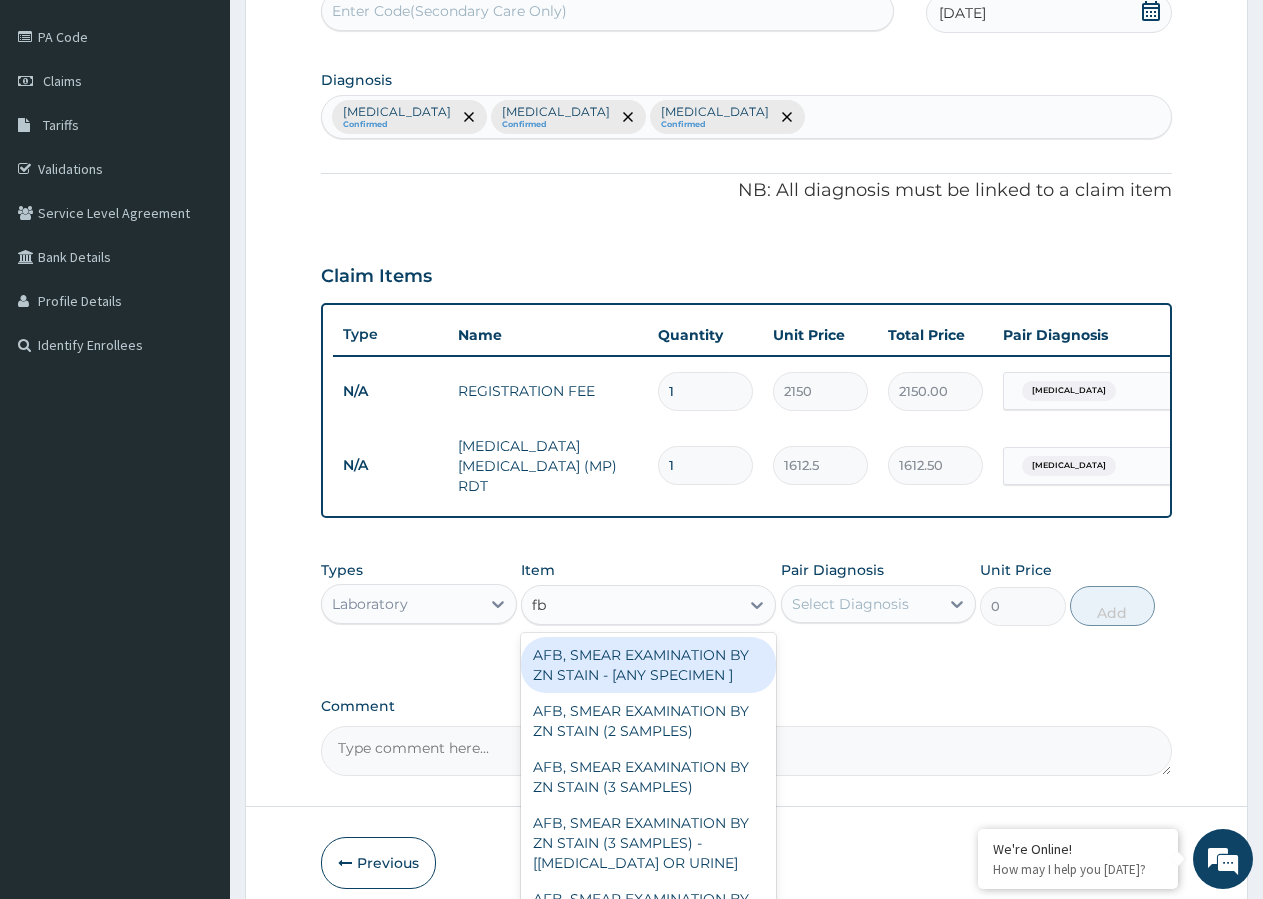 type on "fbc" 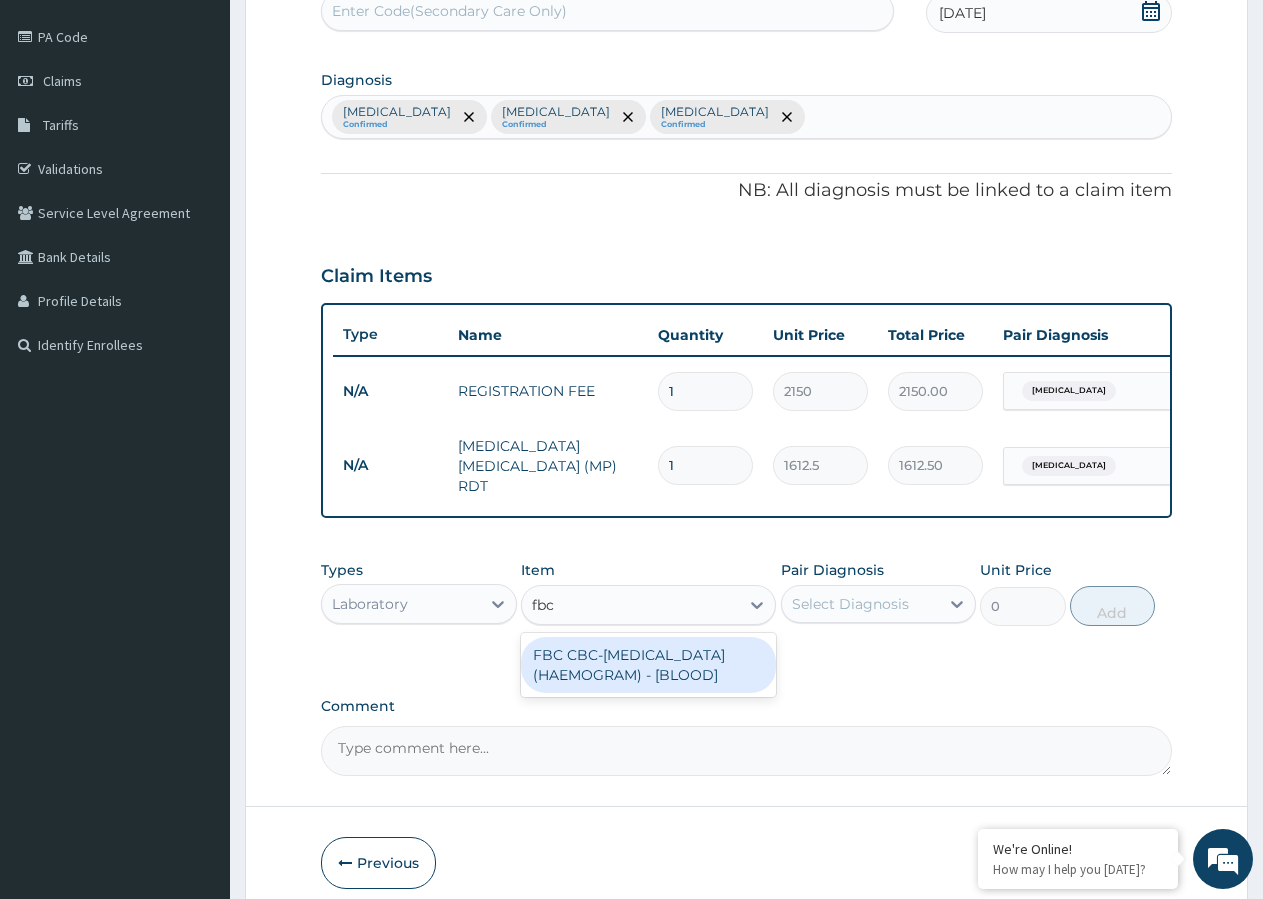 click on "FBC CBC-COMPLETE BLOOD COUNT (HAEMOGRAM) - [BLOOD]" at bounding box center [648, 665] 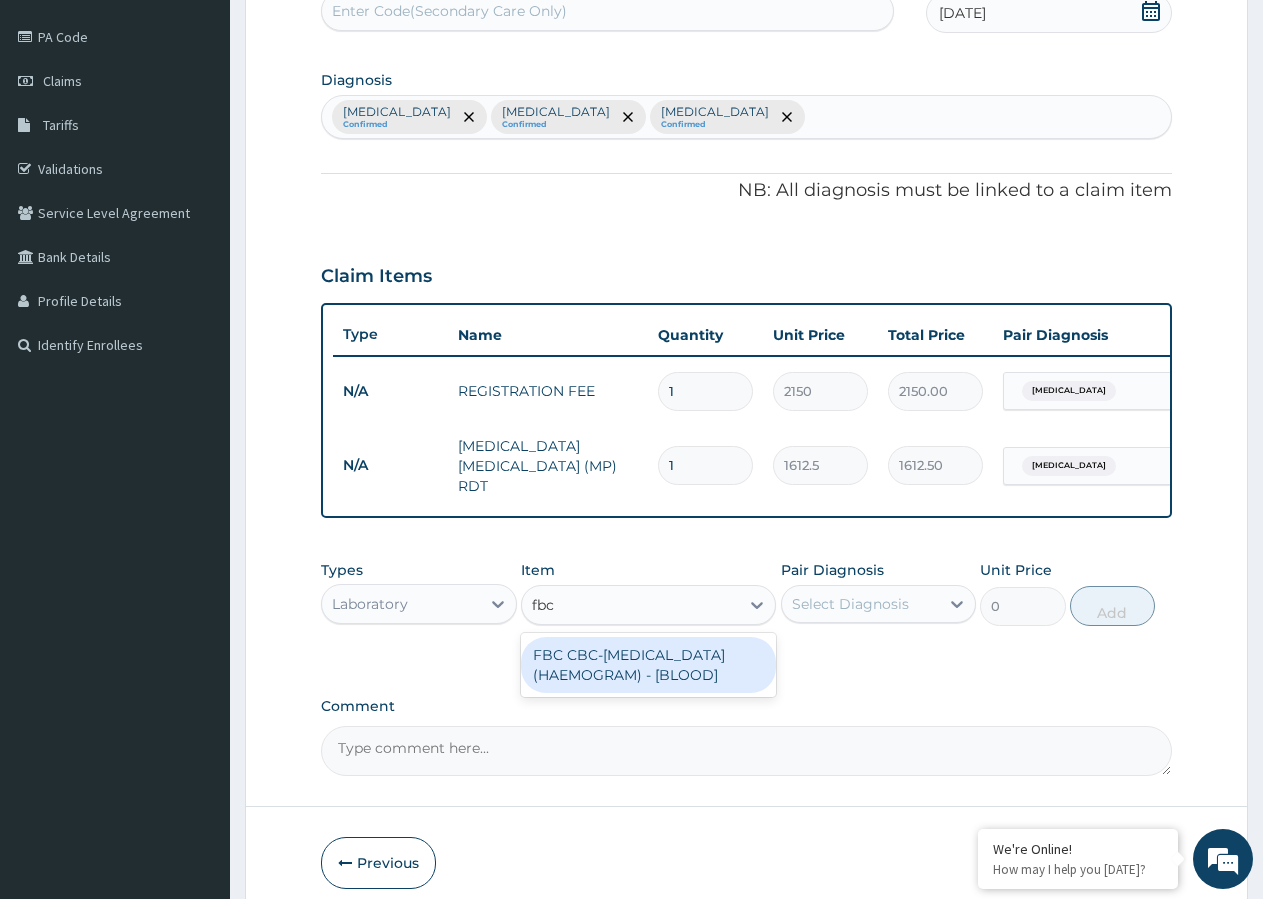 type 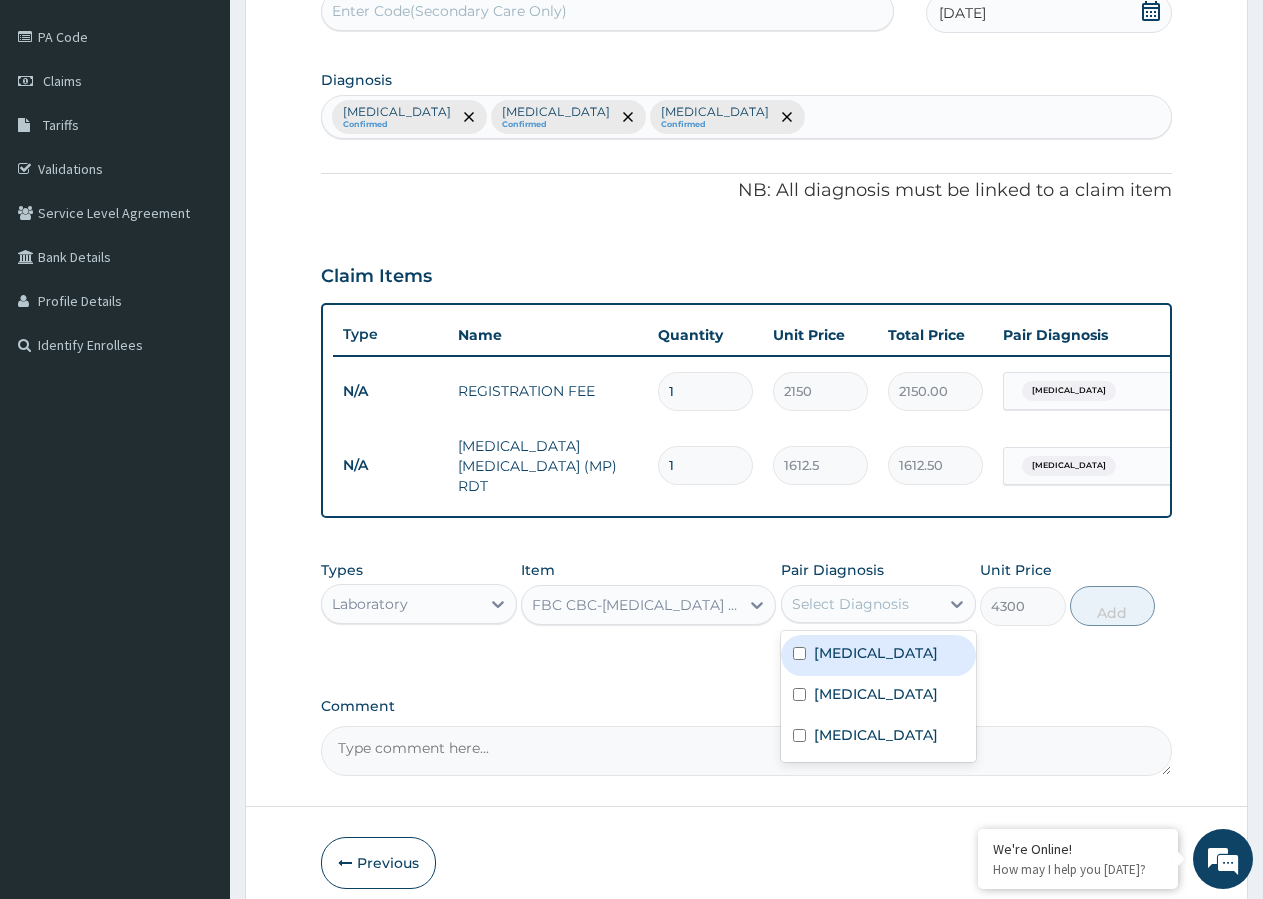 click on "Select Diagnosis" at bounding box center [850, 604] 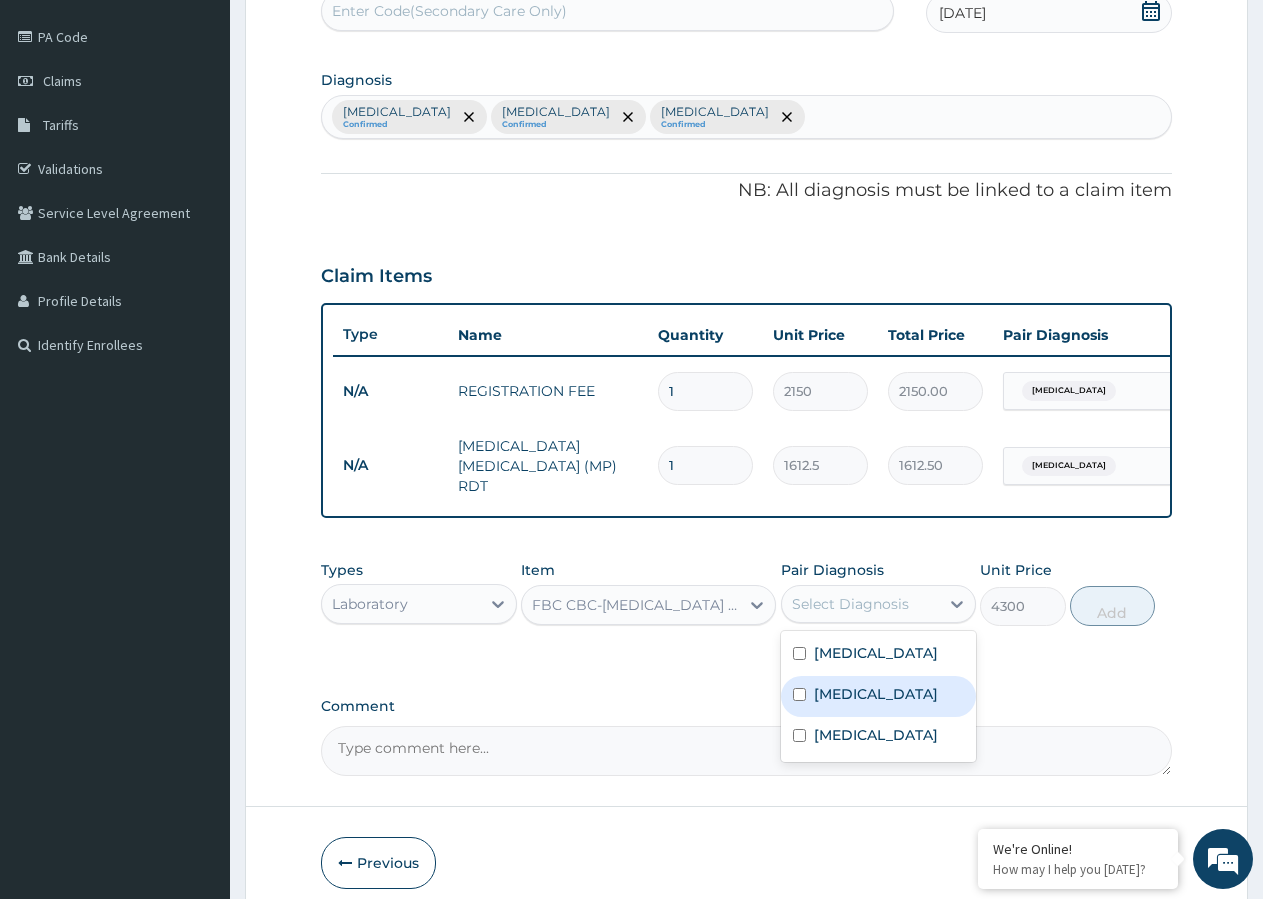 click at bounding box center (799, 694) 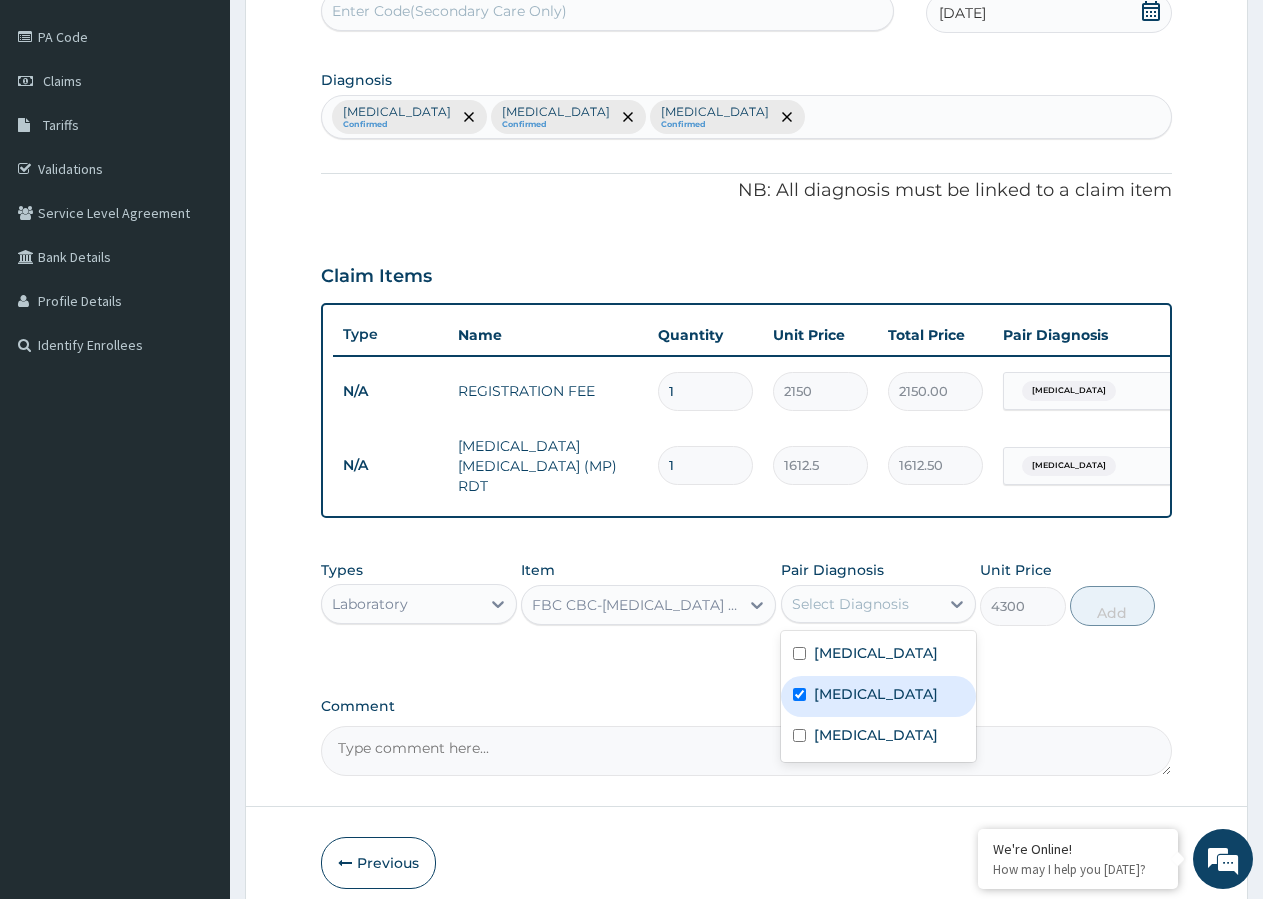 checkbox on "true" 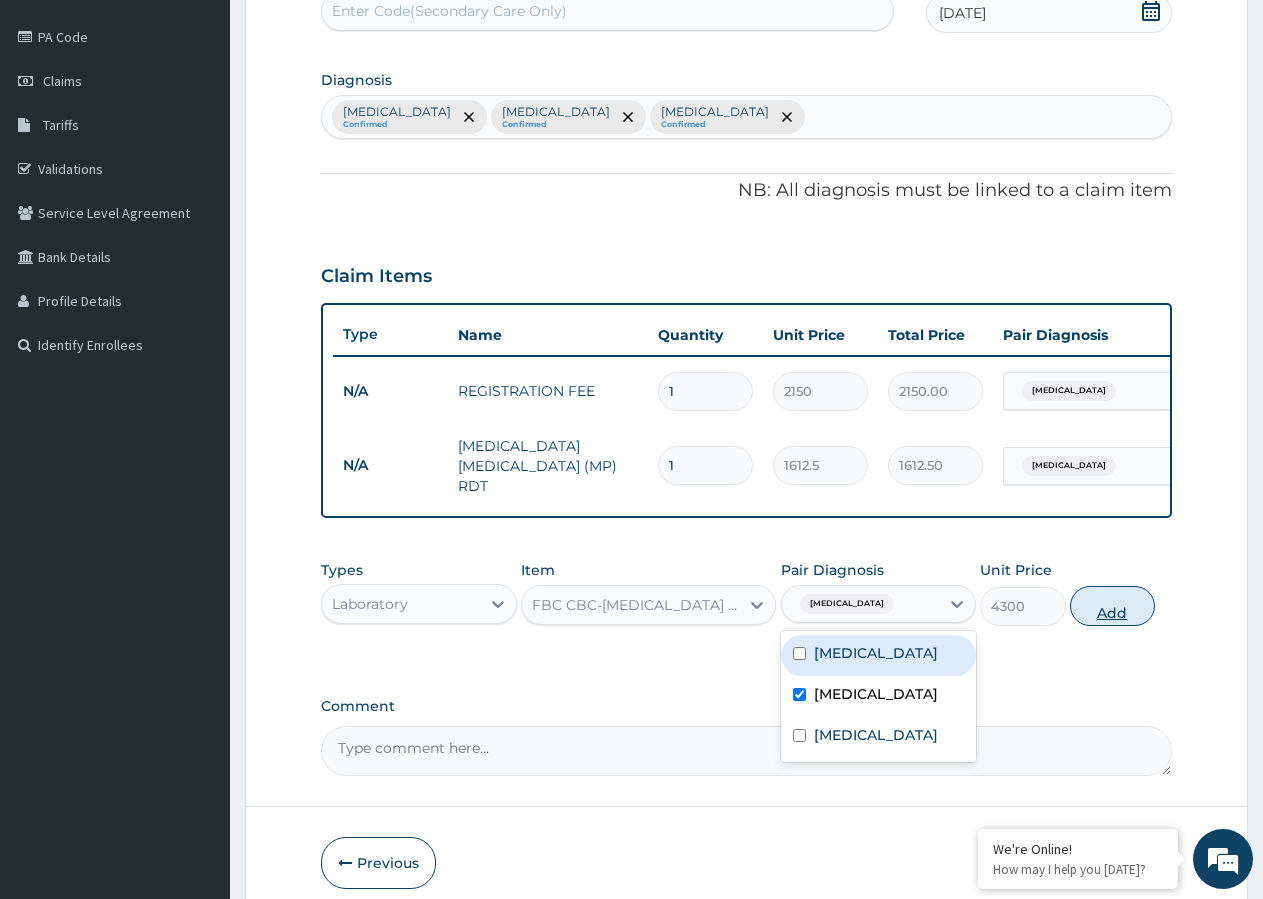 click on "Add" at bounding box center [1112, 606] 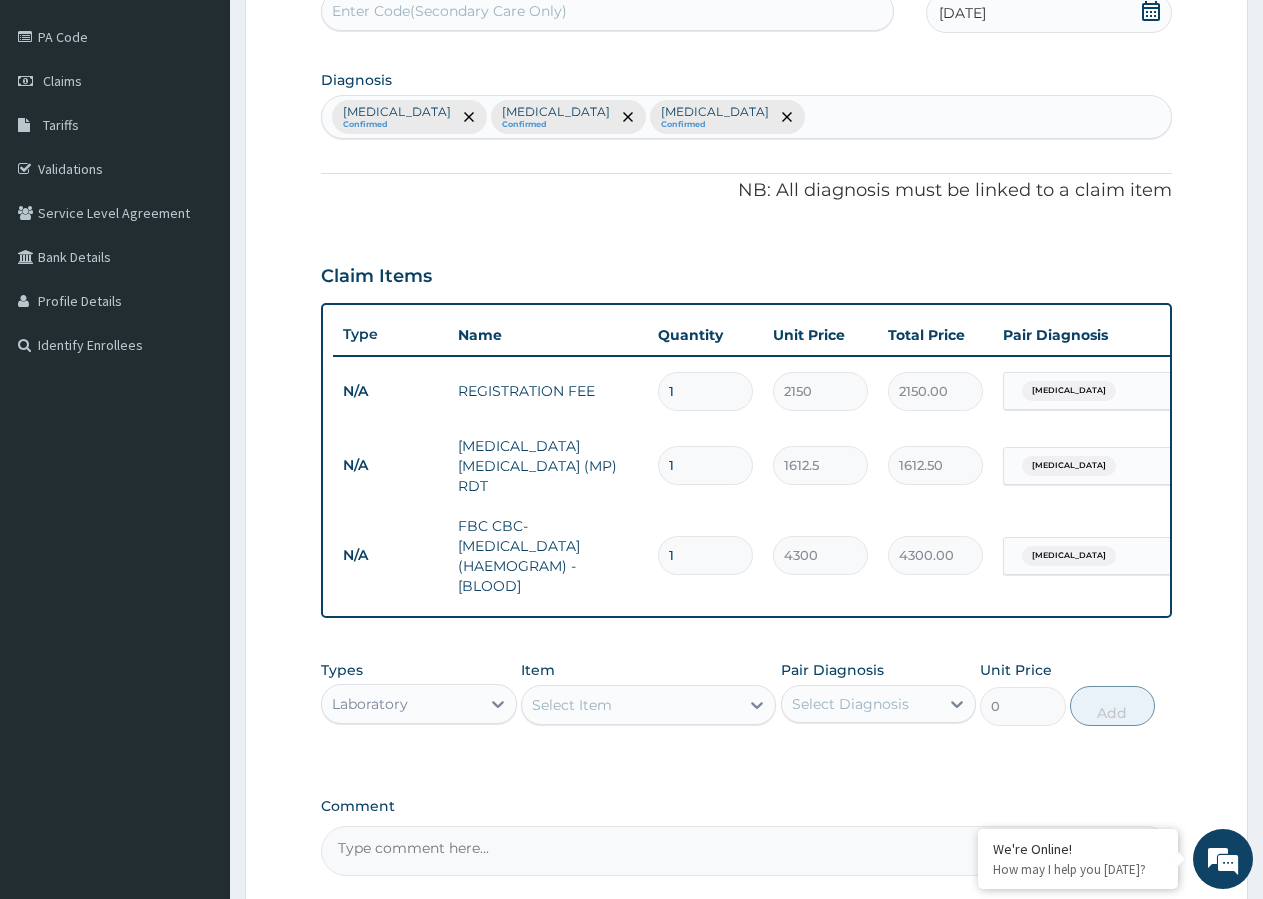 click on "Select Item" at bounding box center [630, 705] 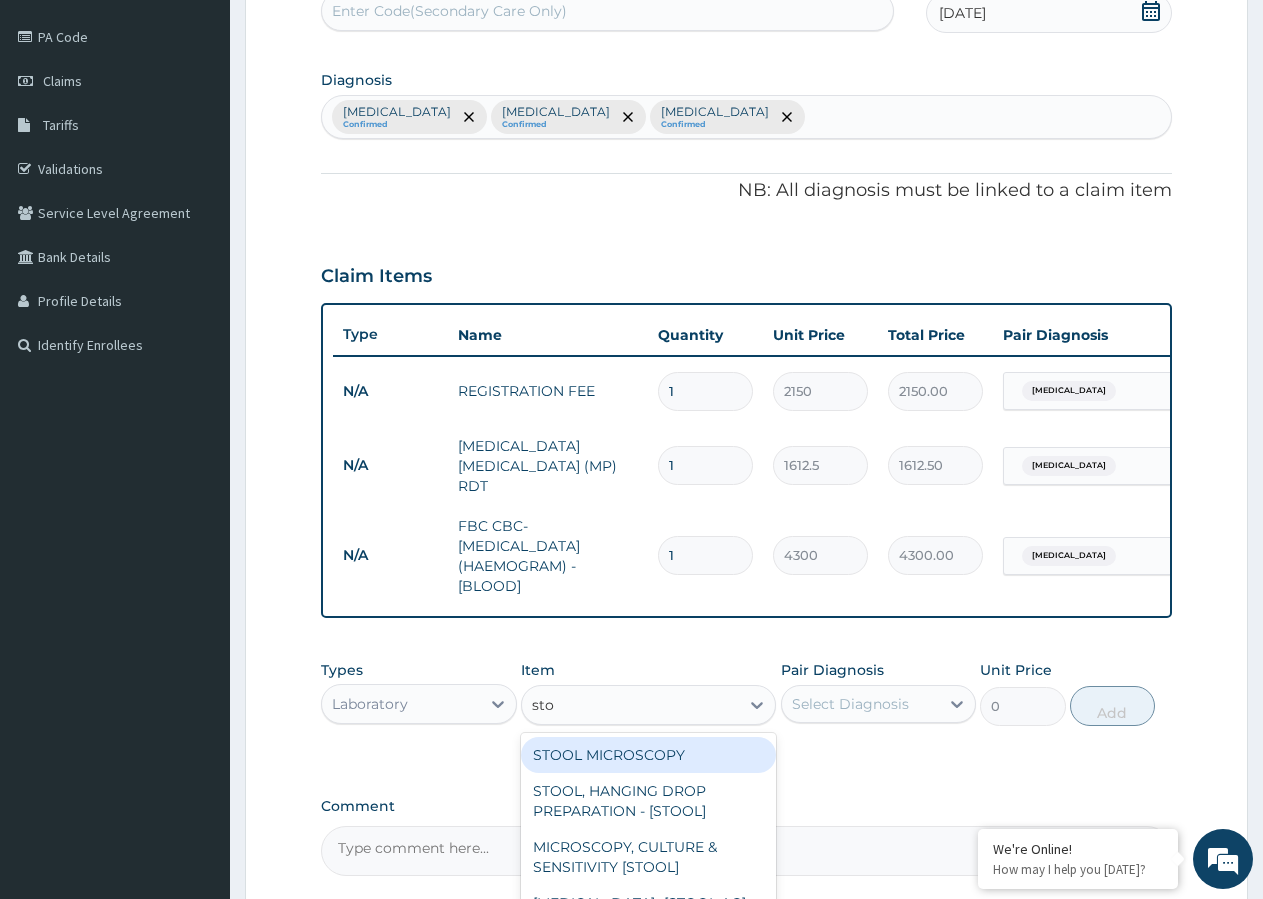 type on "stoo" 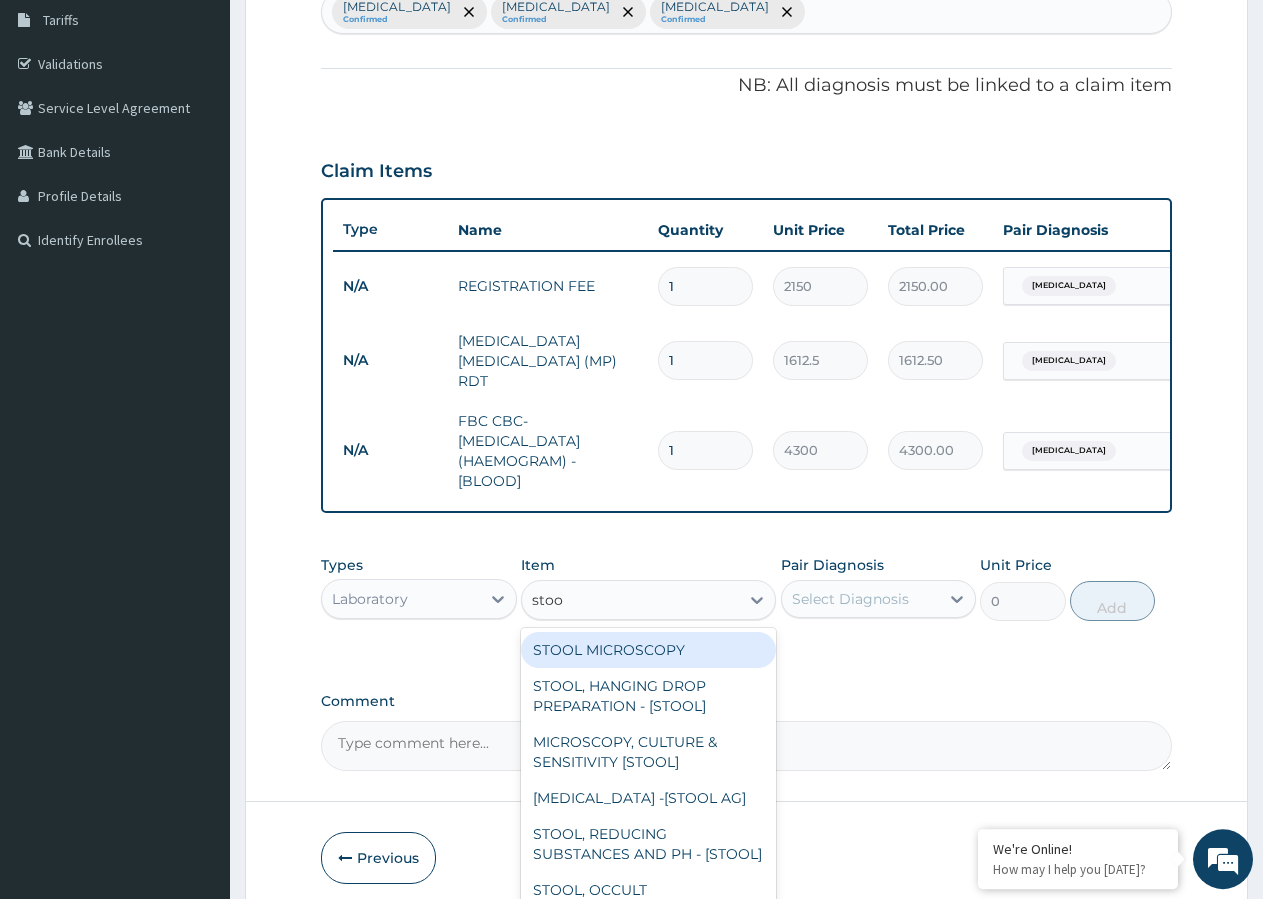 scroll, scrollTop: 418, scrollLeft: 0, axis: vertical 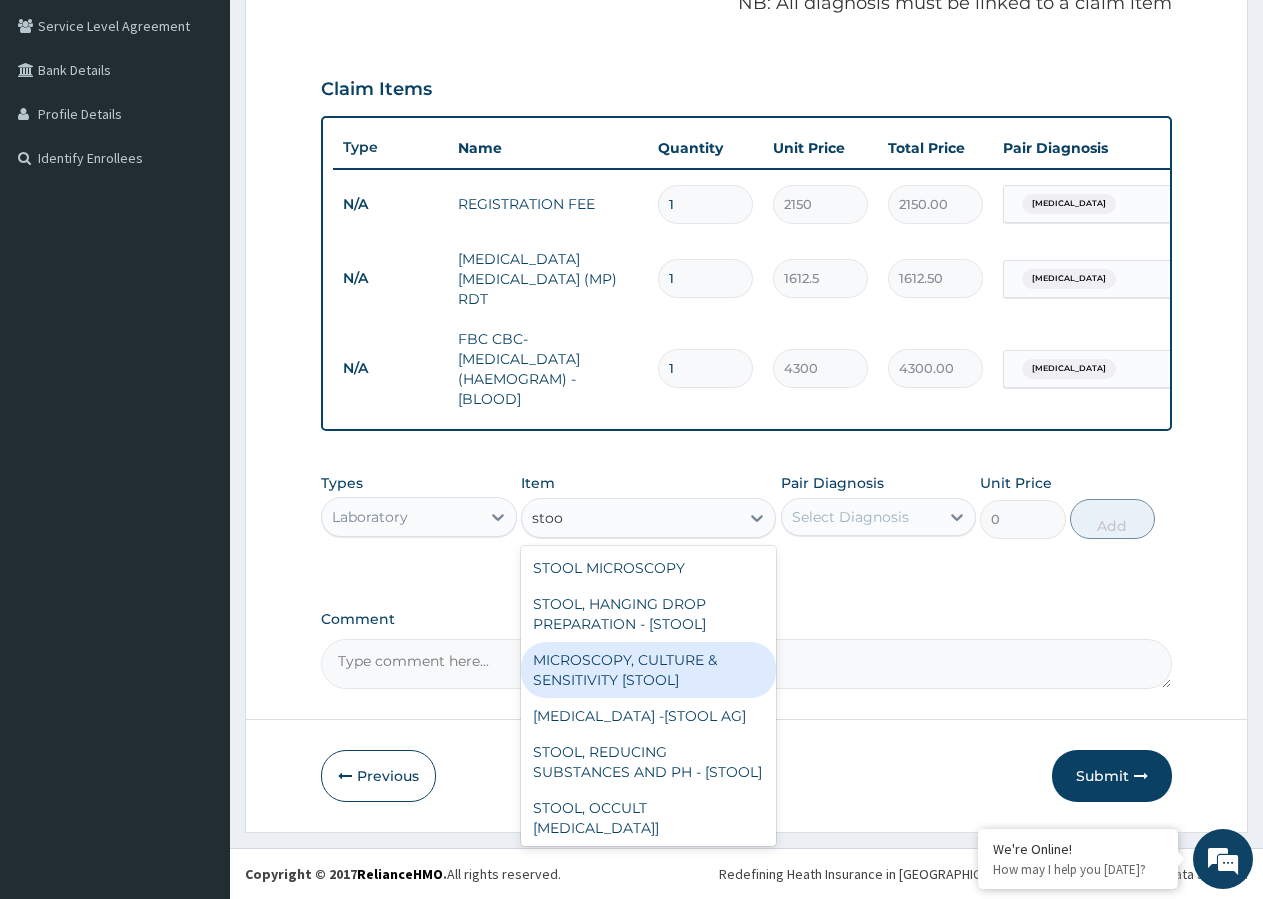 click on "MICROSCOPY, CULTURE & SENSITIVITY [STOOL]" at bounding box center [648, 670] 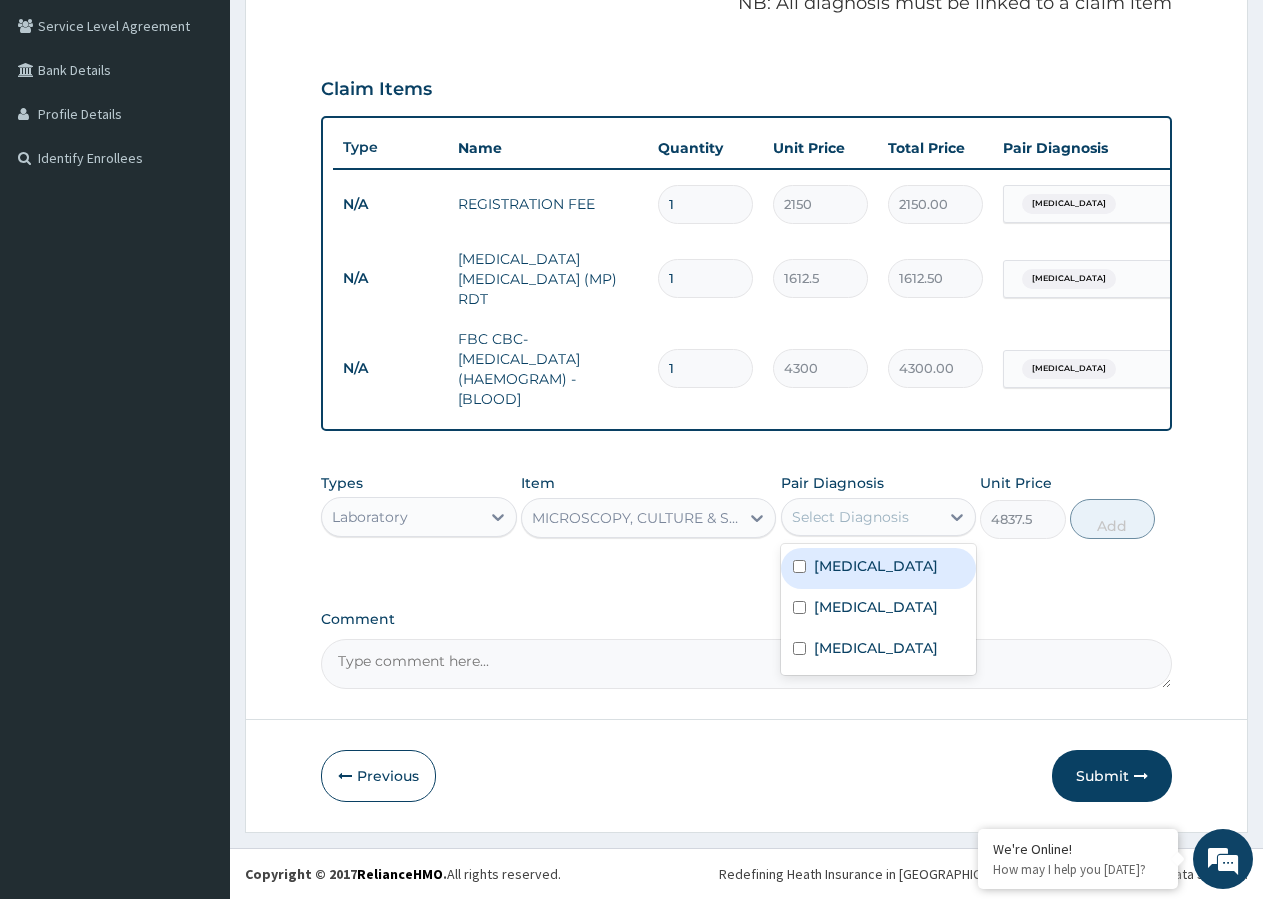 click on "Select Diagnosis" at bounding box center (850, 517) 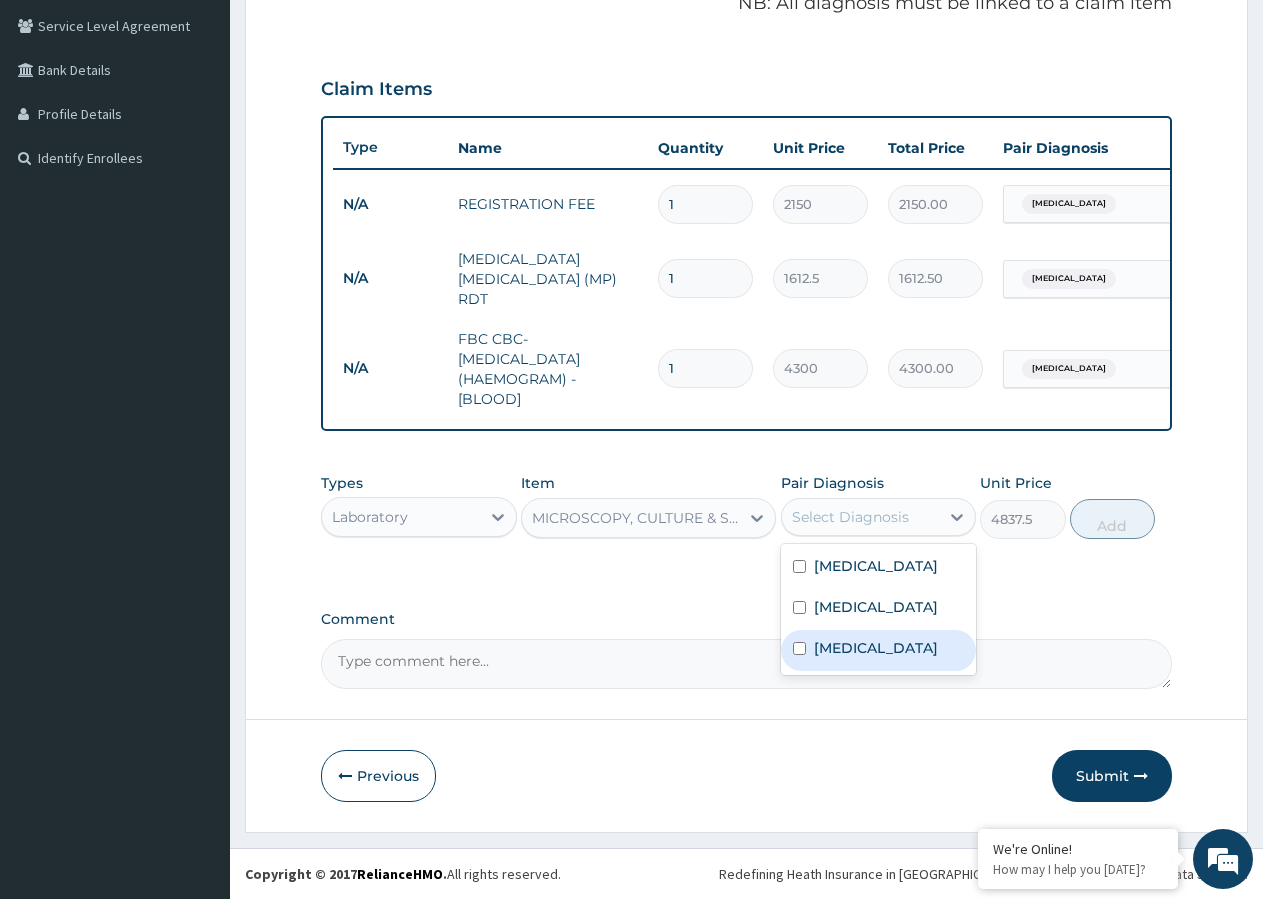 click at bounding box center (799, 648) 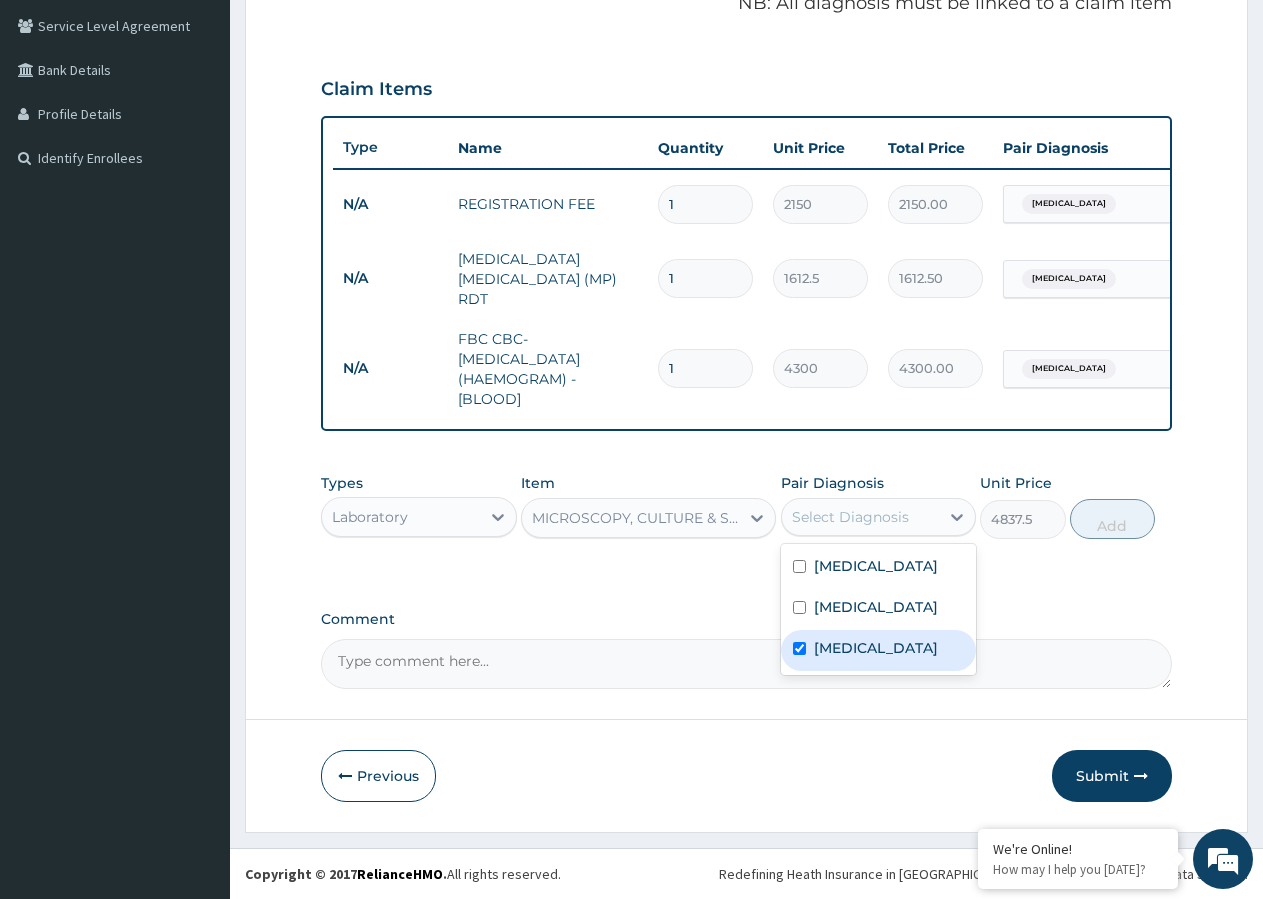 checkbox on "true" 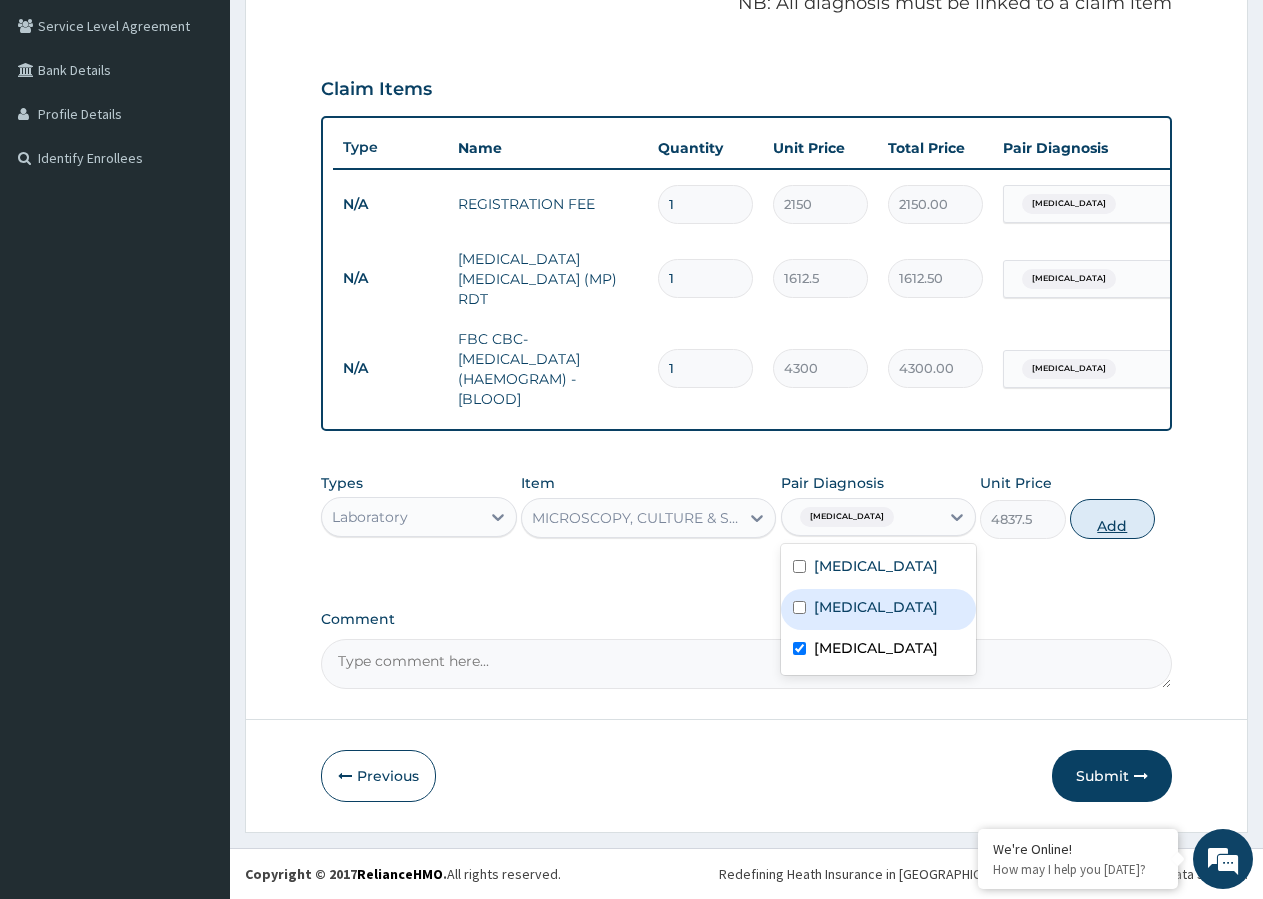 click on "Add" at bounding box center (1112, 519) 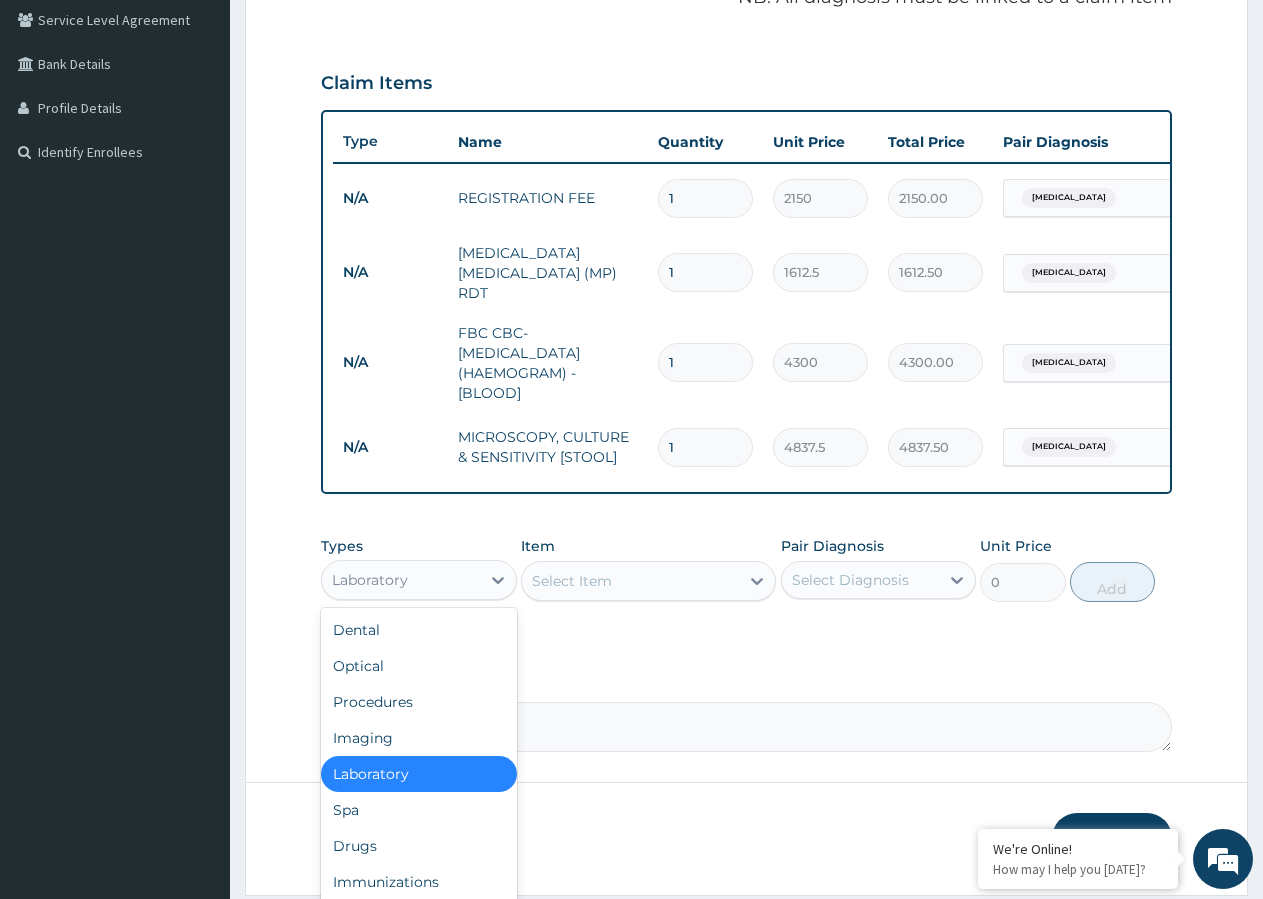 click on "Laboratory" at bounding box center (401, 580) 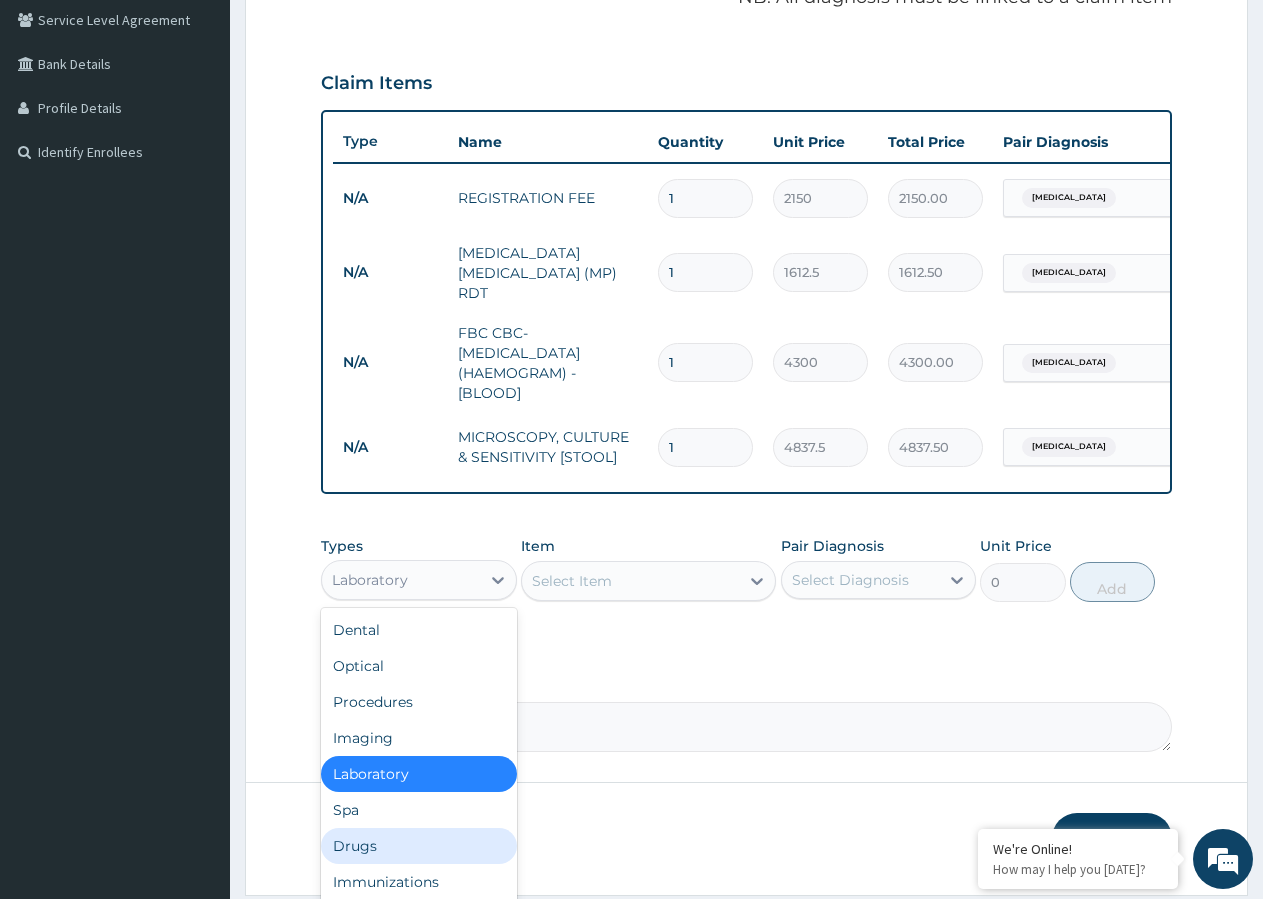 click on "Drugs" at bounding box center [419, 846] 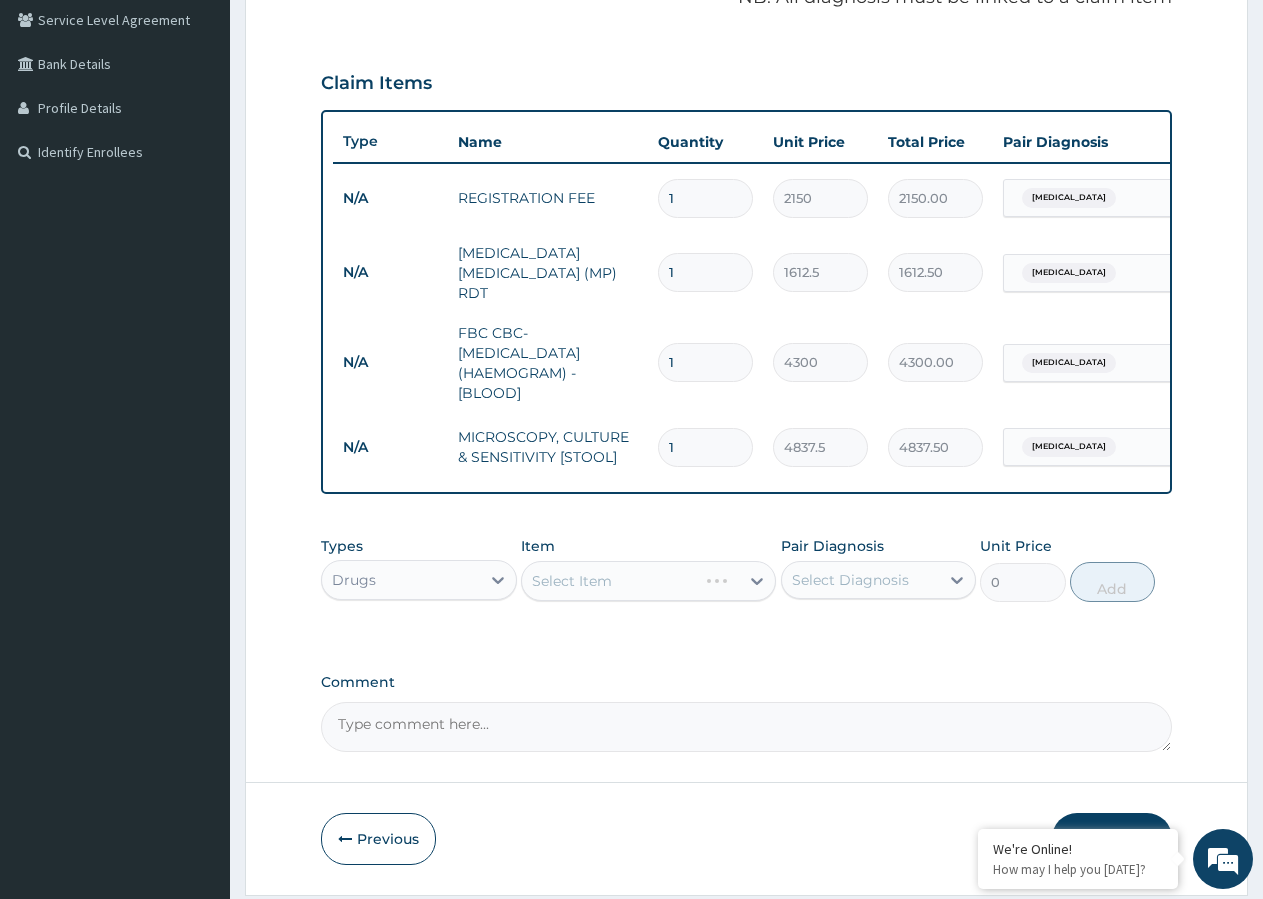 click on "Select Item" at bounding box center [648, 581] 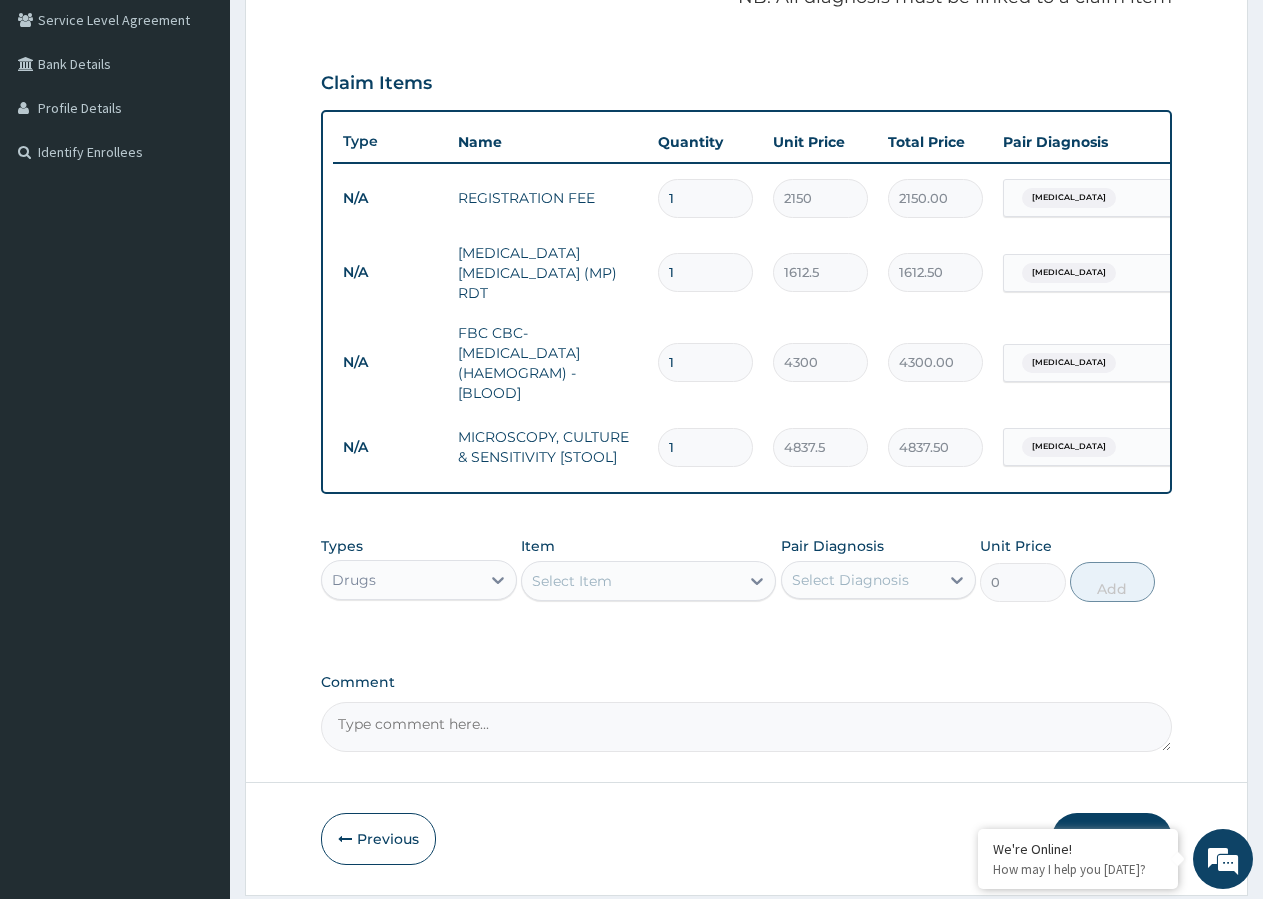 click on "Select Item" at bounding box center (630, 581) 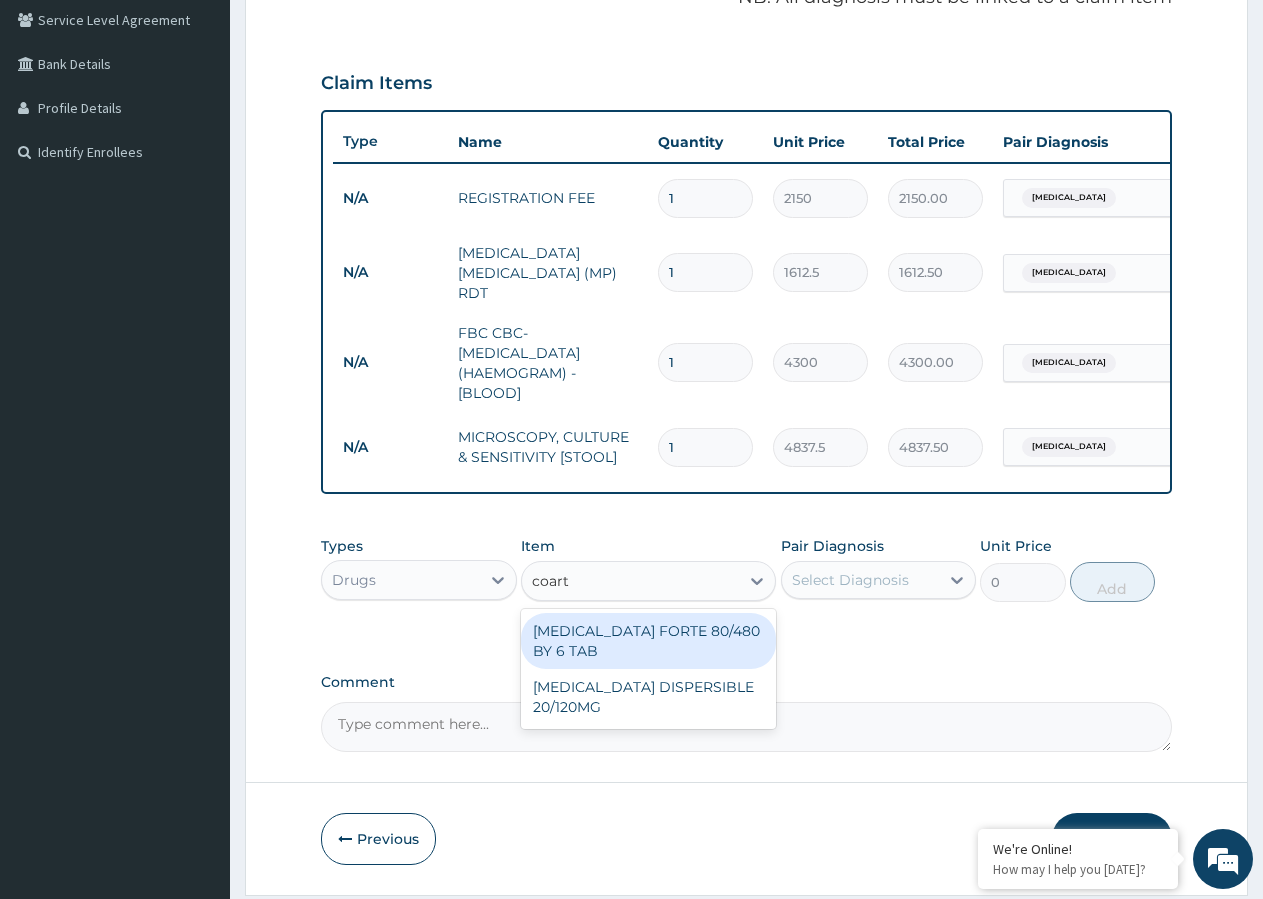 type on "coarte" 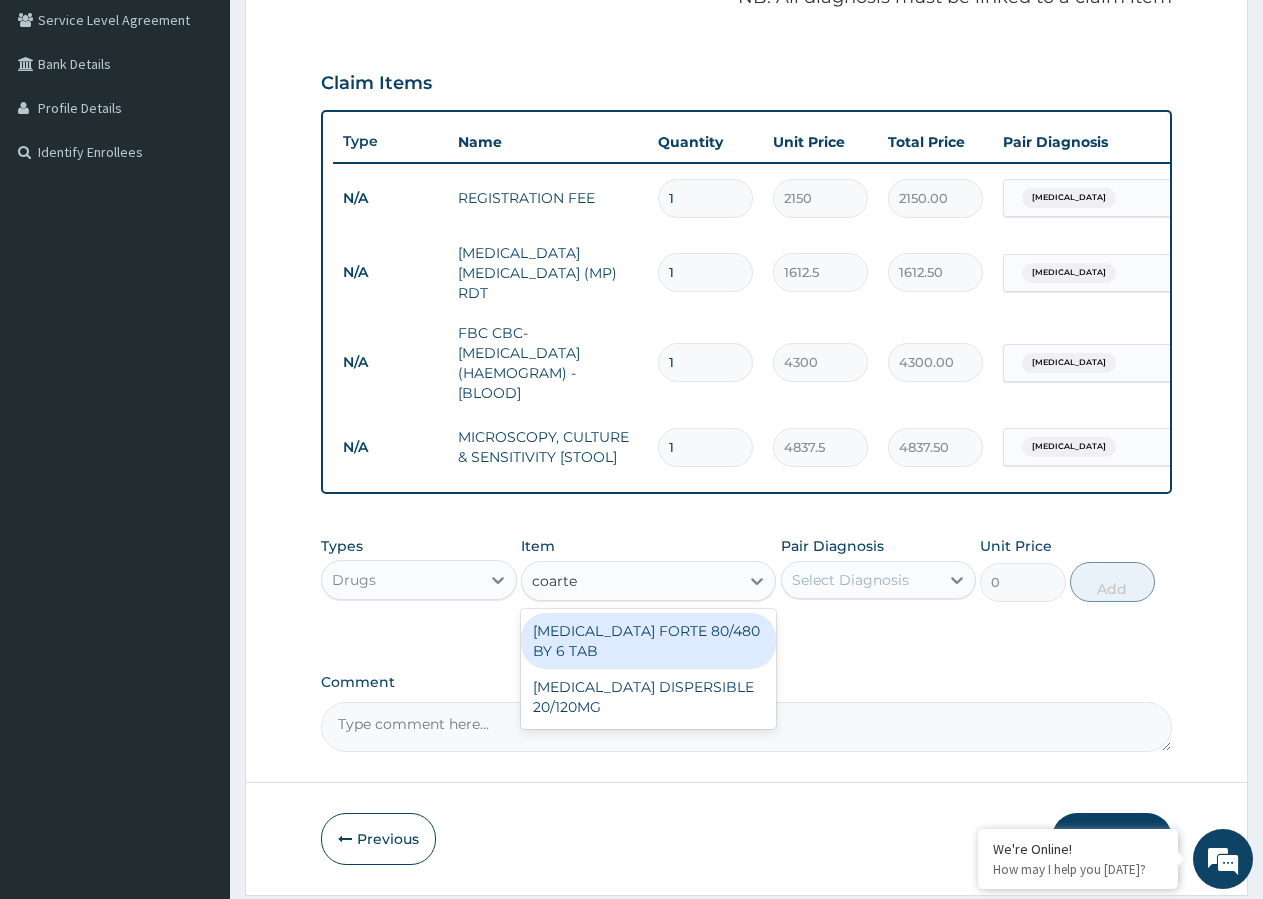 click on "COARTEM FORTE 80/480 BY 6 TAB" at bounding box center [648, 641] 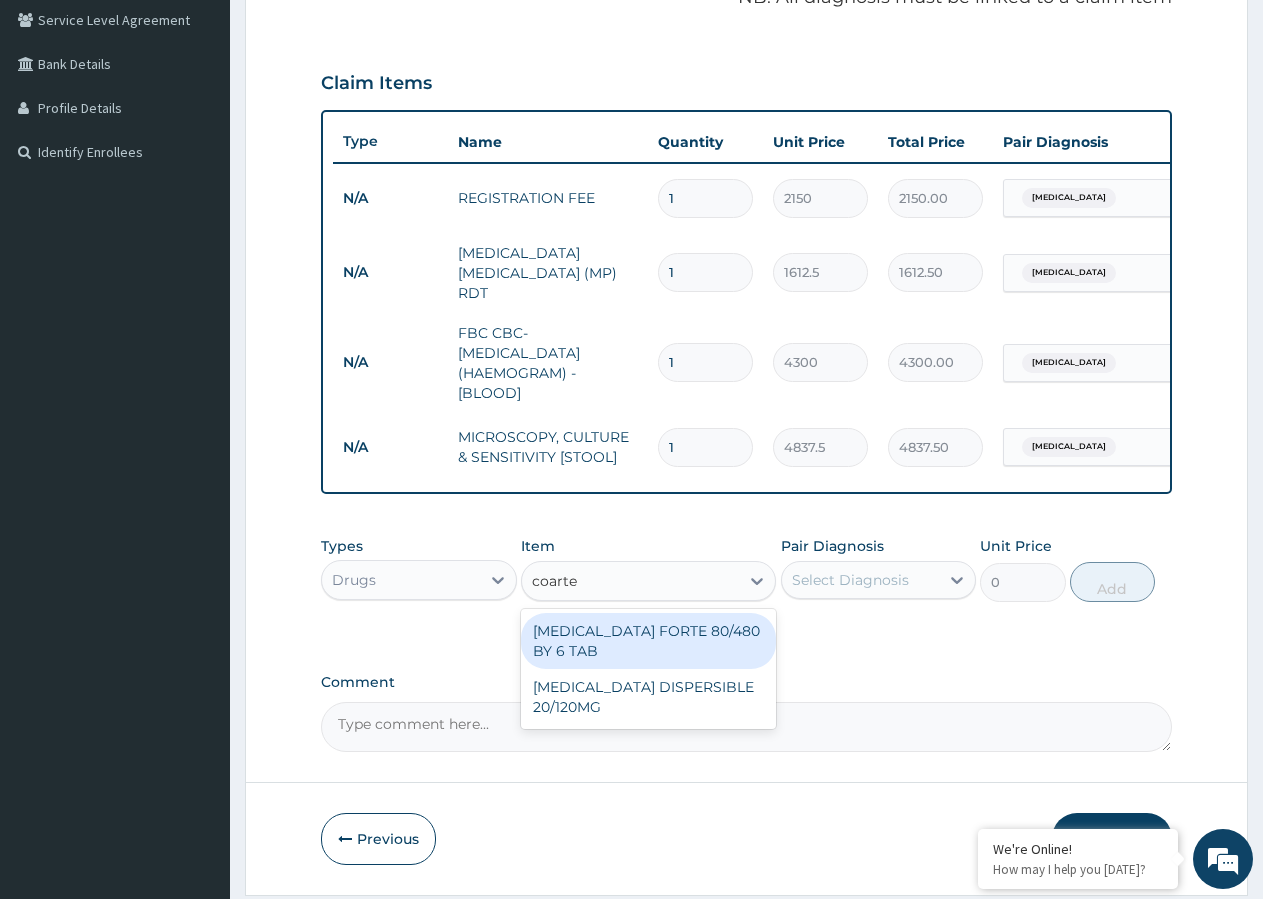type 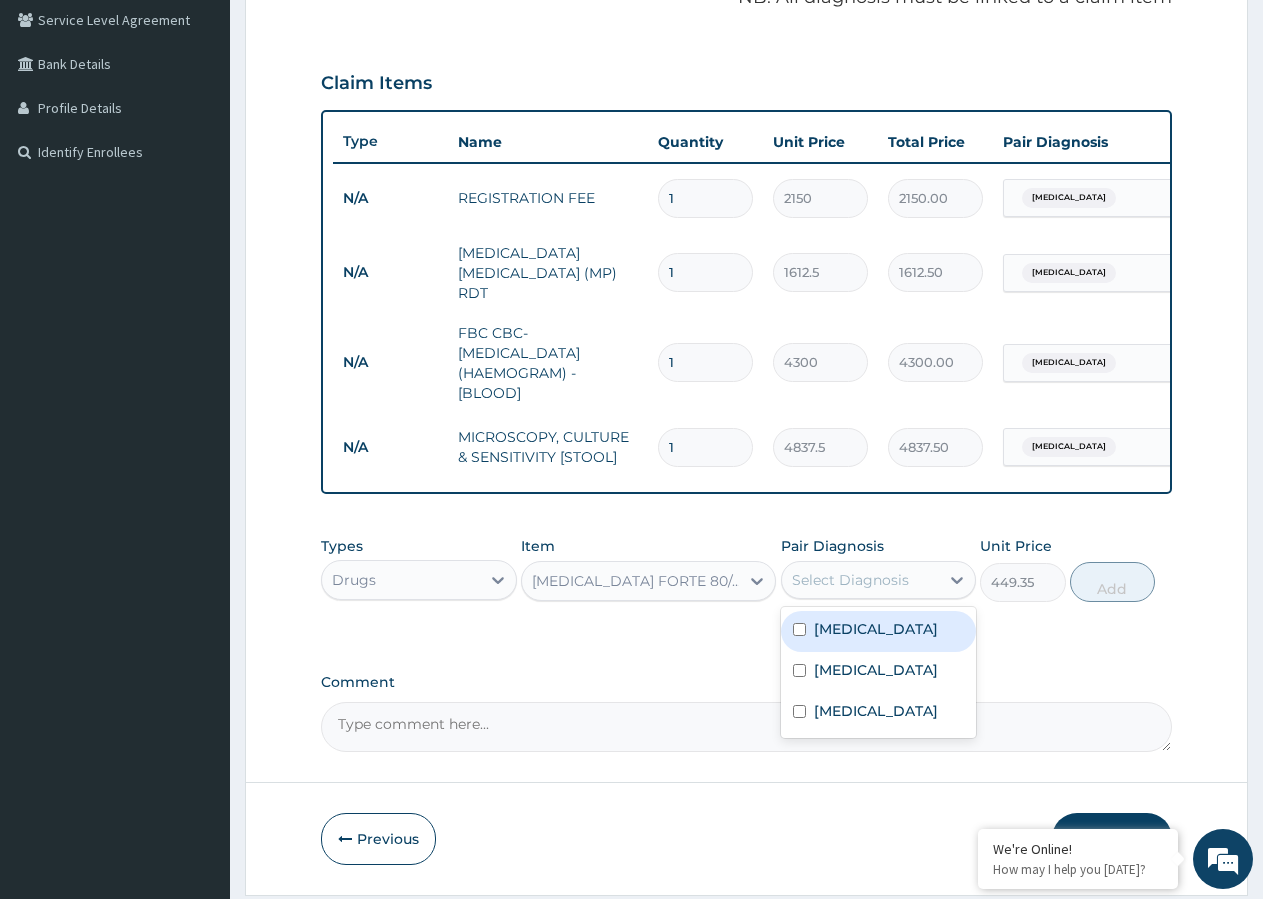 click on "Select Diagnosis" at bounding box center (850, 580) 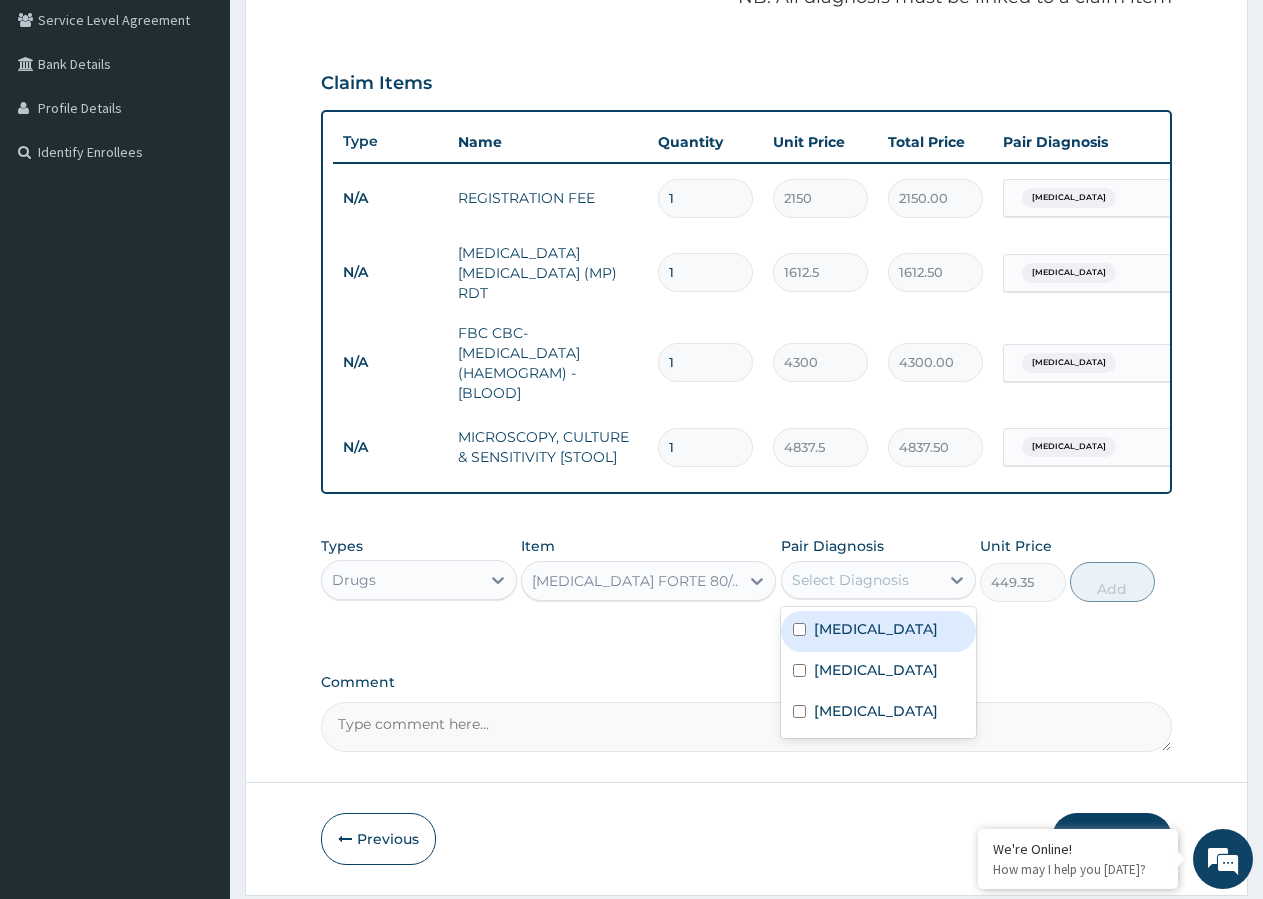 click at bounding box center (799, 629) 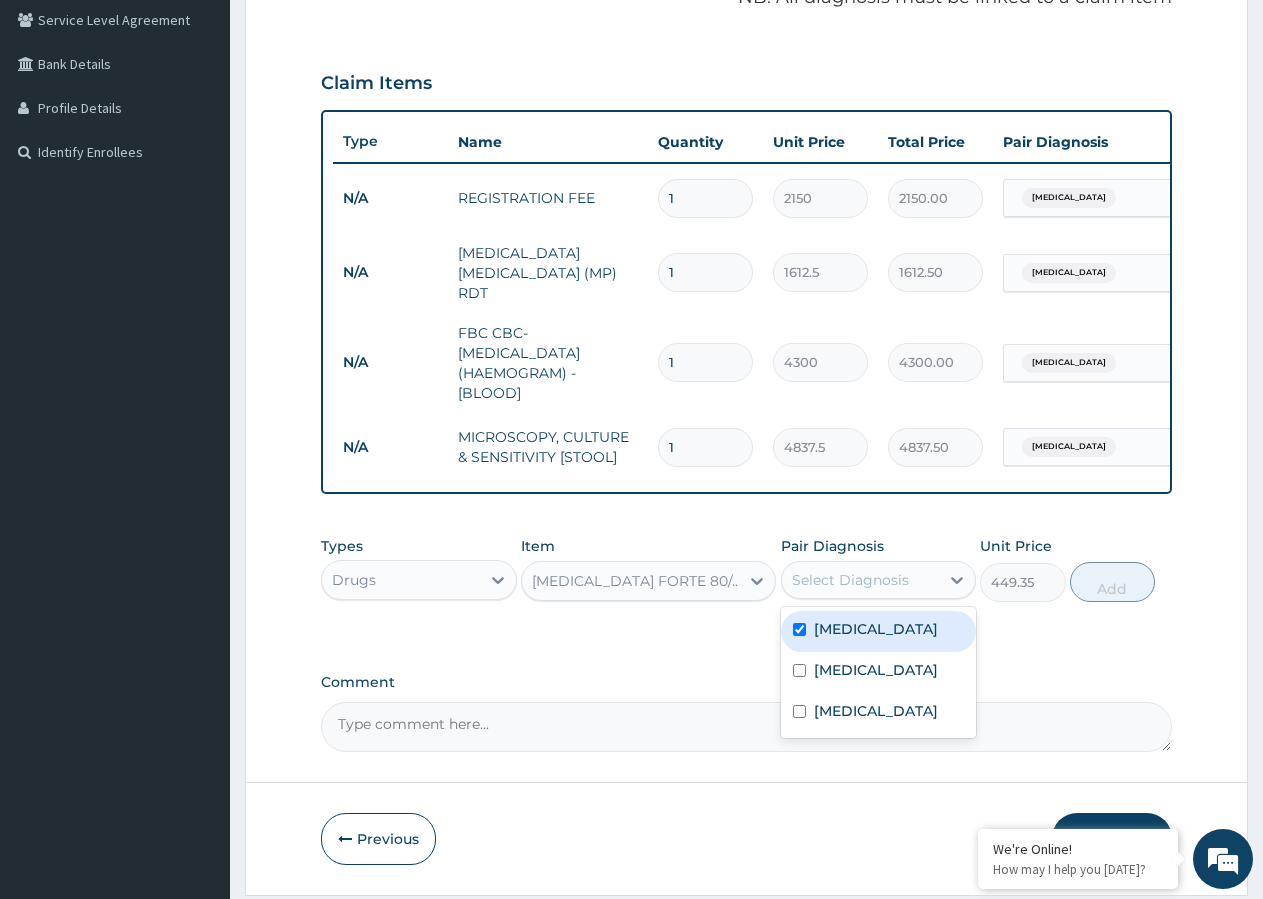 checkbox on "true" 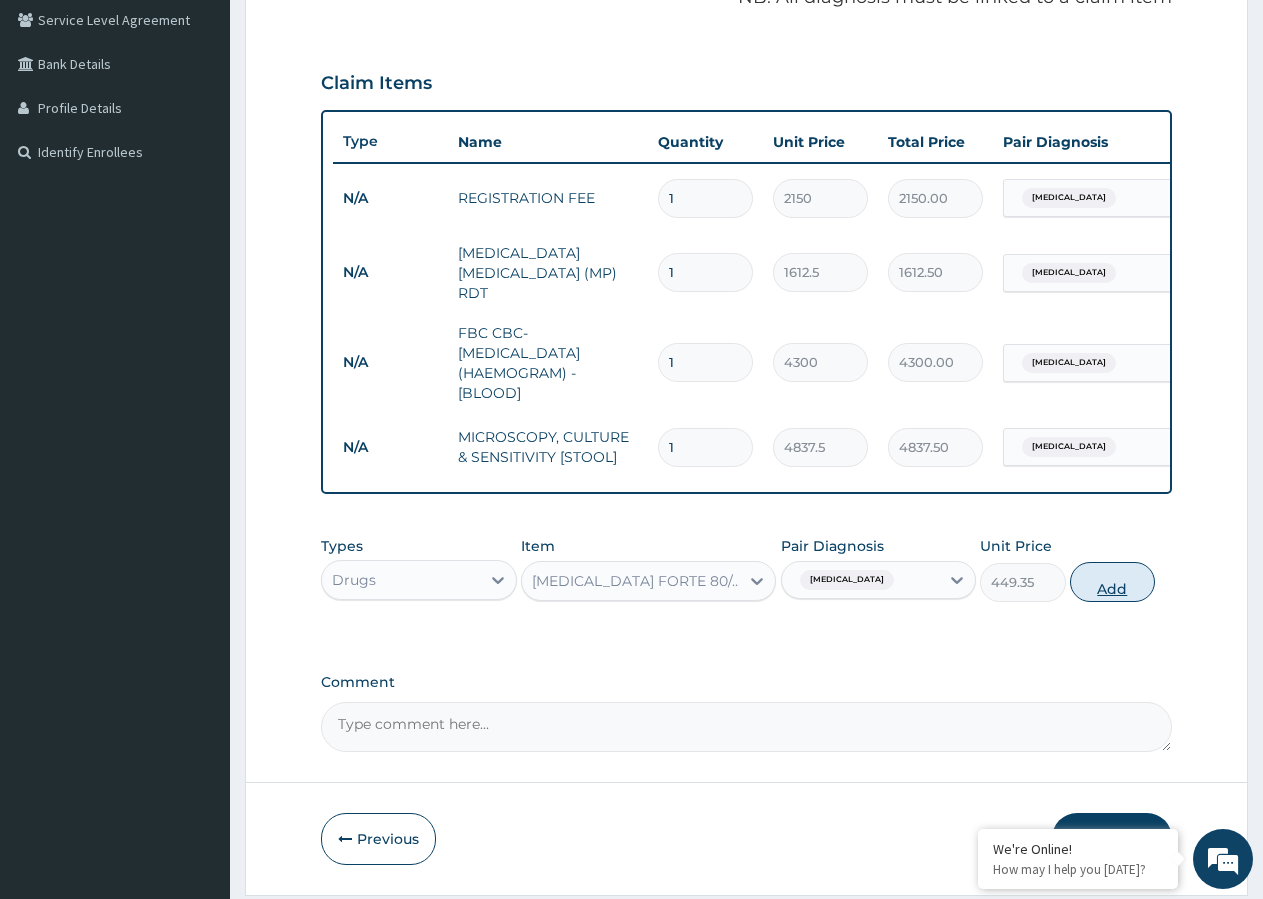 click on "Add" at bounding box center [1112, 582] 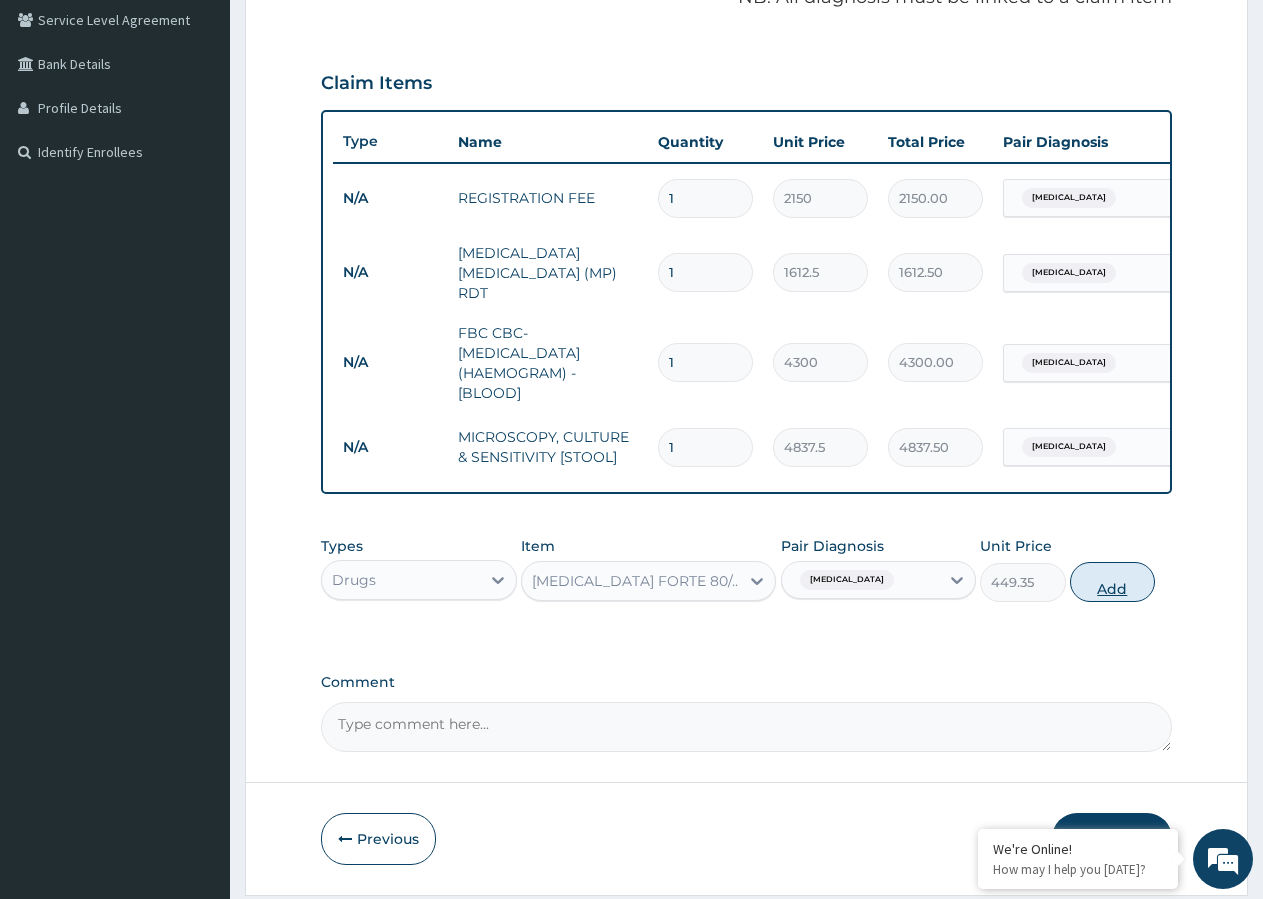 type on "0" 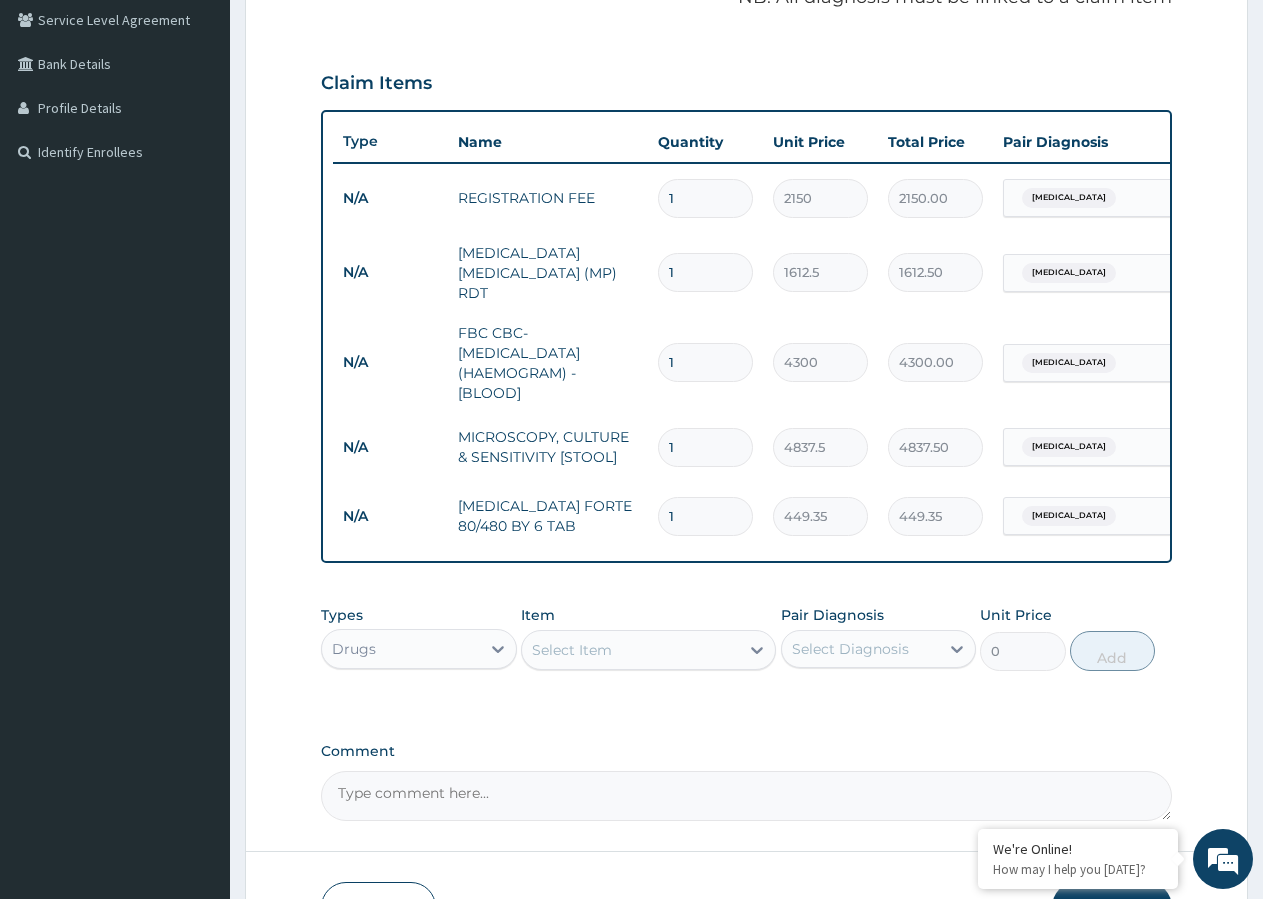 click on "Select Item" at bounding box center [630, 650] 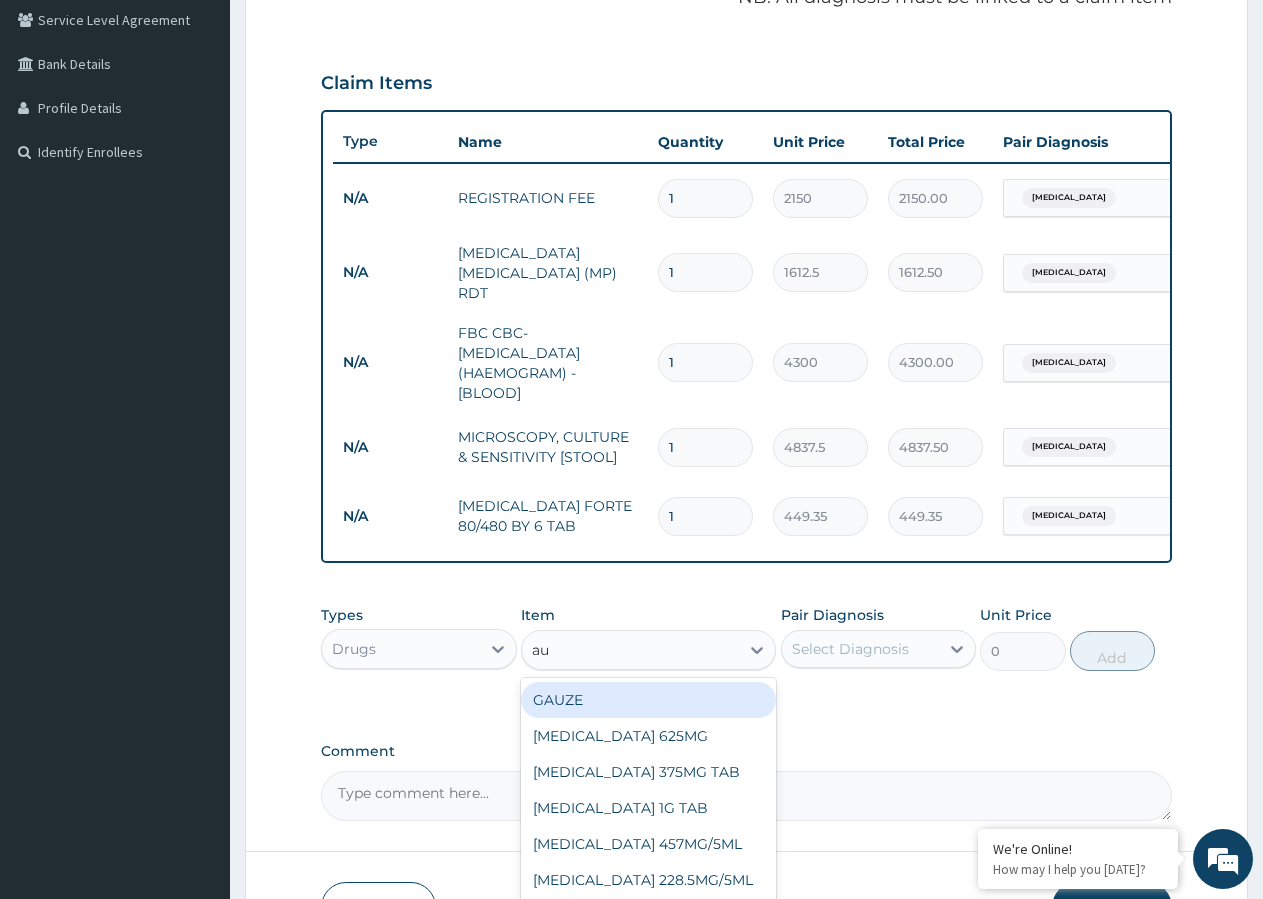 type on "aug" 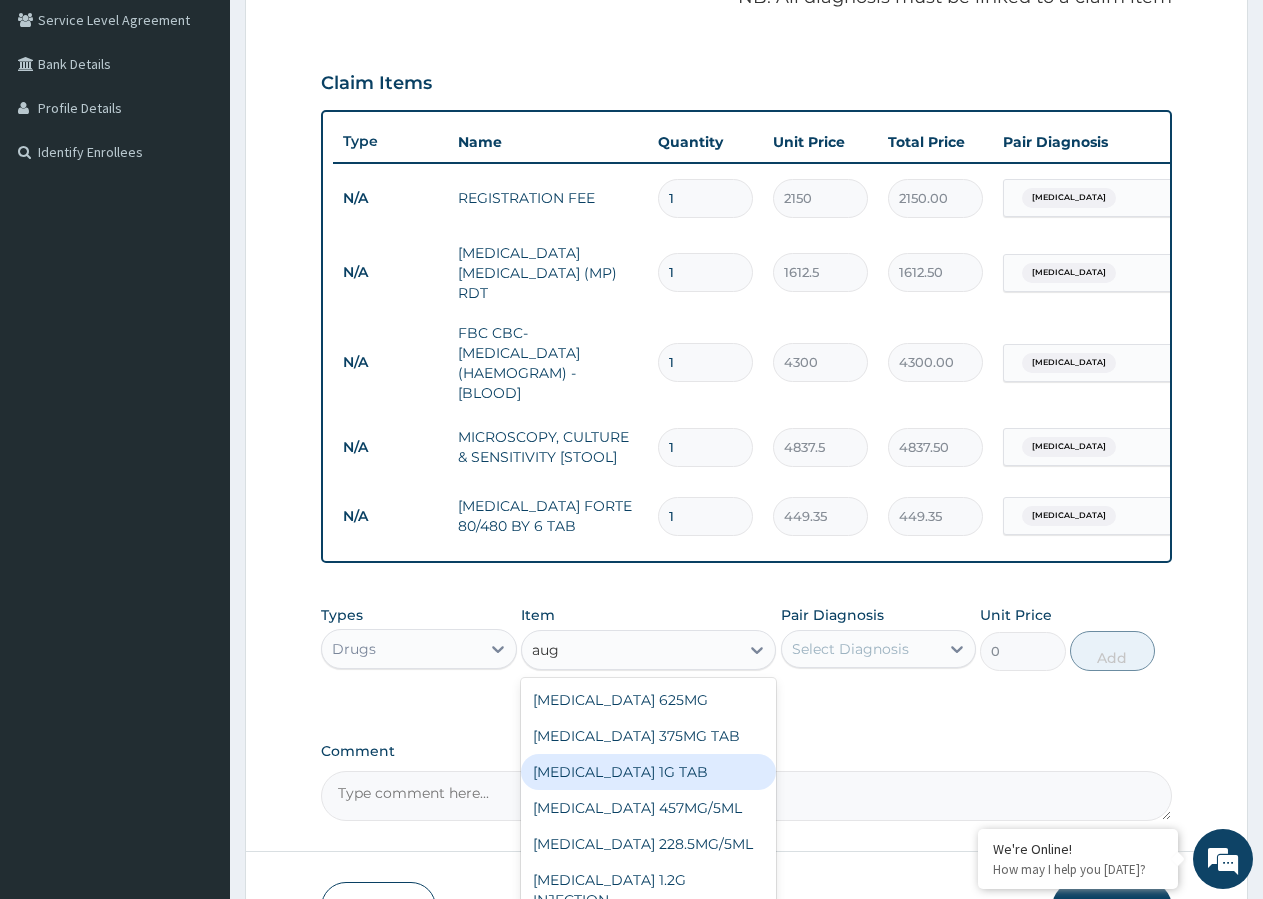 click on "AUGMENTIN 1G TAB" at bounding box center (648, 772) 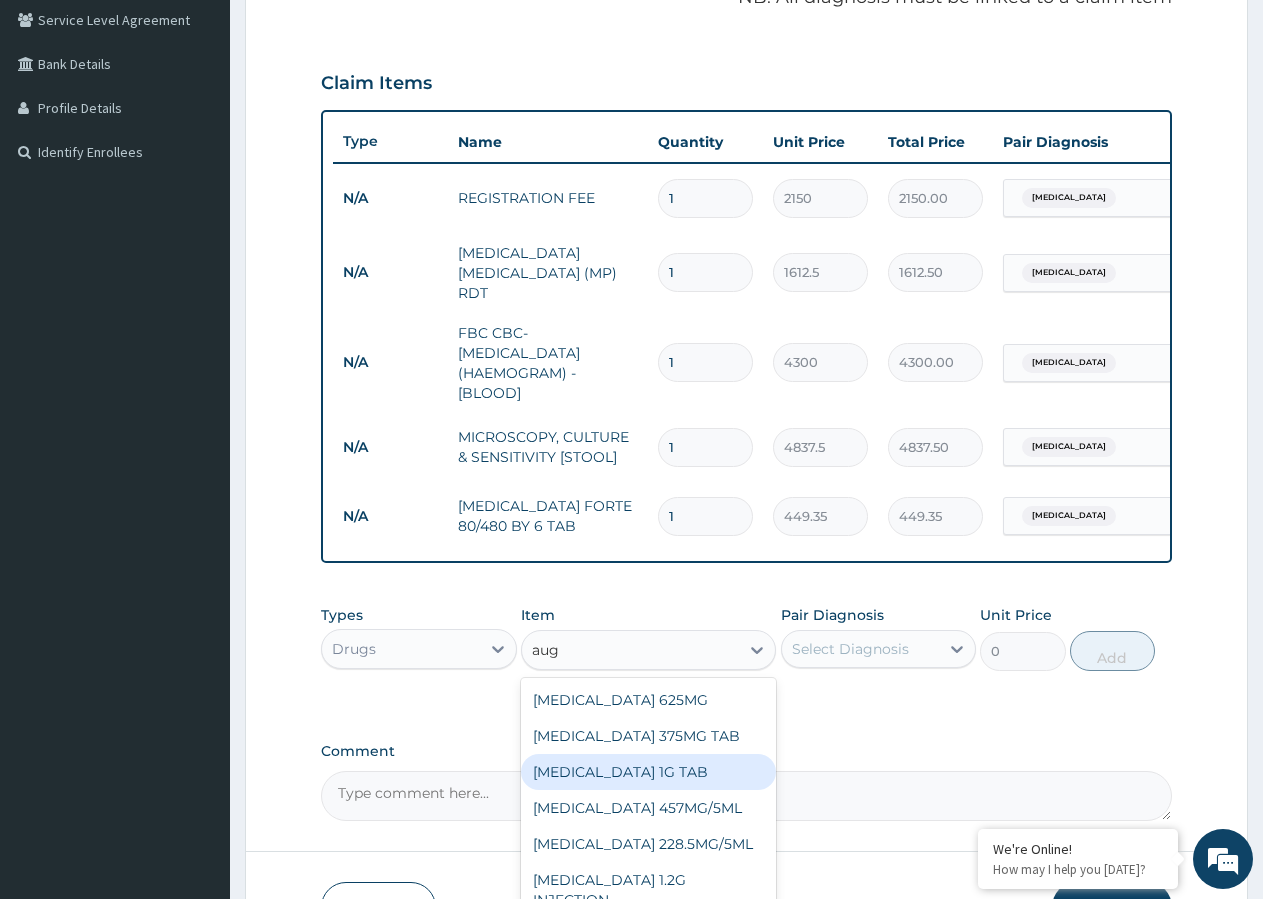 type 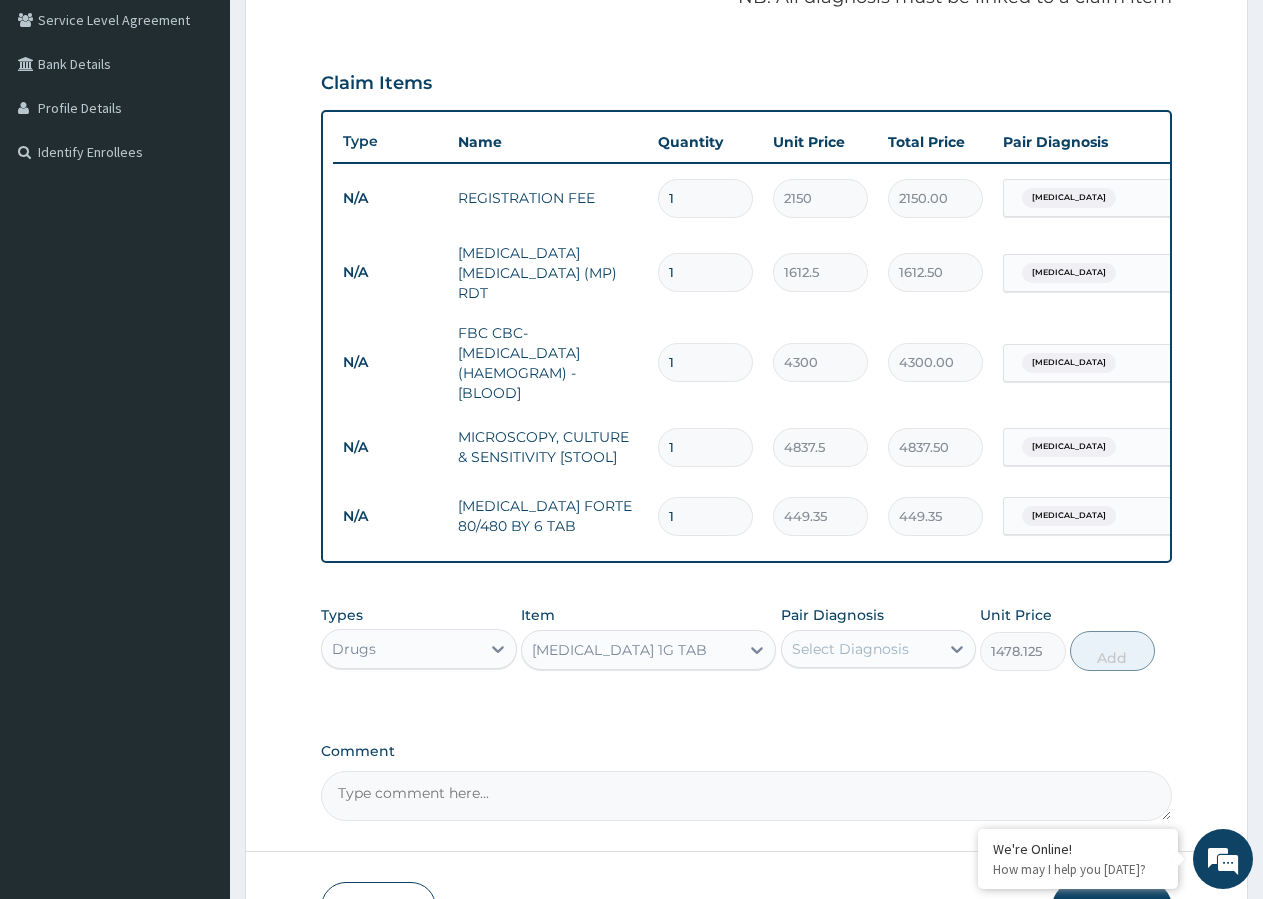 click on "Select Diagnosis" at bounding box center [850, 649] 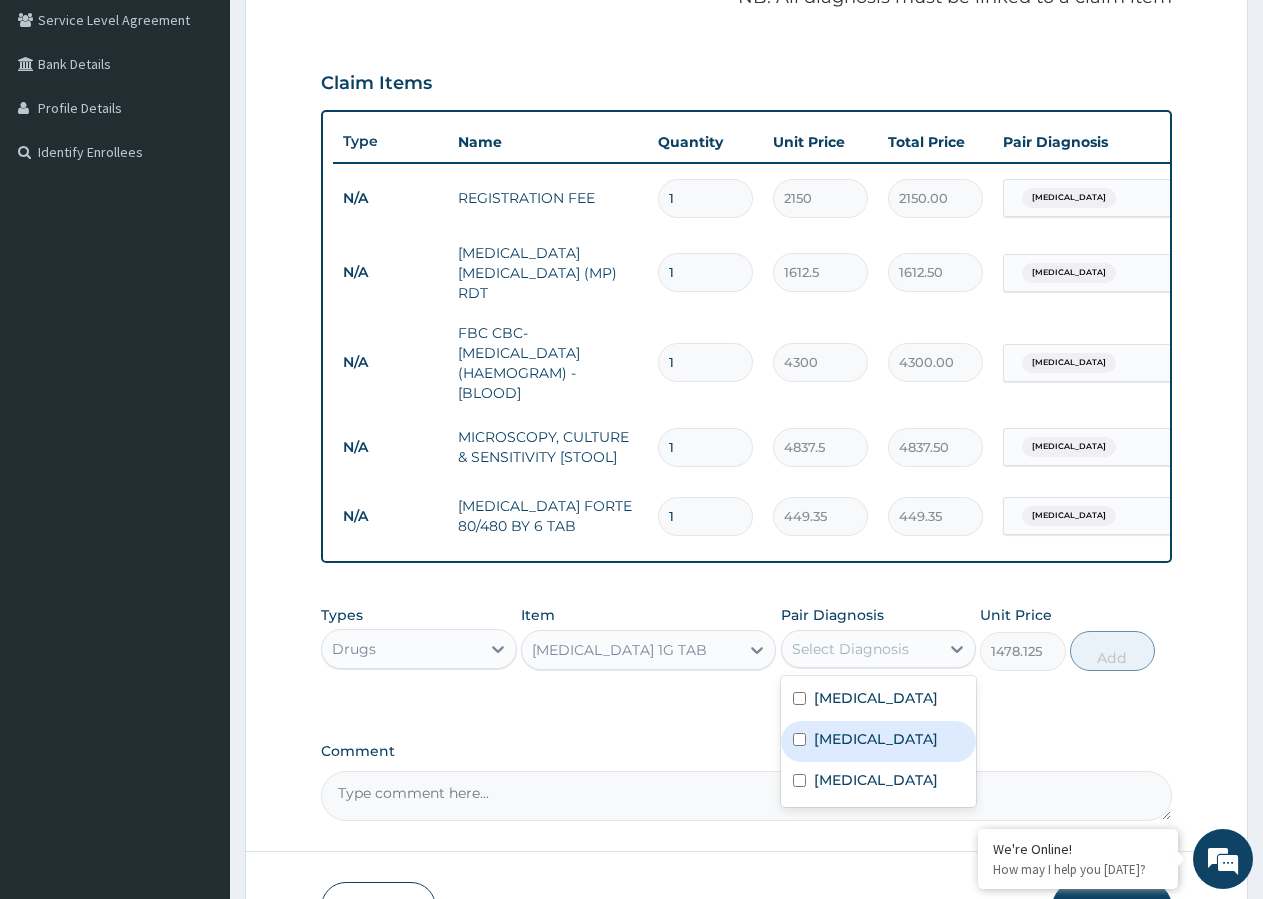 click at bounding box center (799, 739) 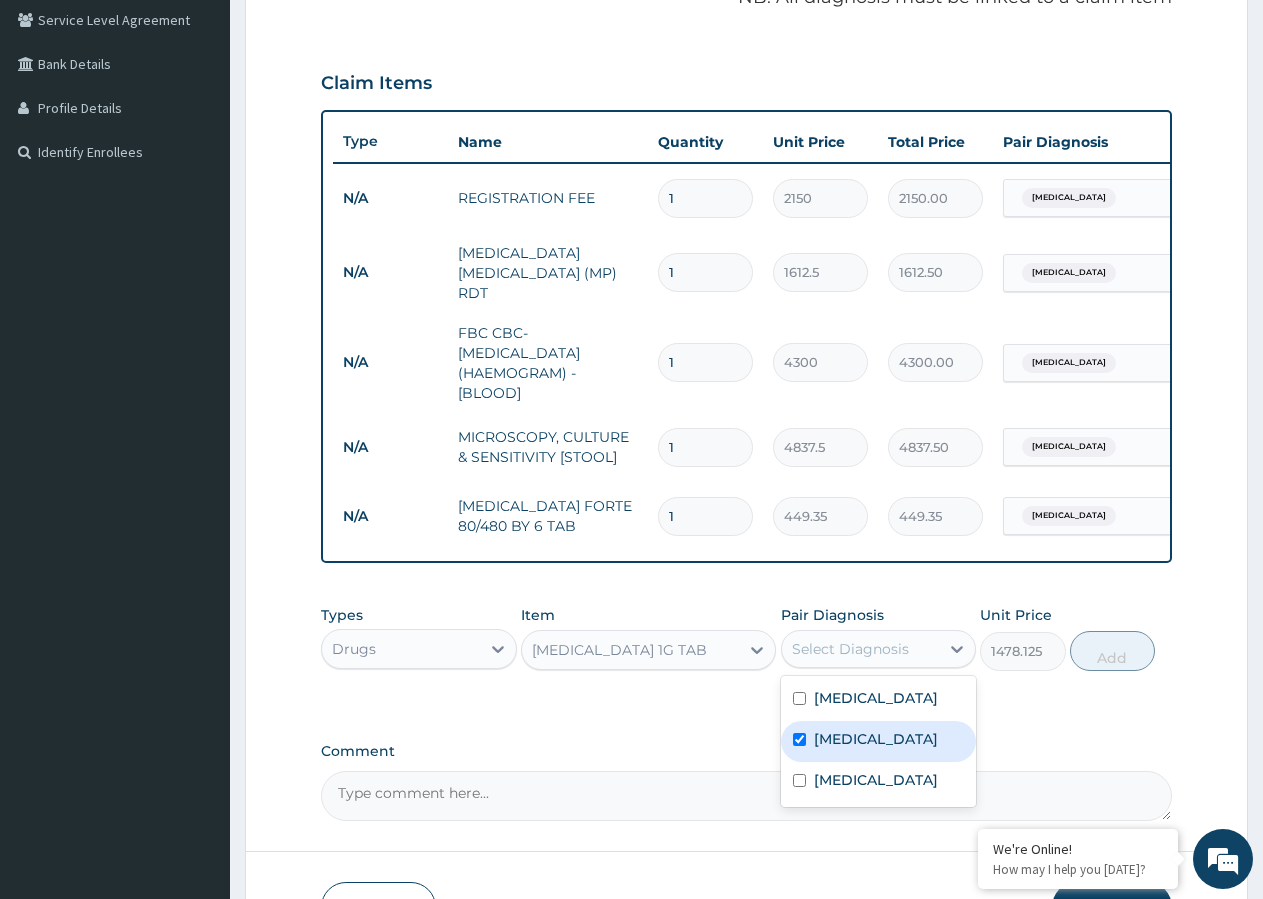 checkbox on "true" 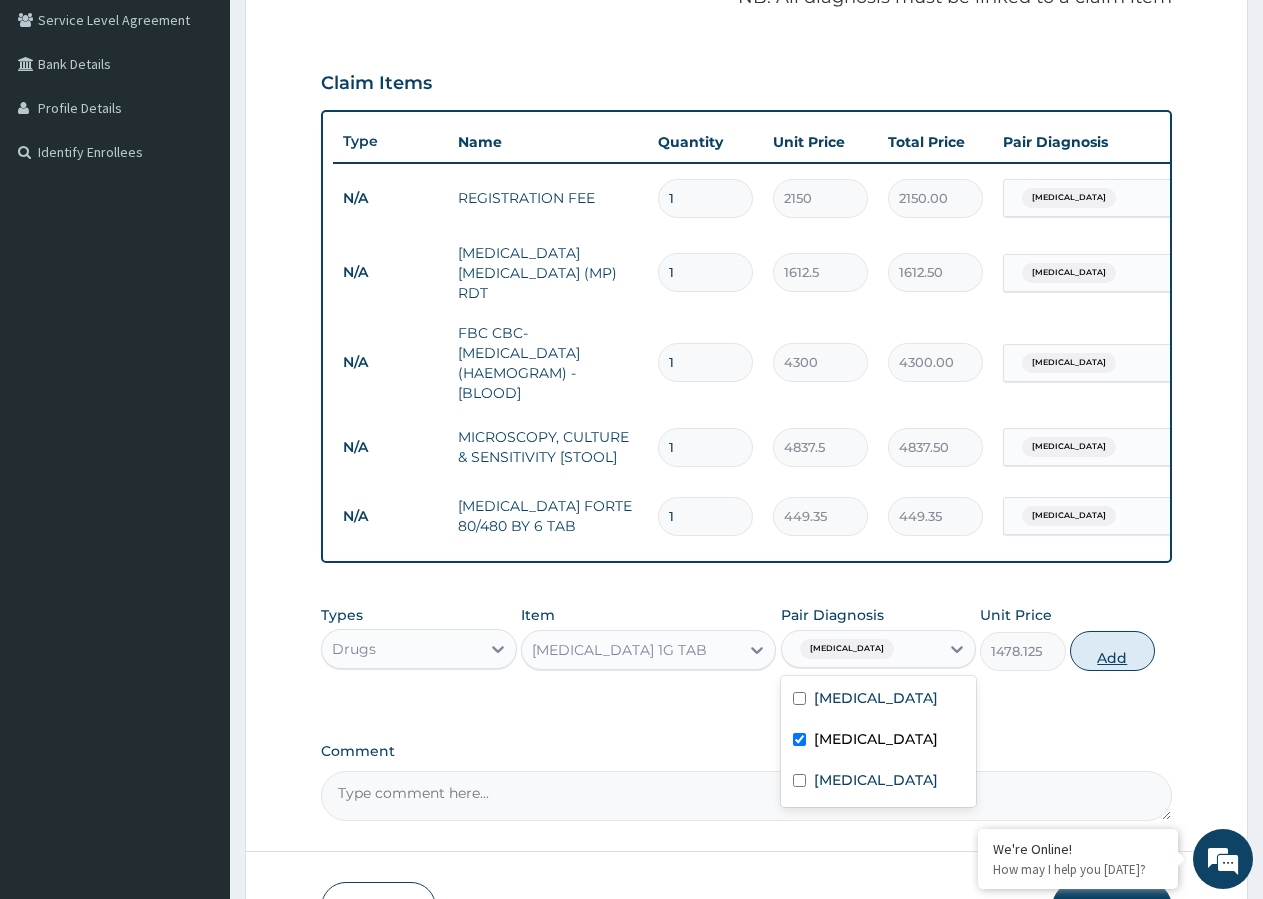 click on "Add" at bounding box center (1112, 651) 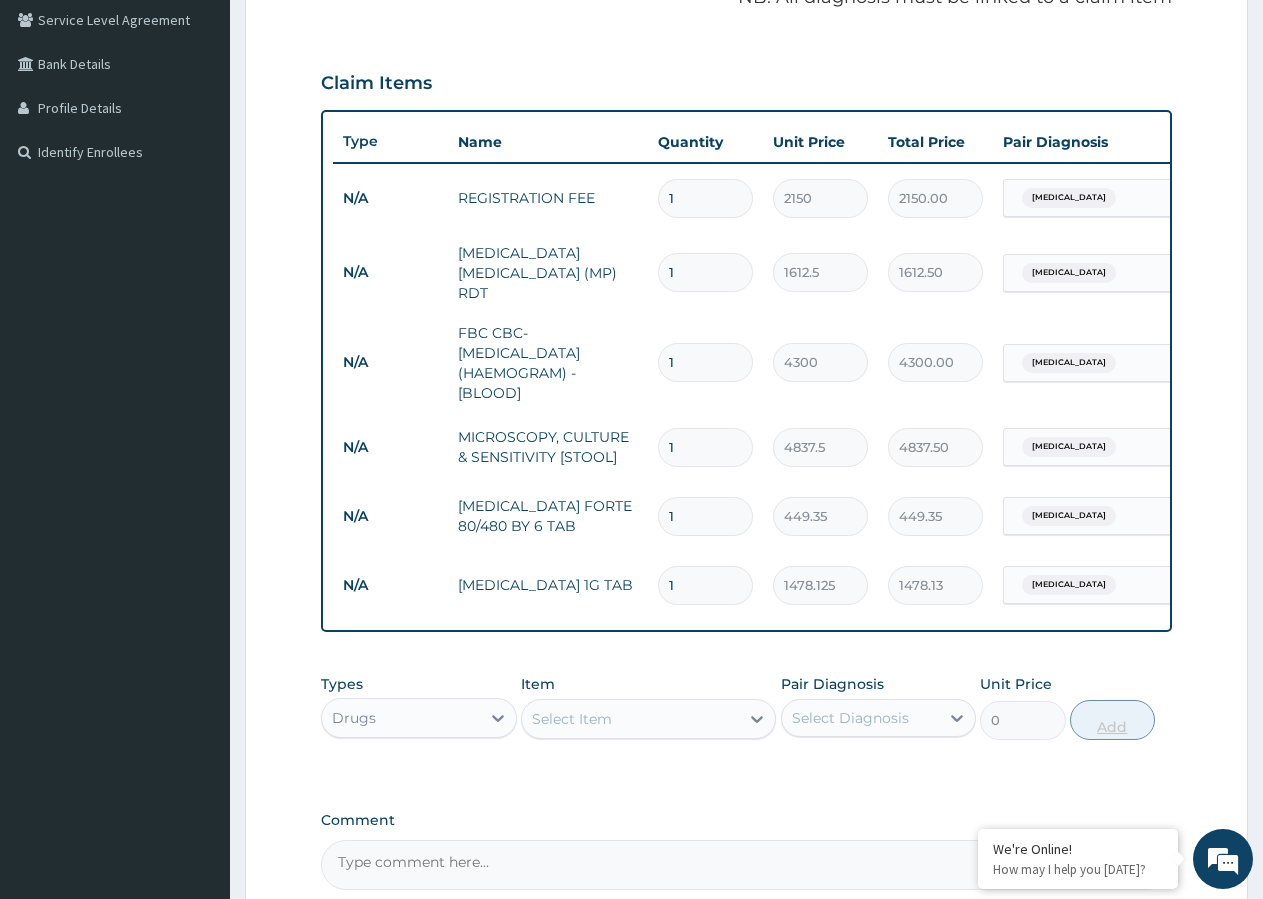 type on "10" 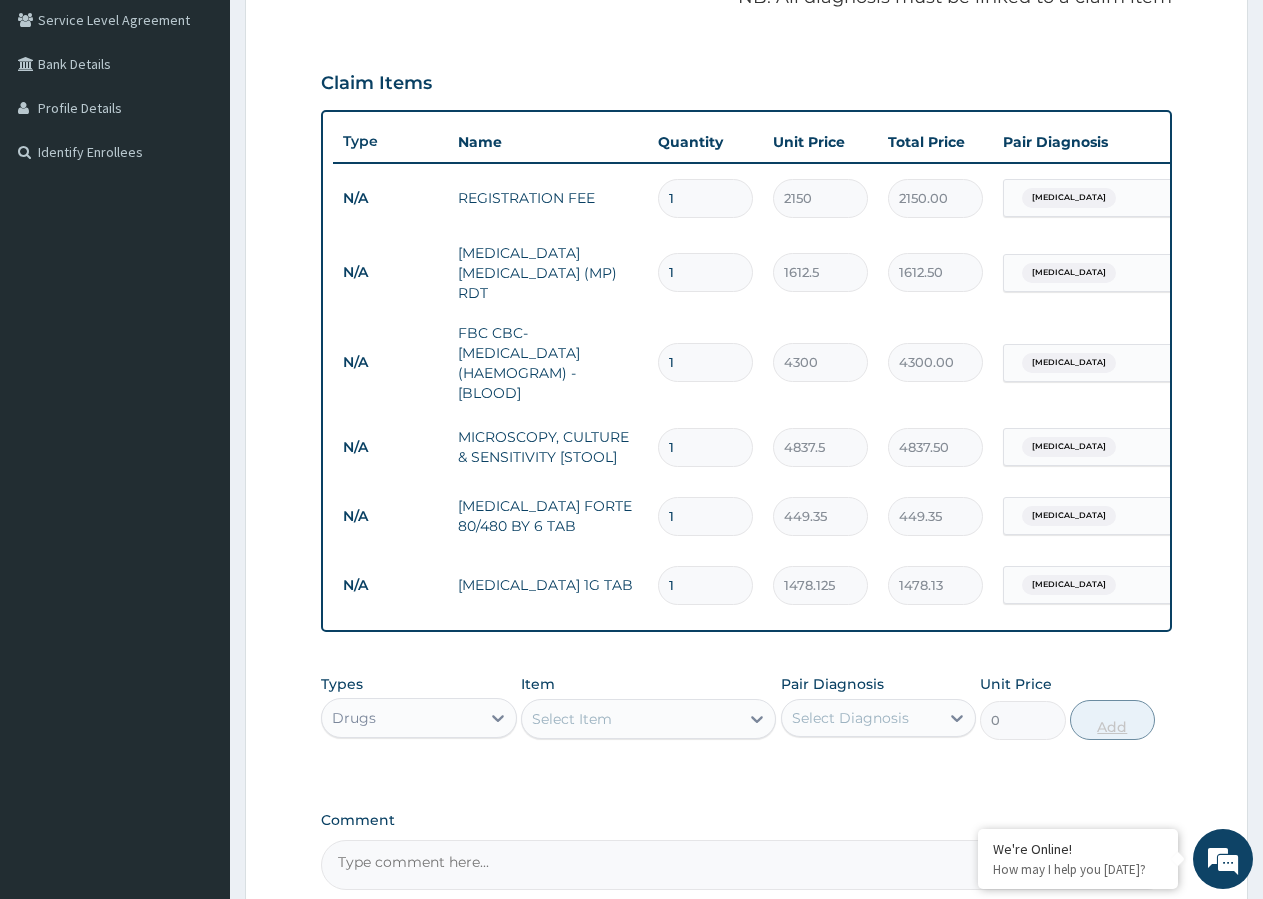 type on "14781.25" 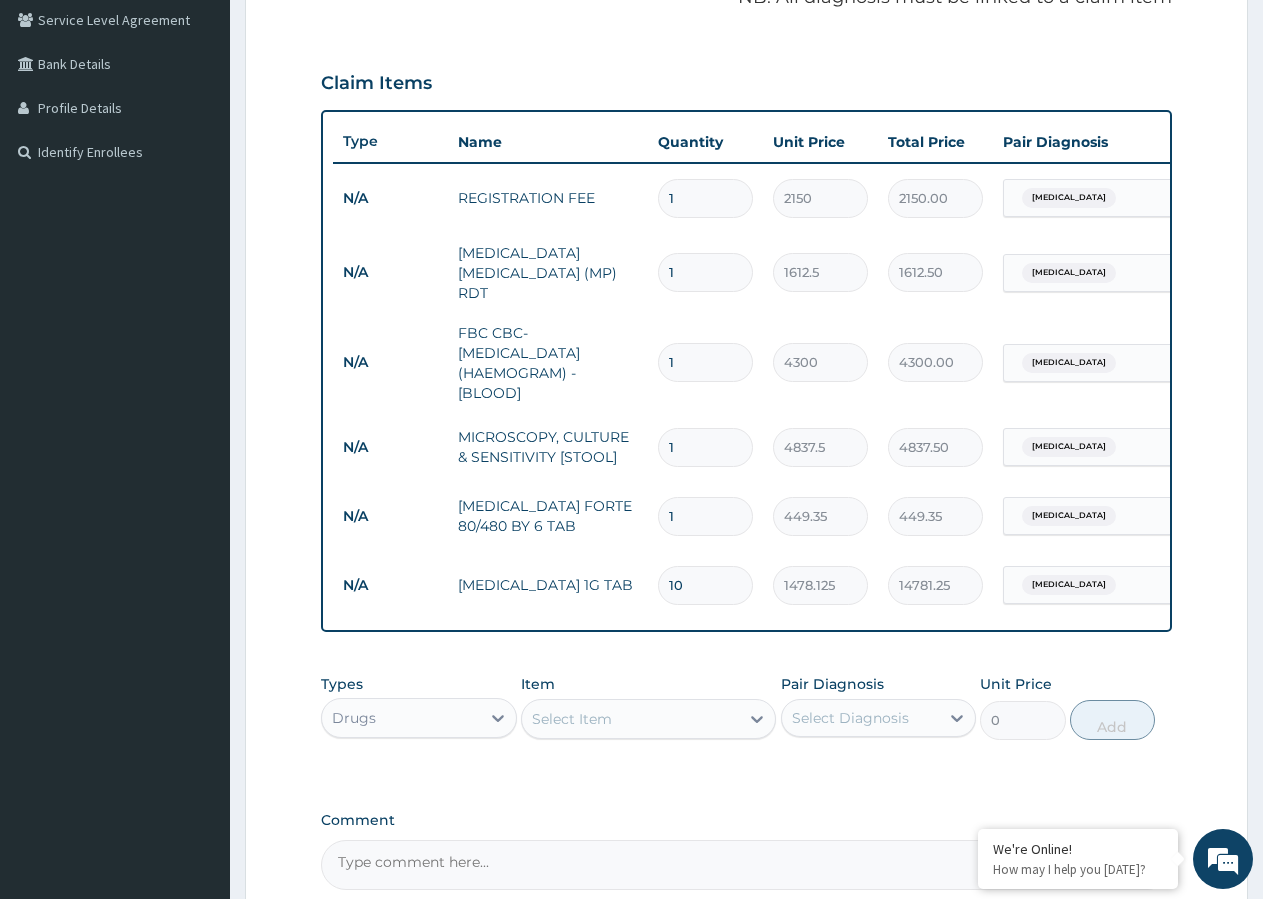 type on "10" 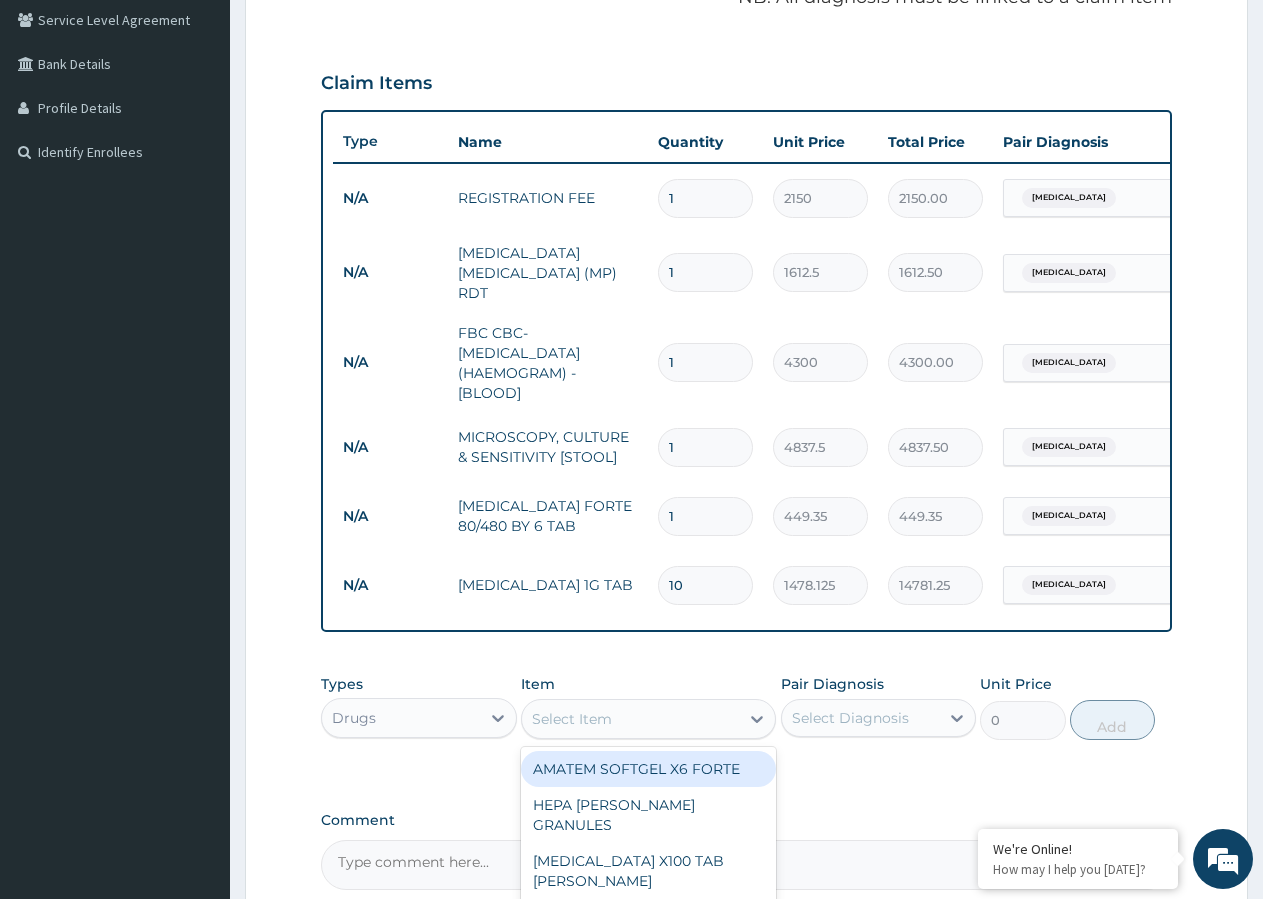 click on "Select Item" at bounding box center [630, 719] 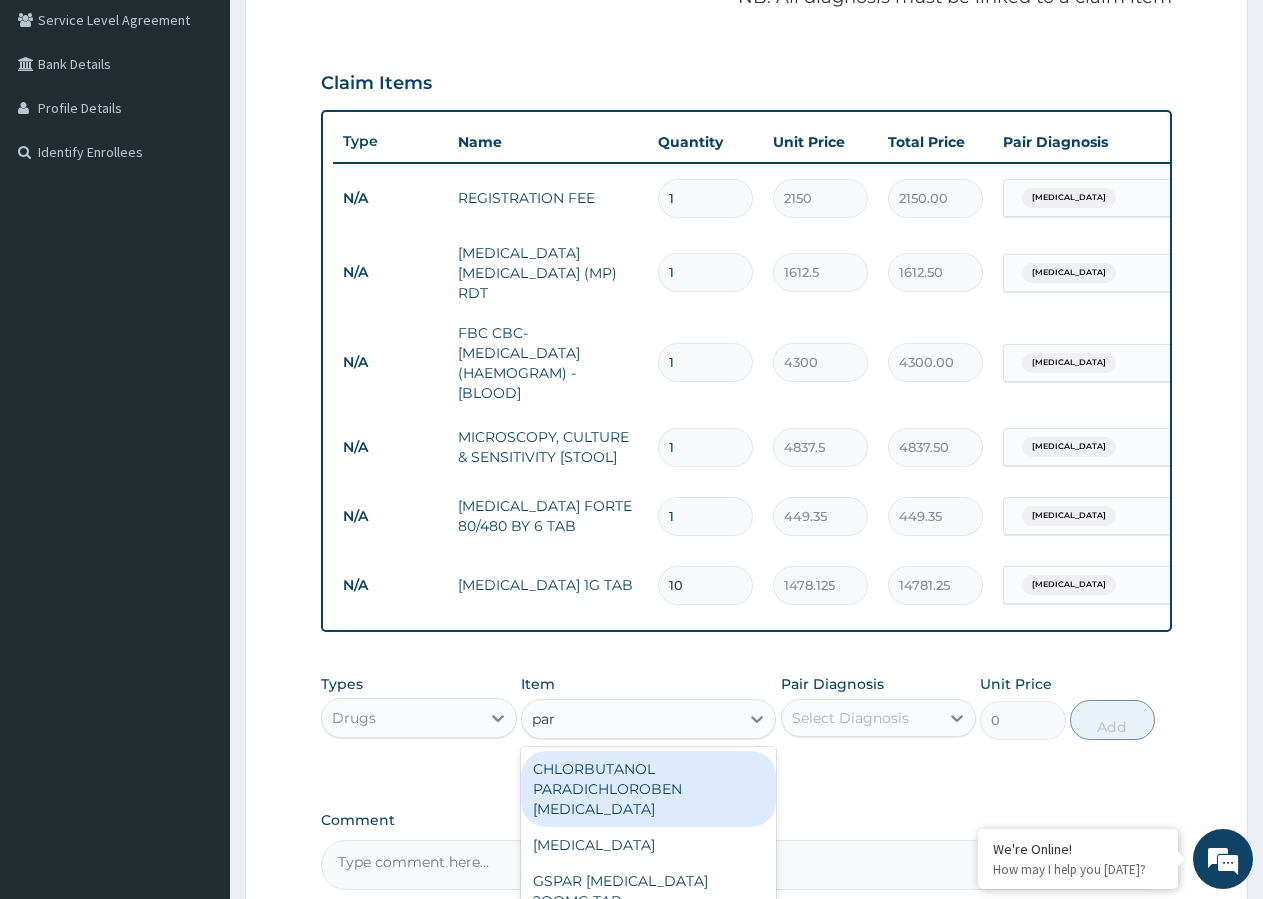 type on "para" 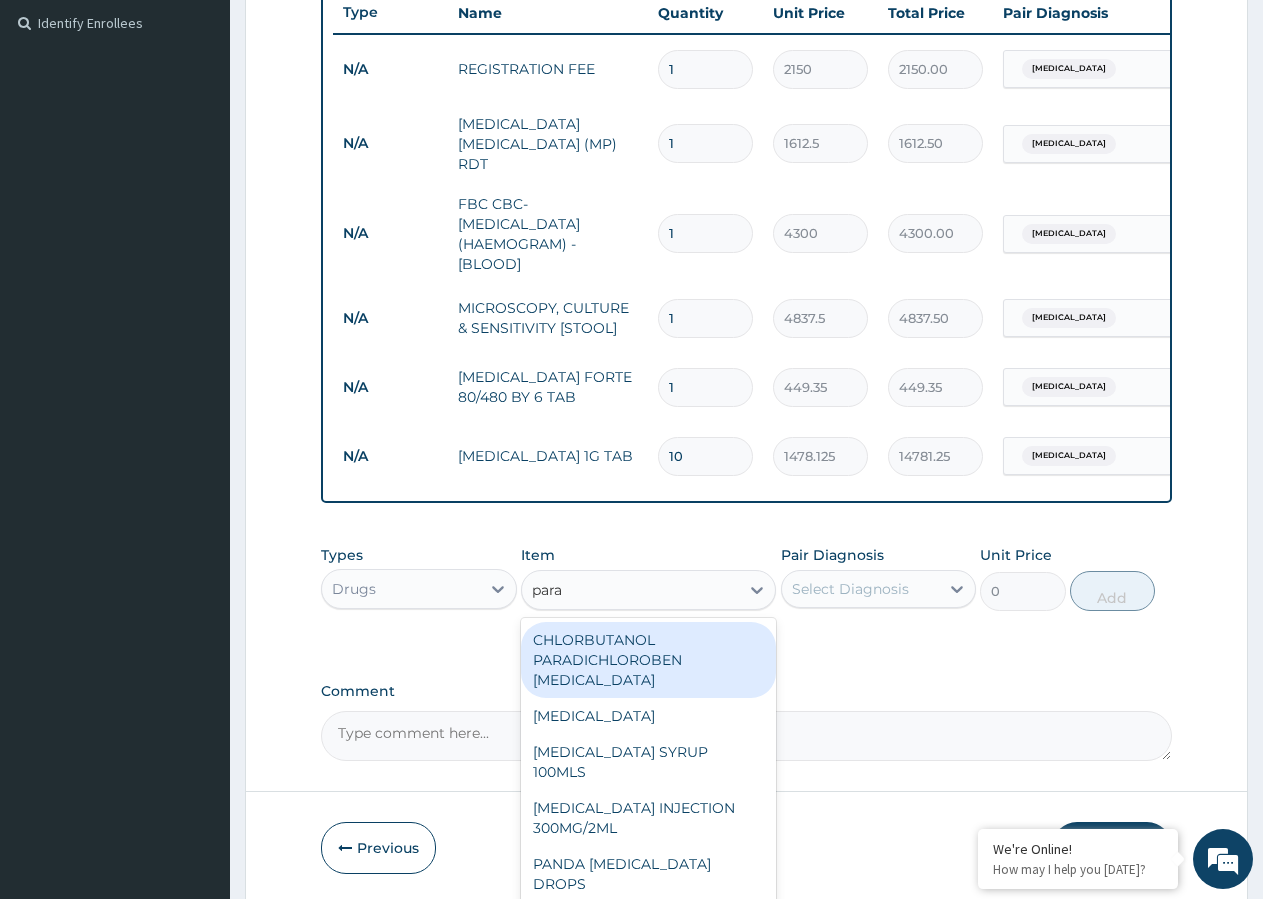 scroll, scrollTop: 622, scrollLeft: 0, axis: vertical 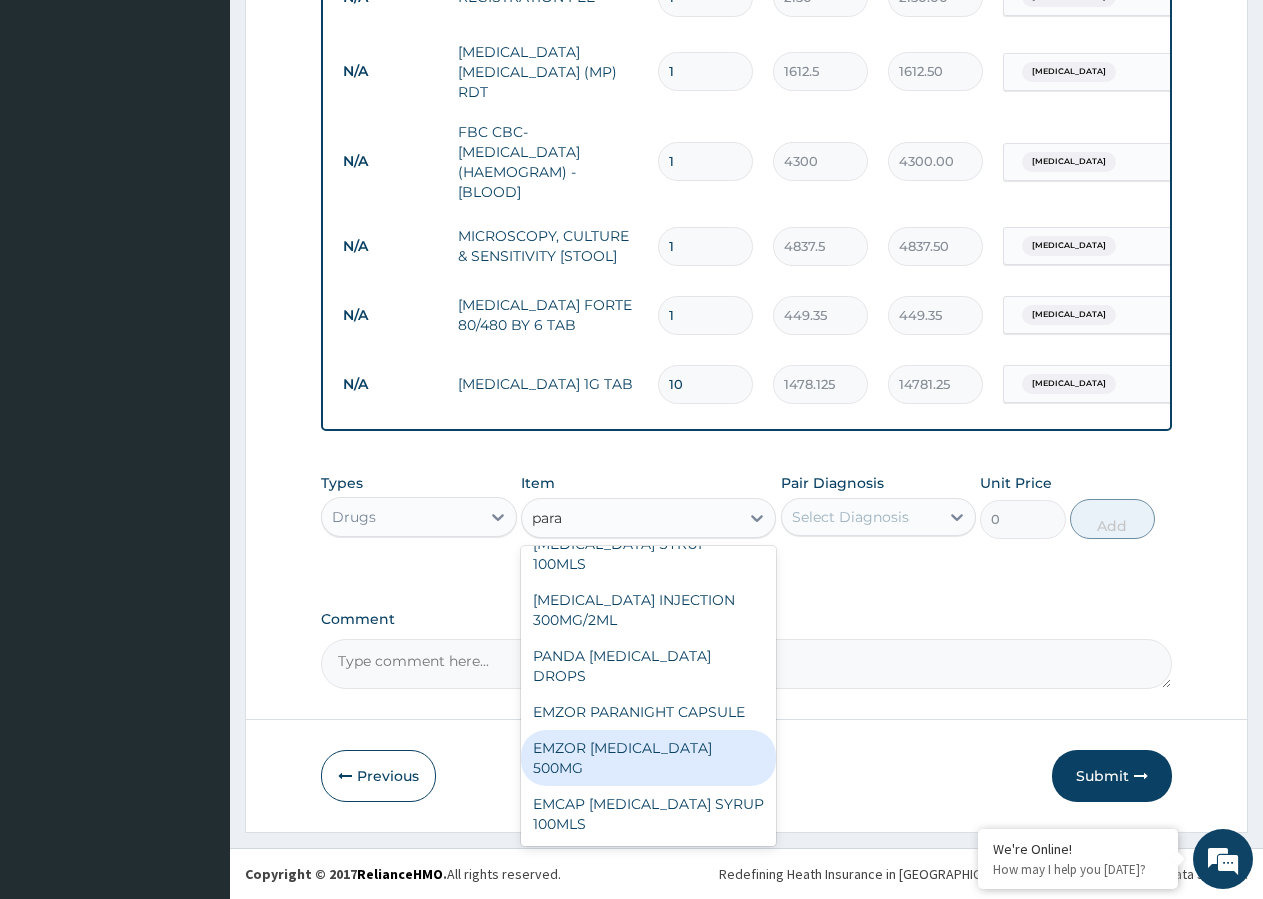 click on "EMZOR PARACETAMOL 500MG" at bounding box center (648, 758) 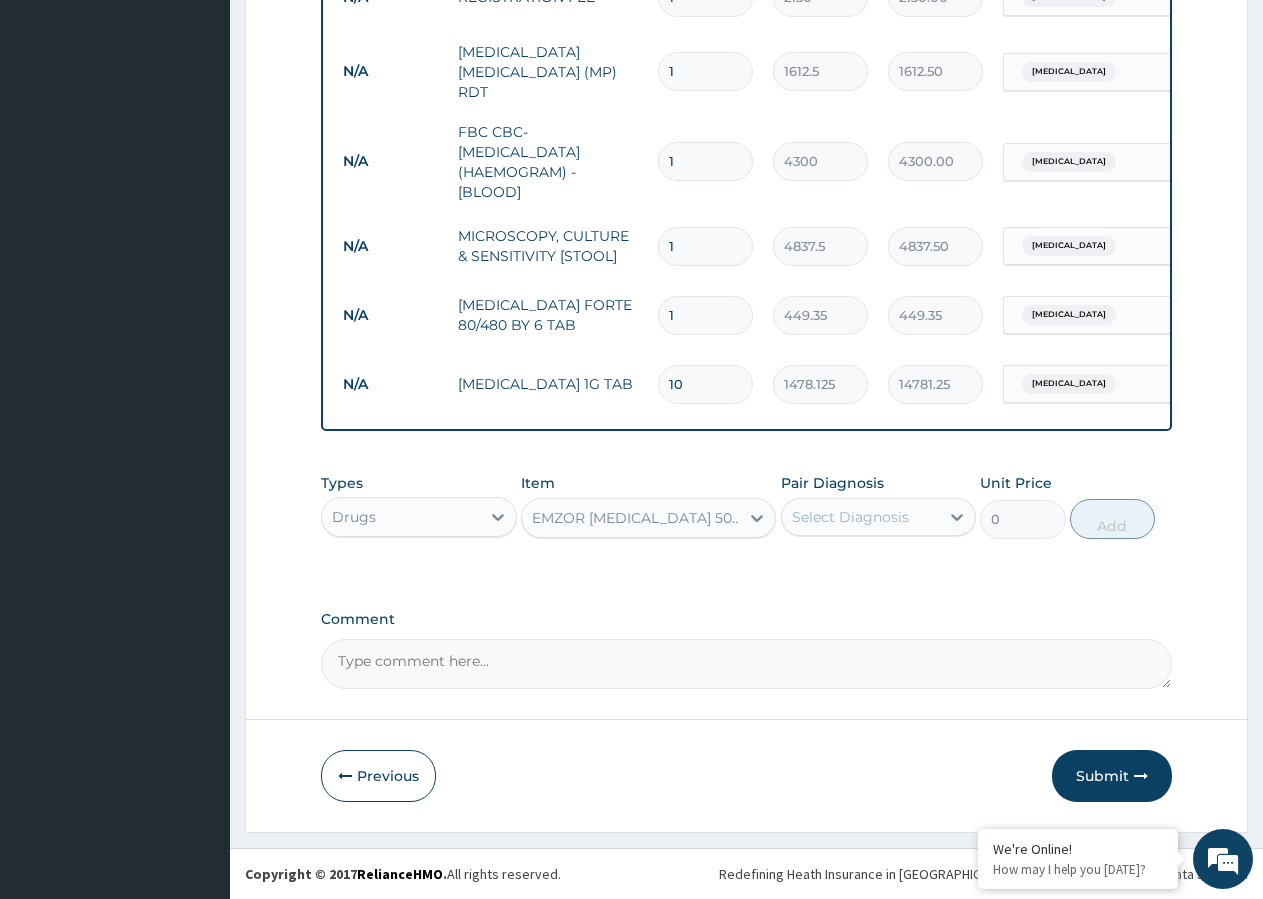 type 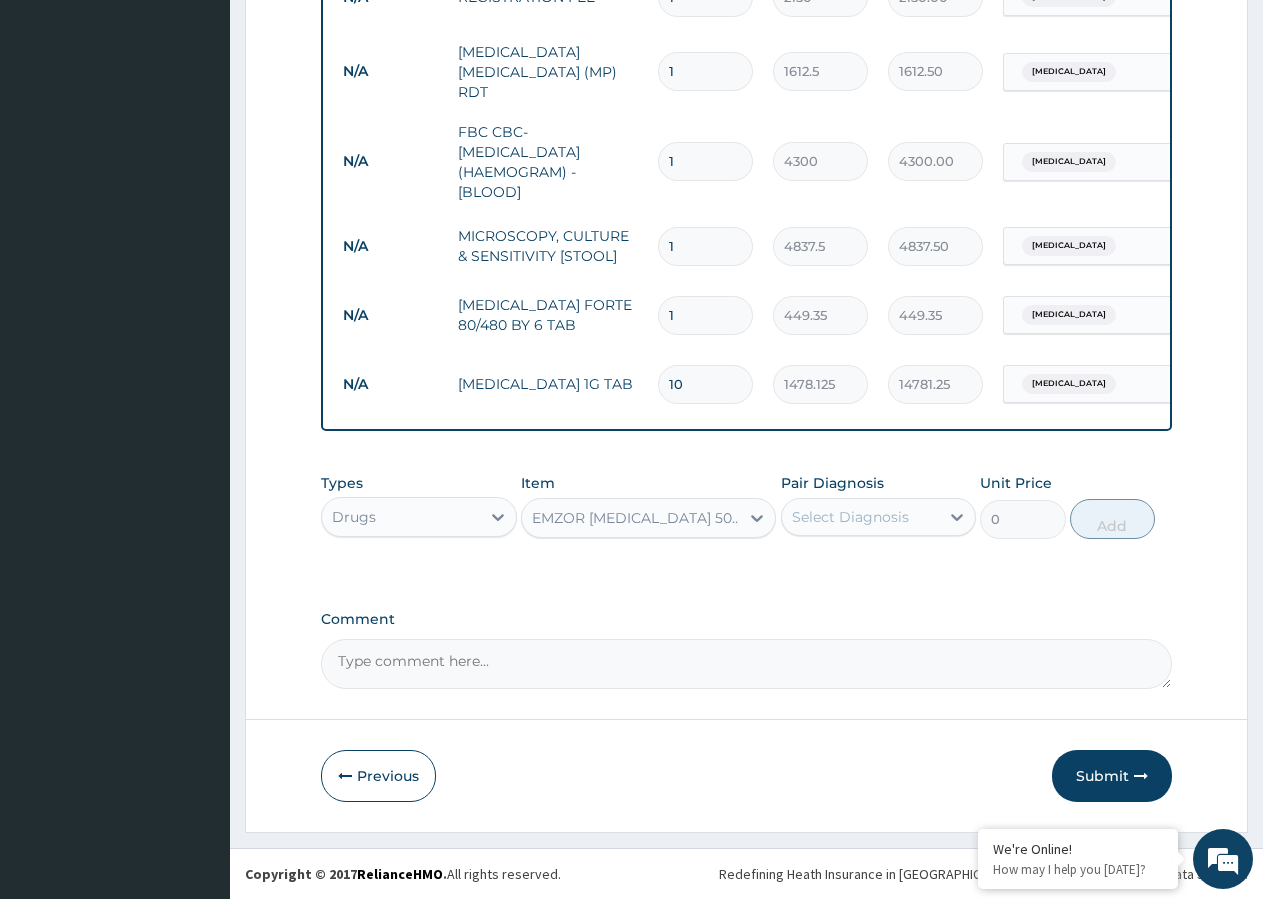 type on "23.65" 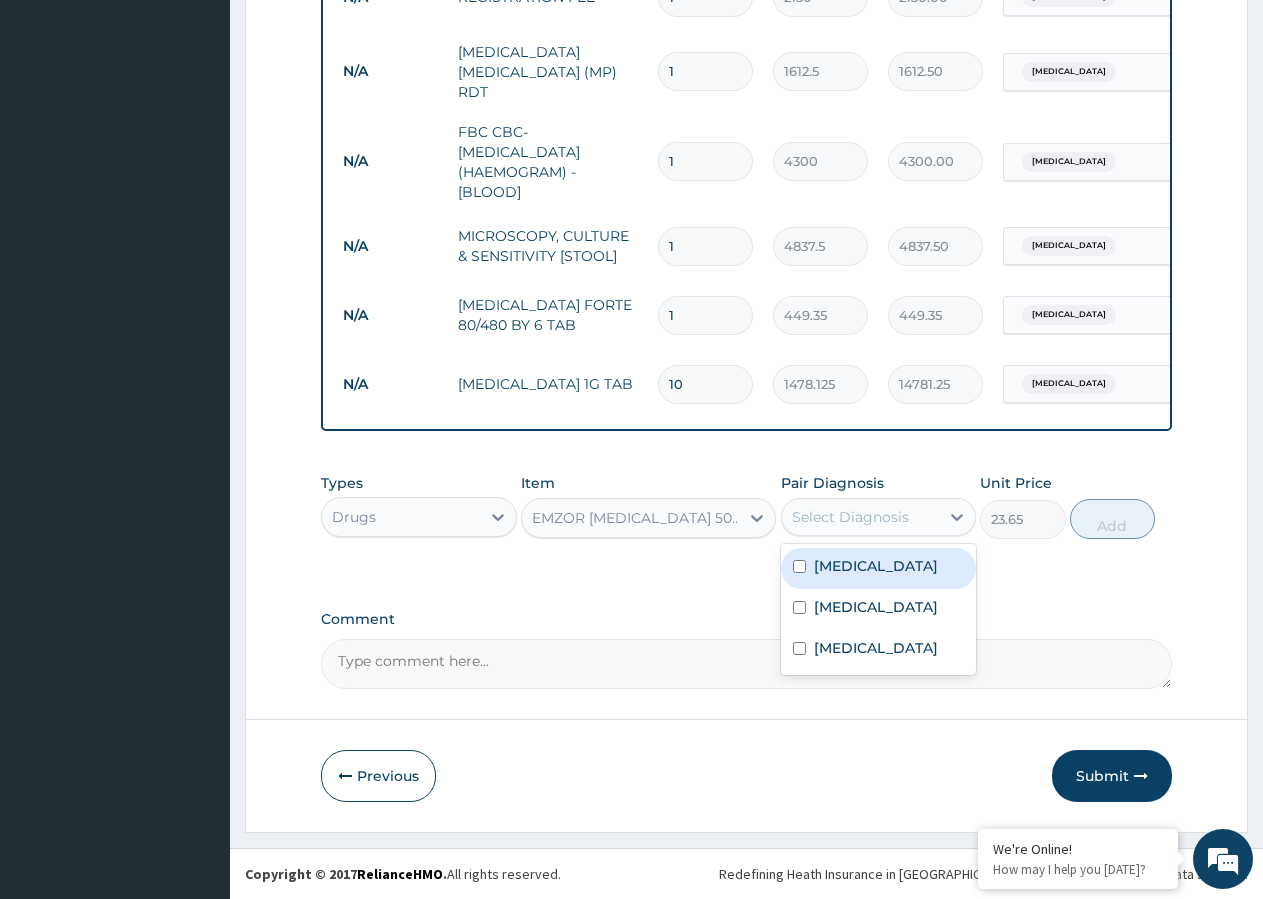 click on "Select Diagnosis" at bounding box center (850, 517) 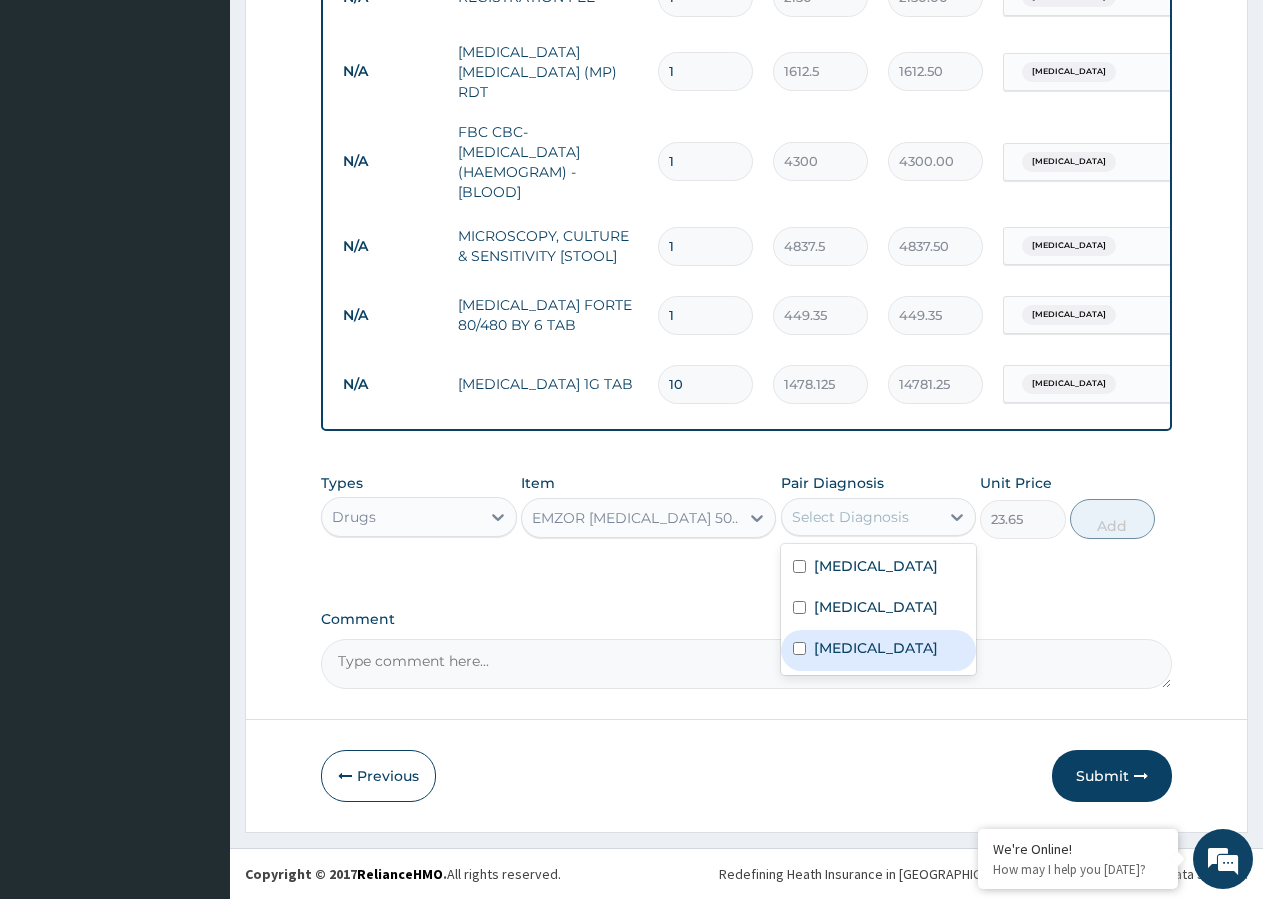 click at bounding box center [799, 648] 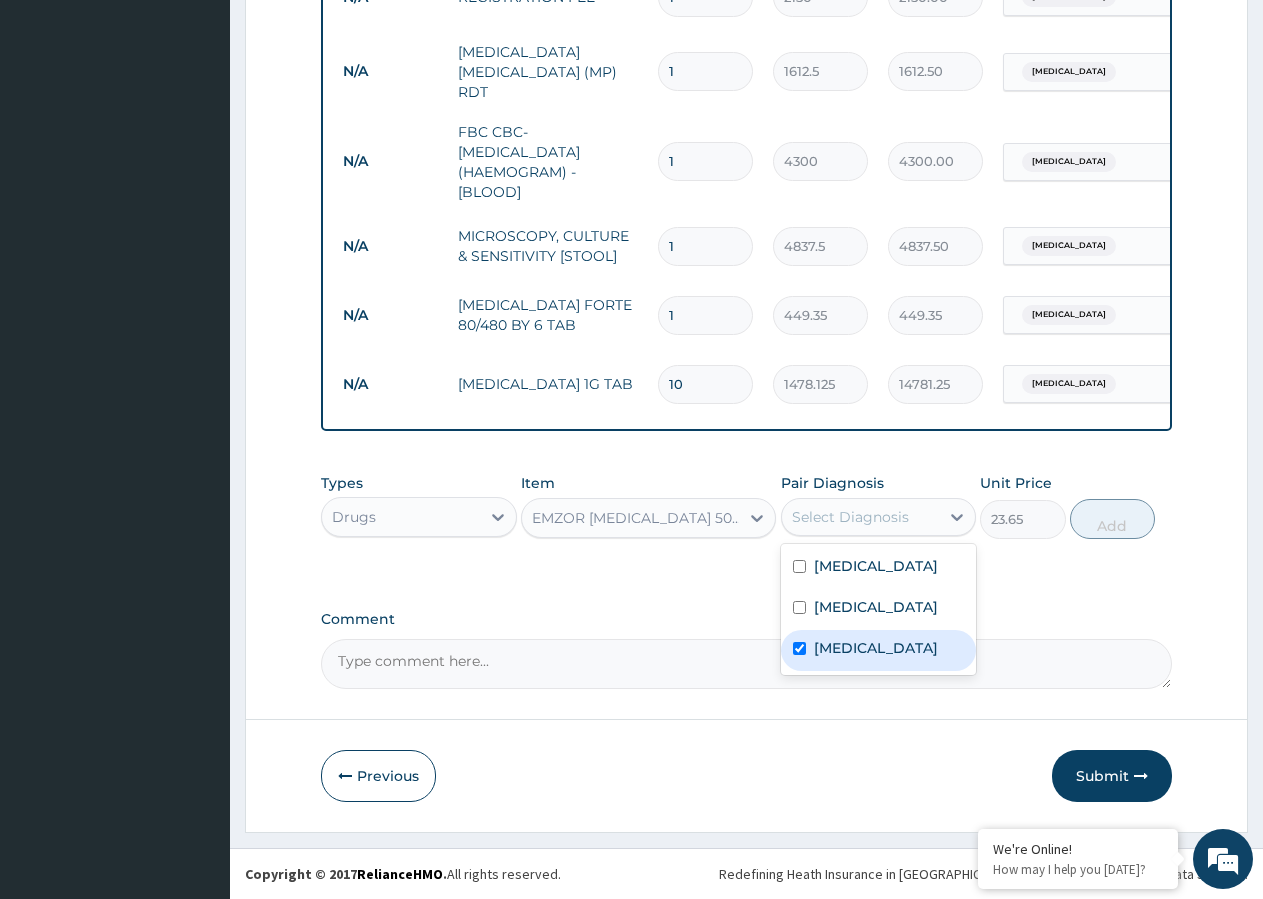 checkbox on "true" 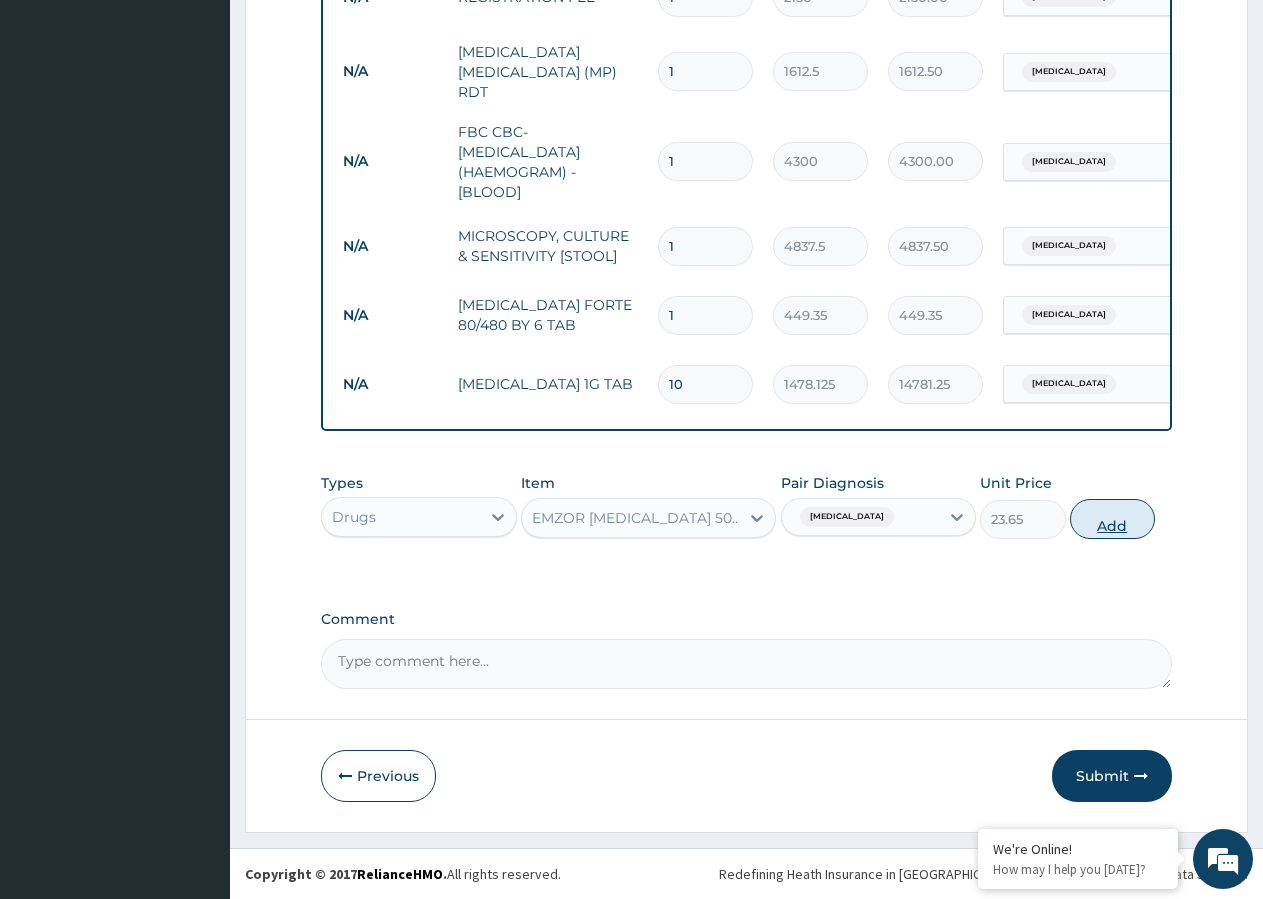 click on "Add" at bounding box center (1112, 519) 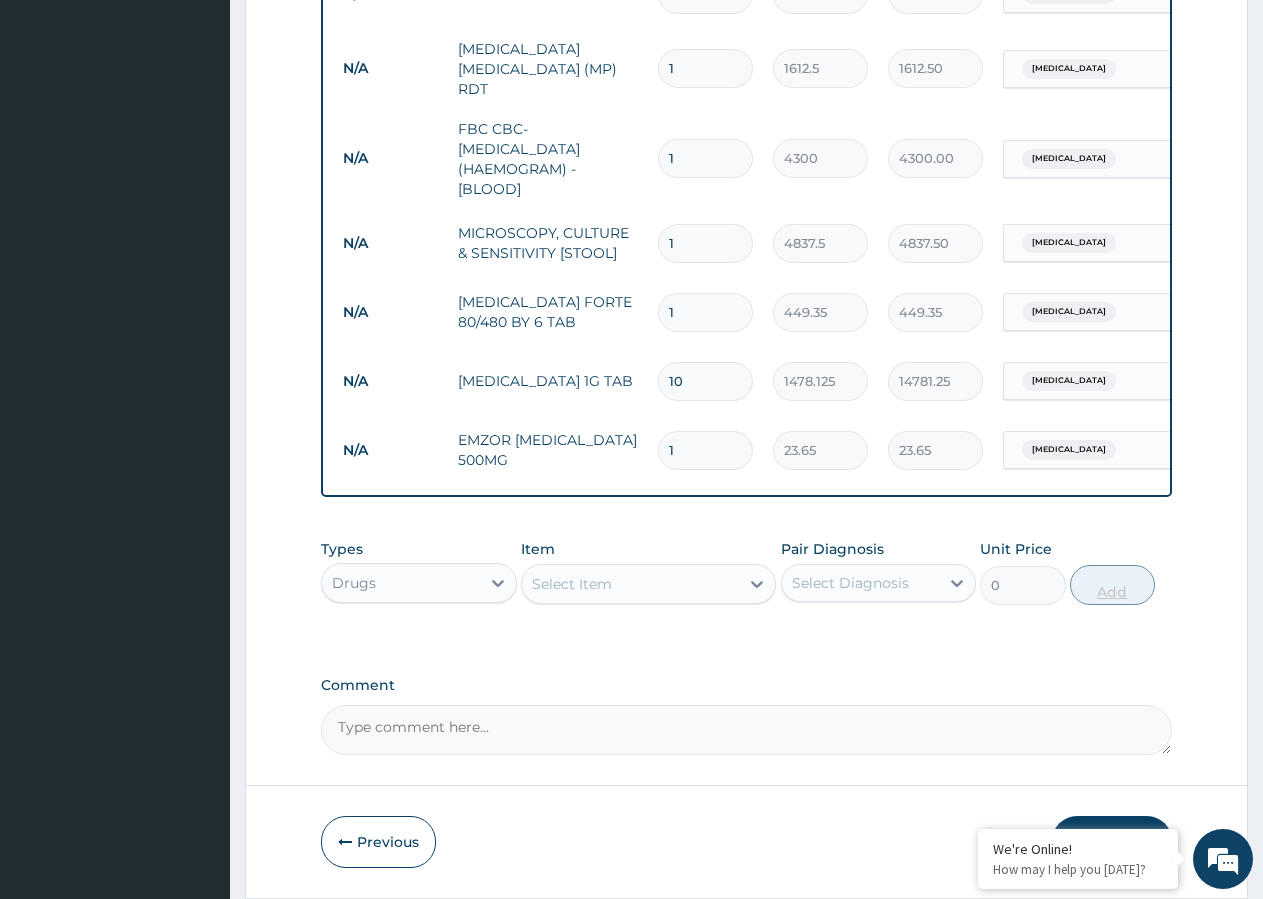 type on "15" 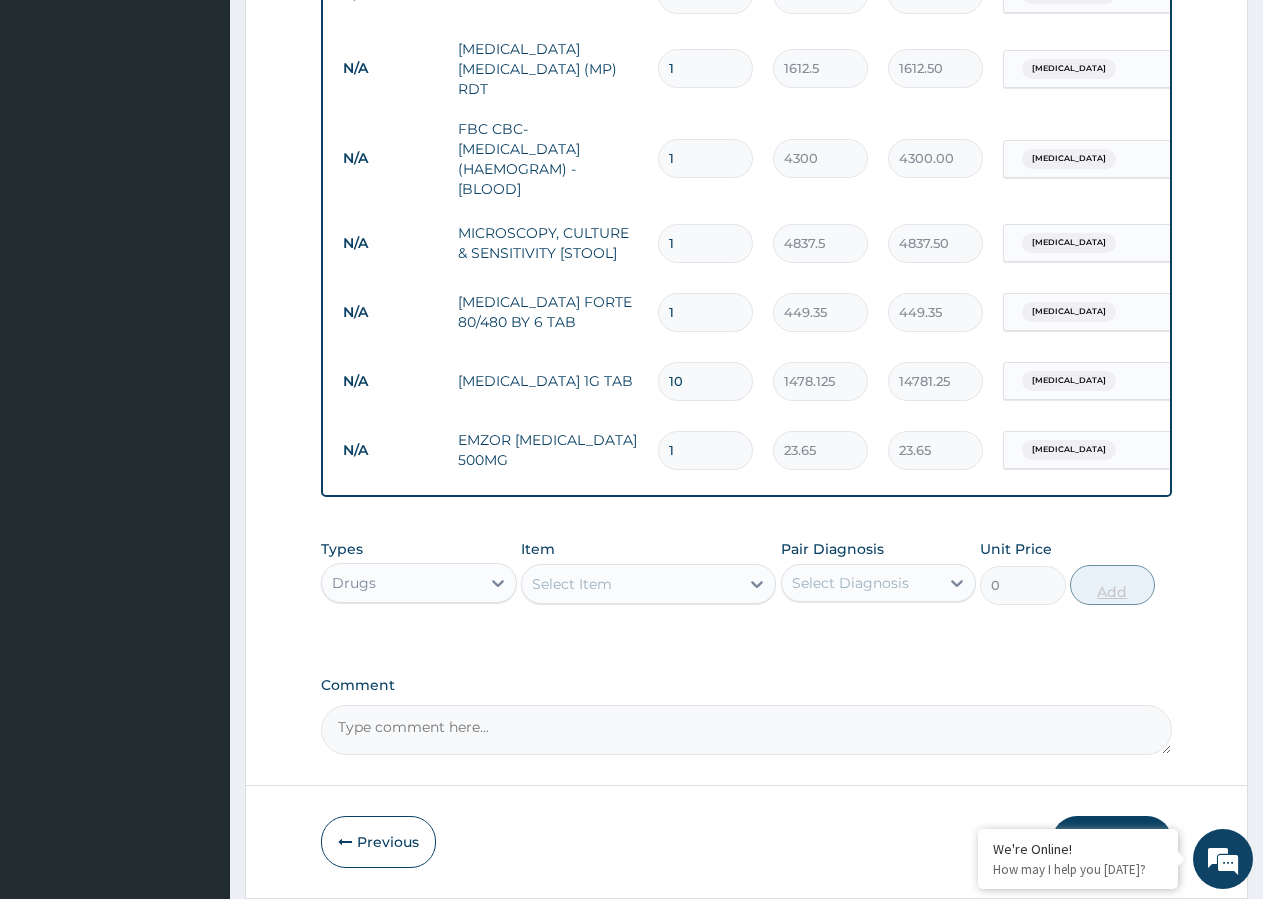 type on "354.75" 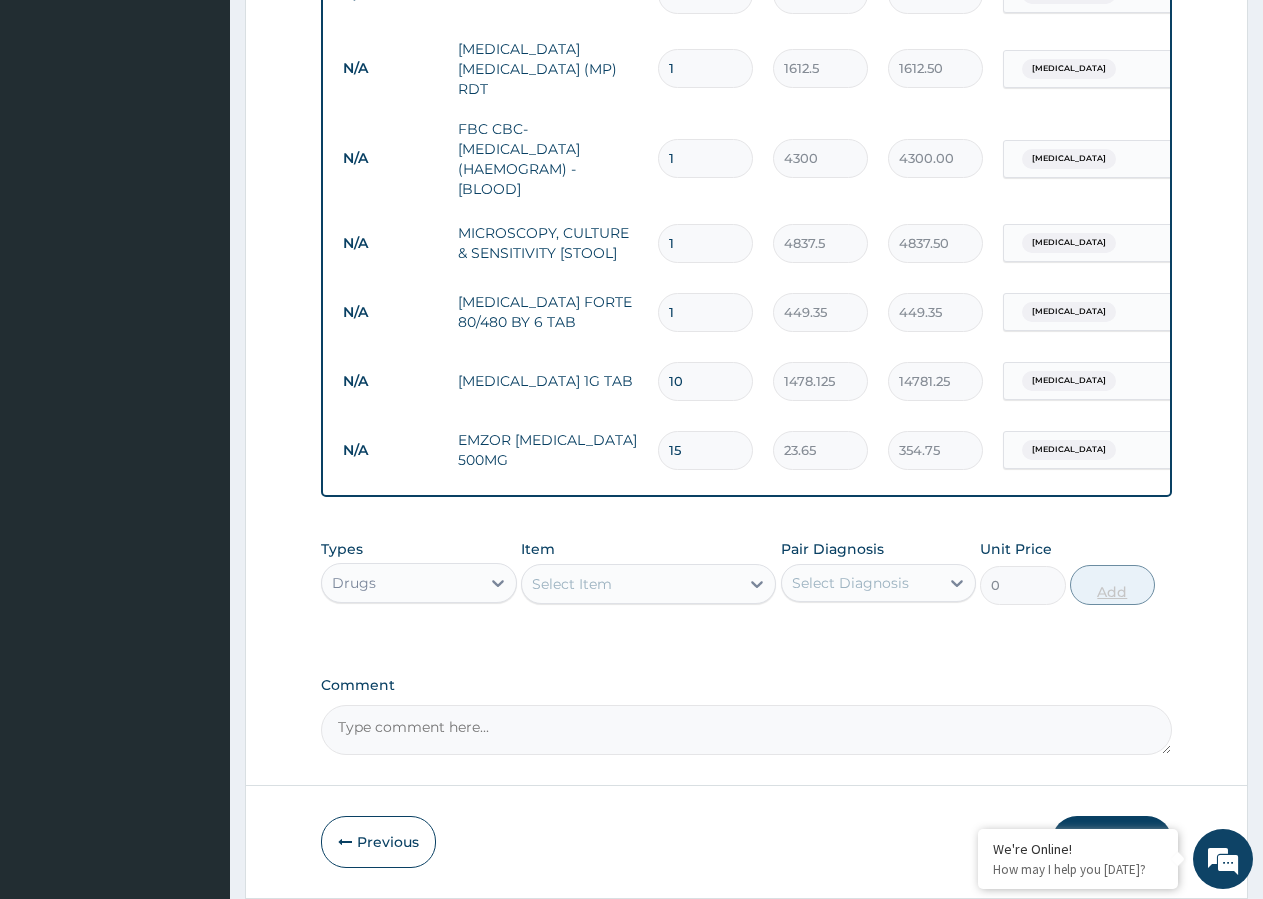 scroll, scrollTop: 694, scrollLeft: 0, axis: vertical 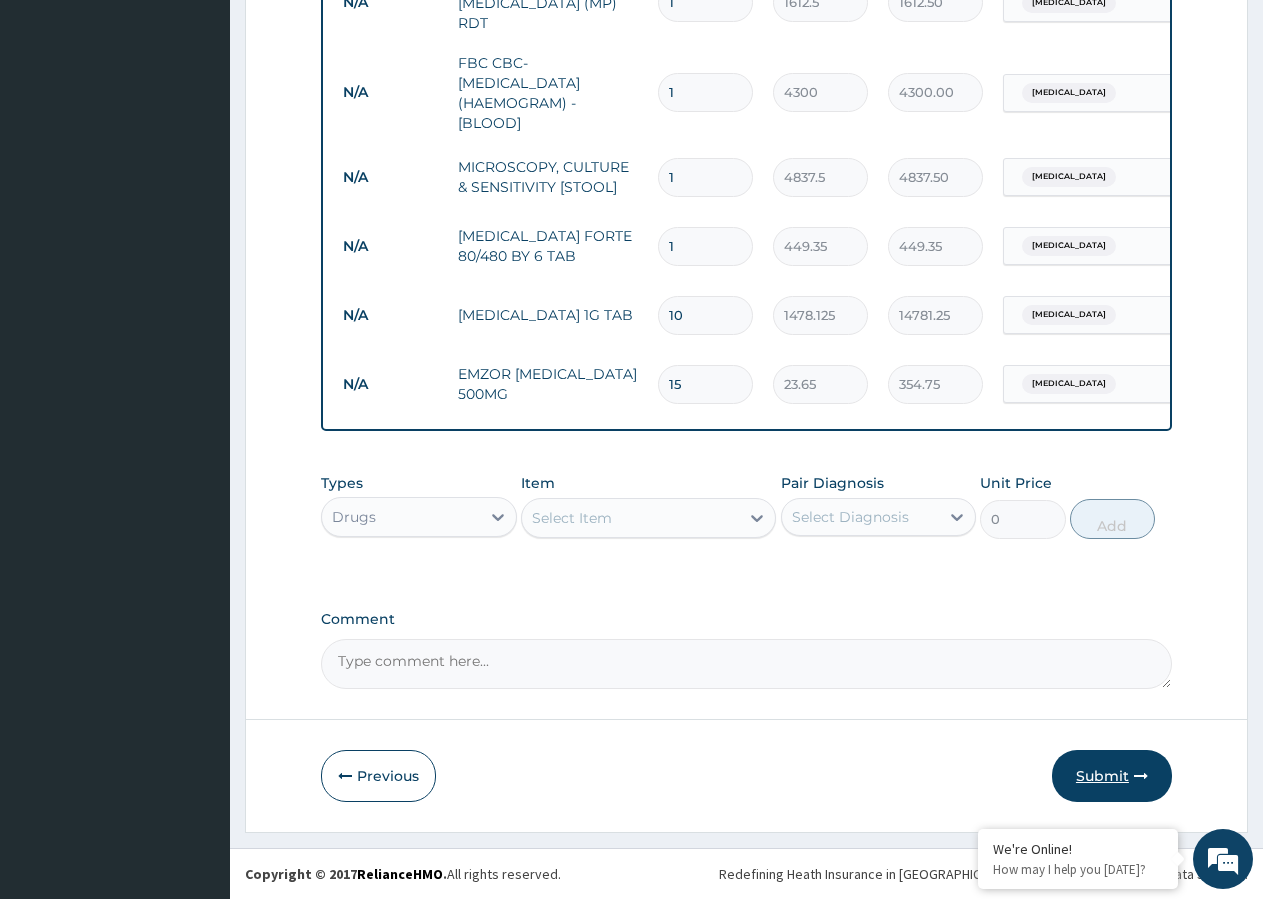 type on "15" 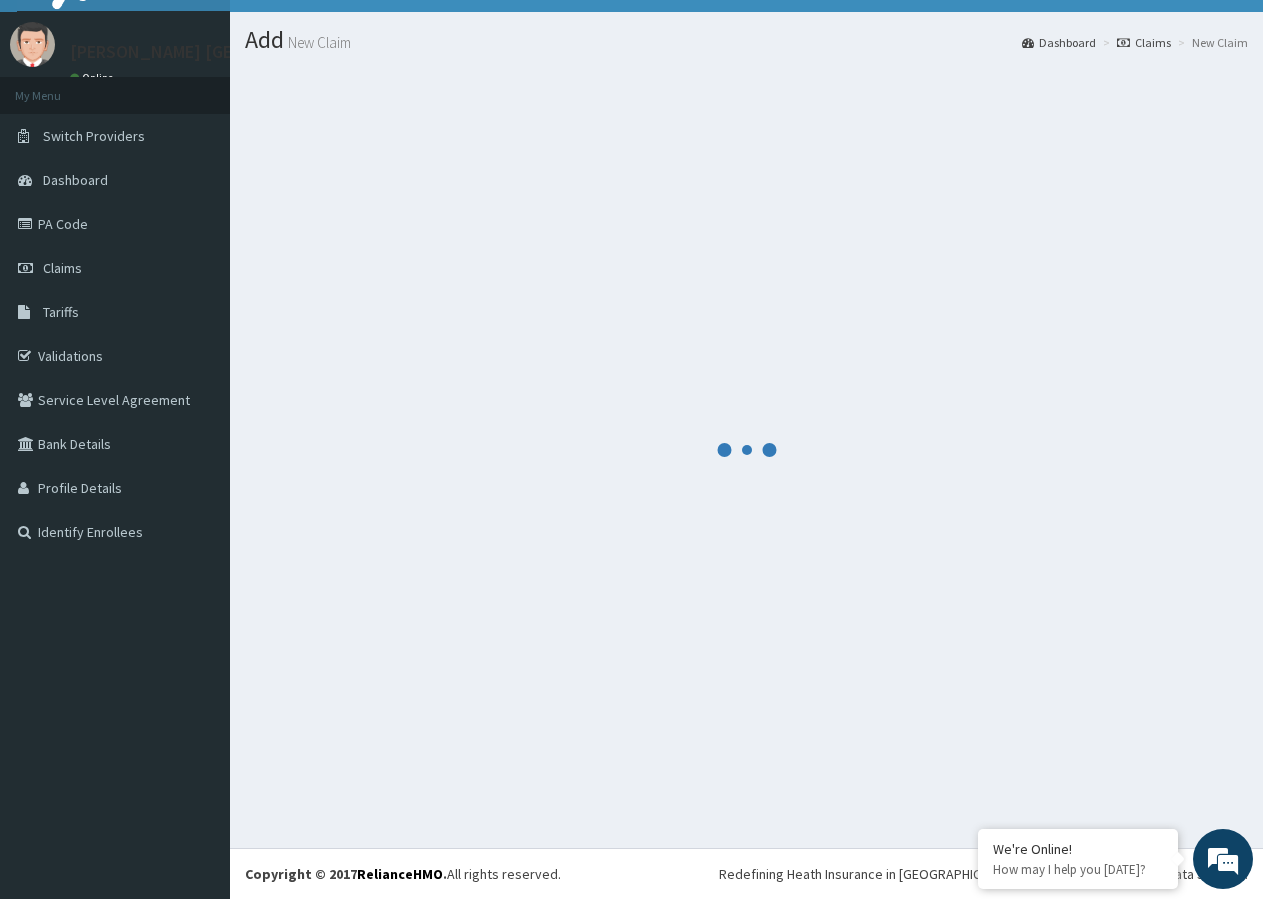 scroll, scrollTop: 38, scrollLeft: 0, axis: vertical 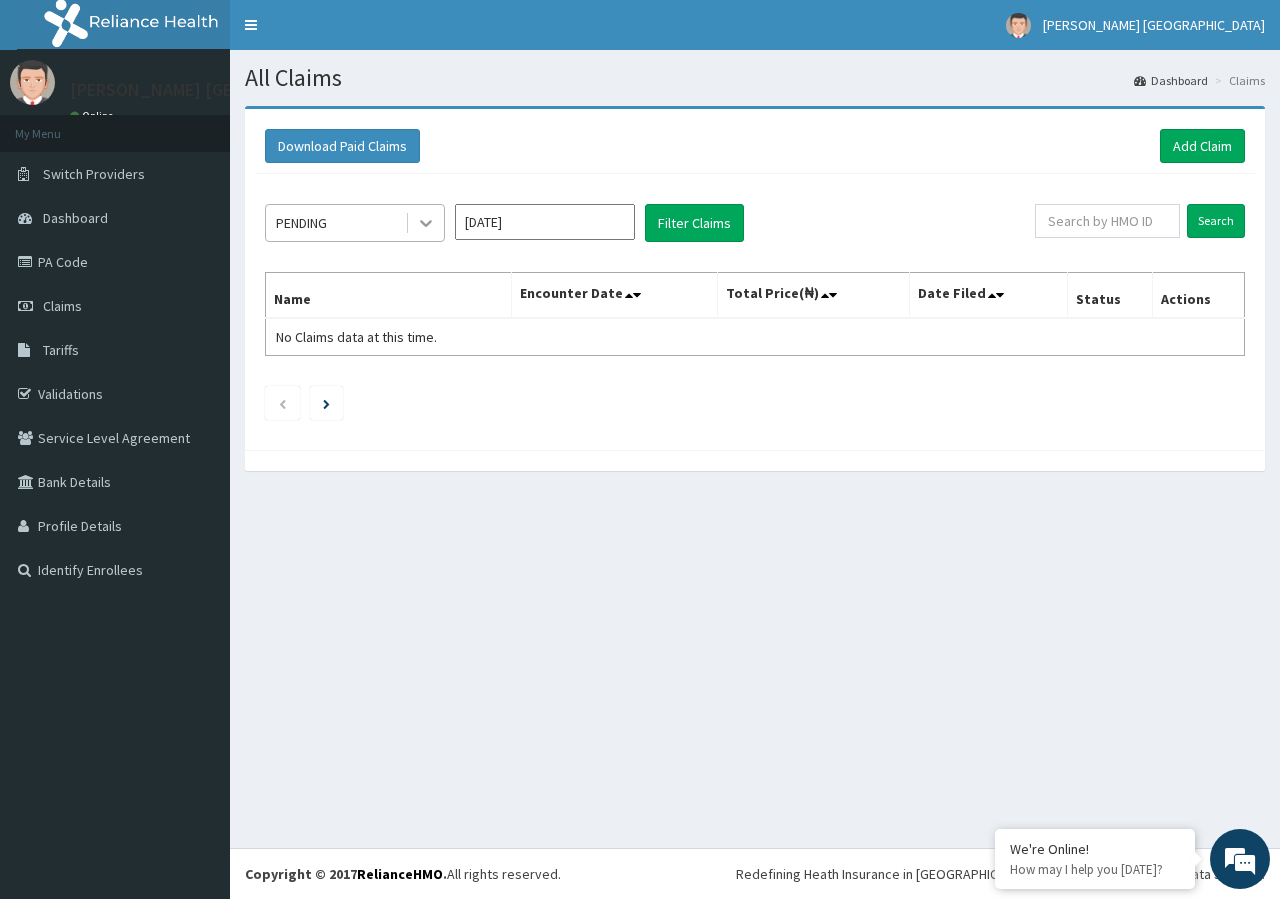 click 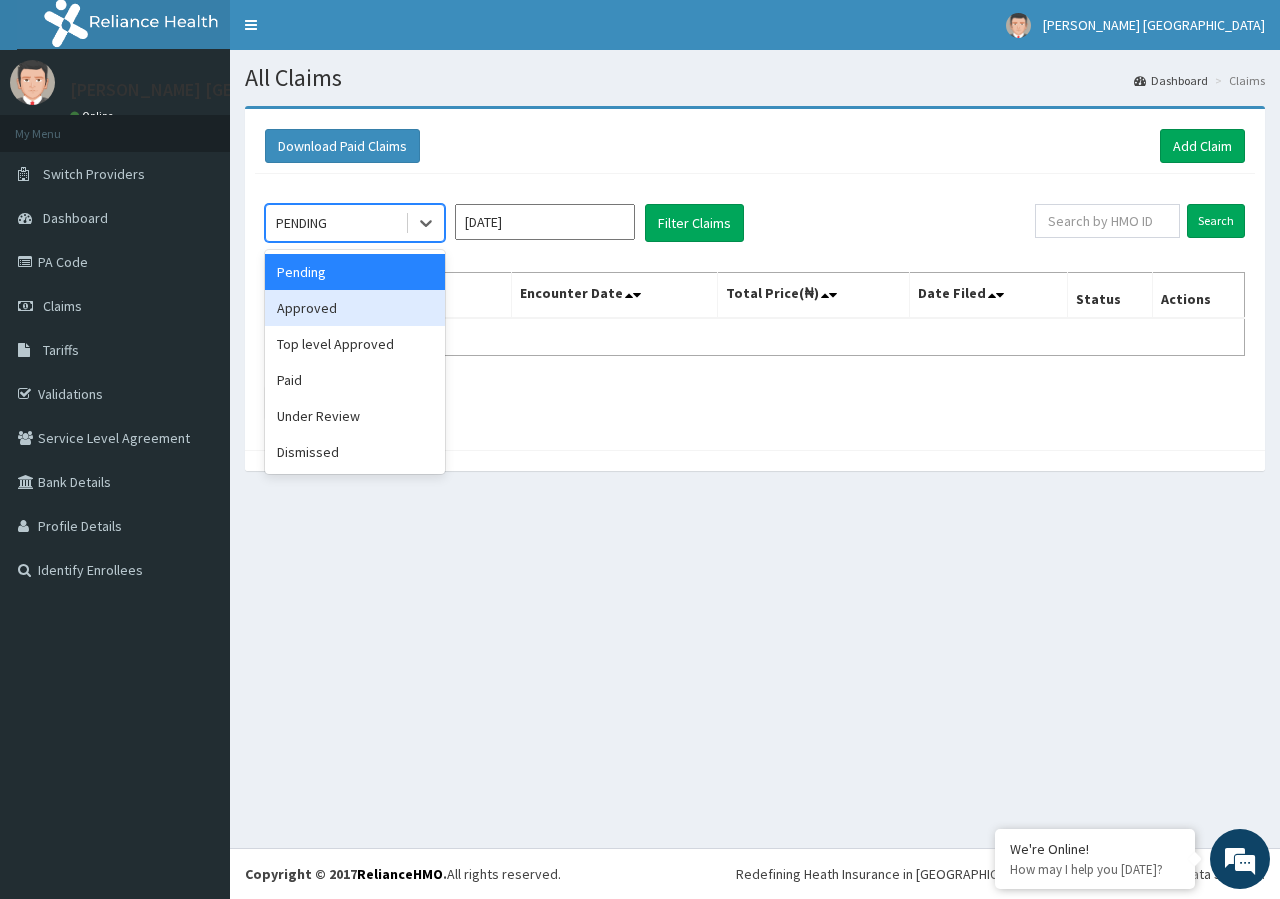 click on "Approved" at bounding box center [355, 308] 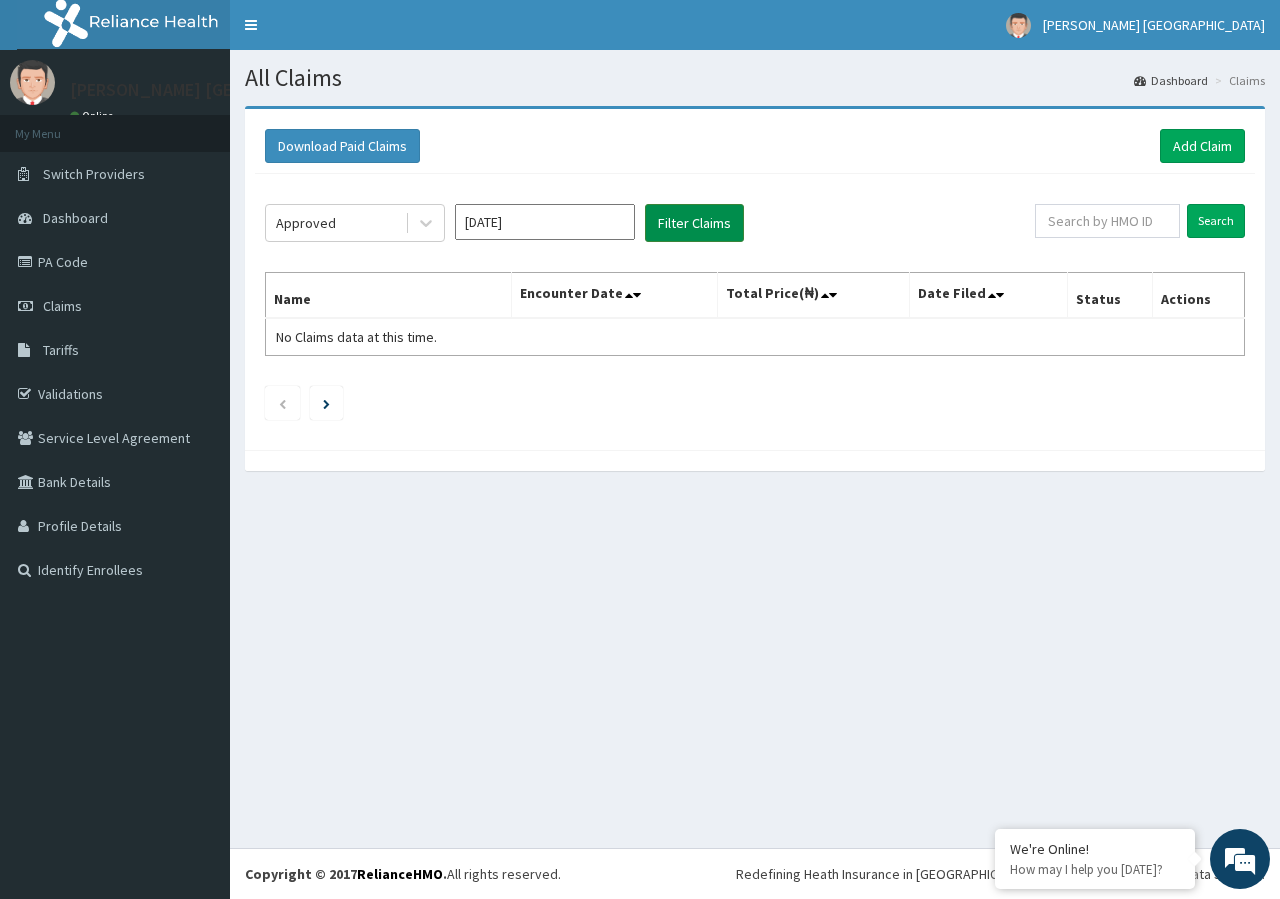 click on "Filter Claims" at bounding box center [694, 223] 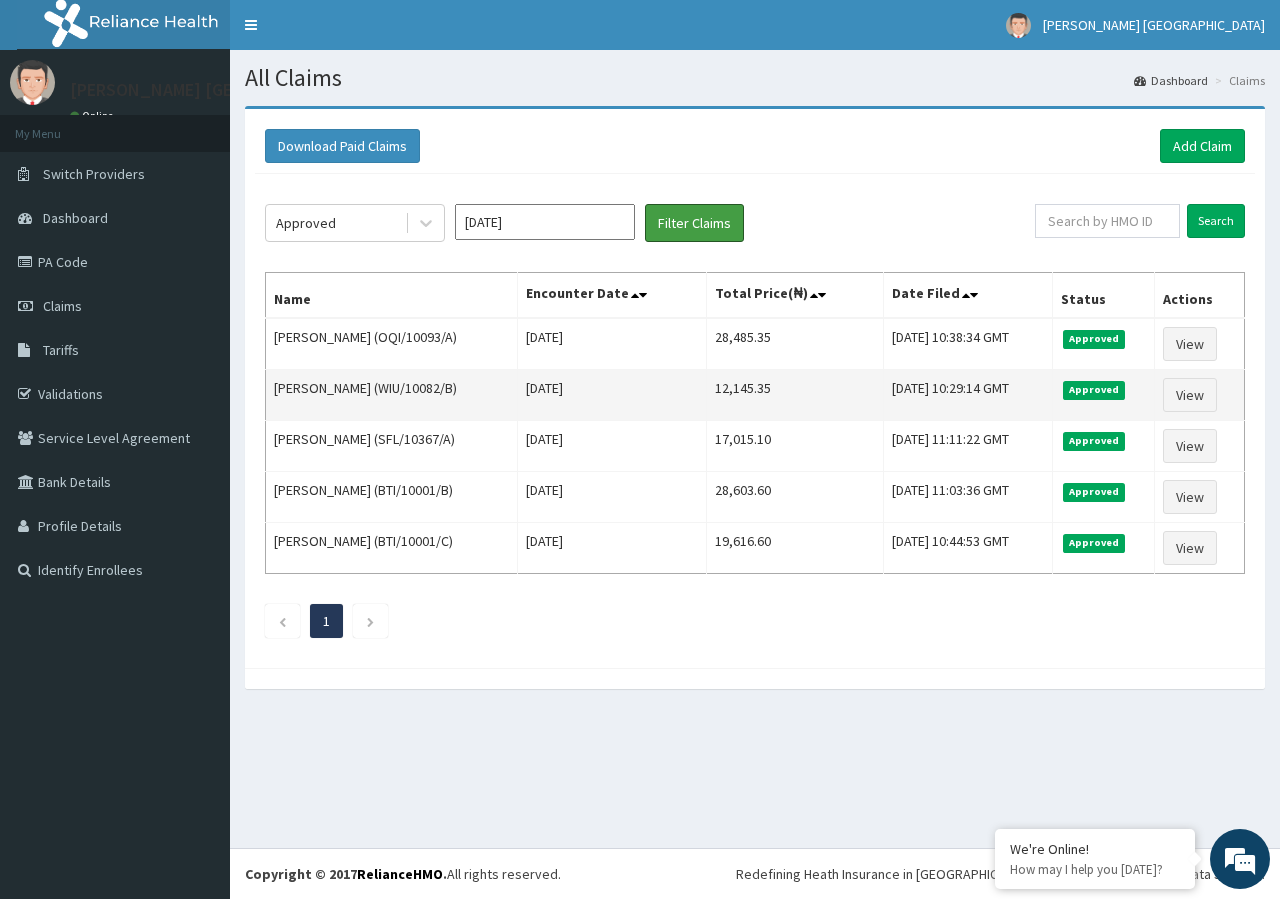 scroll, scrollTop: 0, scrollLeft: 0, axis: both 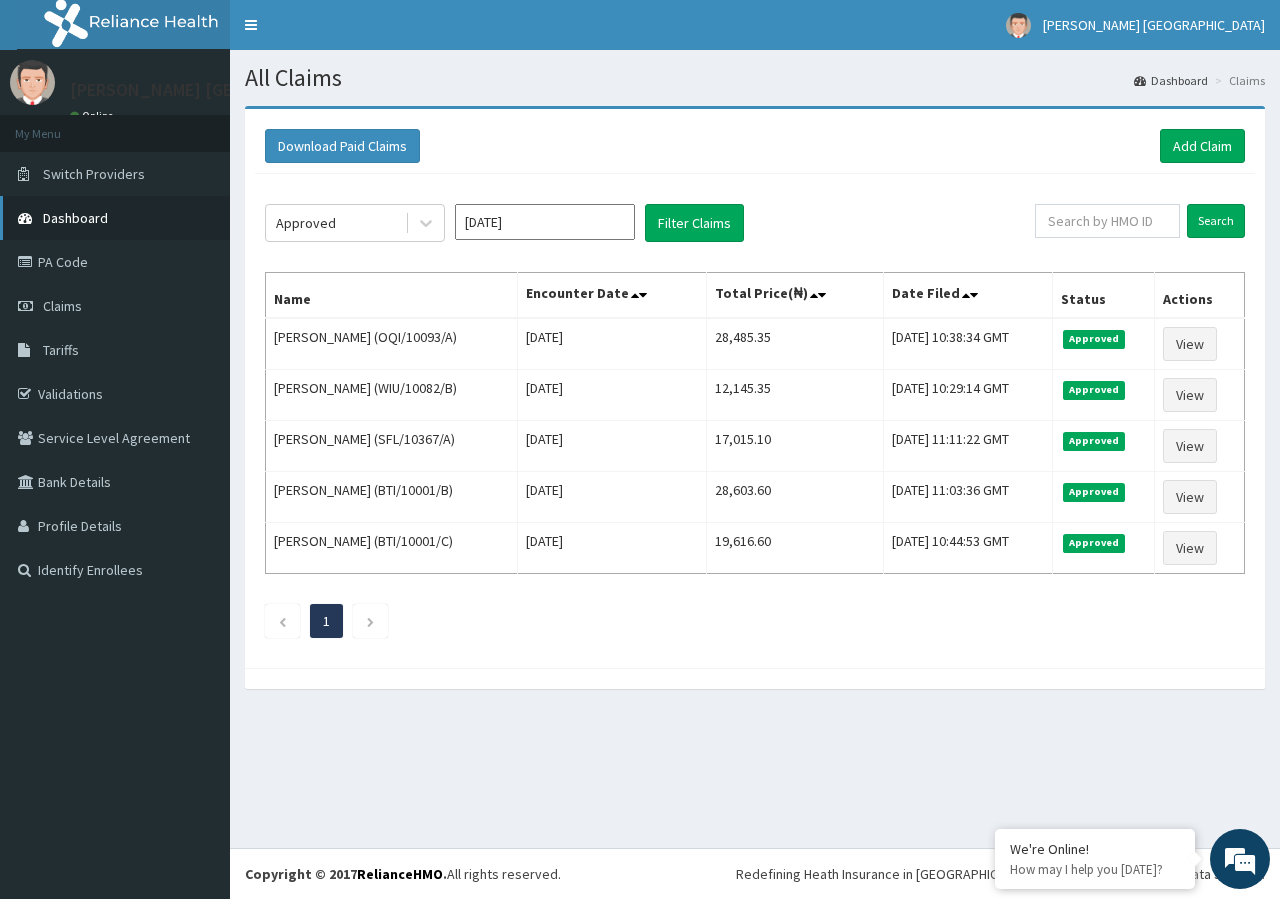 click on "Dashboard" at bounding box center (115, 218) 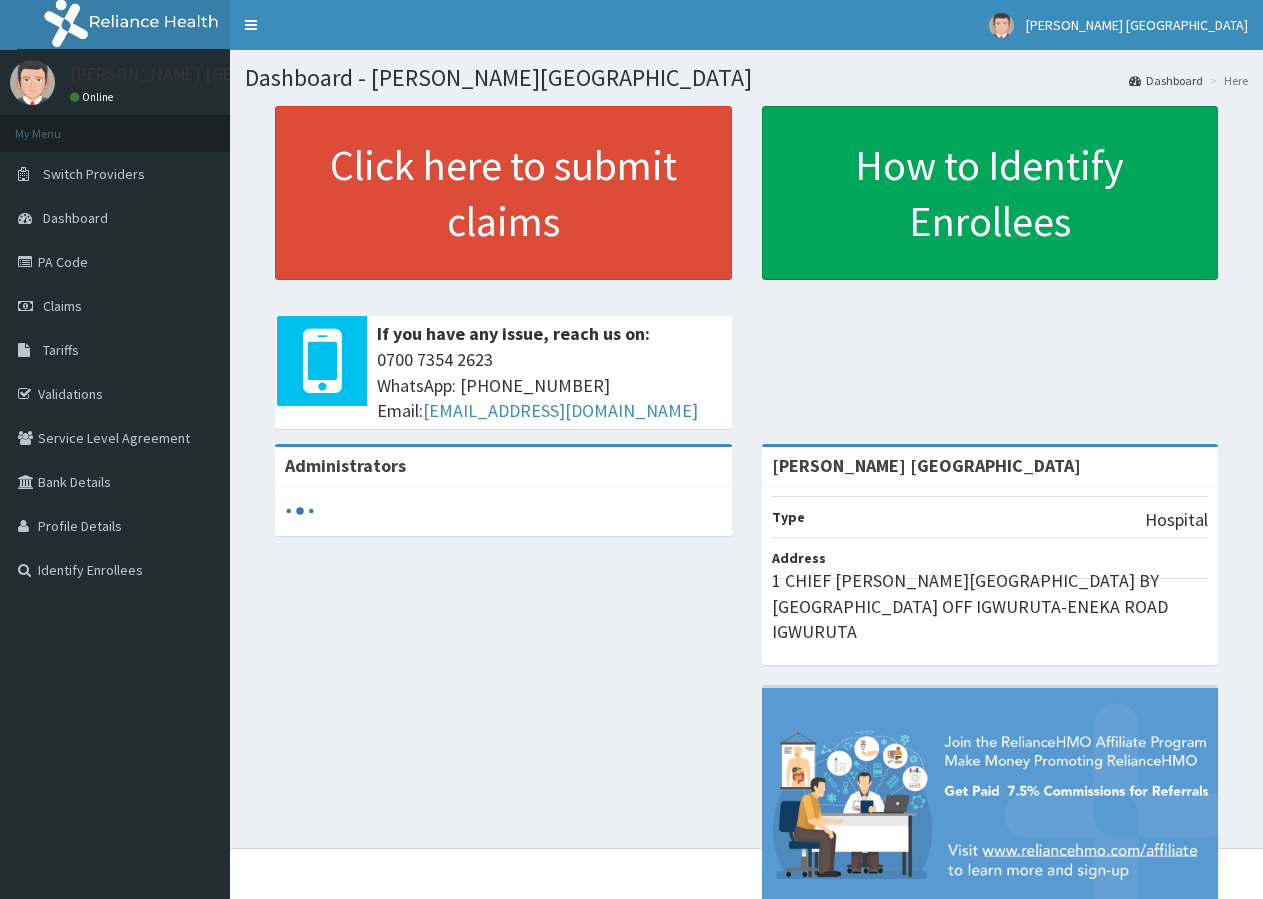 scroll, scrollTop: 0, scrollLeft: 0, axis: both 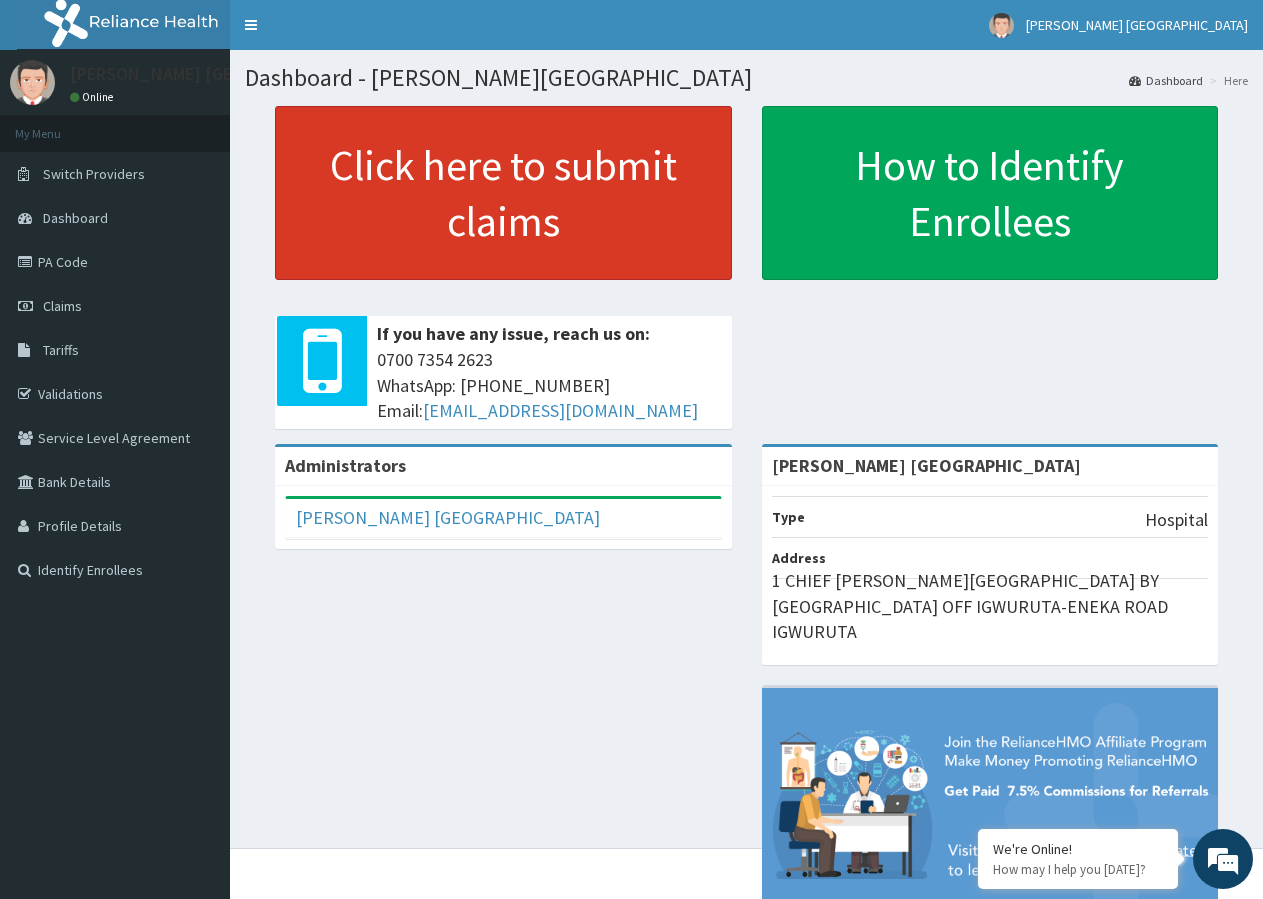 click on "Click here to submit claims" at bounding box center (503, 193) 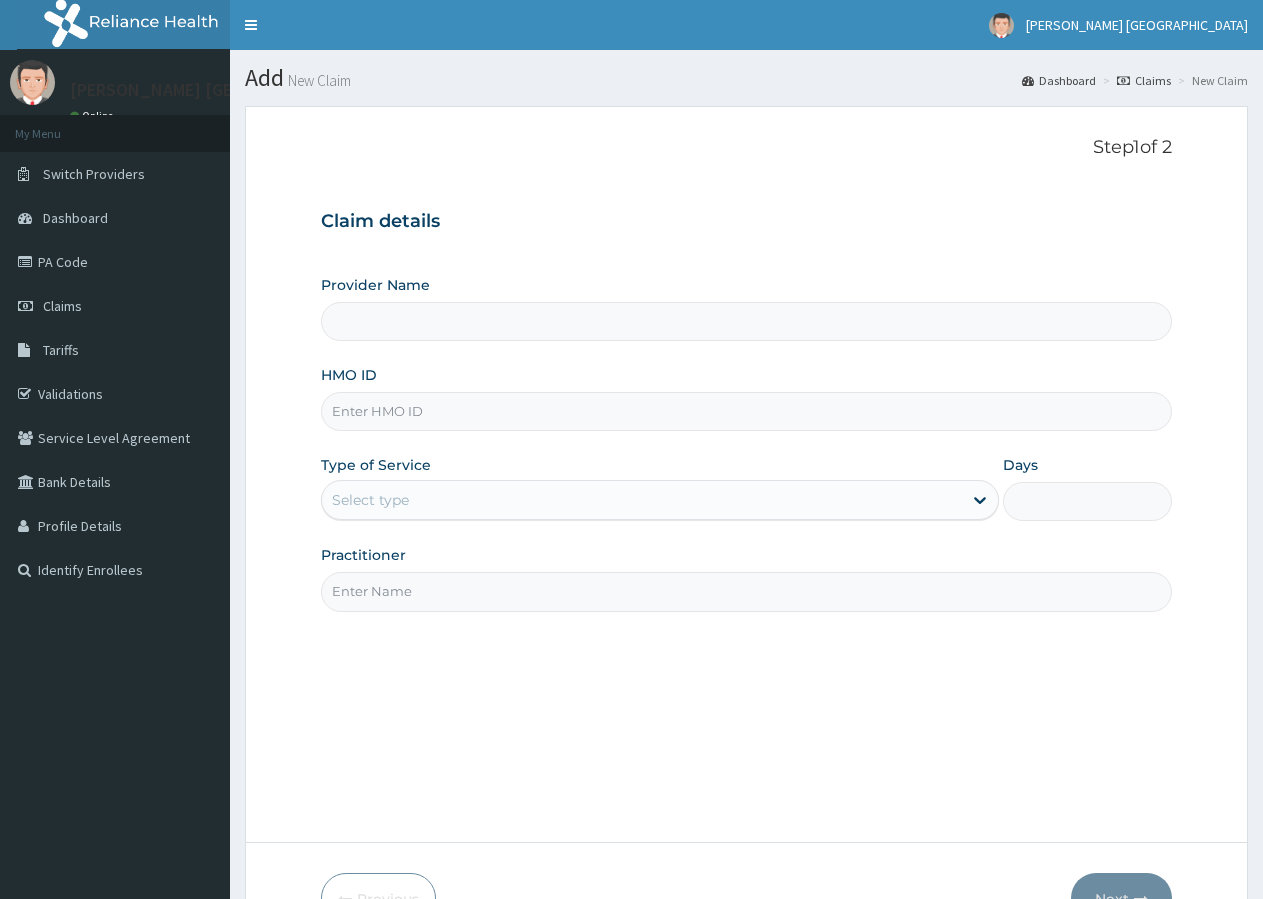 scroll, scrollTop: 0, scrollLeft: 0, axis: both 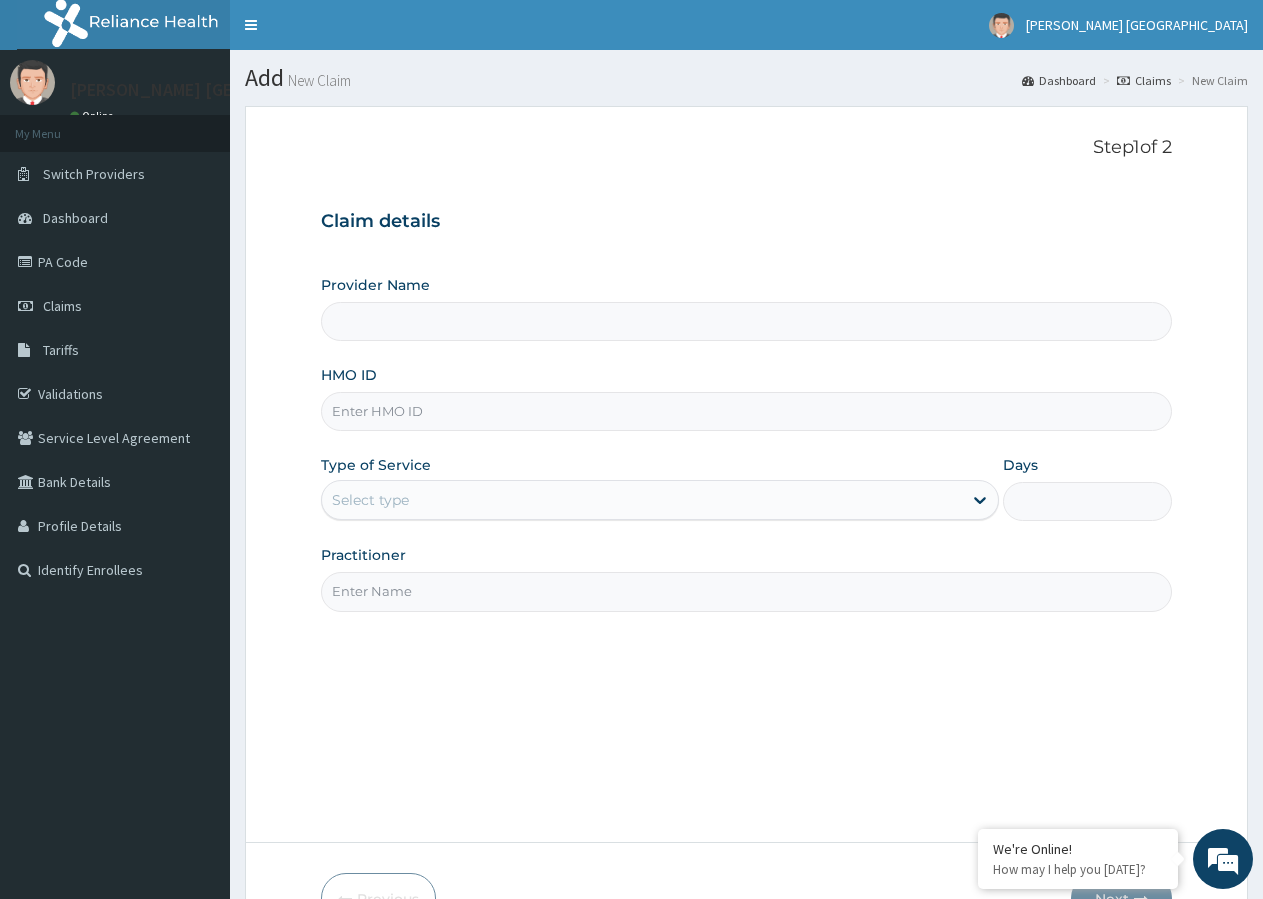 type on "[PERSON_NAME] [GEOGRAPHIC_DATA]" 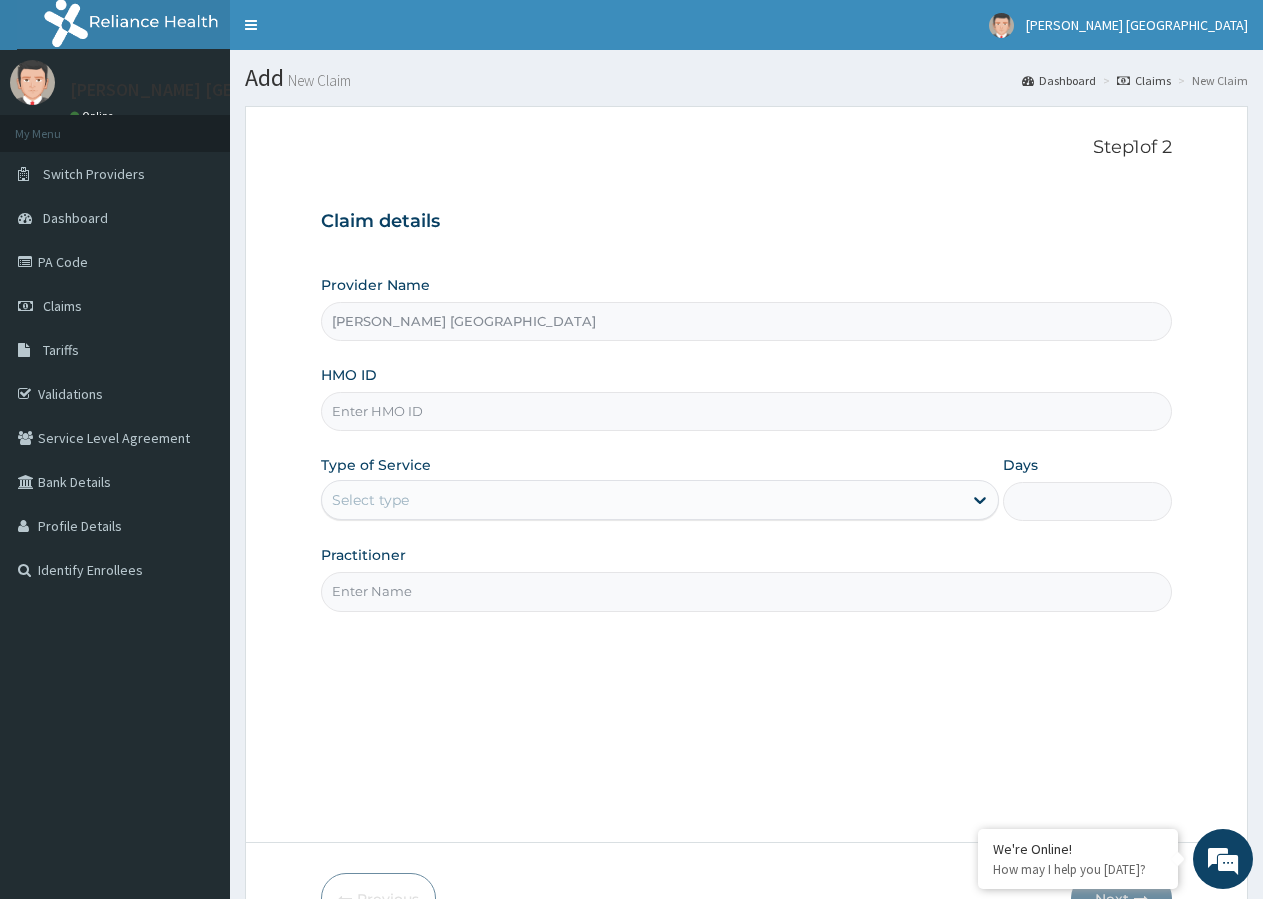 click on "HMO ID" at bounding box center [746, 411] 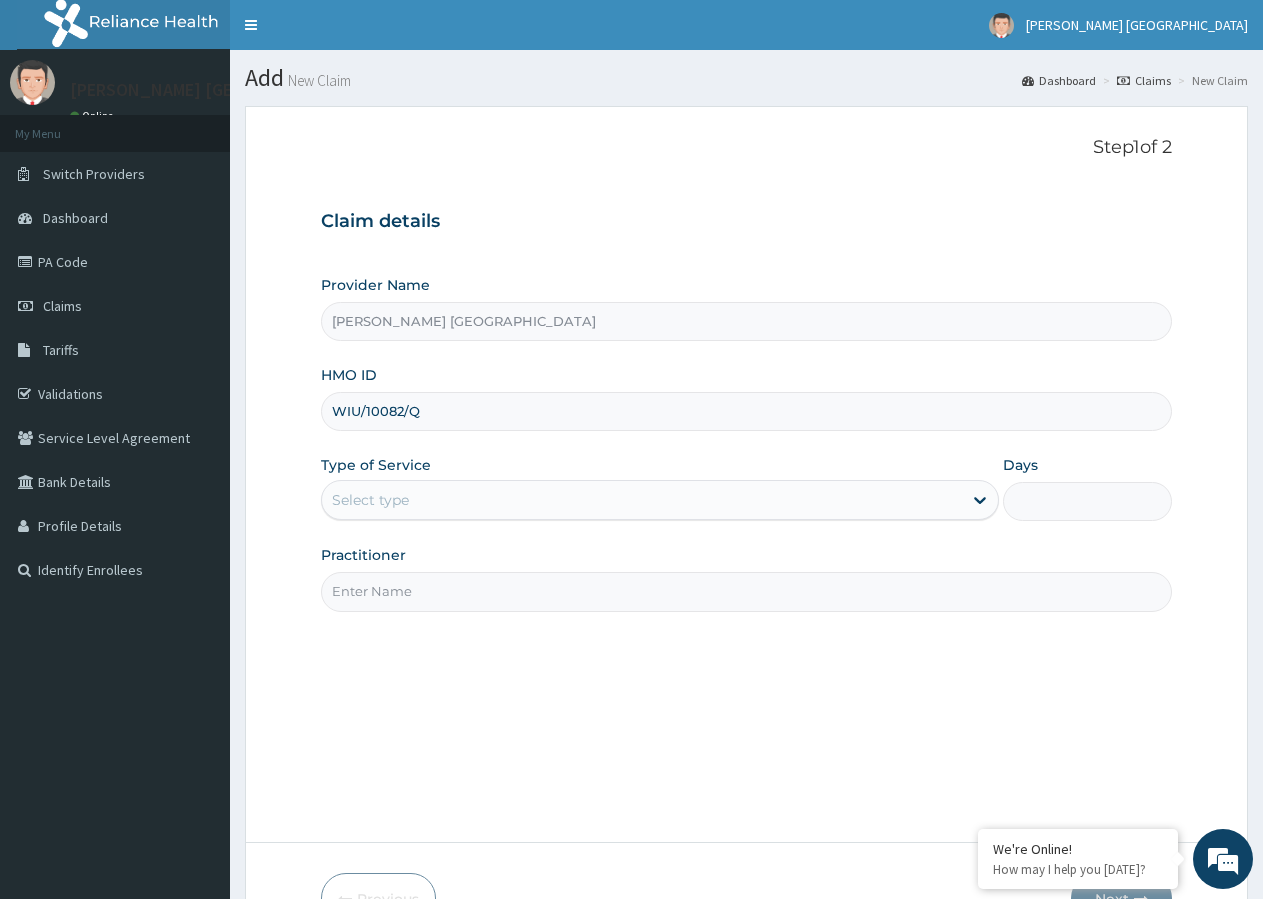 type on "WIU/10082/Q" 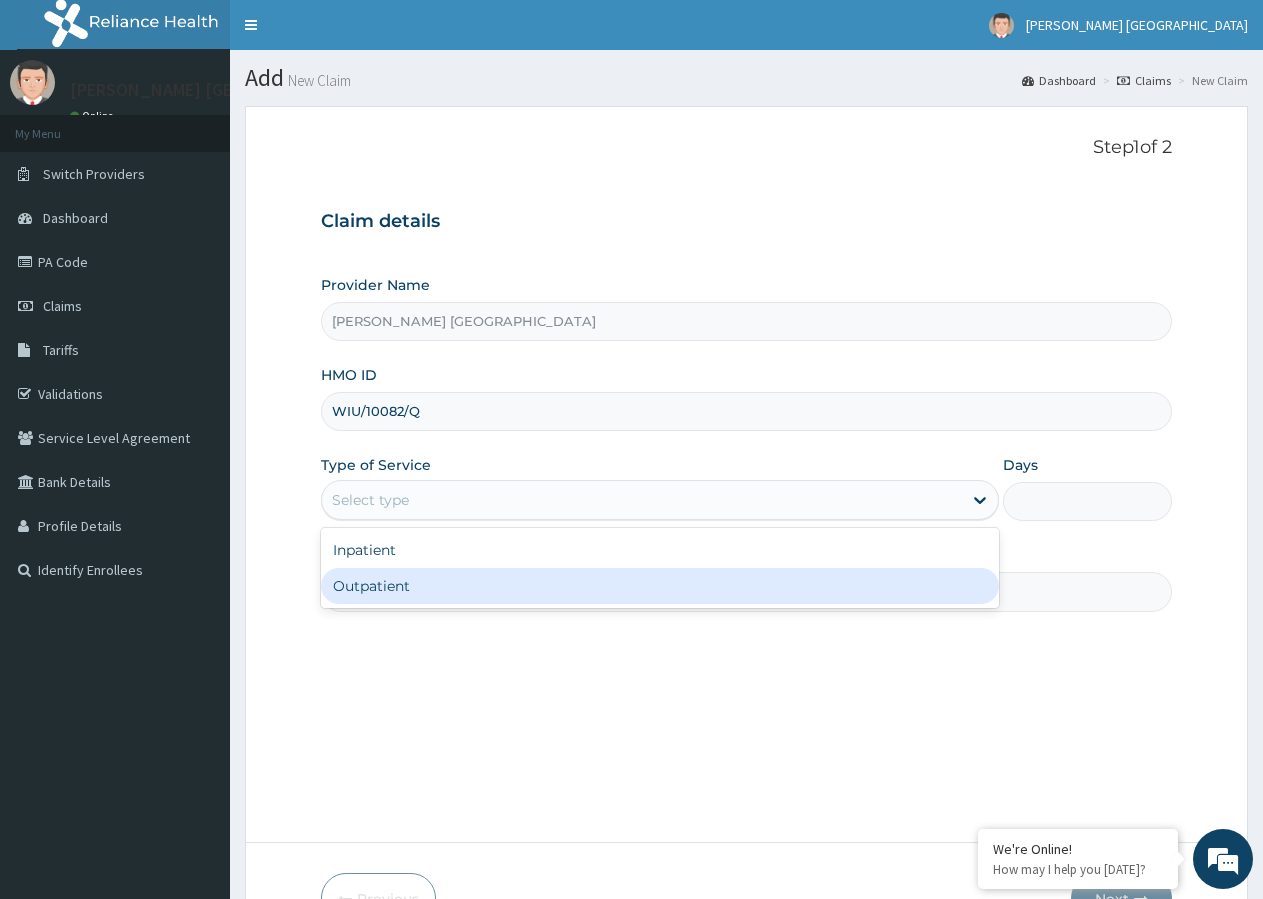 click on "Outpatient" at bounding box center (659, 586) 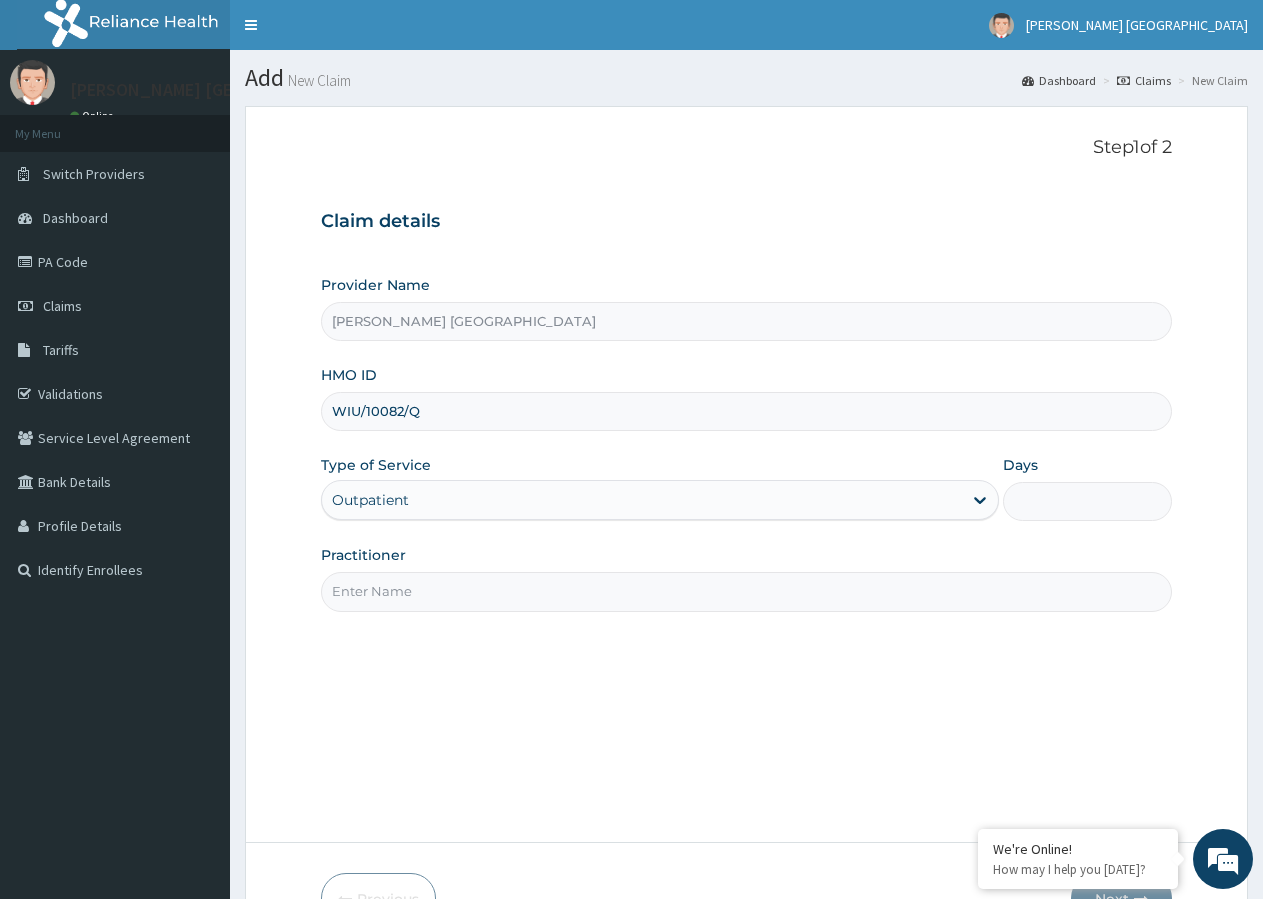 type on "1" 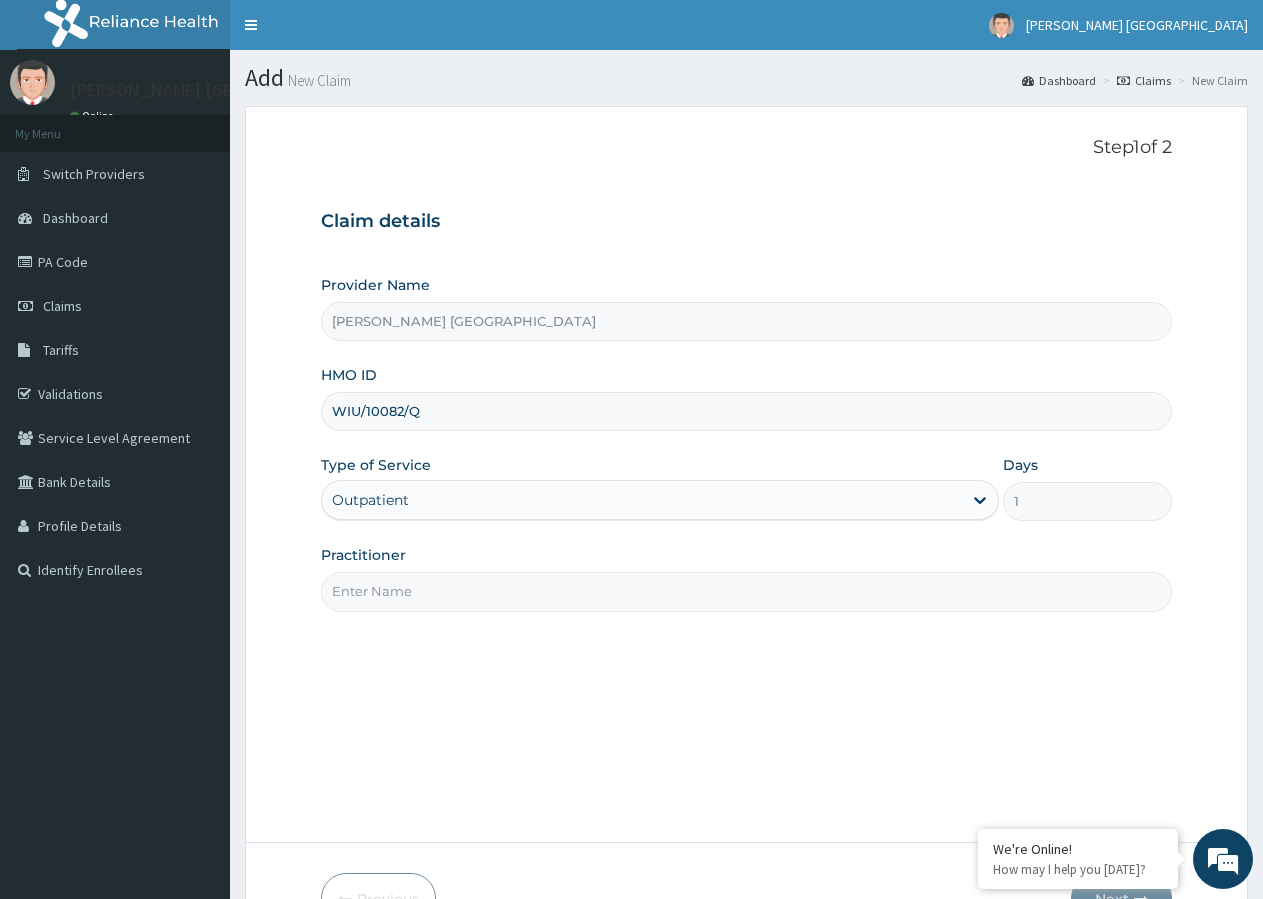 click on "Practitioner" at bounding box center (746, 591) 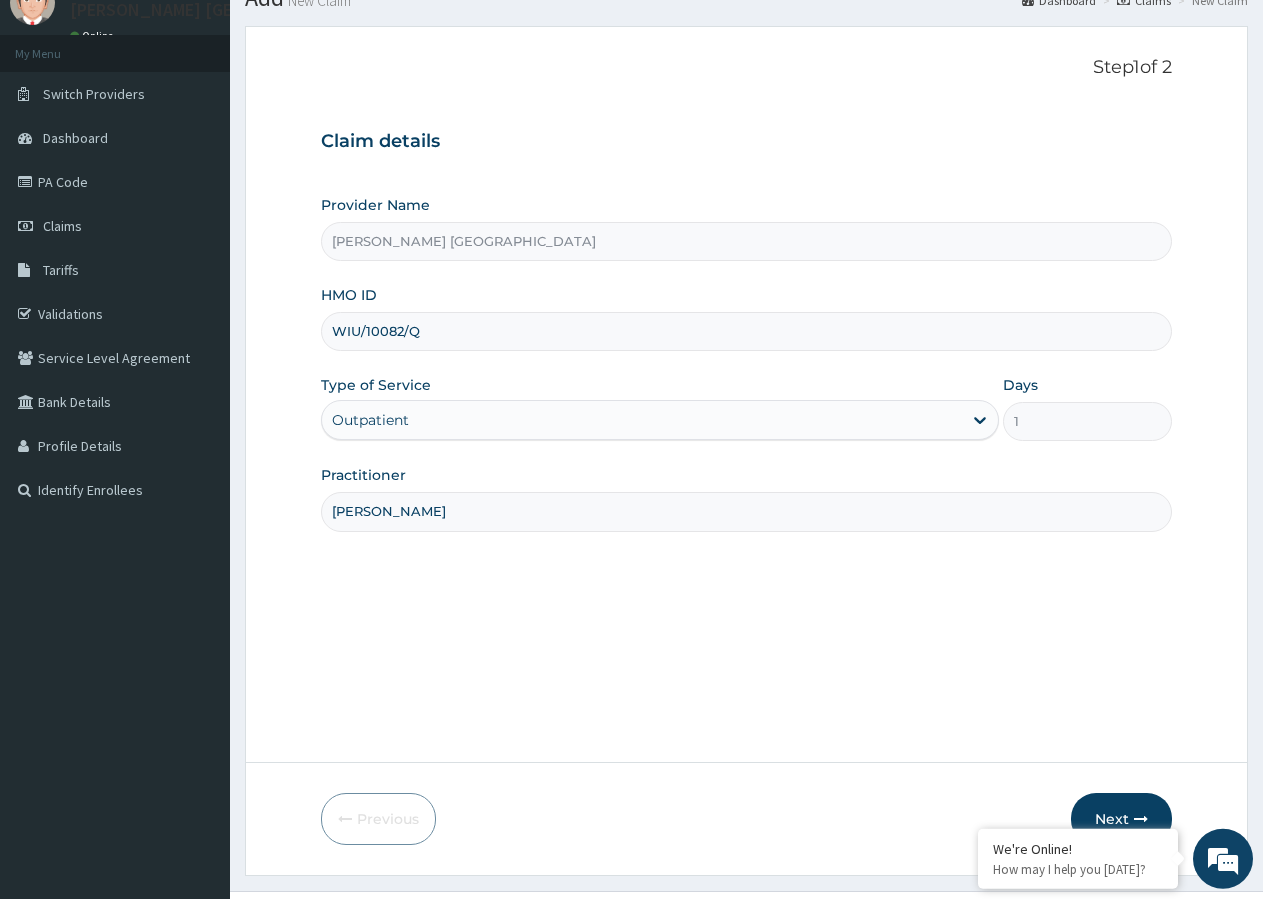 scroll, scrollTop: 123, scrollLeft: 0, axis: vertical 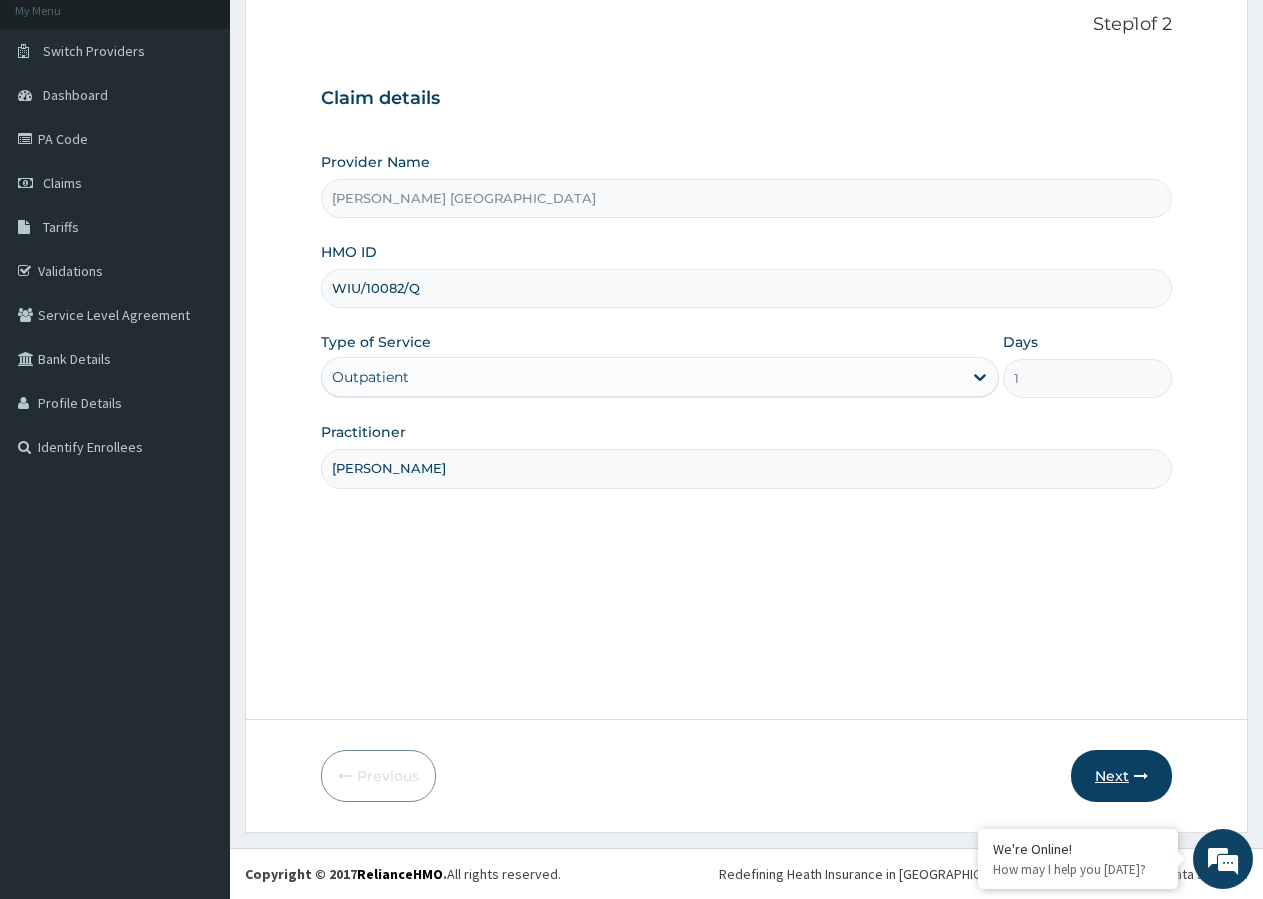 type on "DR BRIGHT" 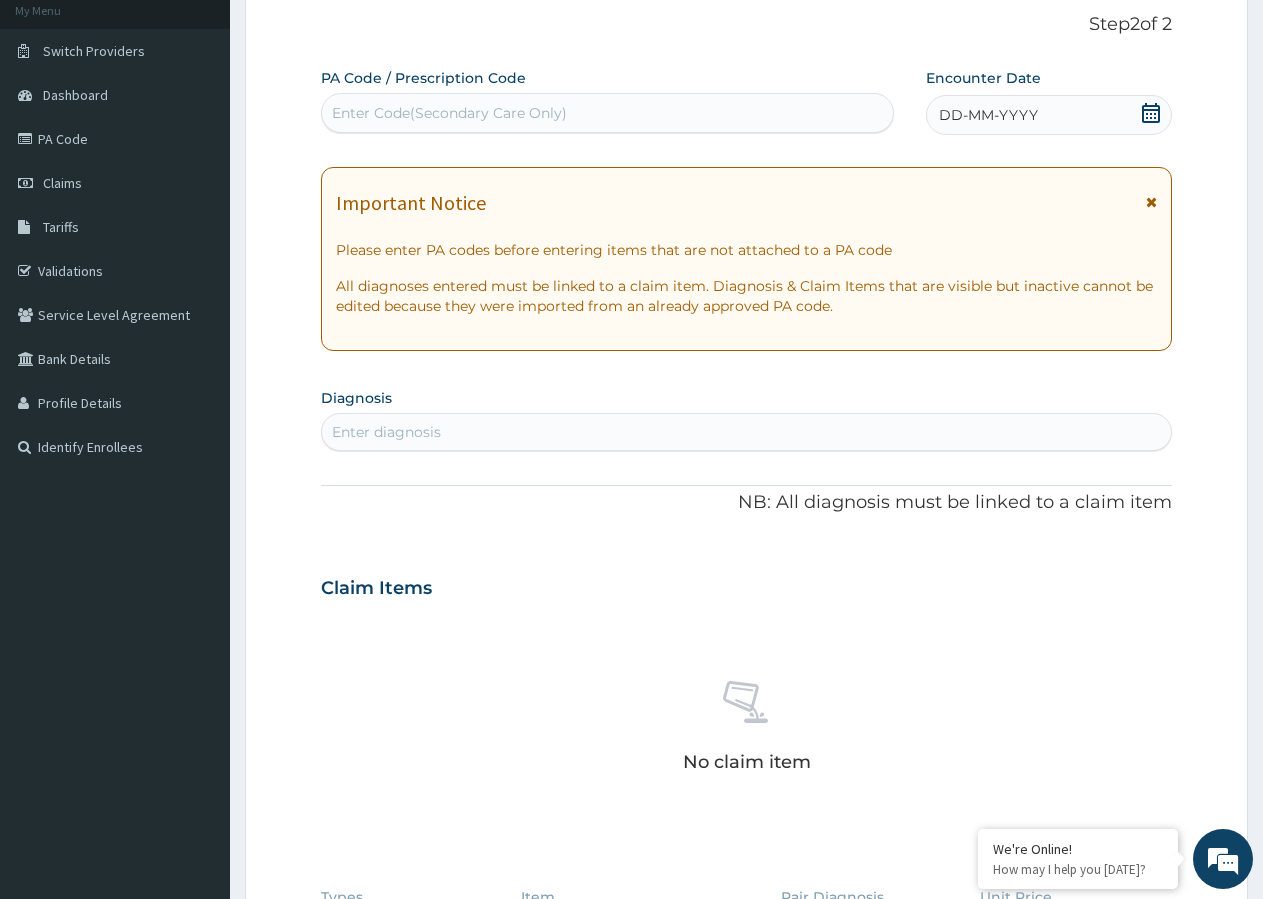 click on "DD-MM-YYYY" at bounding box center (1049, 115) 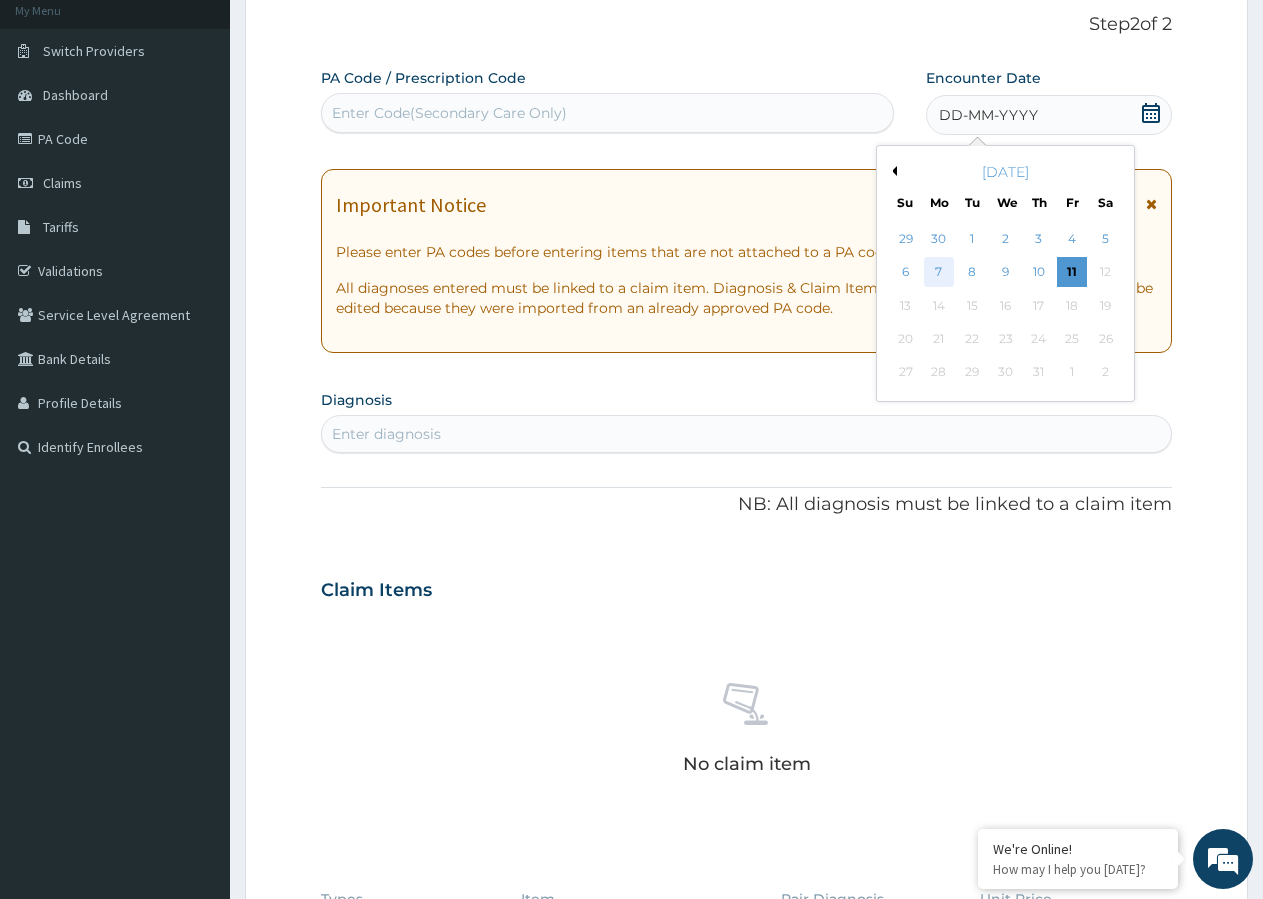 click on "7" at bounding box center (939, 273) 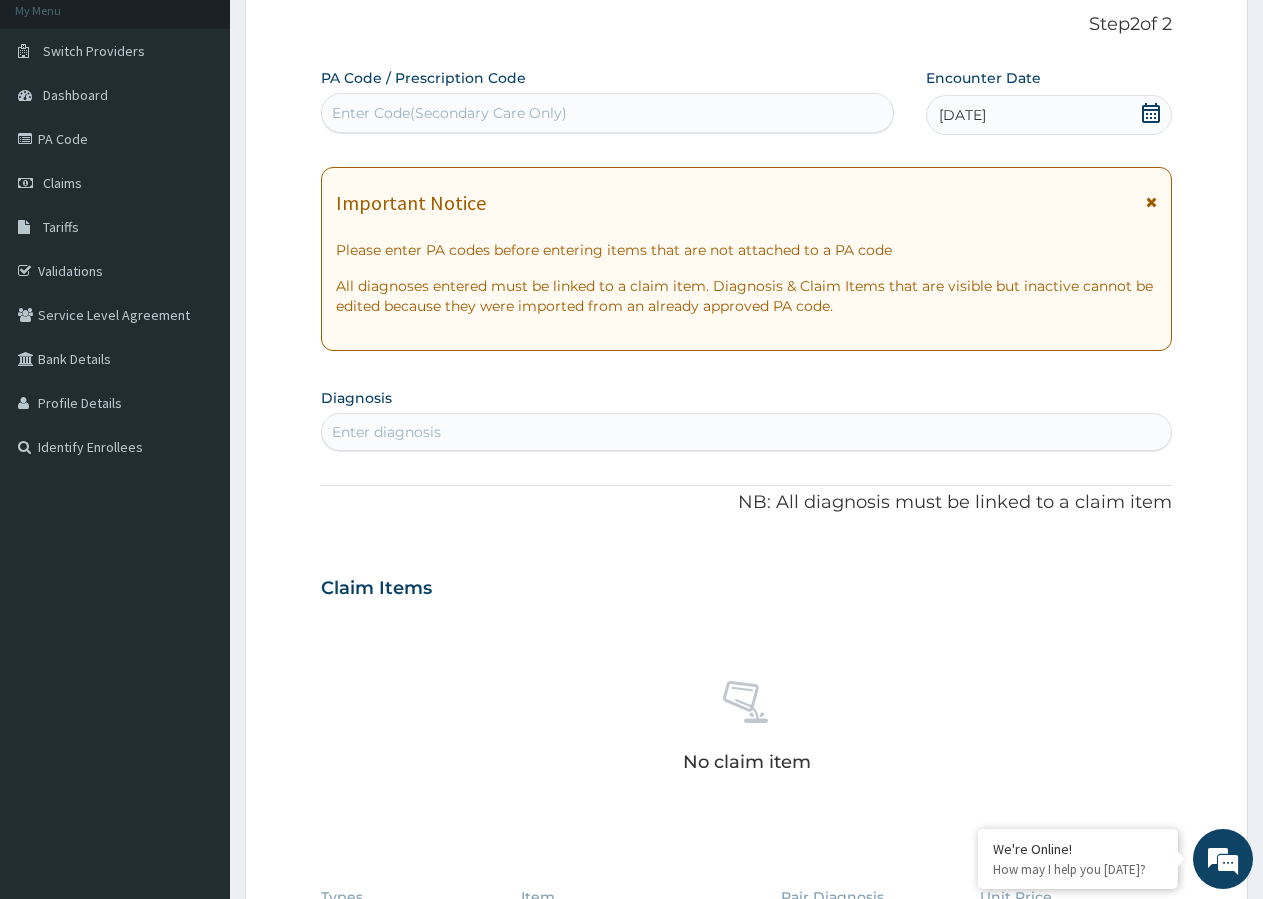 click on "Enter diagnosis" at bounding box center [386, 432] 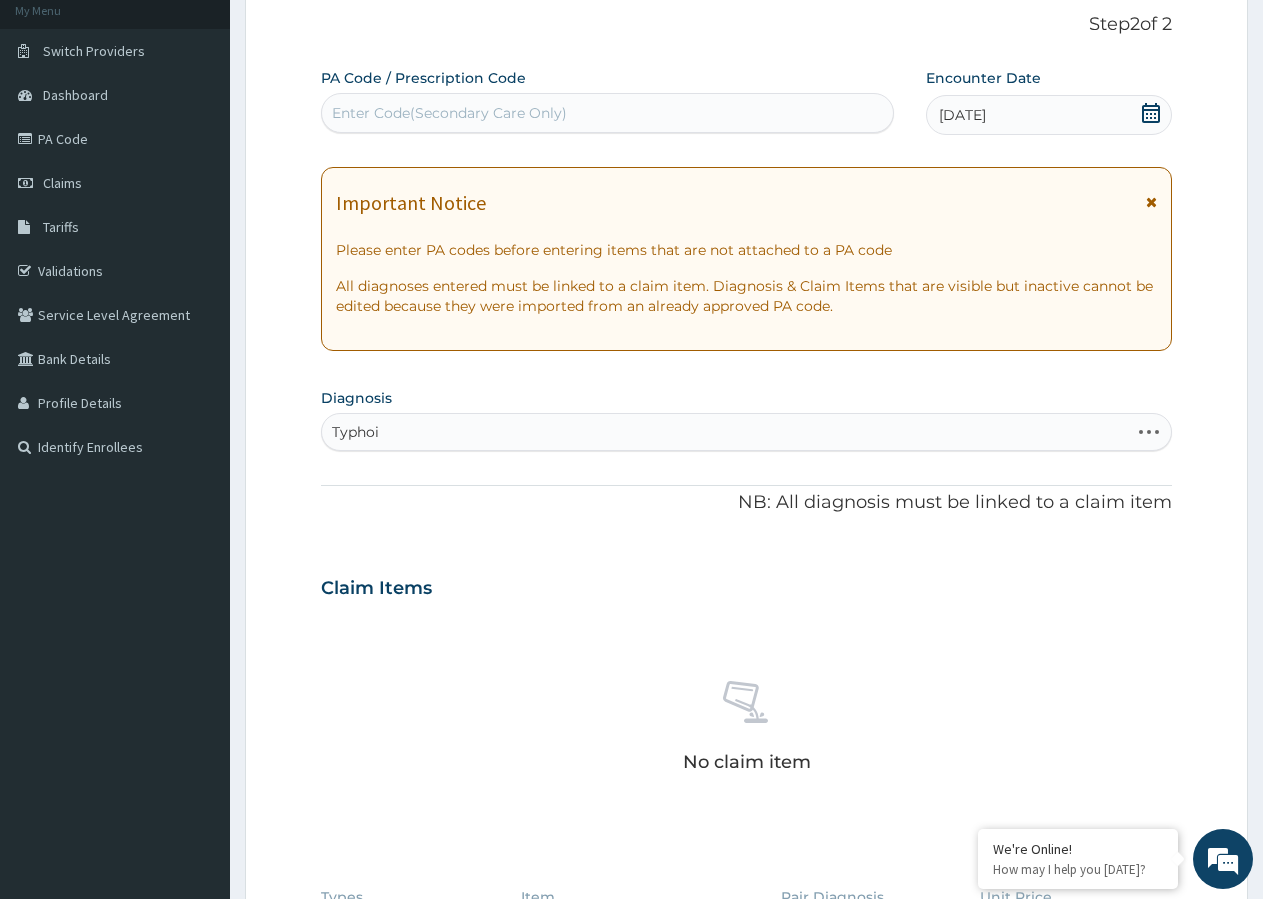 type on "Typhoid" 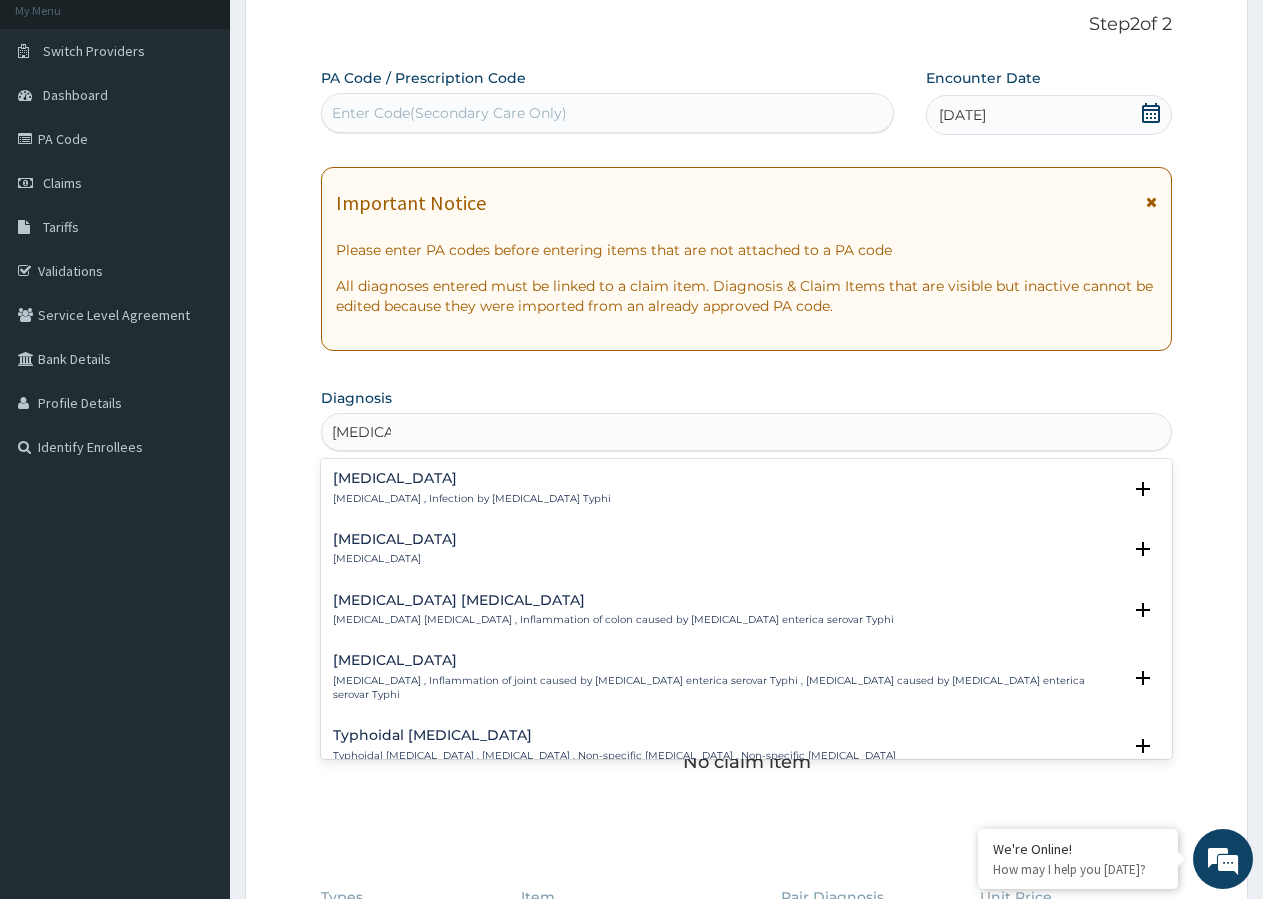 click on "Typhoid fever Typhoid fever , Infection by Salmonella Typhi" at bounding box center [472, 488] 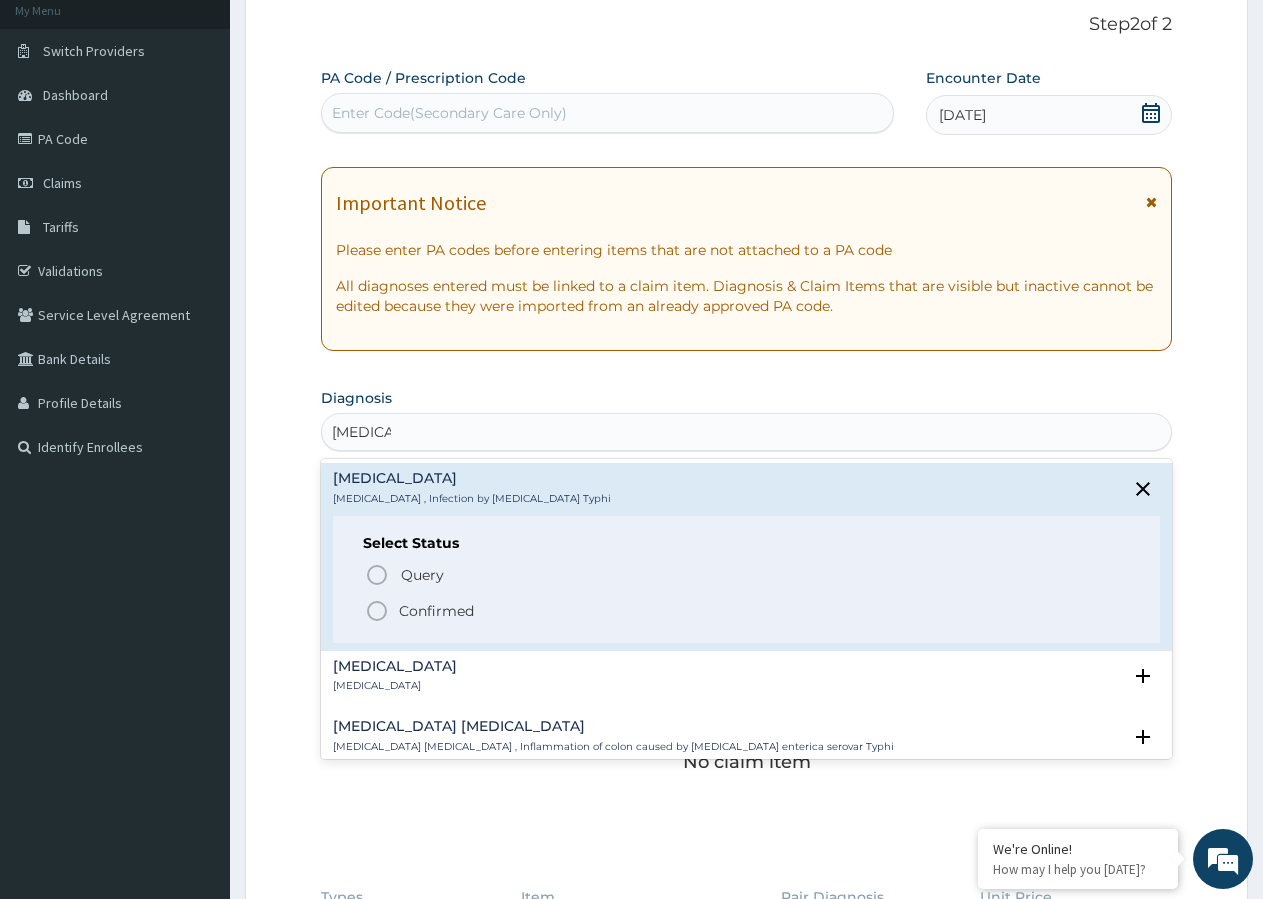 click 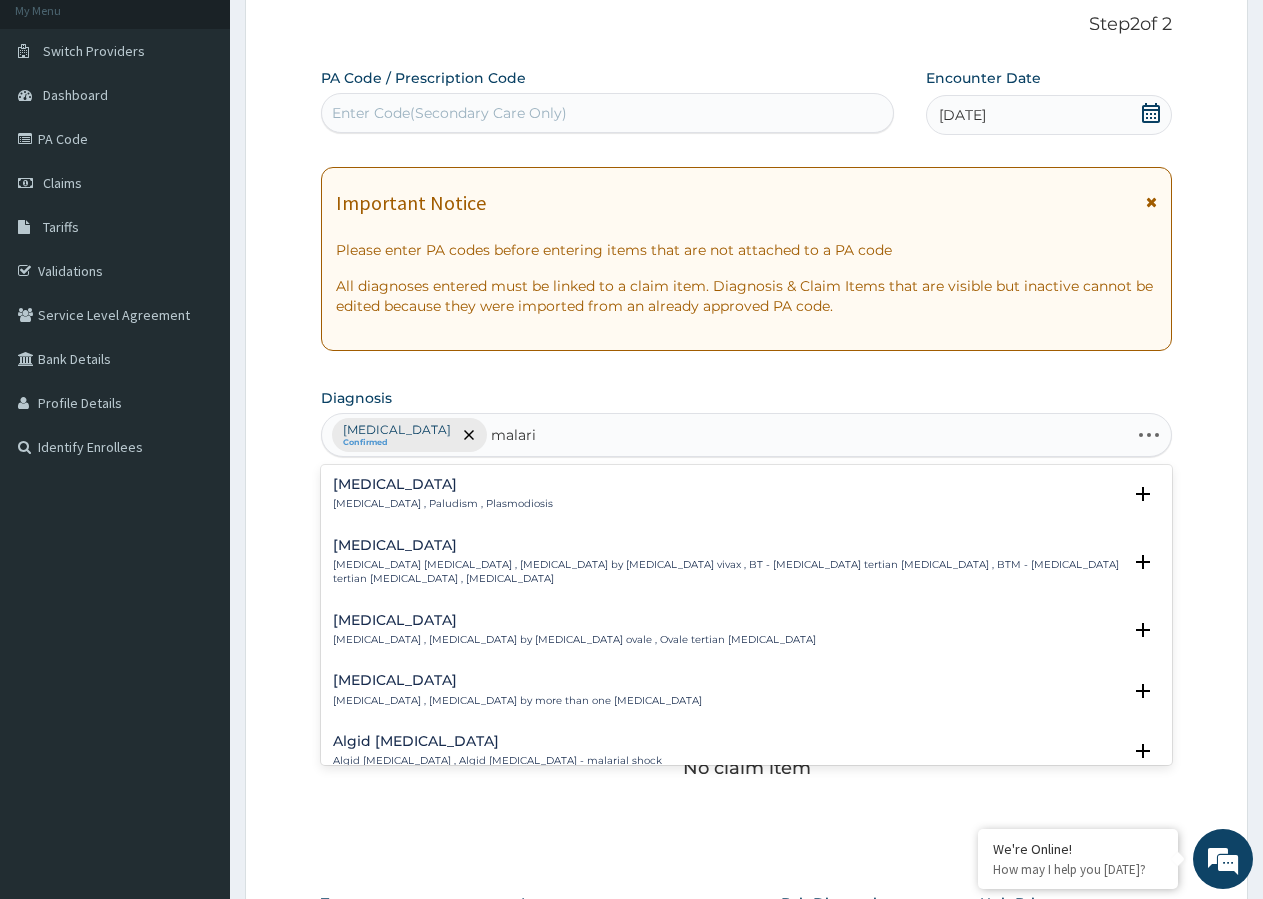 type on "malaria" 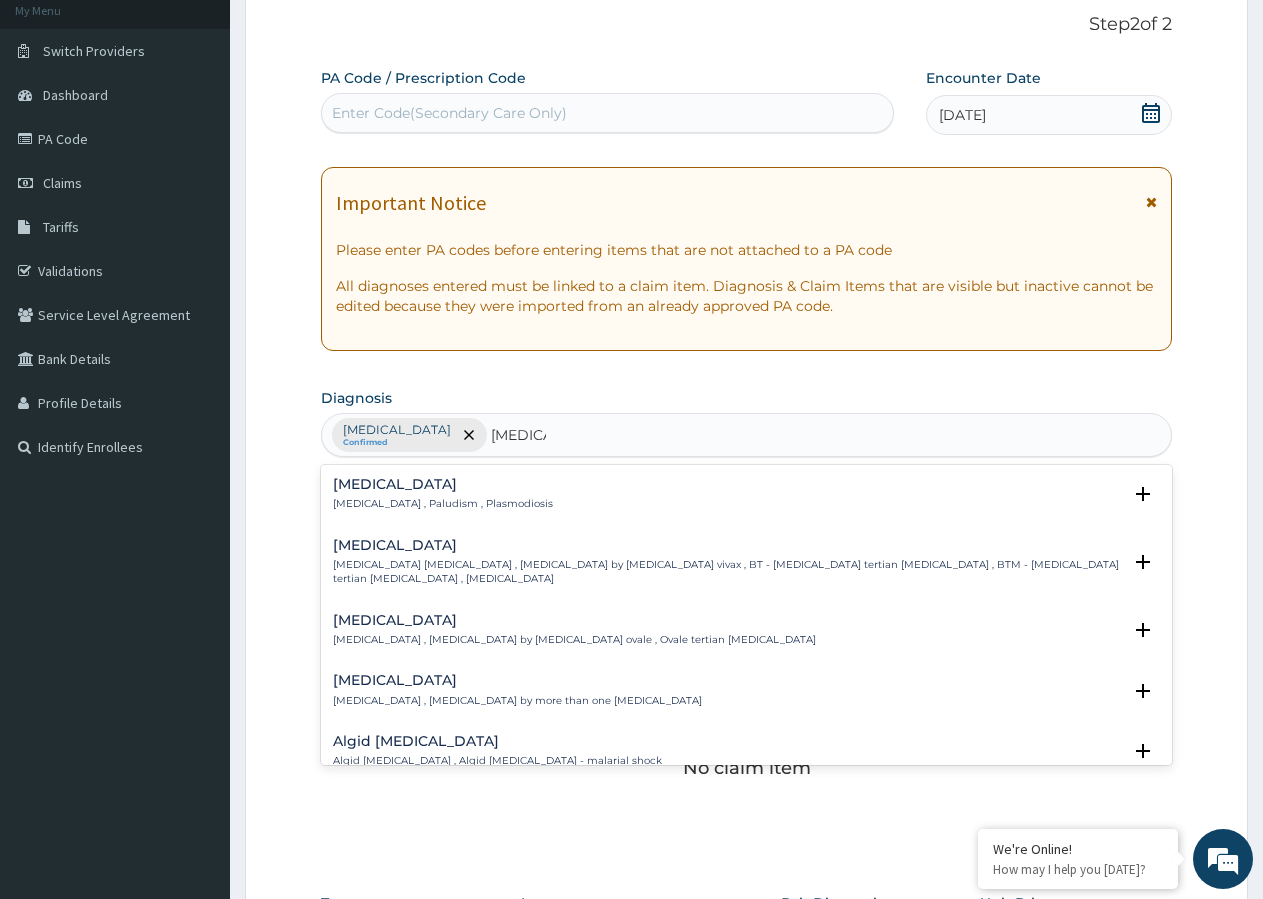 click on "Malaria Malaria , Paludism , Plasmodiosis" at bounding box center [443, 494] 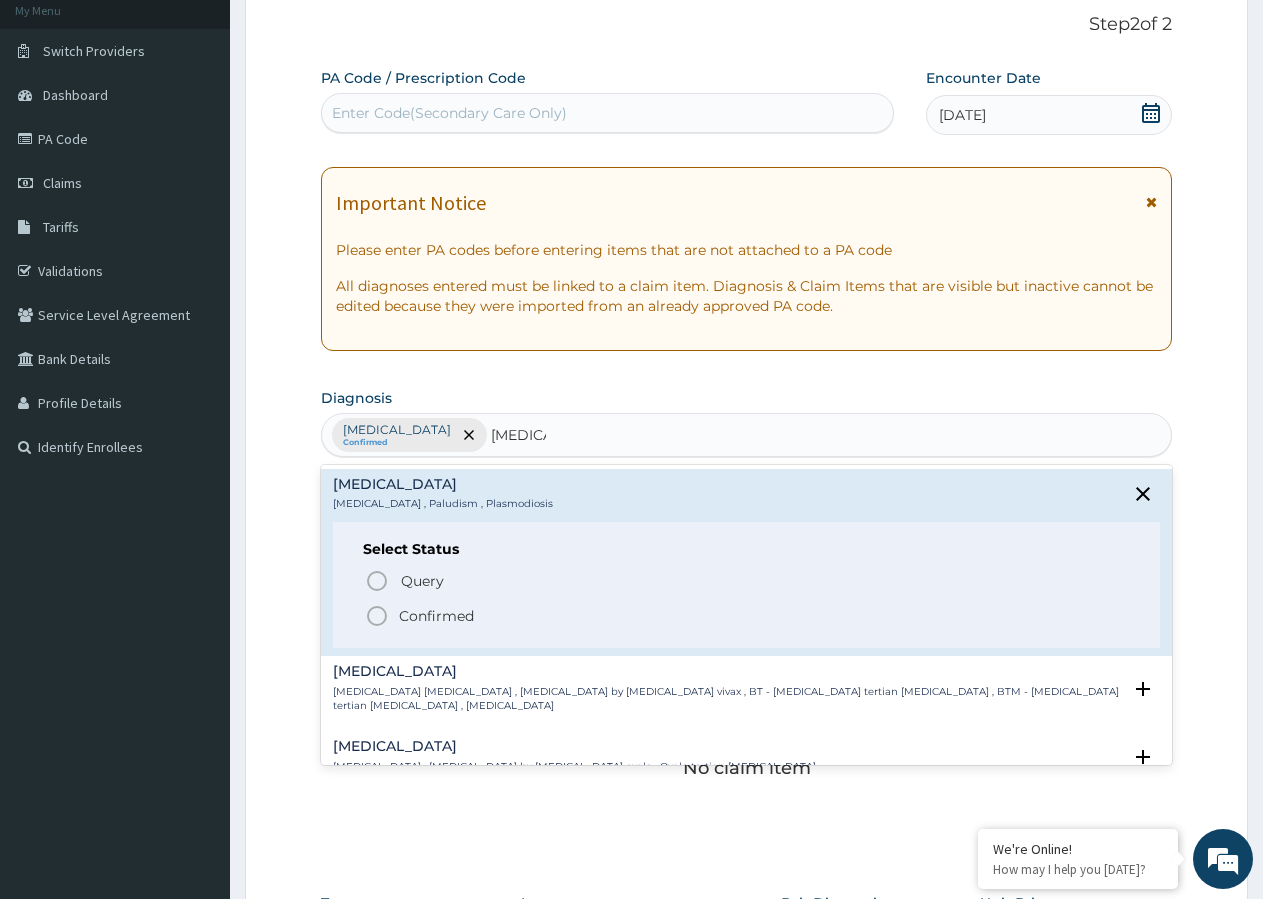 click 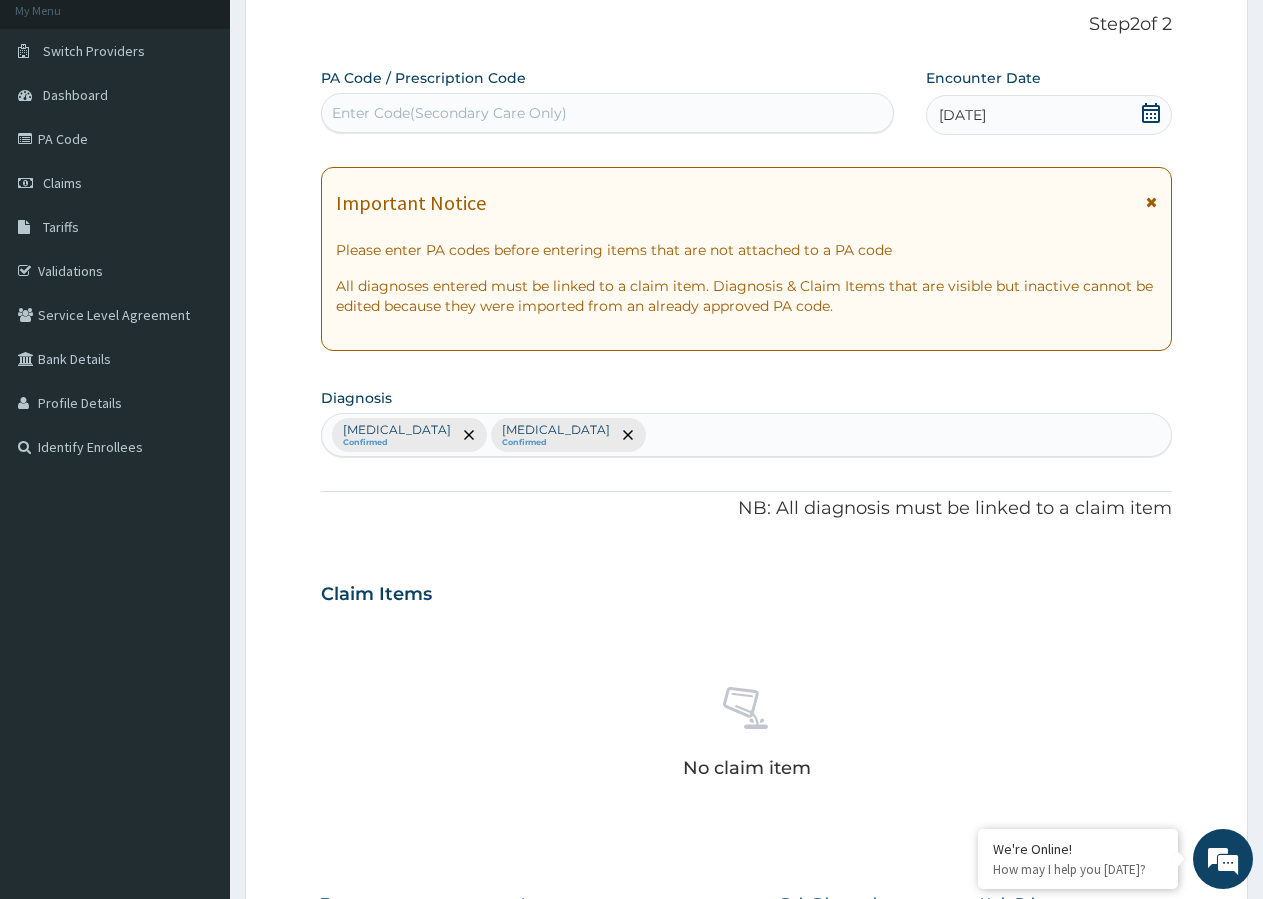 scroll, scrollTop: 531, scrollLeft: 0, axis: vertical 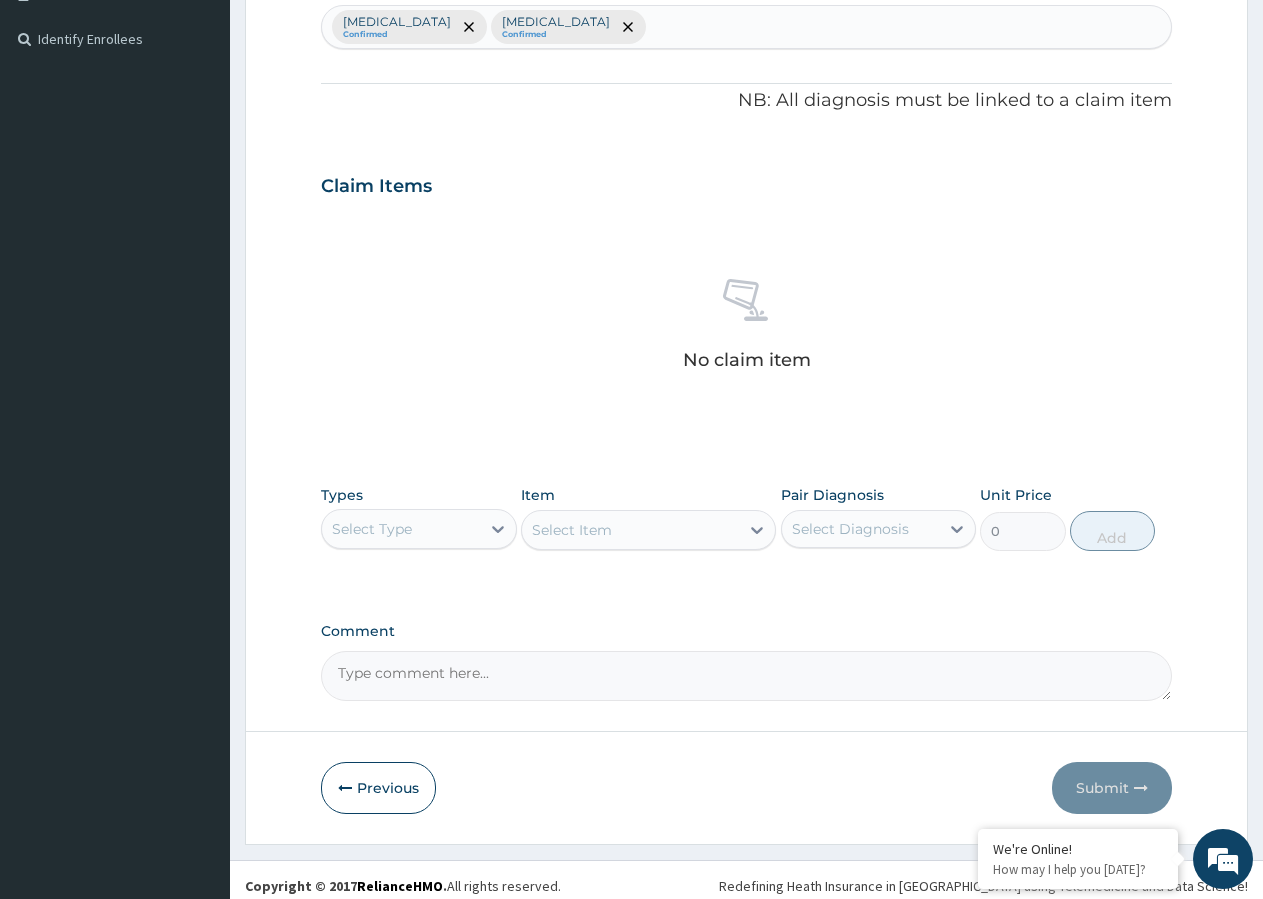 click on "Select Type" at bounding box center (372, 529) 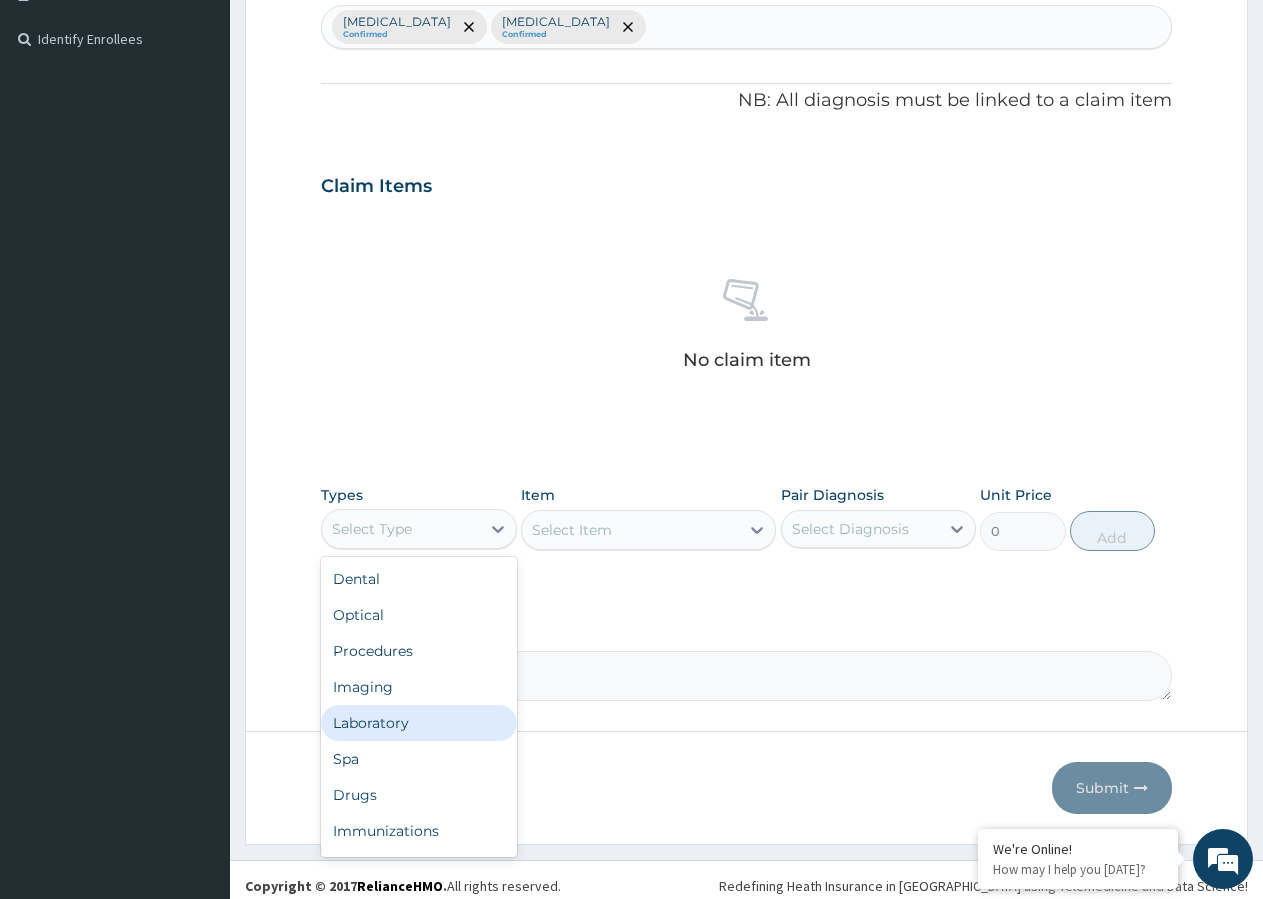 drag, startPoint x: 383, startPoint y: 724, endPoint x: 402, endPoint y: 703, distance: 28.319605 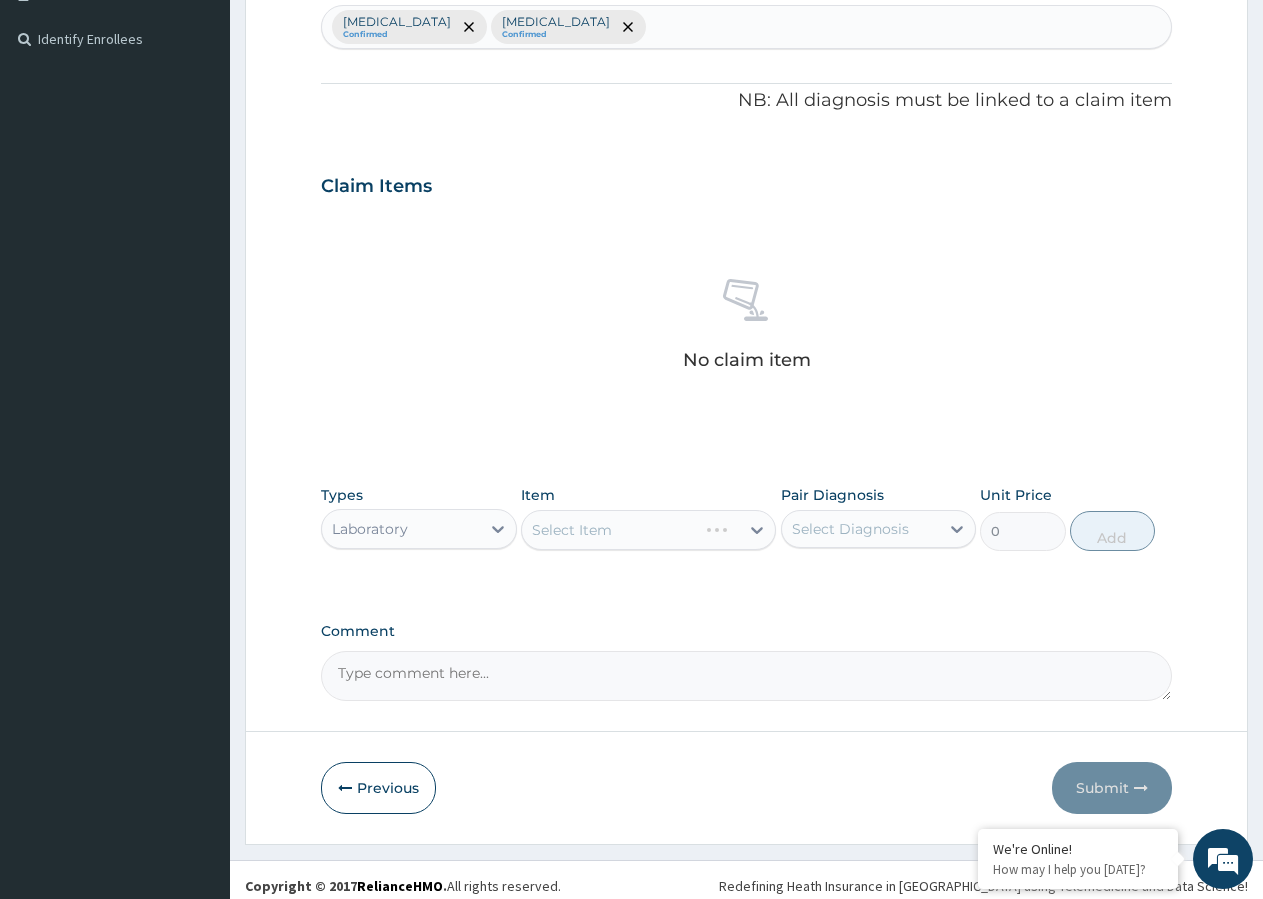 click on "Select Item" at bounding box center [648, 530] 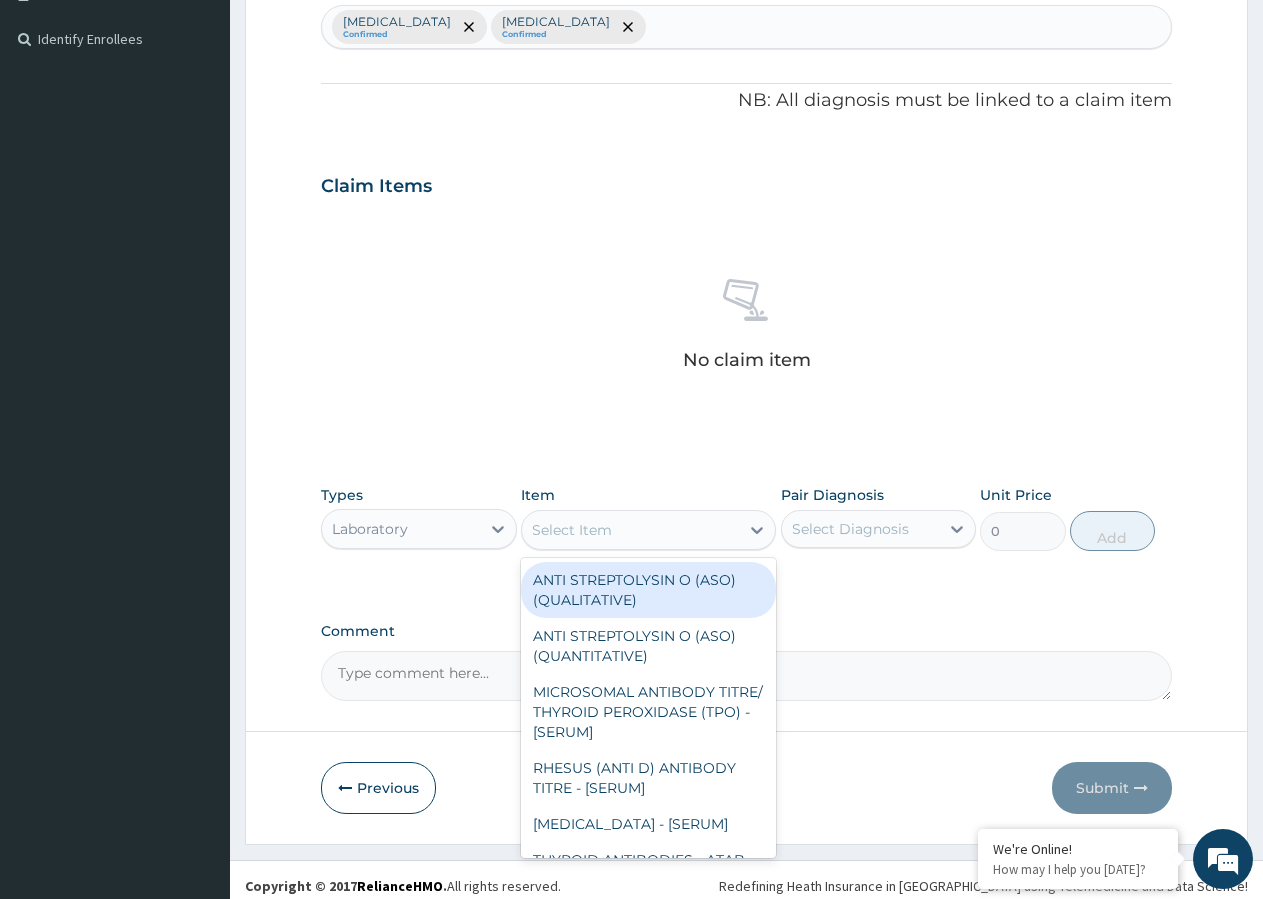 click on "Select Item" at bounding box center (630, 530) 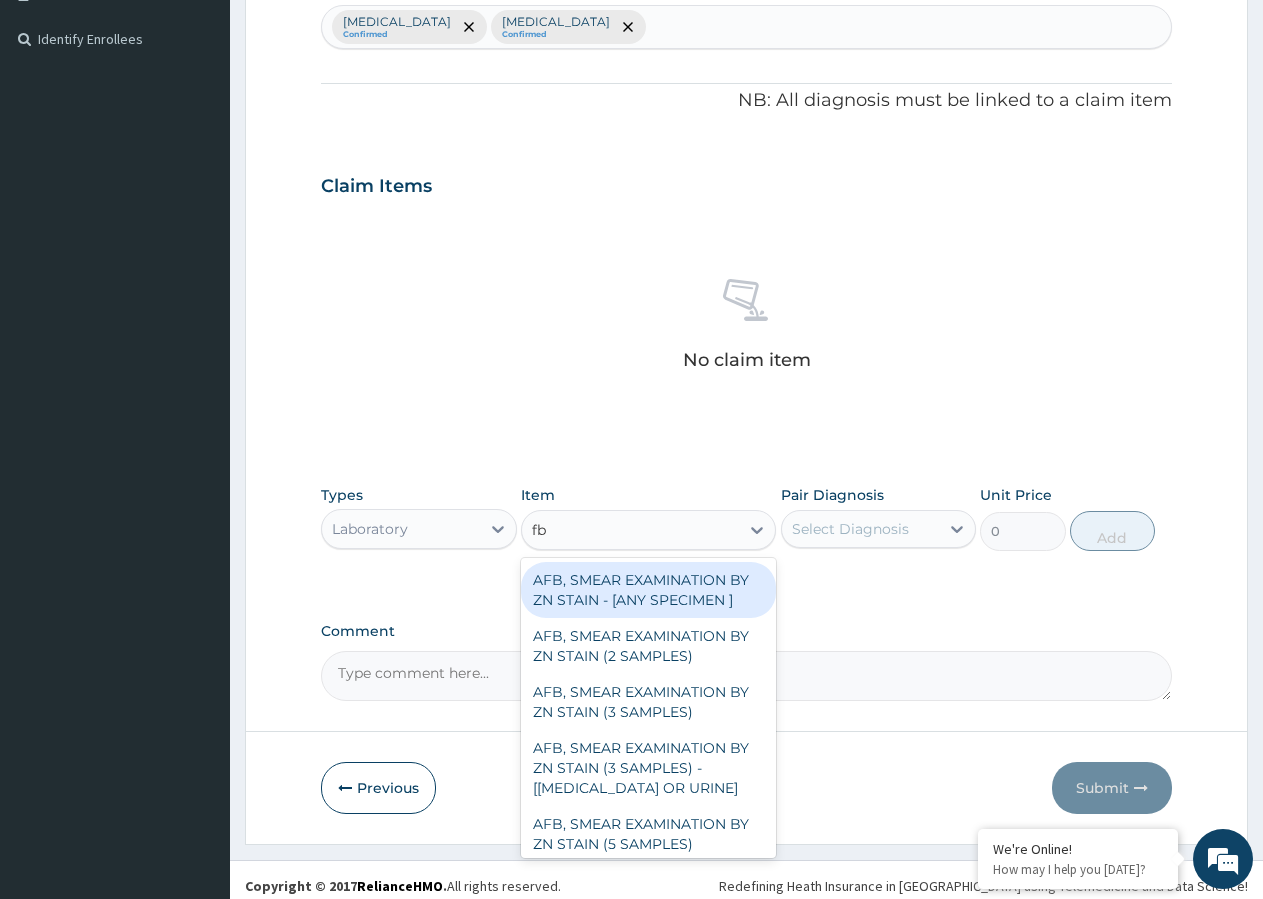 type on "fbc" 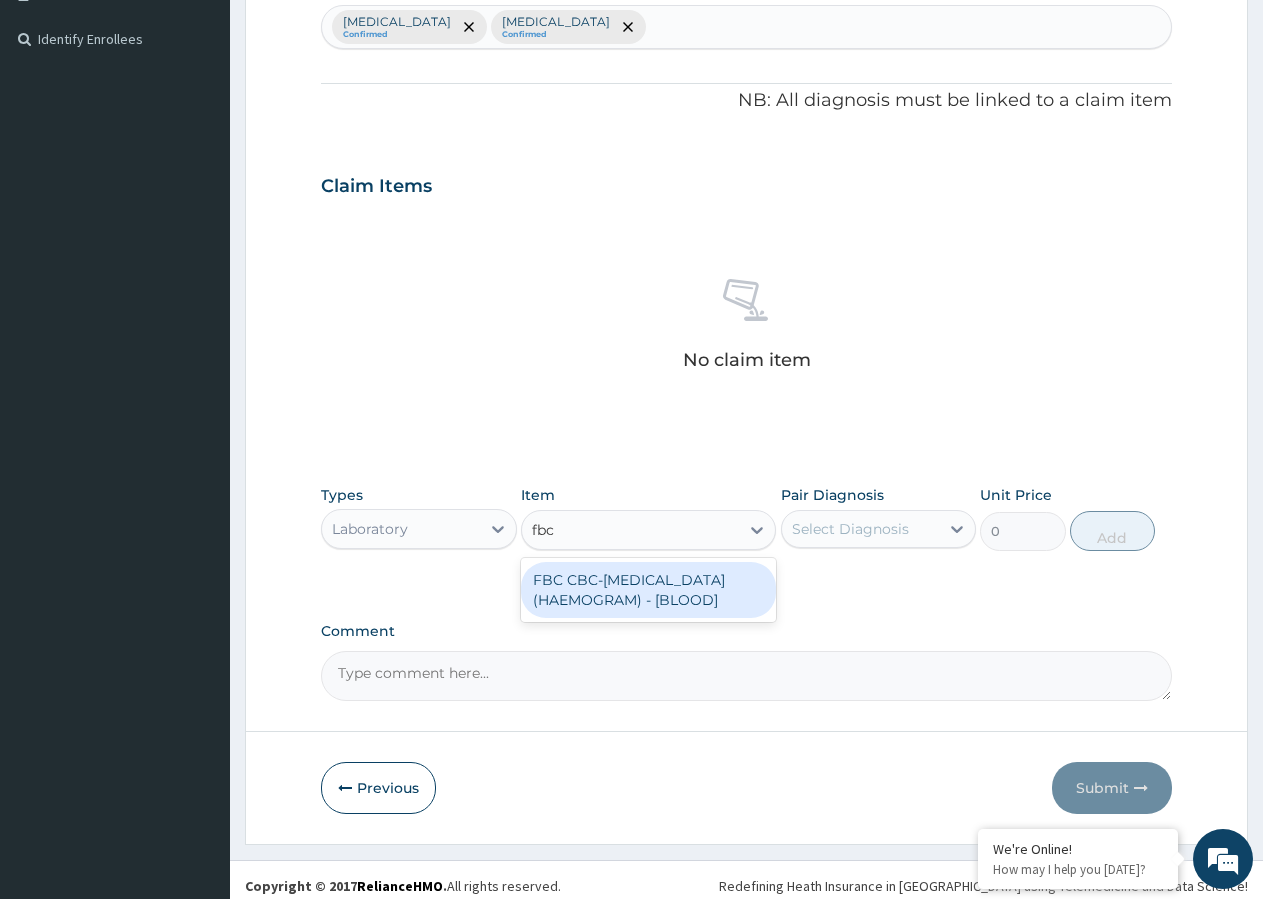 click on "FBC CBC-COMPLETE BLOOD COUNT (HAEMOGRAM) - [BLOOD]" at bounding box center (648, 590) 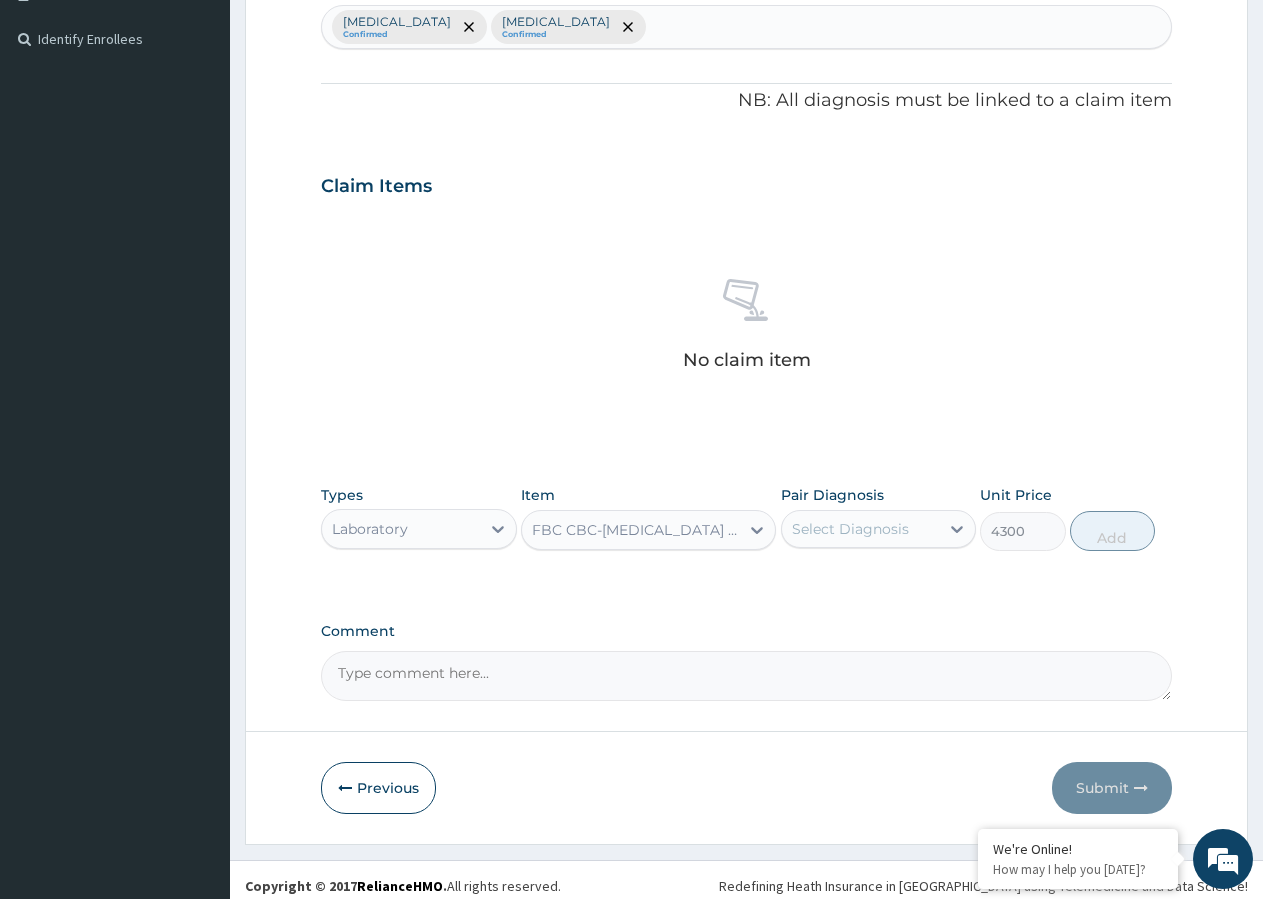 type 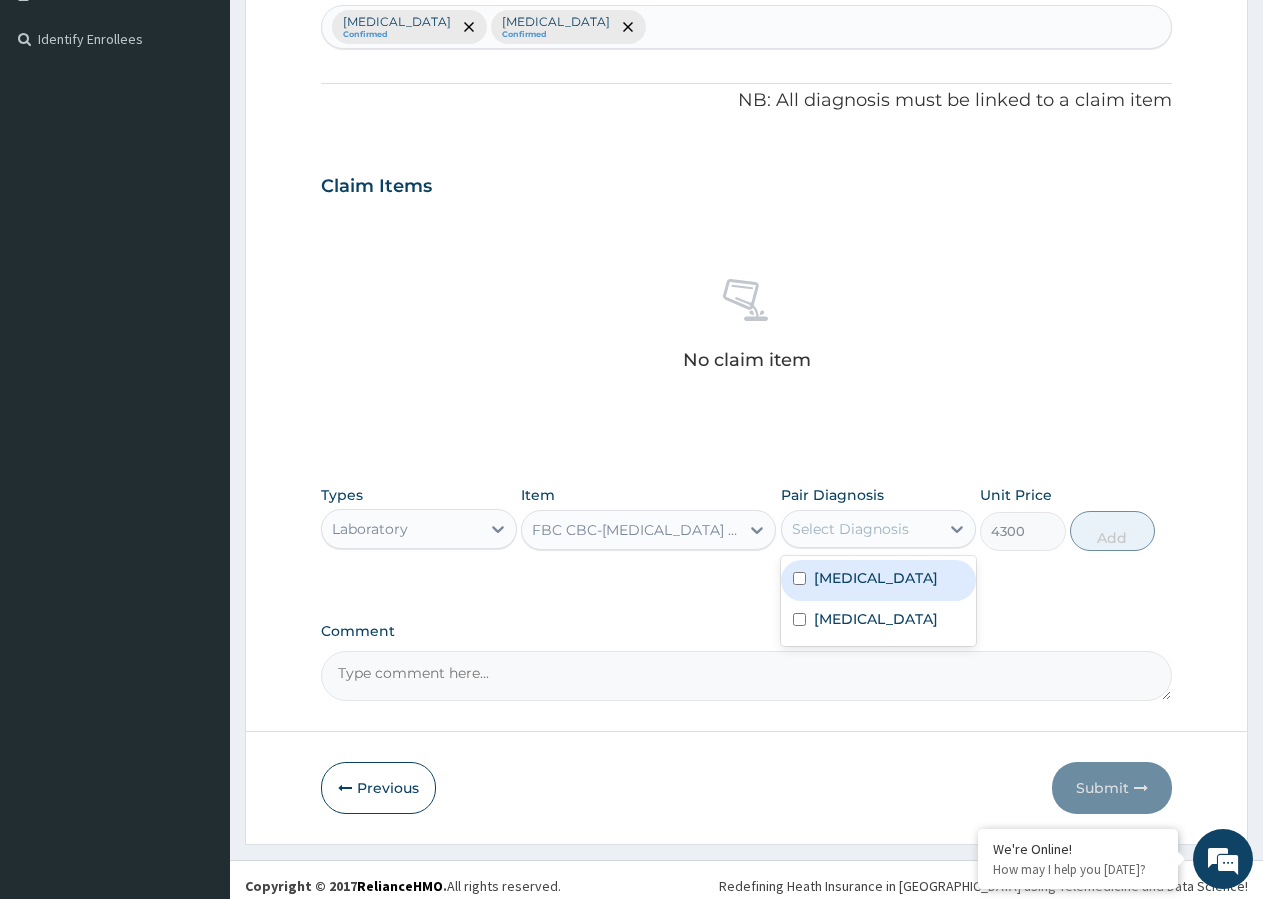 click at bounding box center (799, 578) 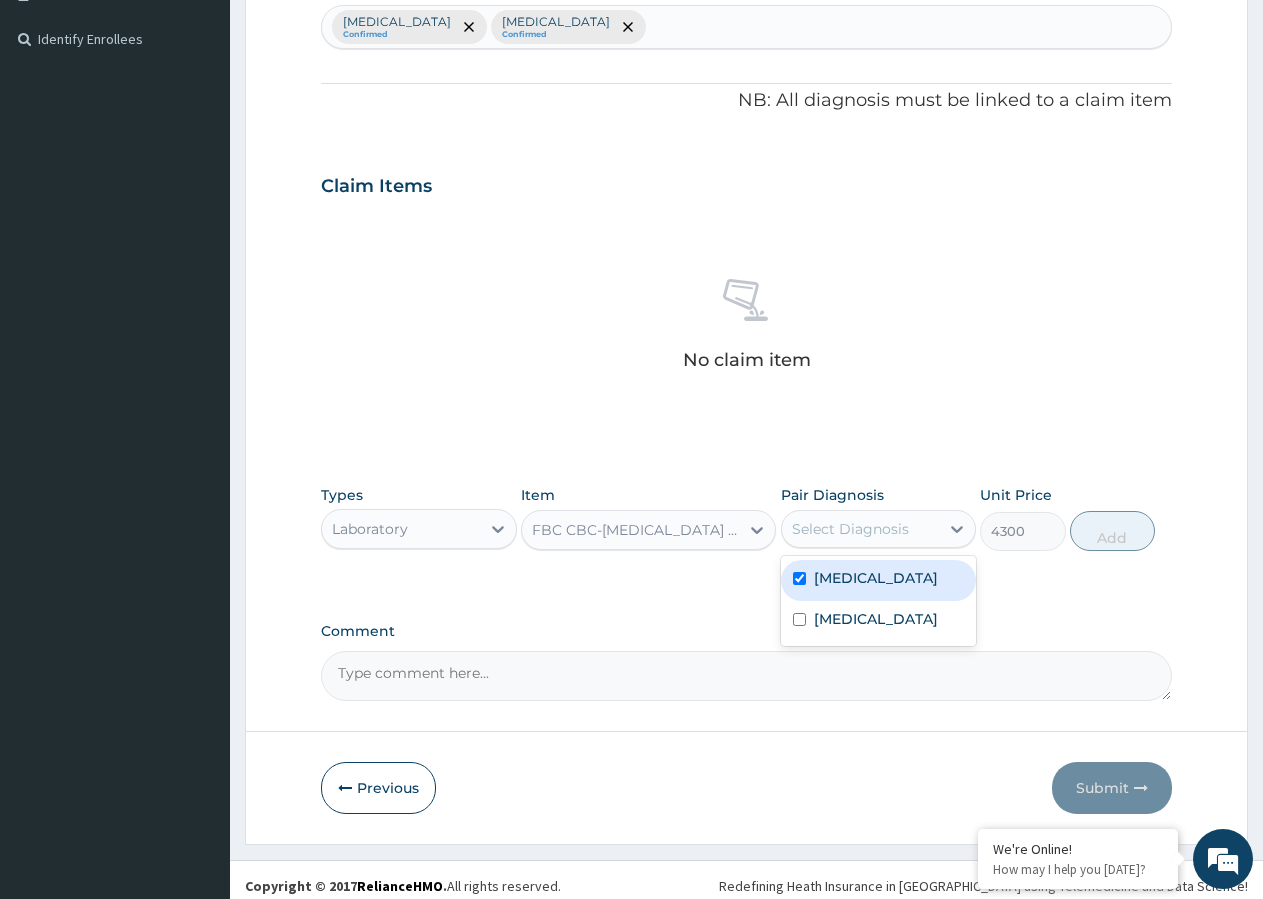 checkbox on "true" 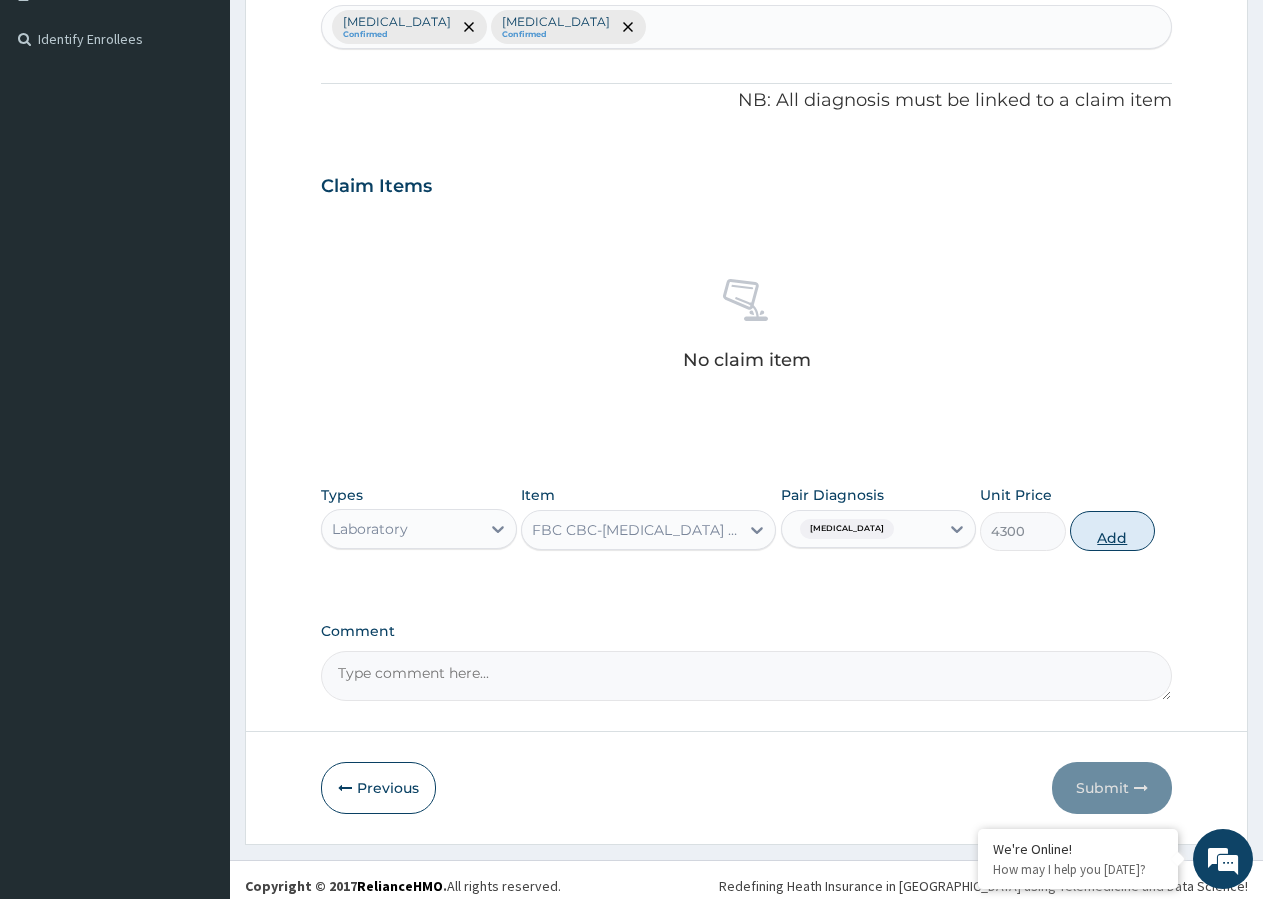 click on "Add" at bounding box center (1112, 531) 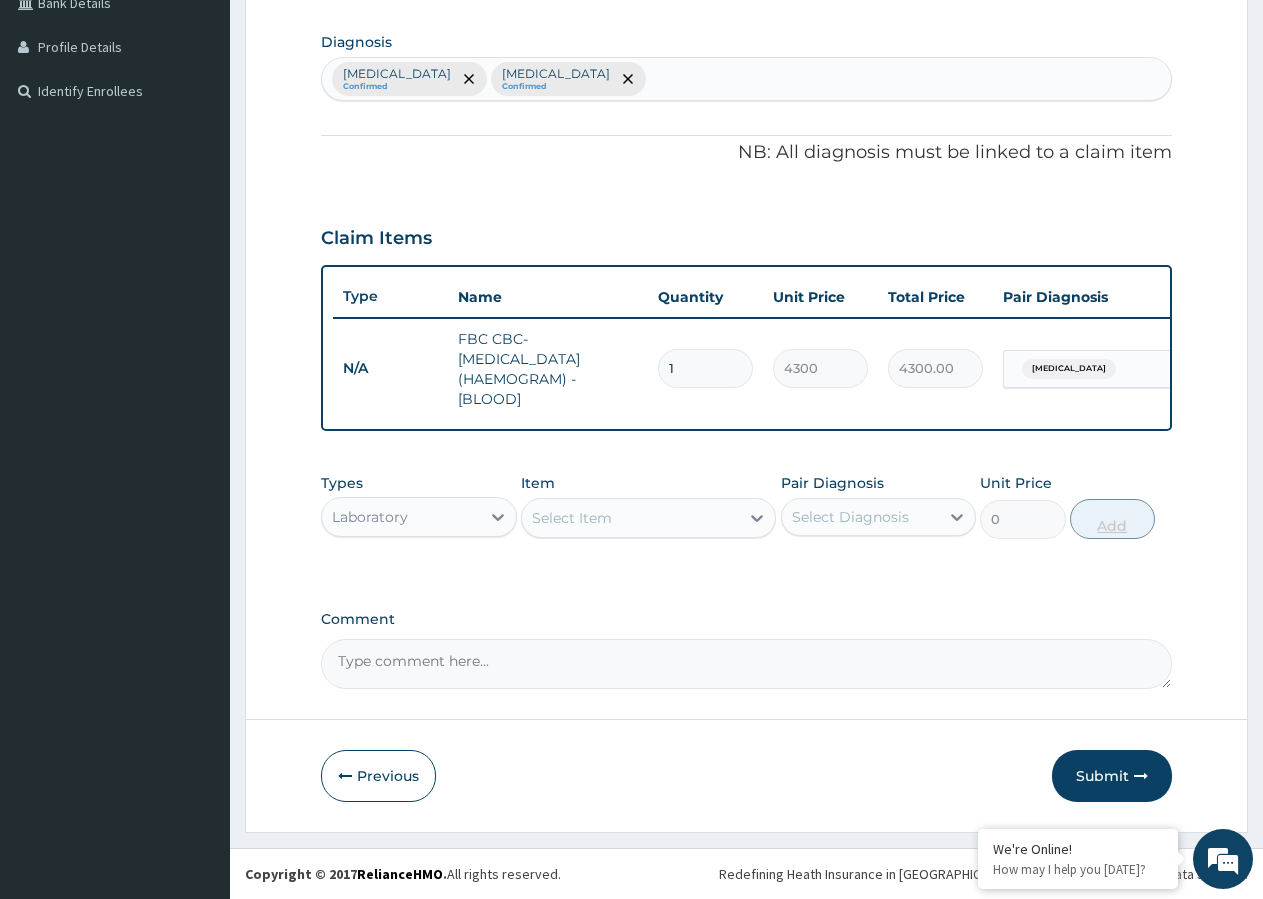 scroll, scrollTop: 496, scrollLeft: 0, axis: vertical 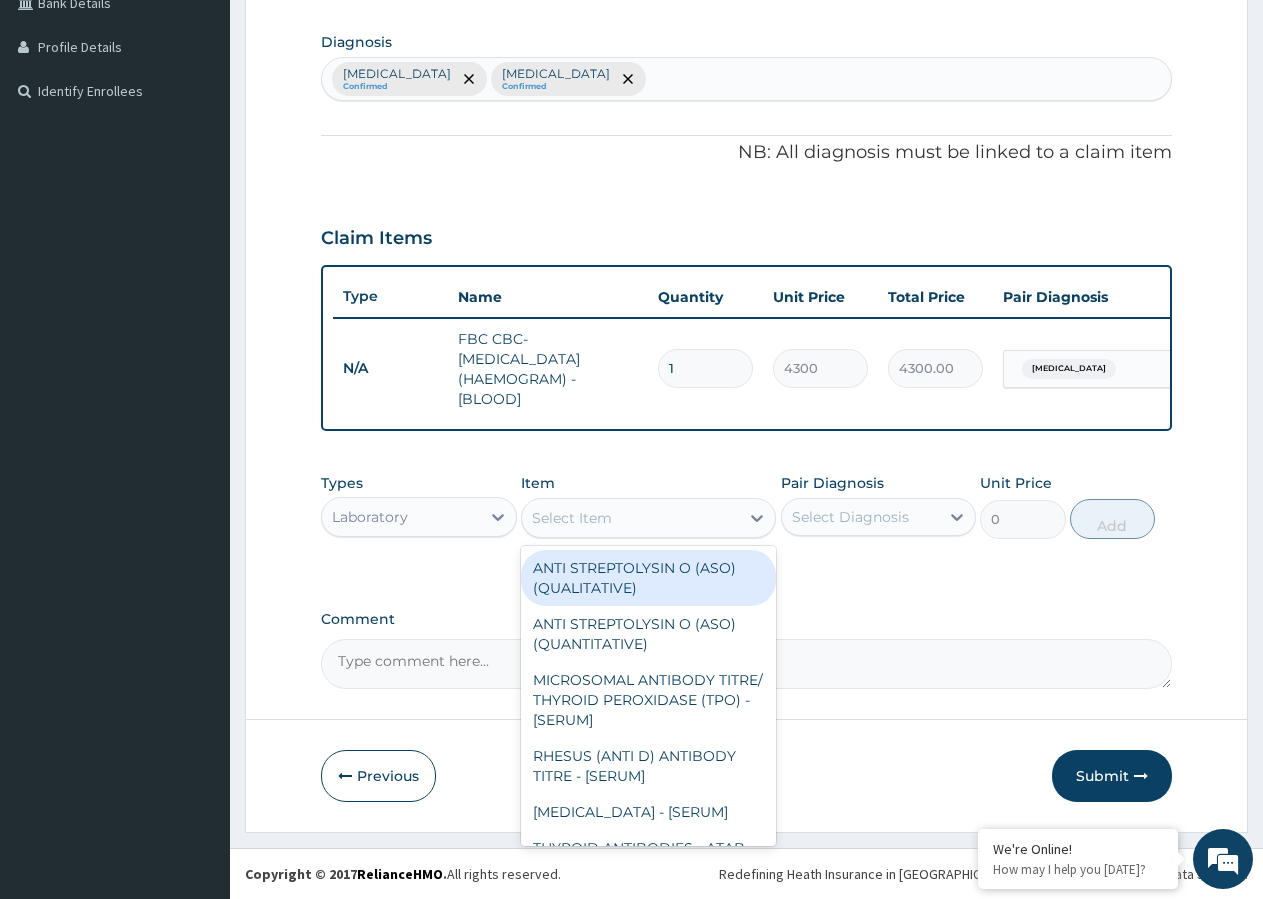 click on "Select Item" at bounding box center (630, 518) 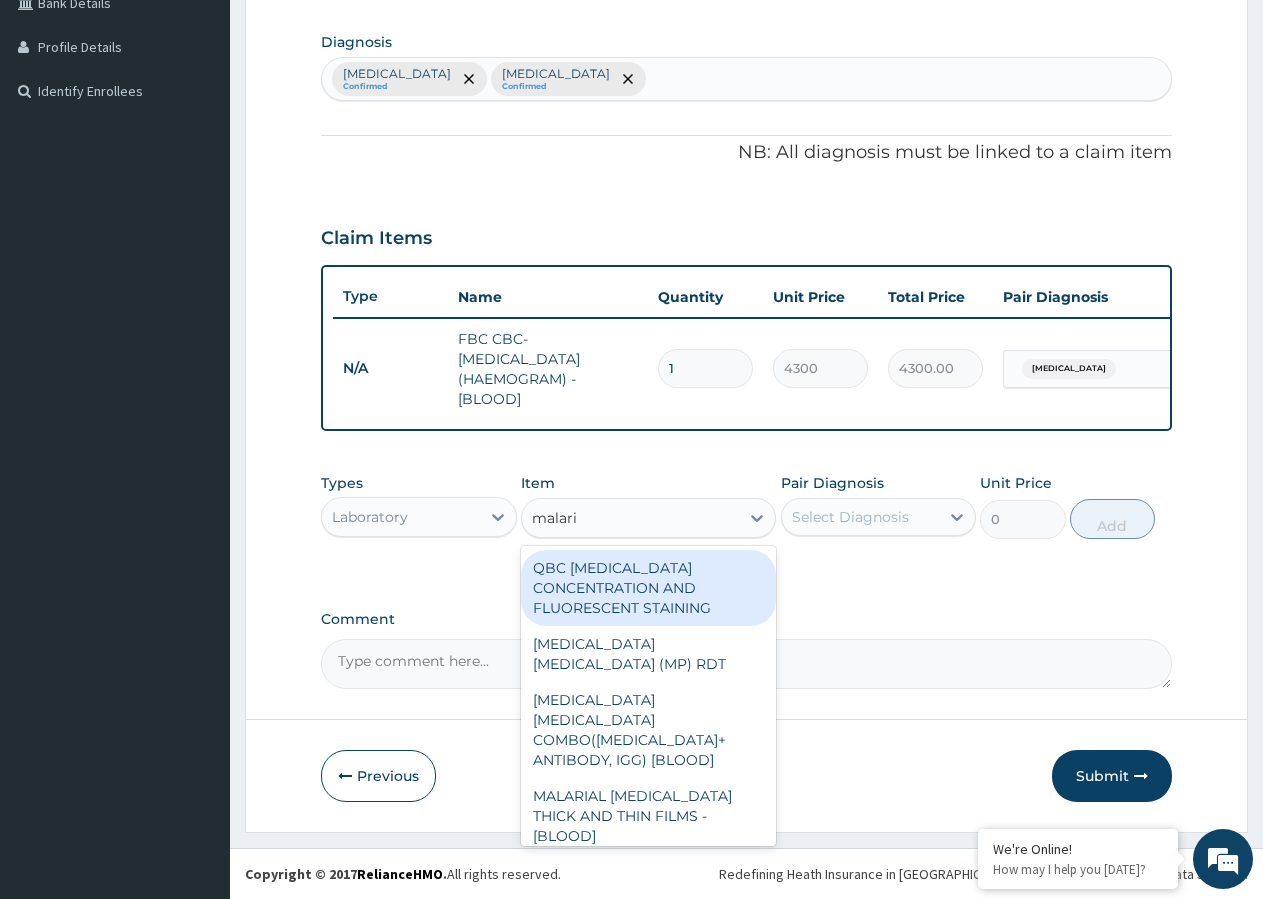 type on "malaria" 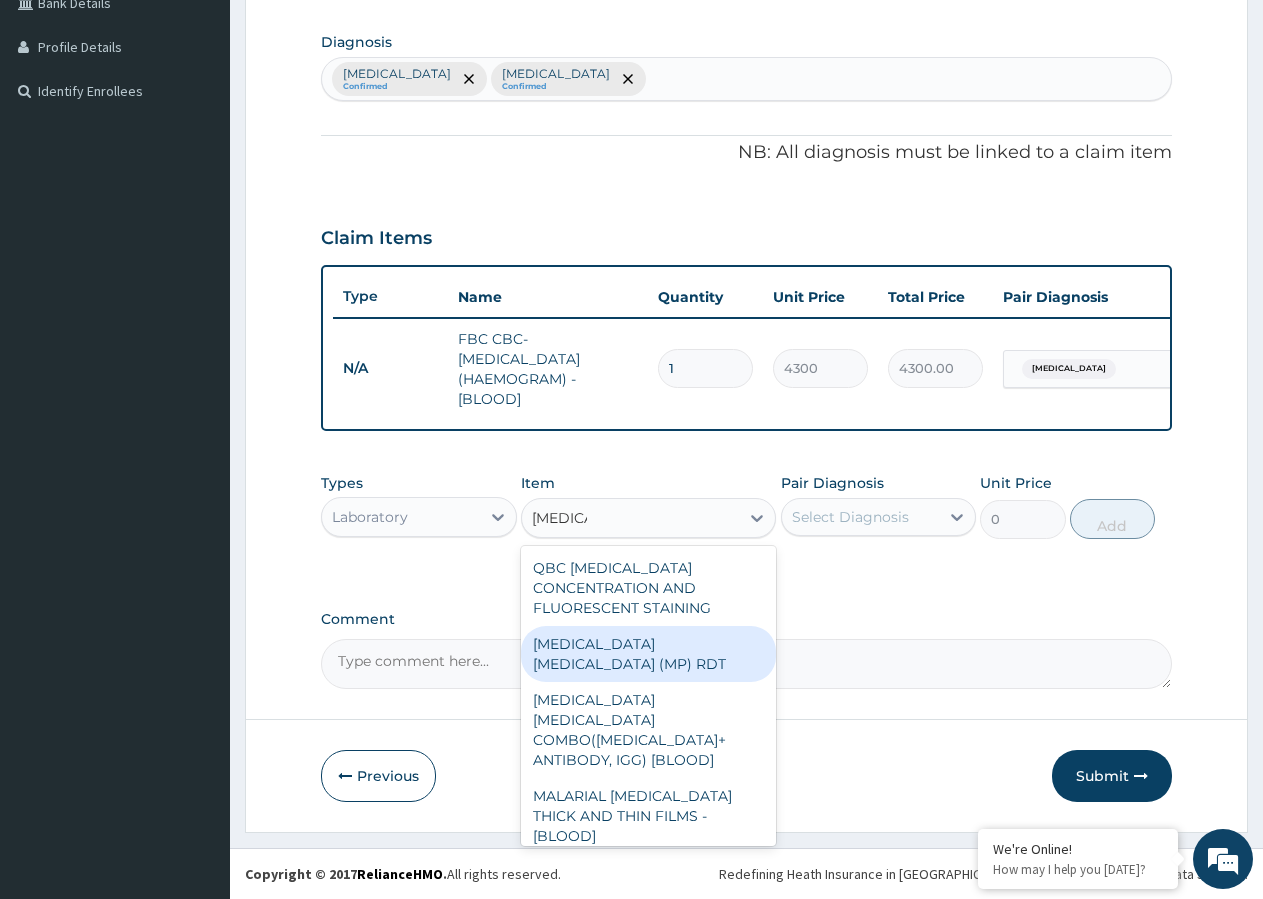 click on "MALARIA PARASITE (MP) RDT" at bounding box center (648, 654) 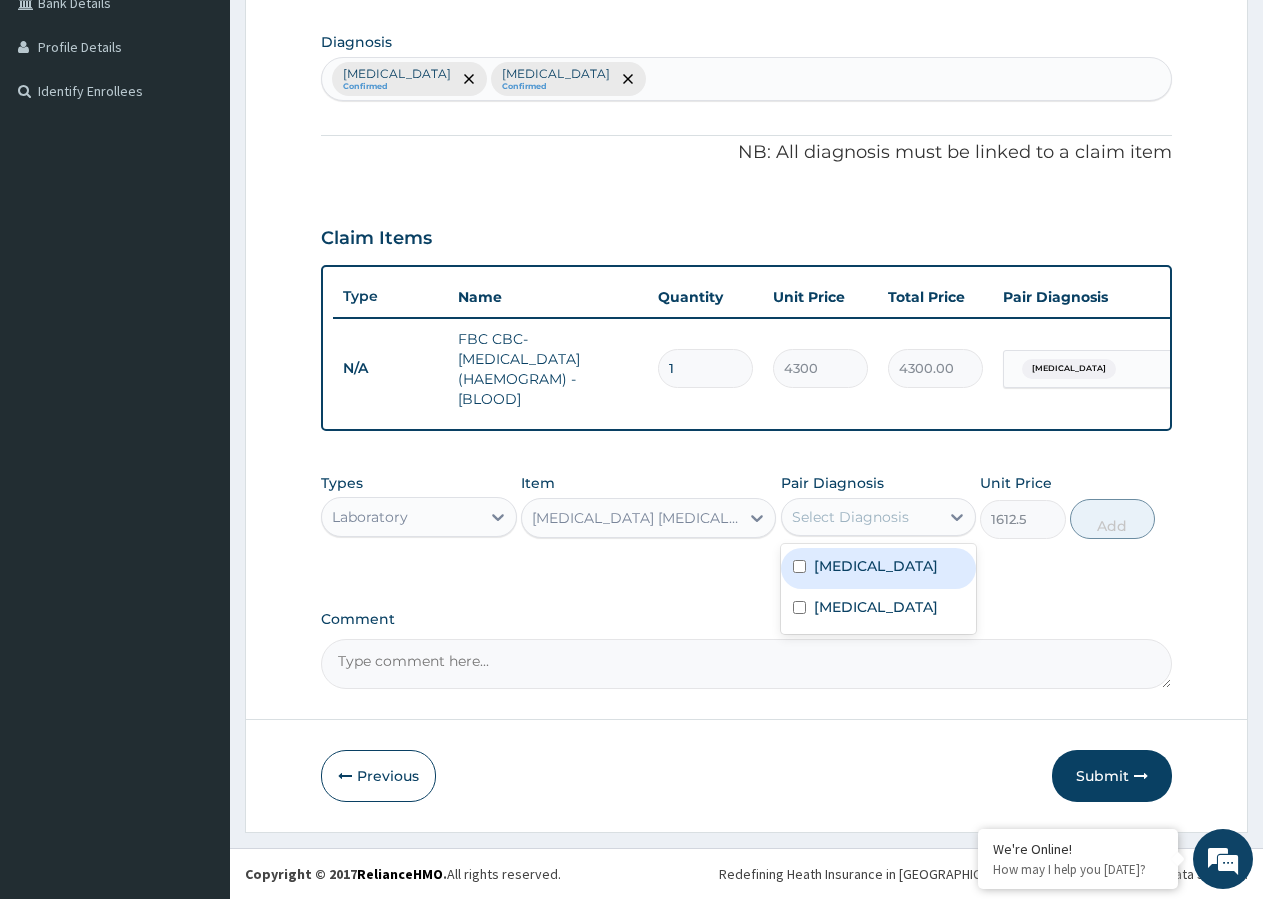click on "Select Diagnosis" at bounding box center (850, 517) 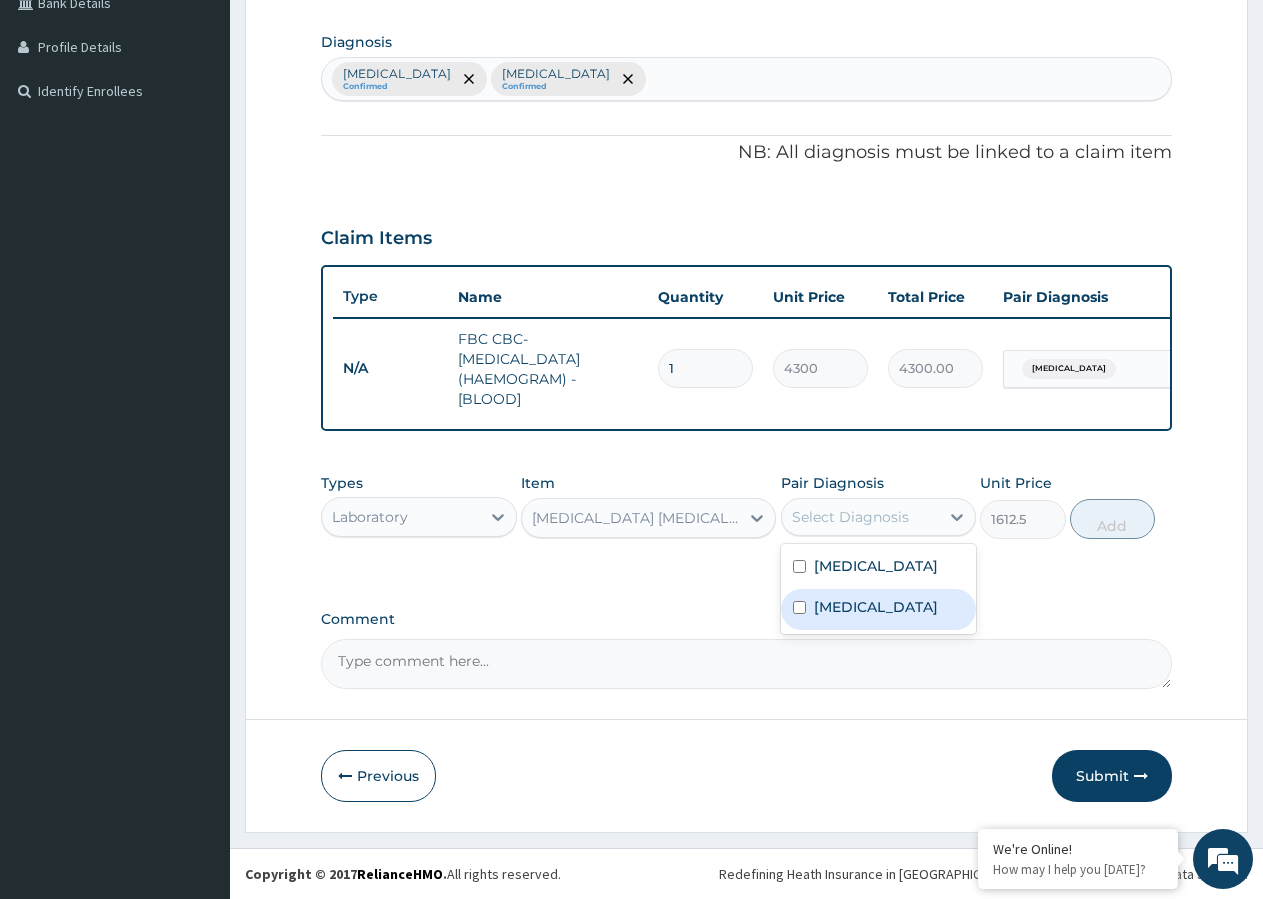 click at bounding box center (799, 607) 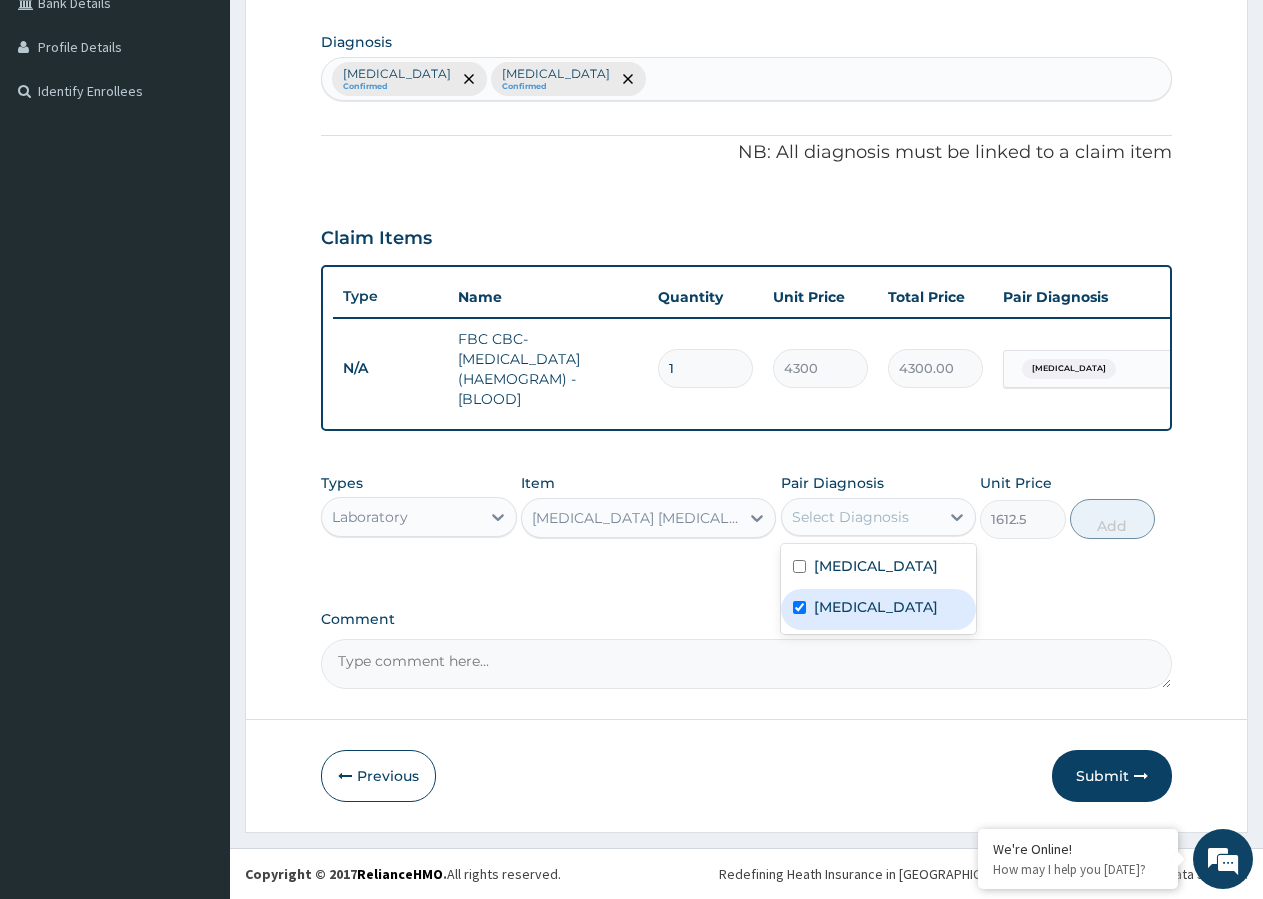 checkbox on "true" 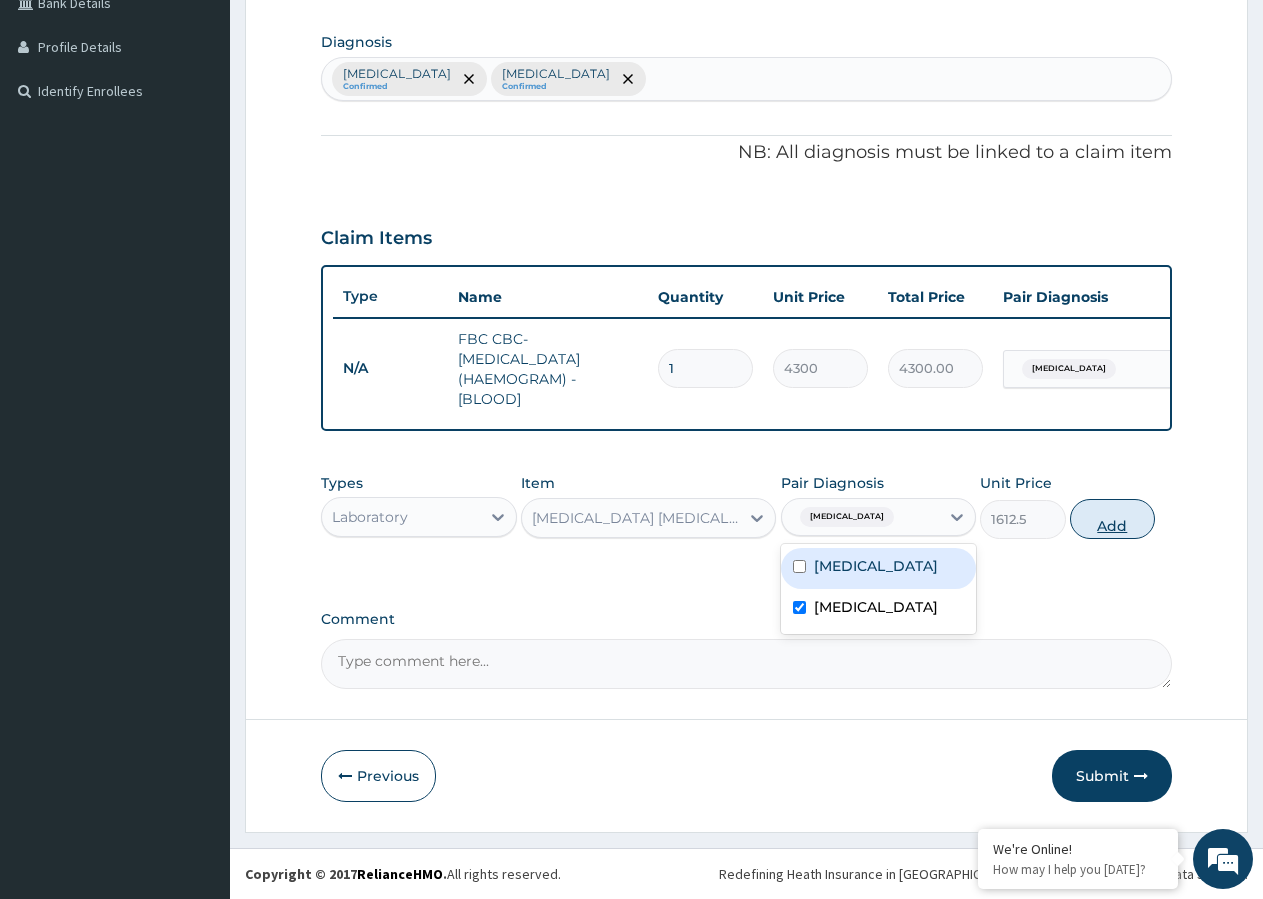 click on "Add" at bounding box center [1112, 519] 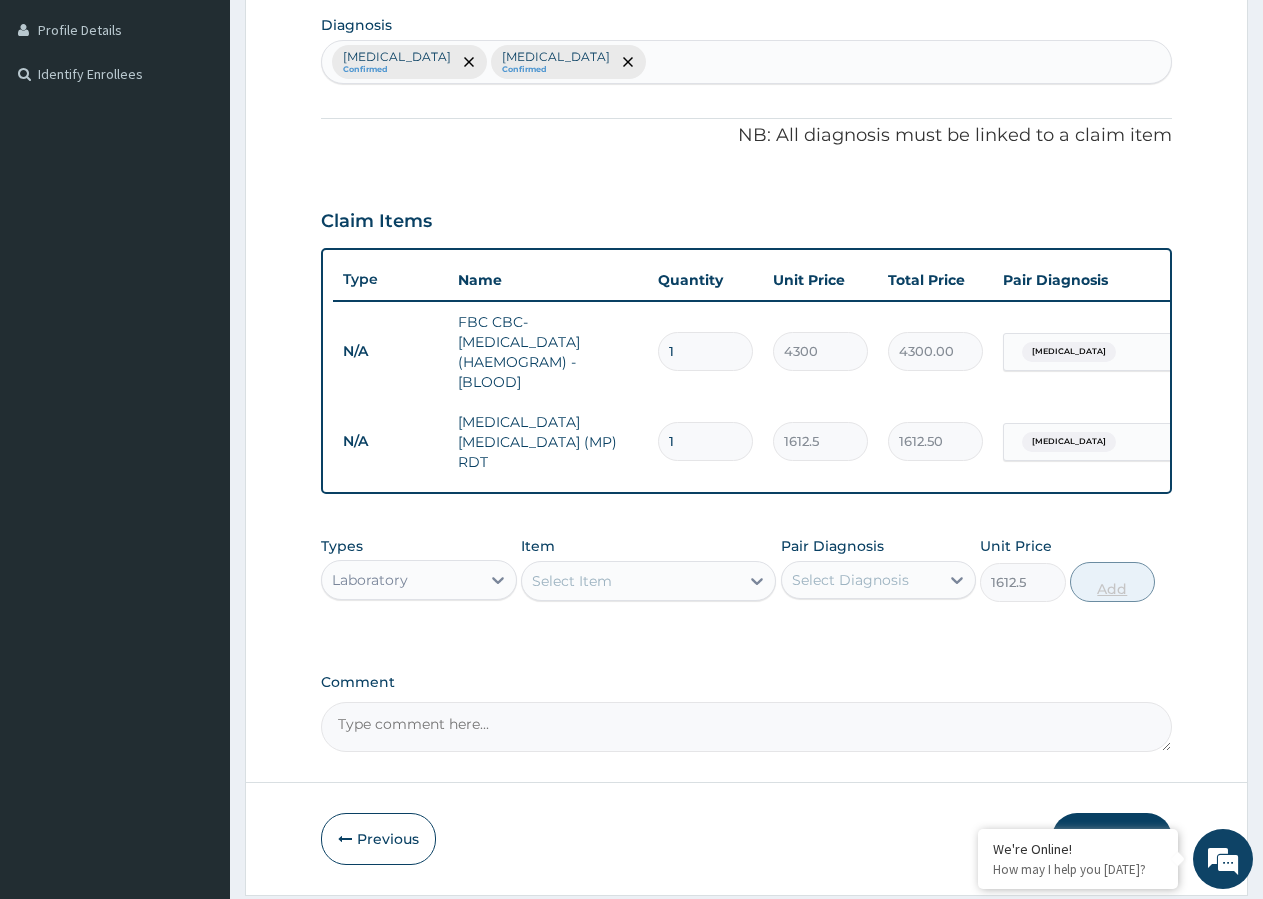 type on "0" 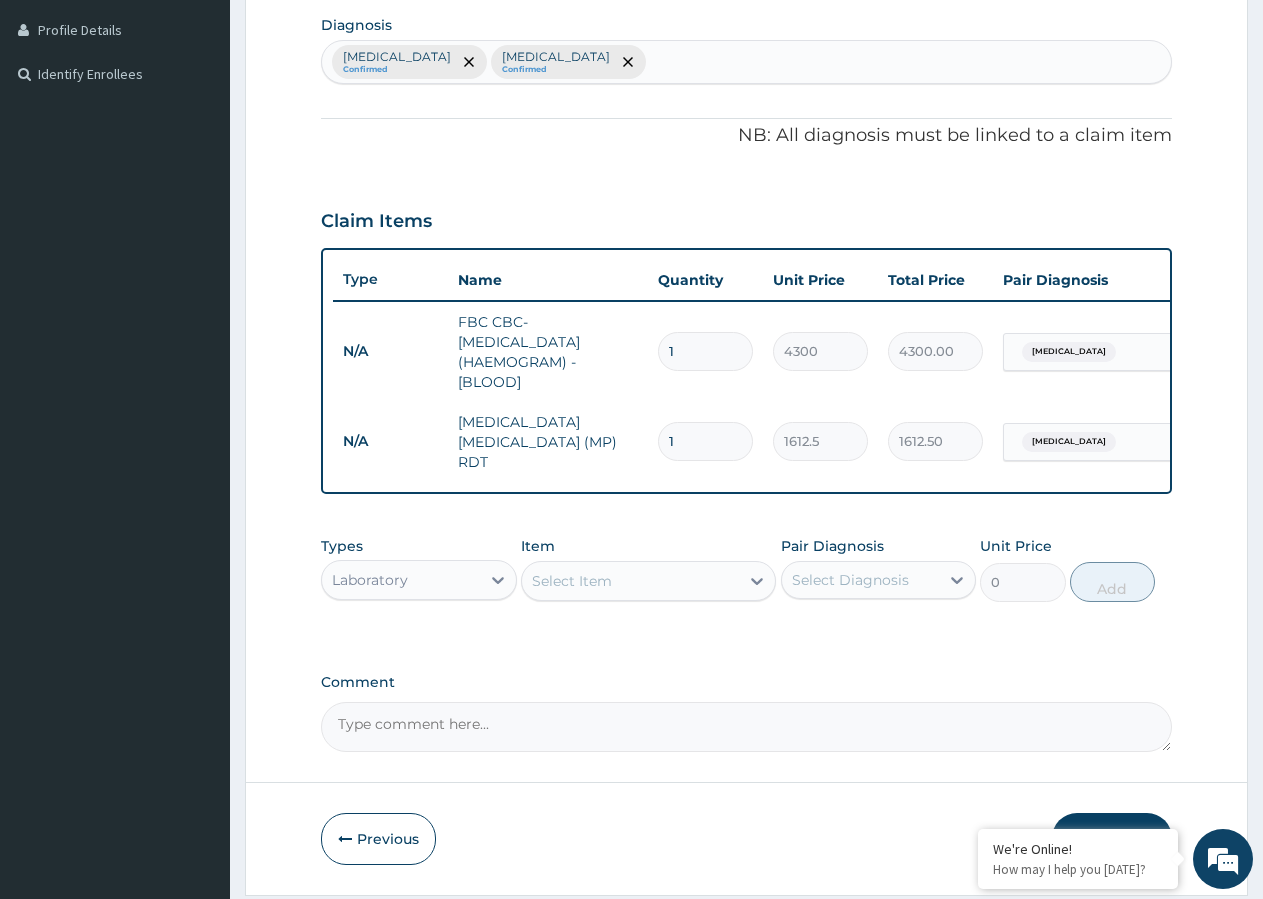 click on "Select Item" at bounding box center (572, 581) 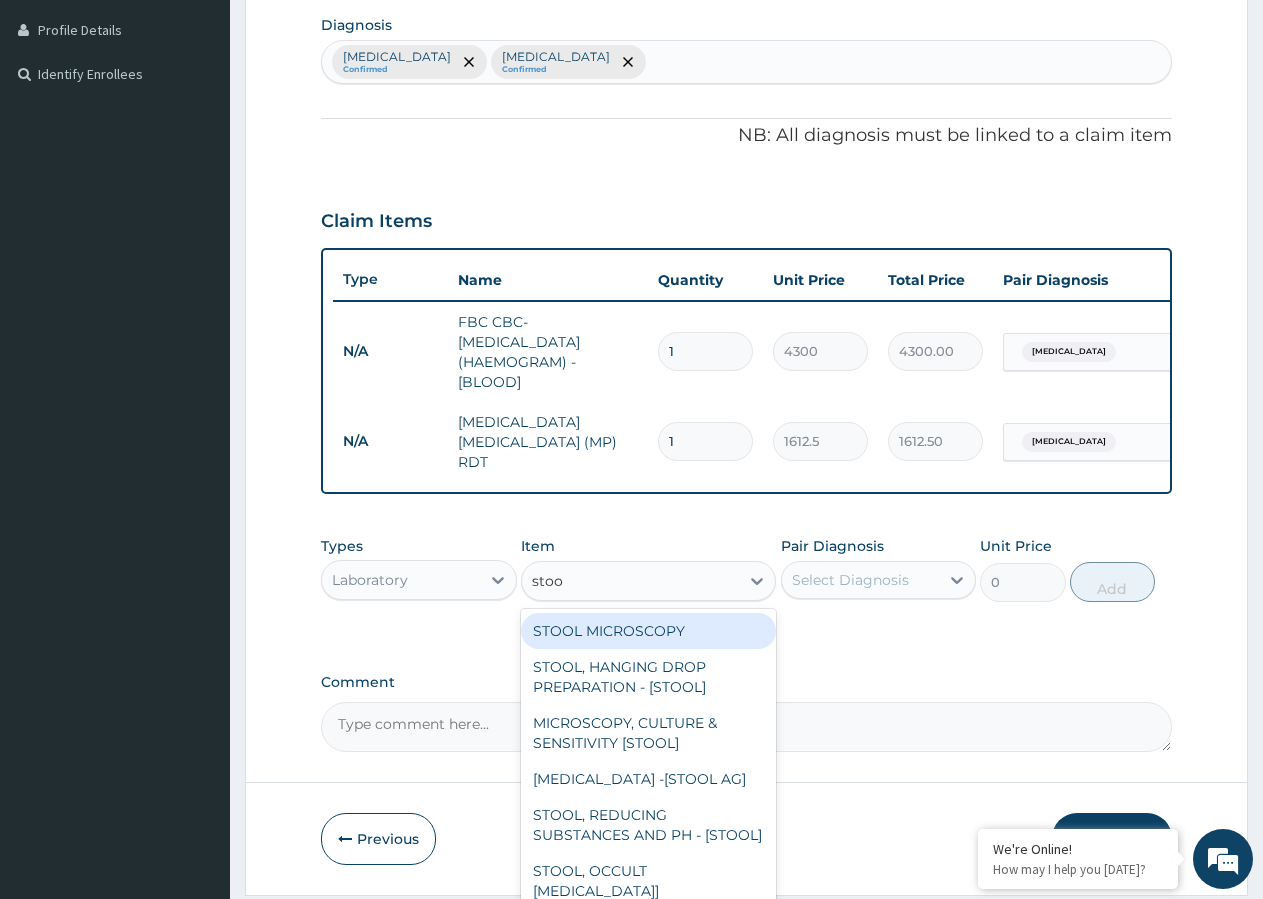 type on "stool" 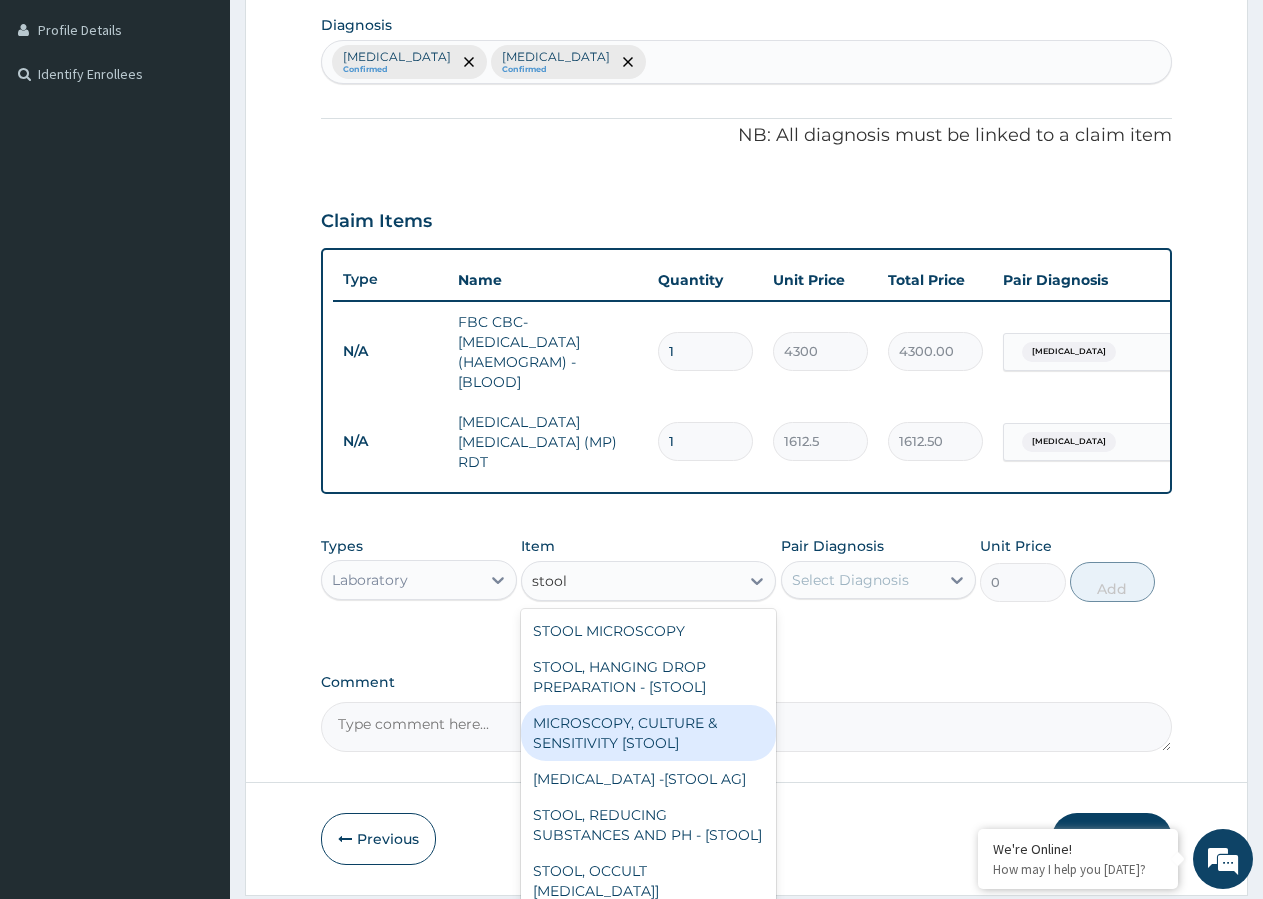 click on "MICROSCOPY, CULTURE & SENSITIVITY [STOOL]" at bounding box center (648, 733) 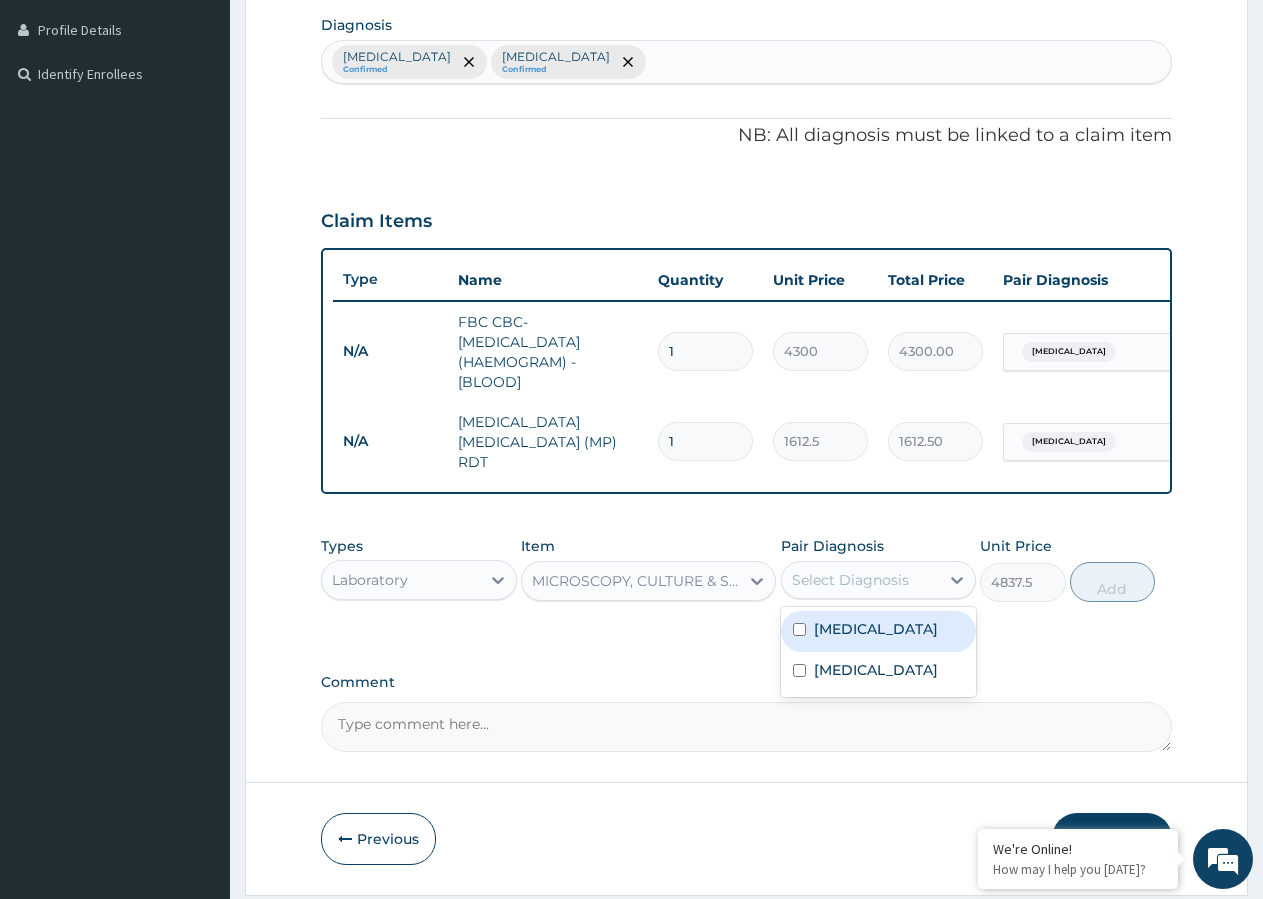 click on "Select Diagnosis" at bounding box center [850, 580] 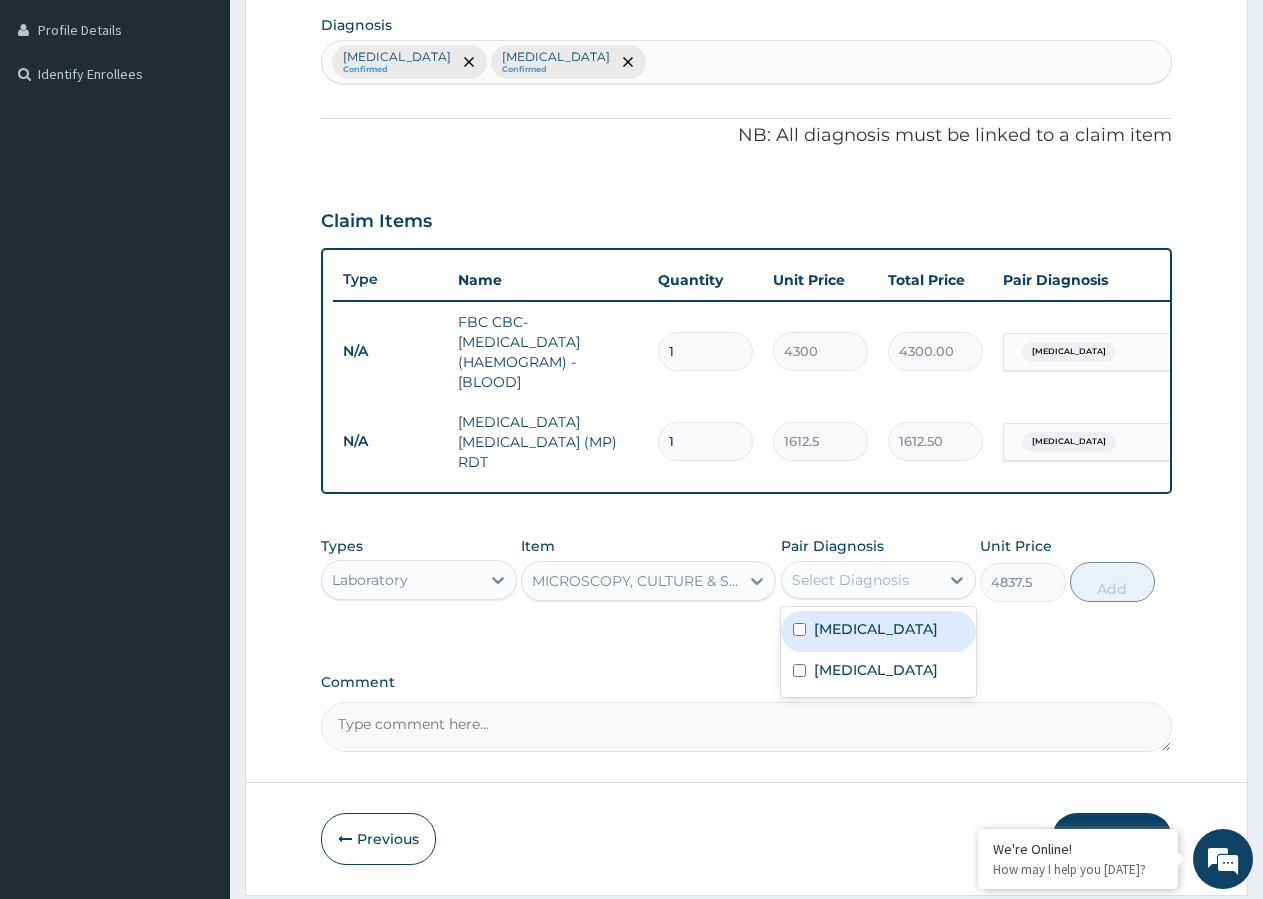 click at bounding box center [799, 629] 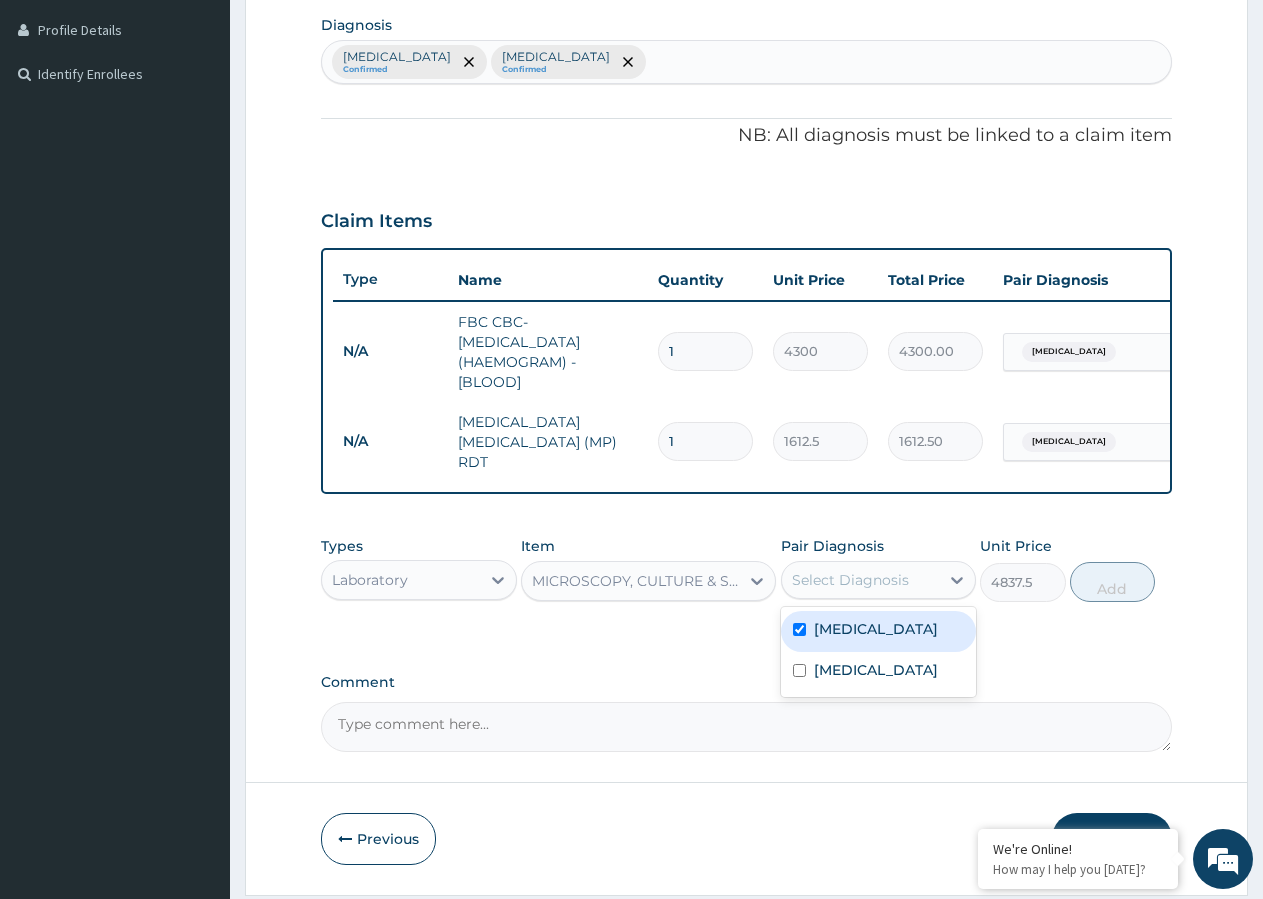 checkbox on "true" 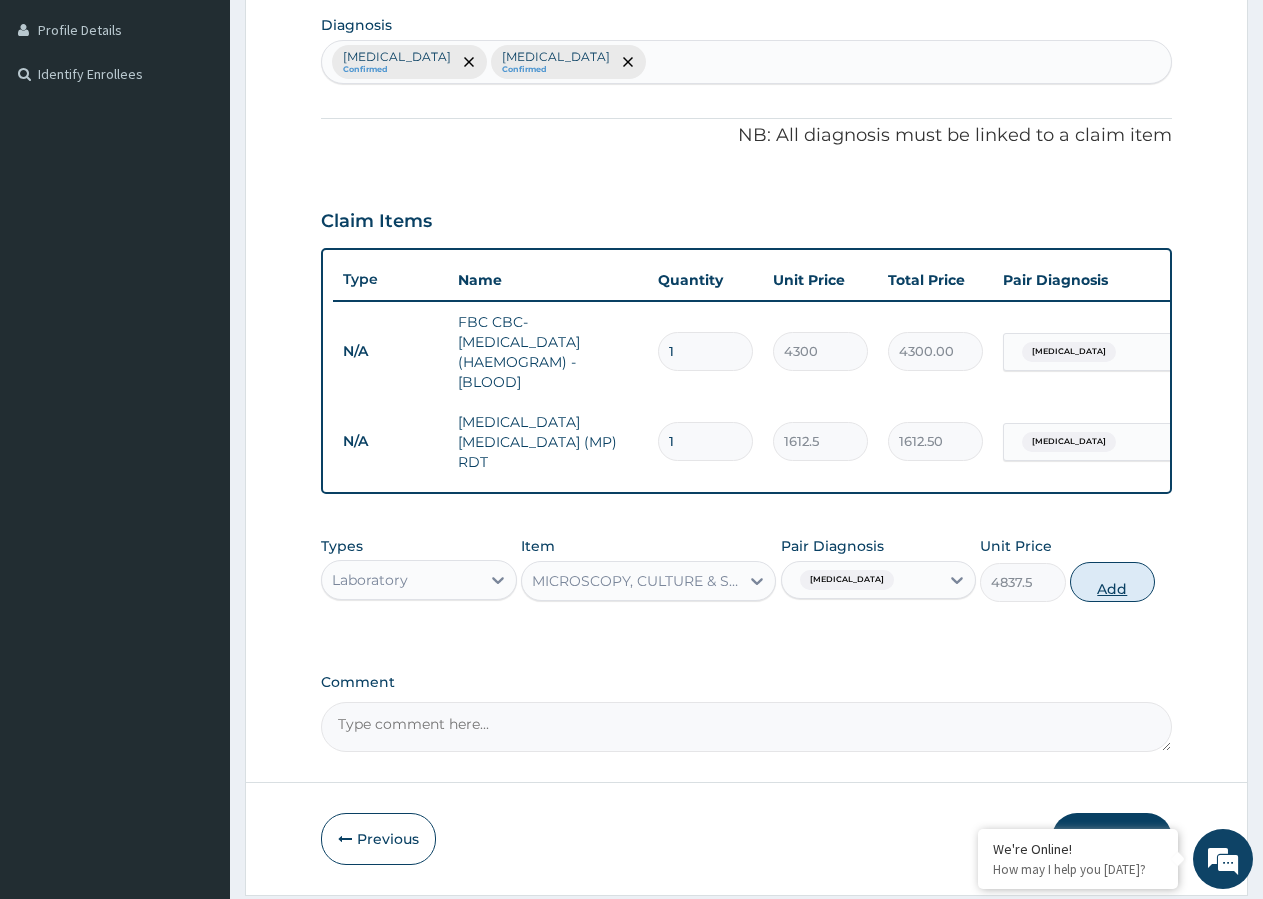 click on "Add" at bounding box center (1112, 582) 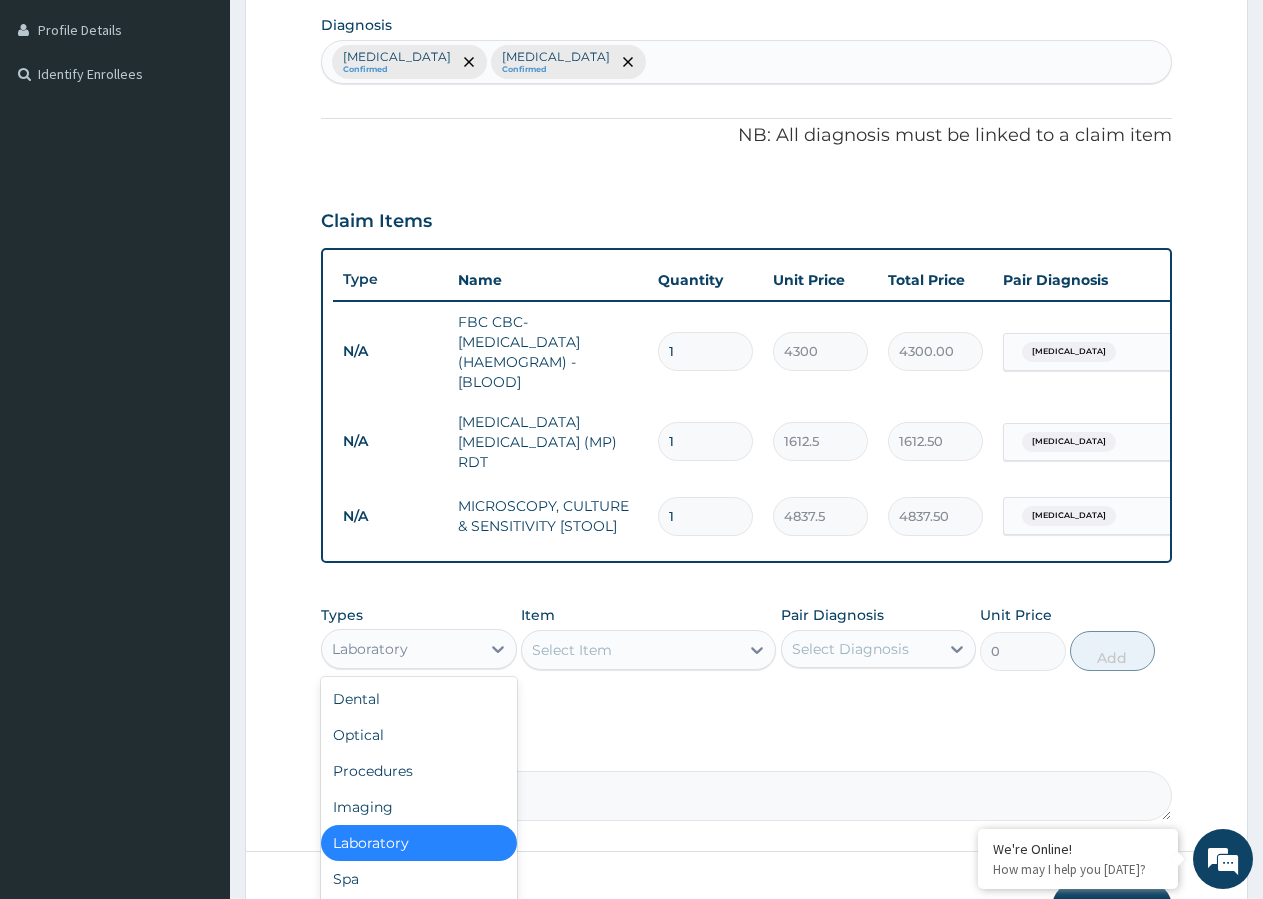 click on "Laboratory" at bounding box center [401, 649] 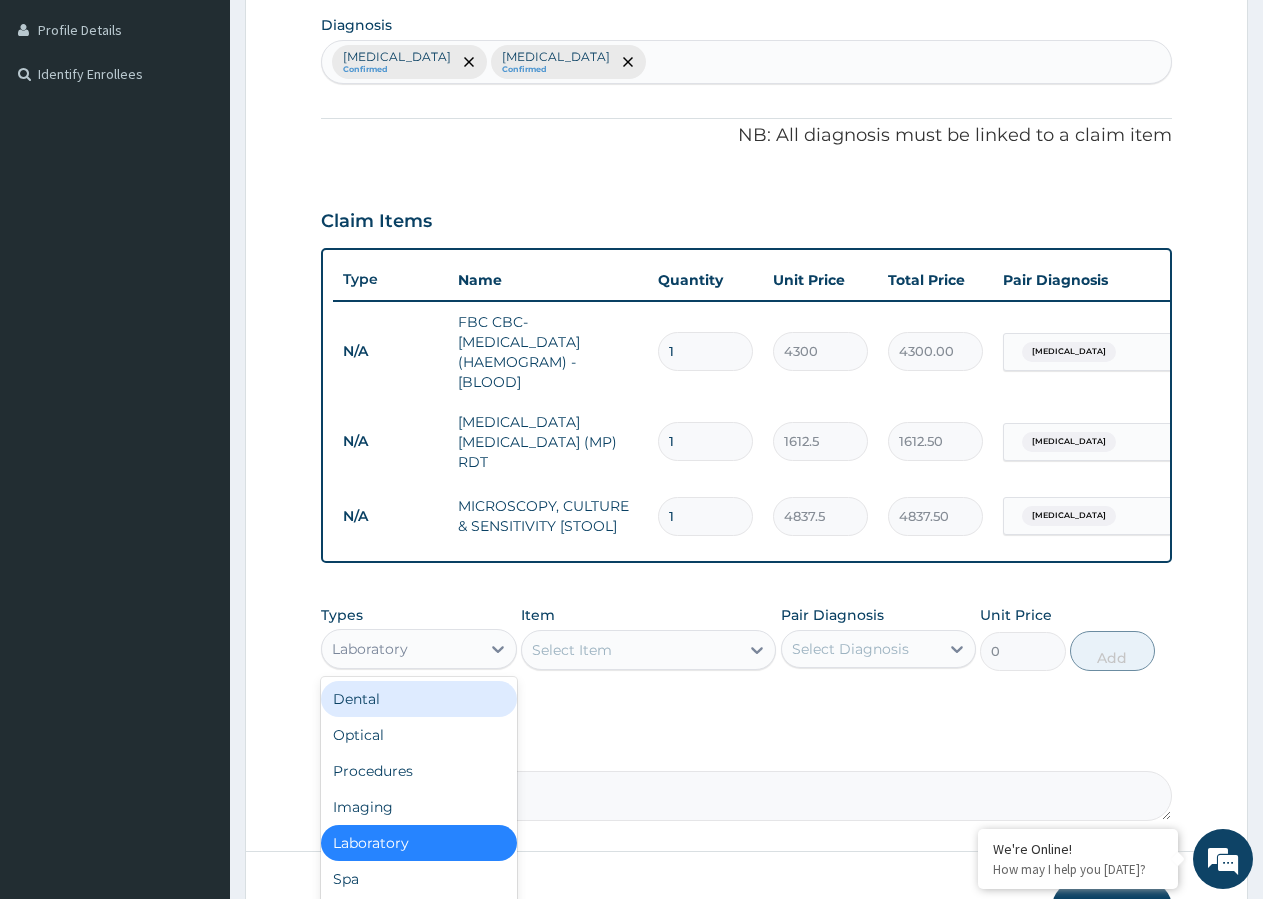 scroll, scrollTop: 68, scrollLeft: 0, axis: vertical 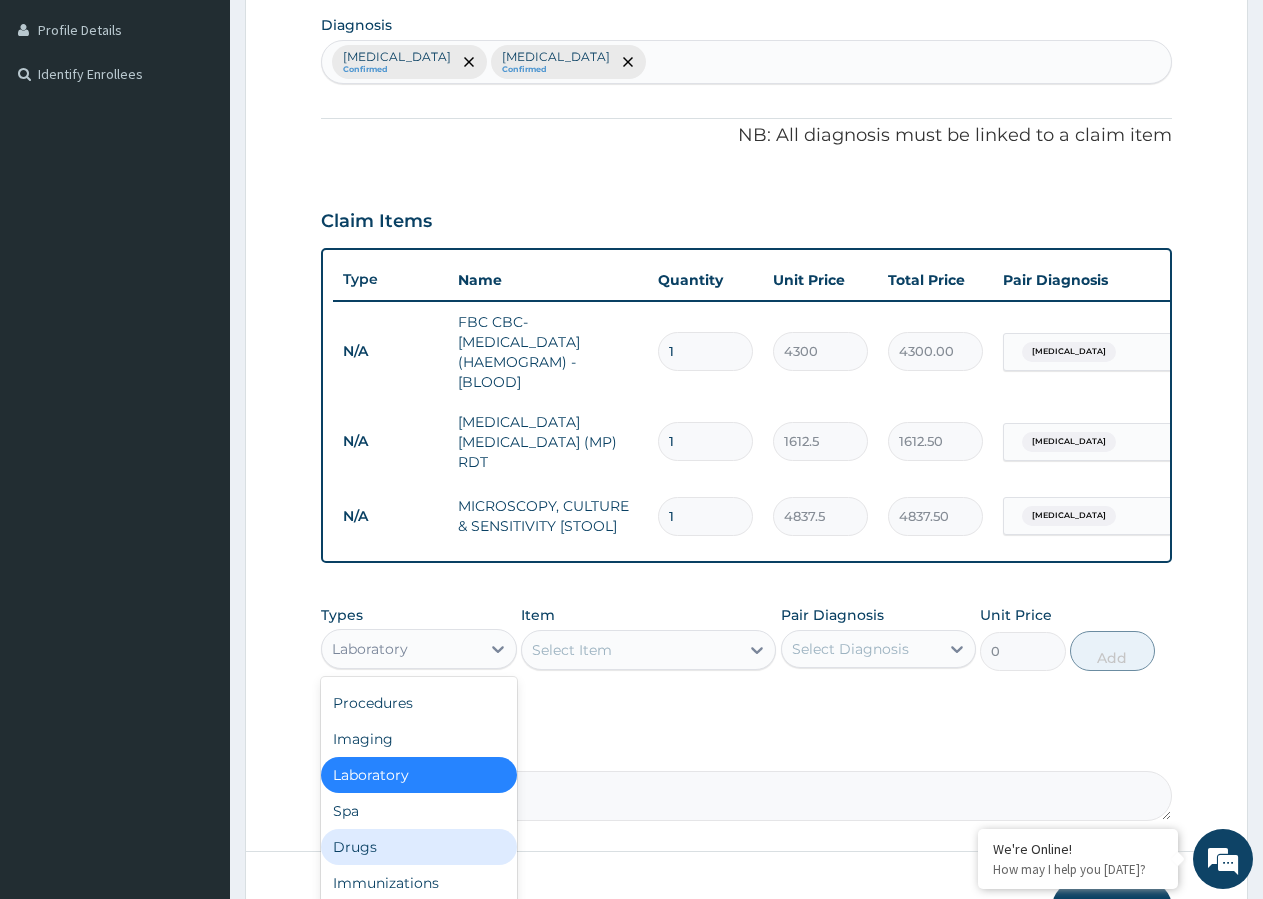click on "Drugs" at bounding box center [419, 847] 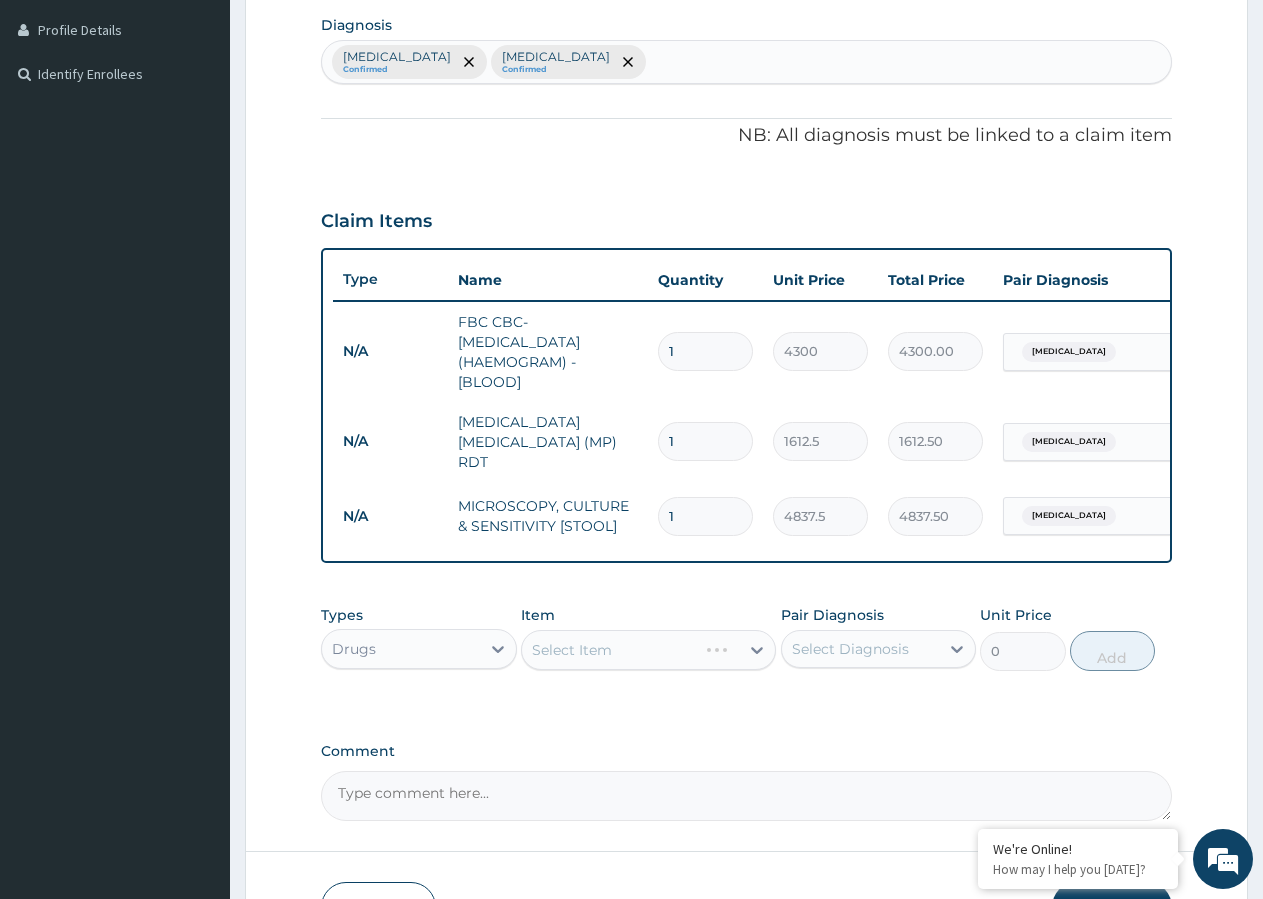 click on "Select Item" at bounding box center [648, 650] 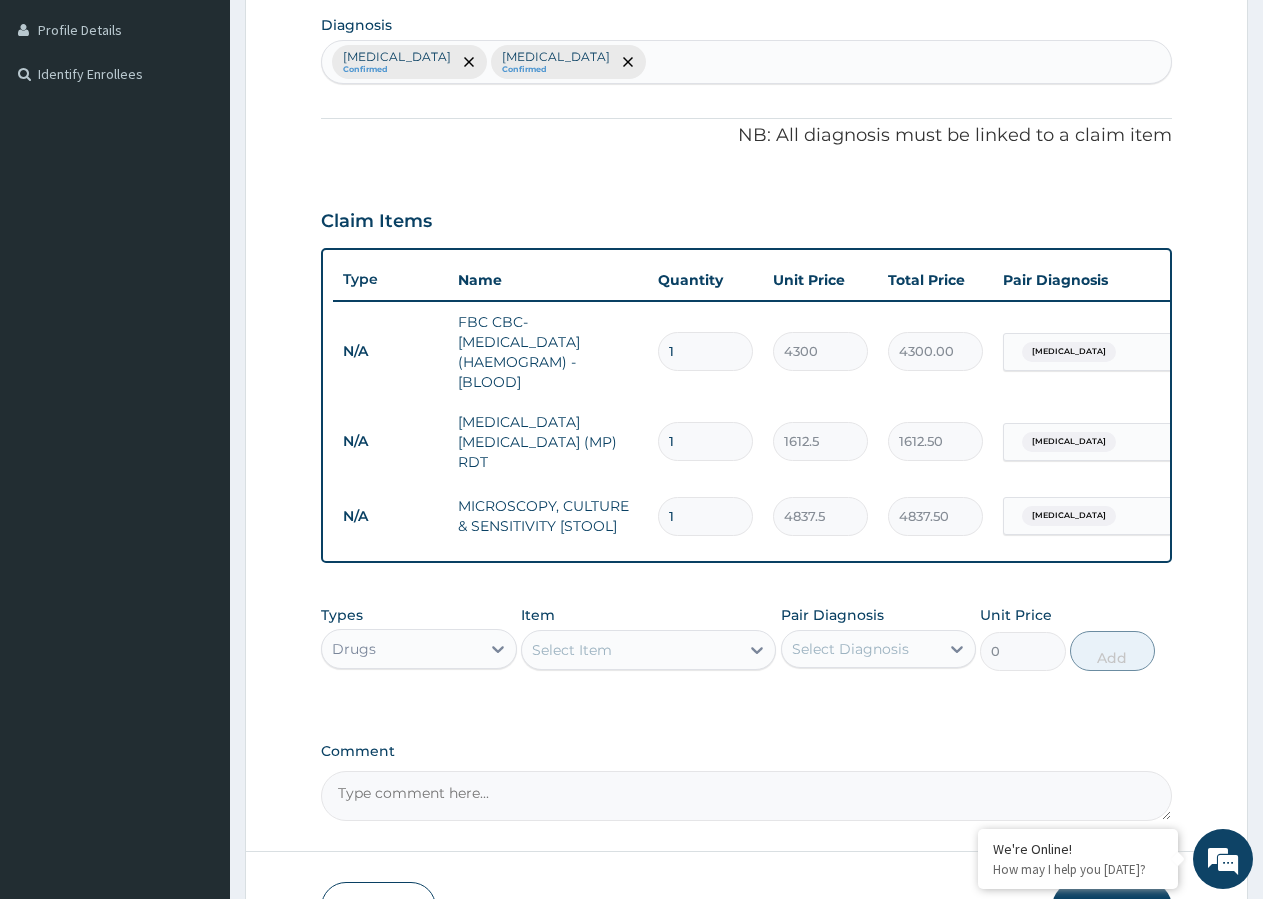 click on "Select Item" at bounding box center (630, 650) 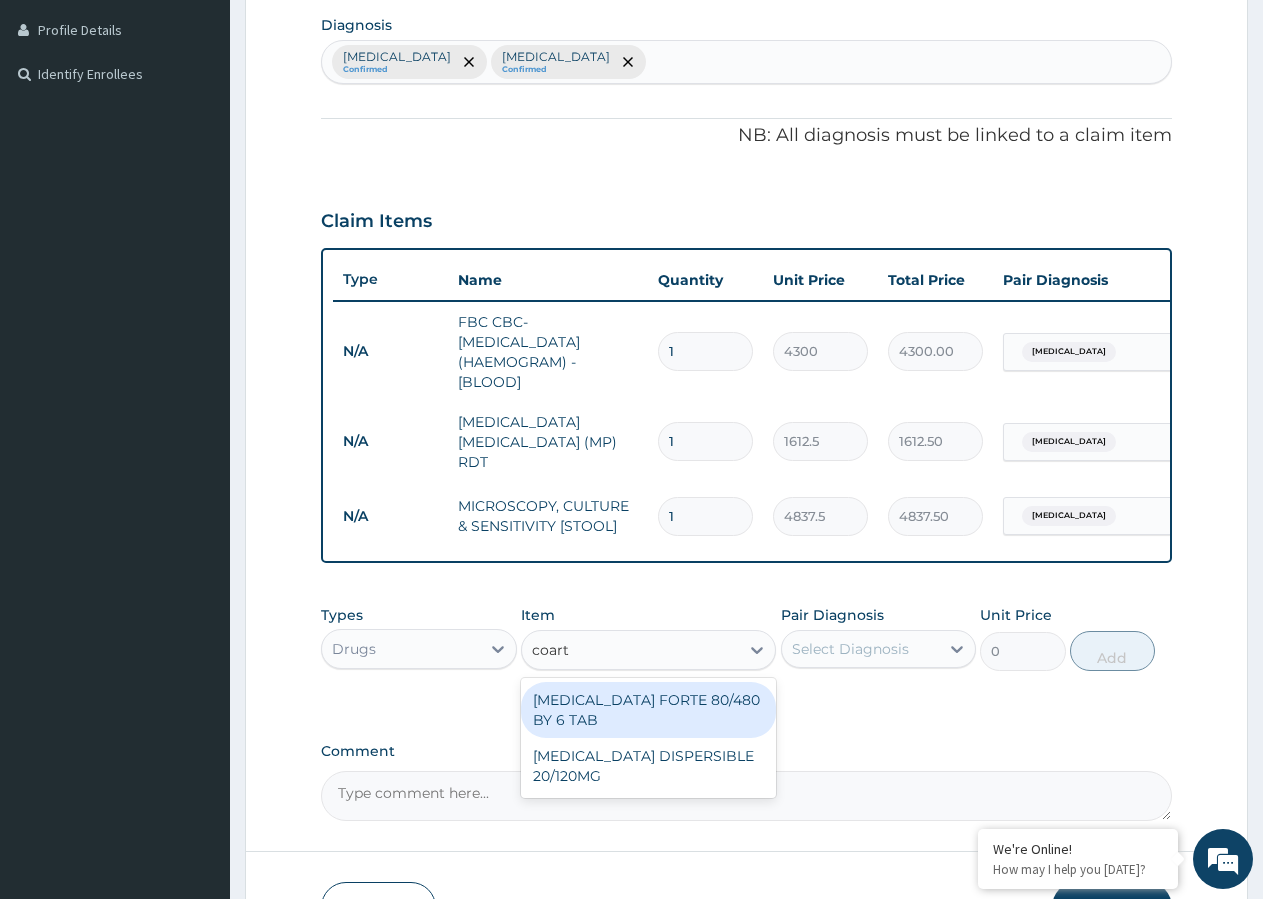 type on "coarte" 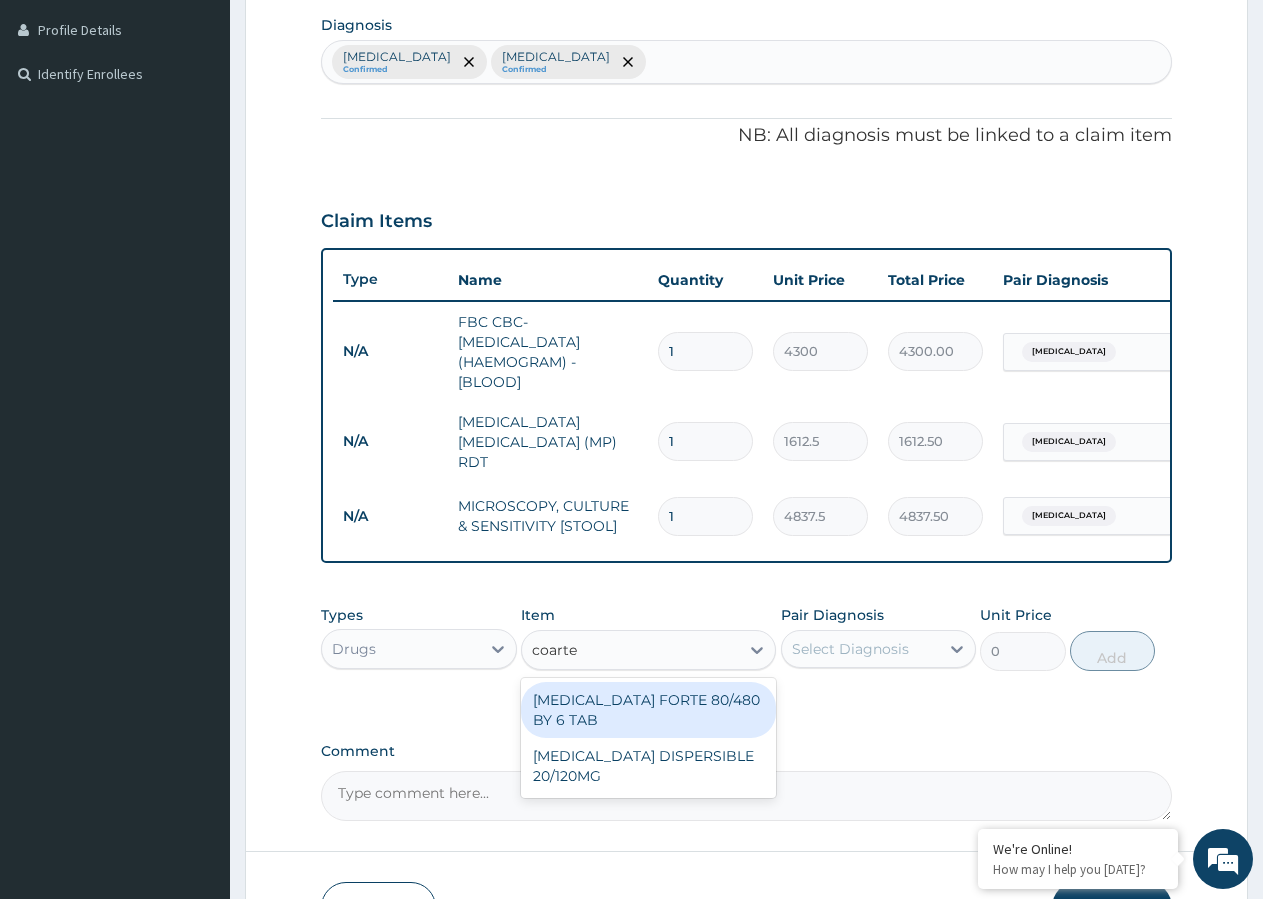 click on "COARTEM FORTE 80/480 BY 6 TAB" at bounding box center (648, 710) 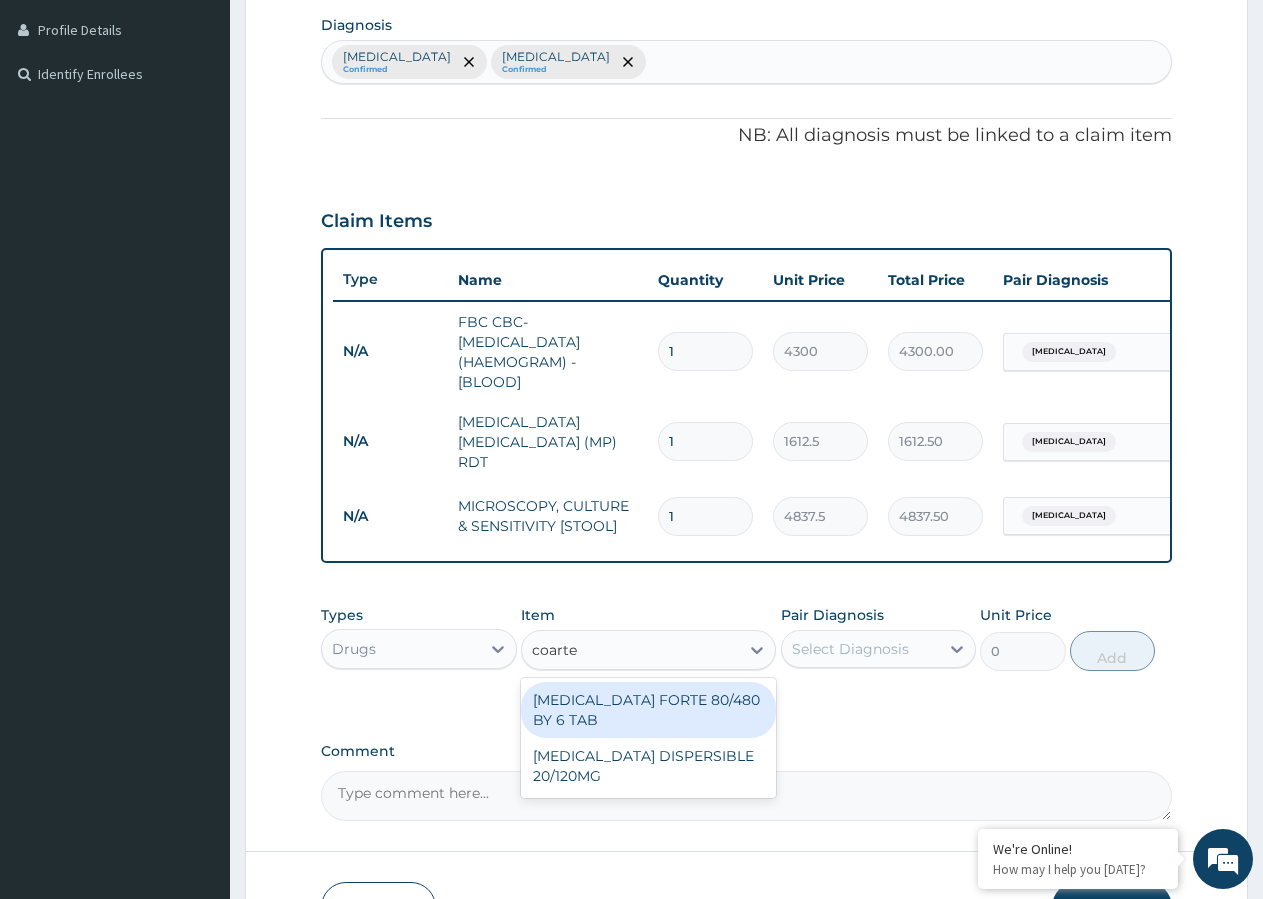 type 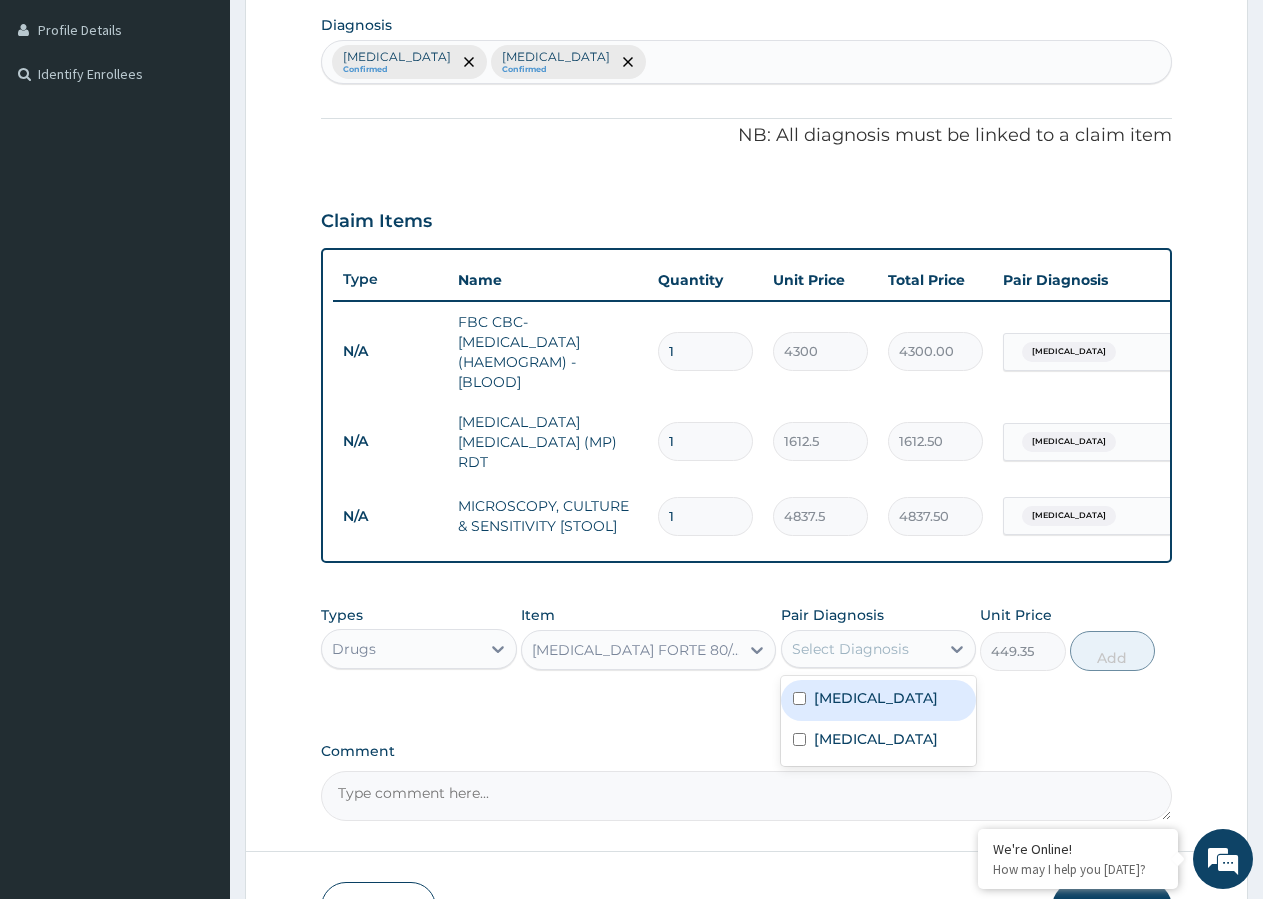 click on "Select Diagnosis" at bounding box center [850, 649] 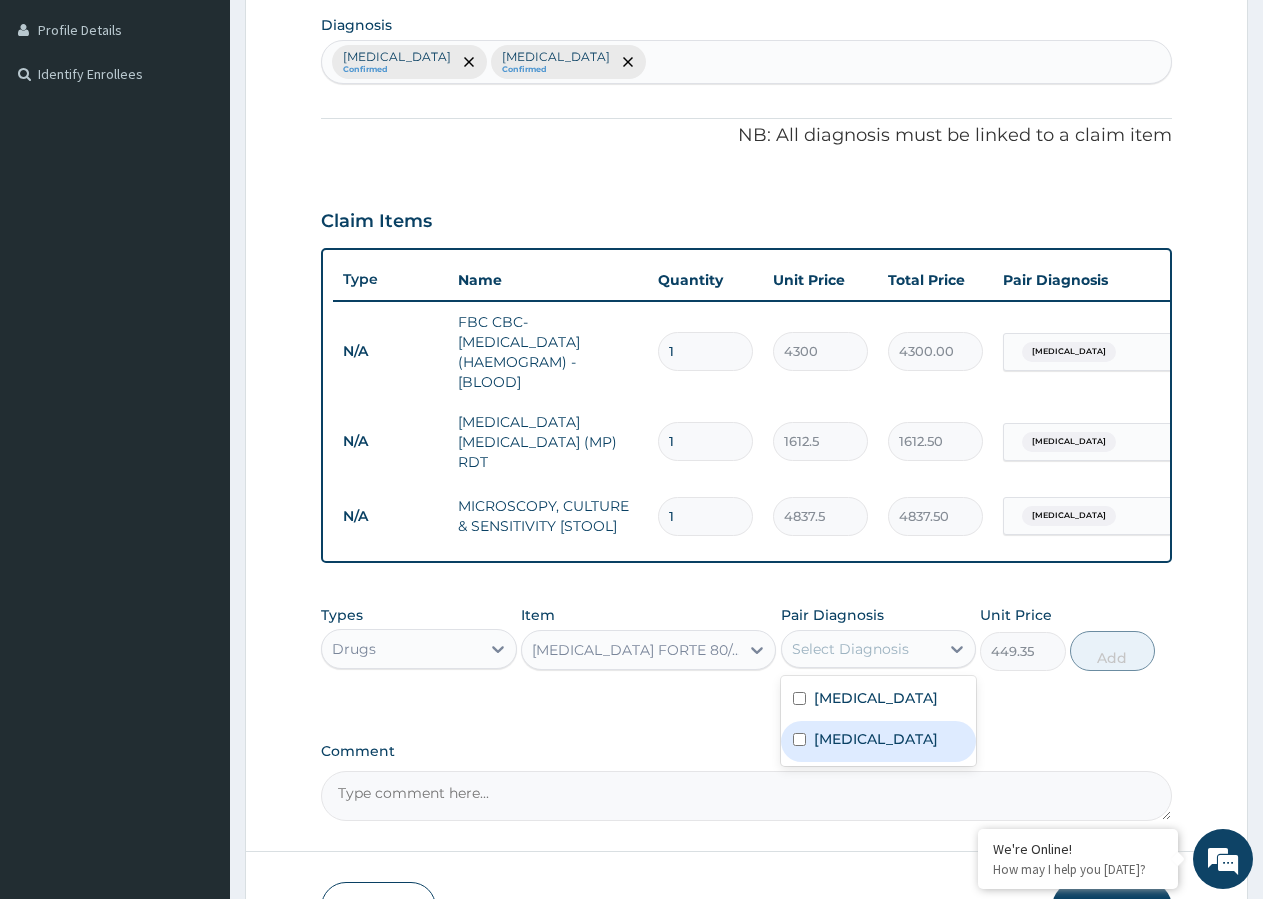 click at bounding box center (799, 739) 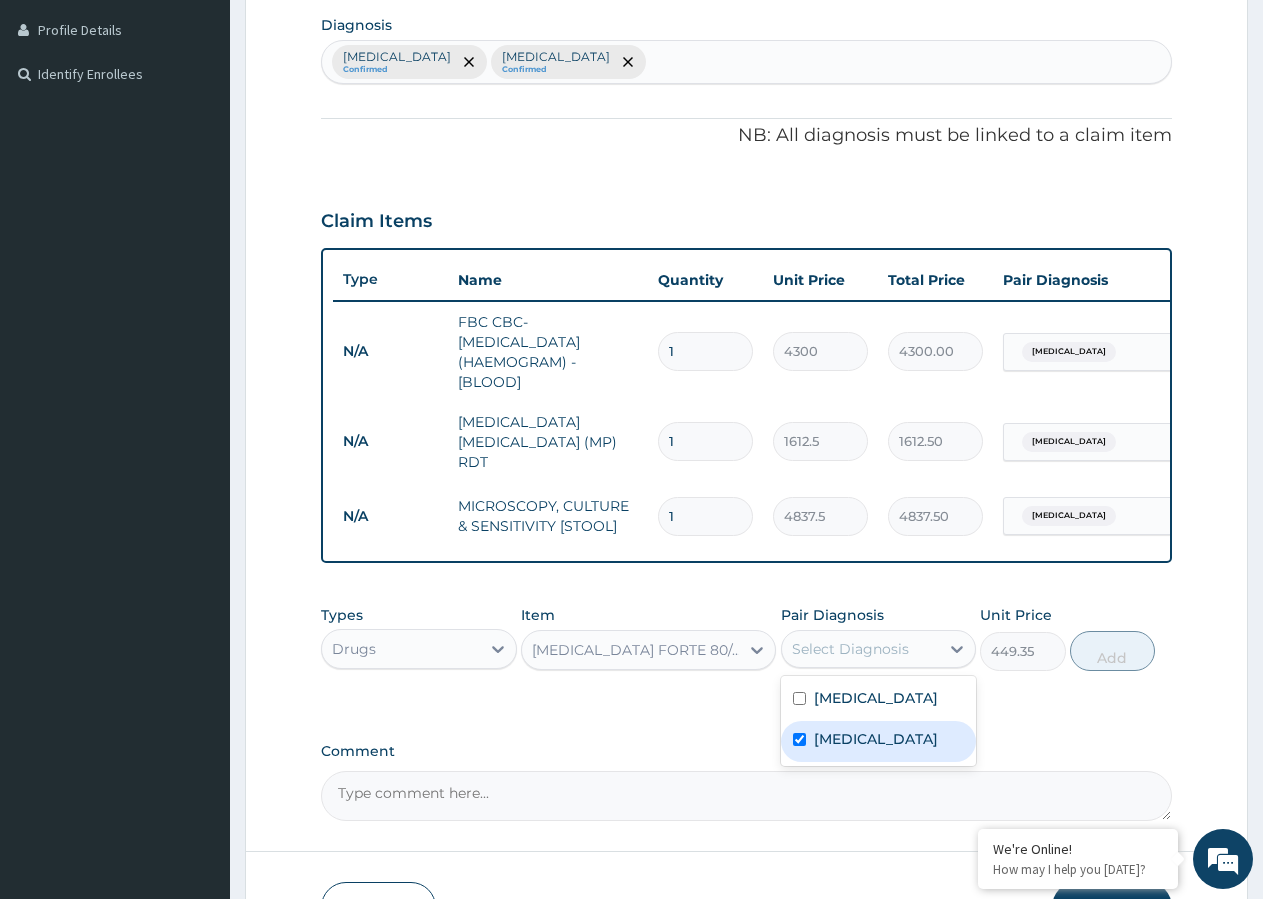 checkbox on "true" 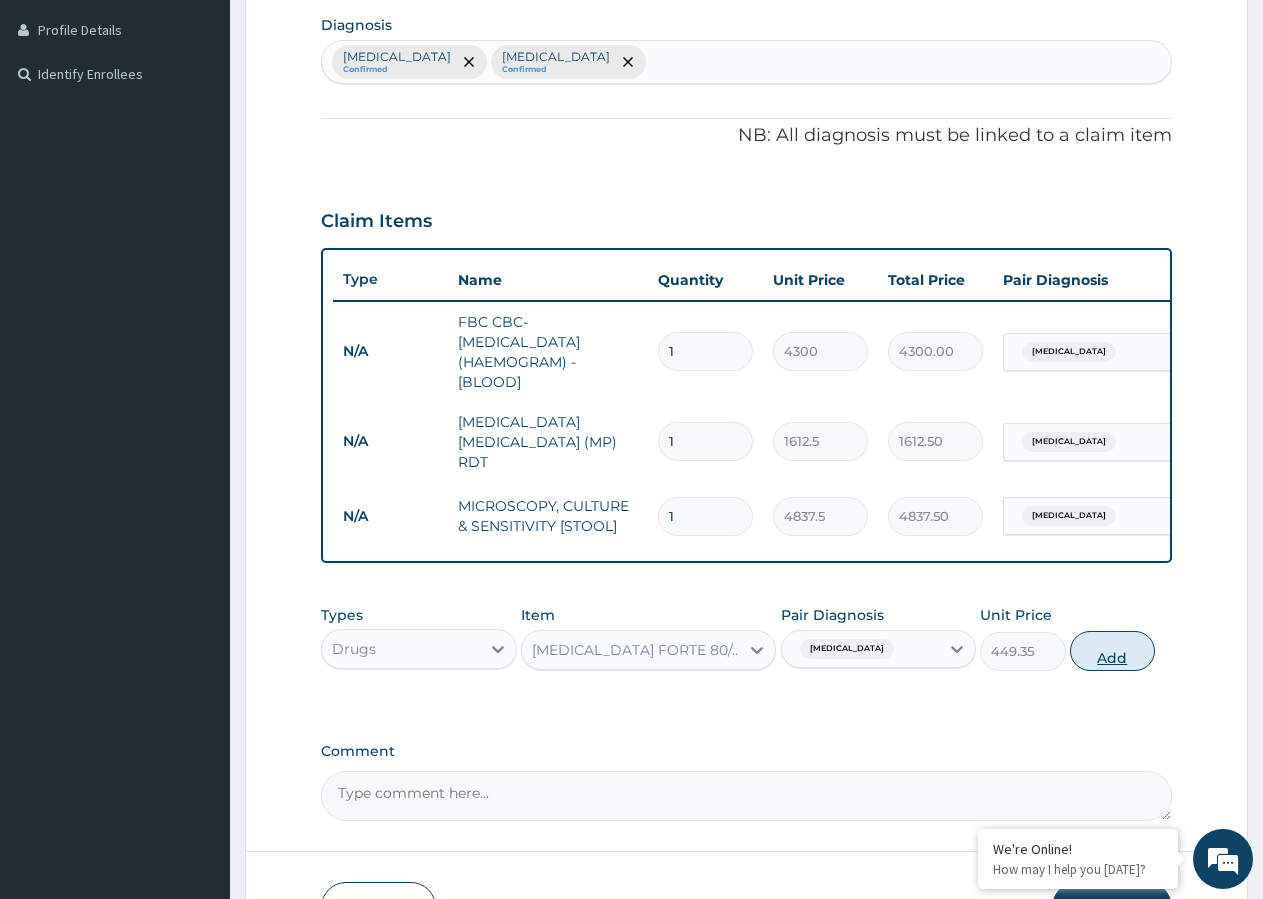 click on "Add" at bounding box center [1112, 651] 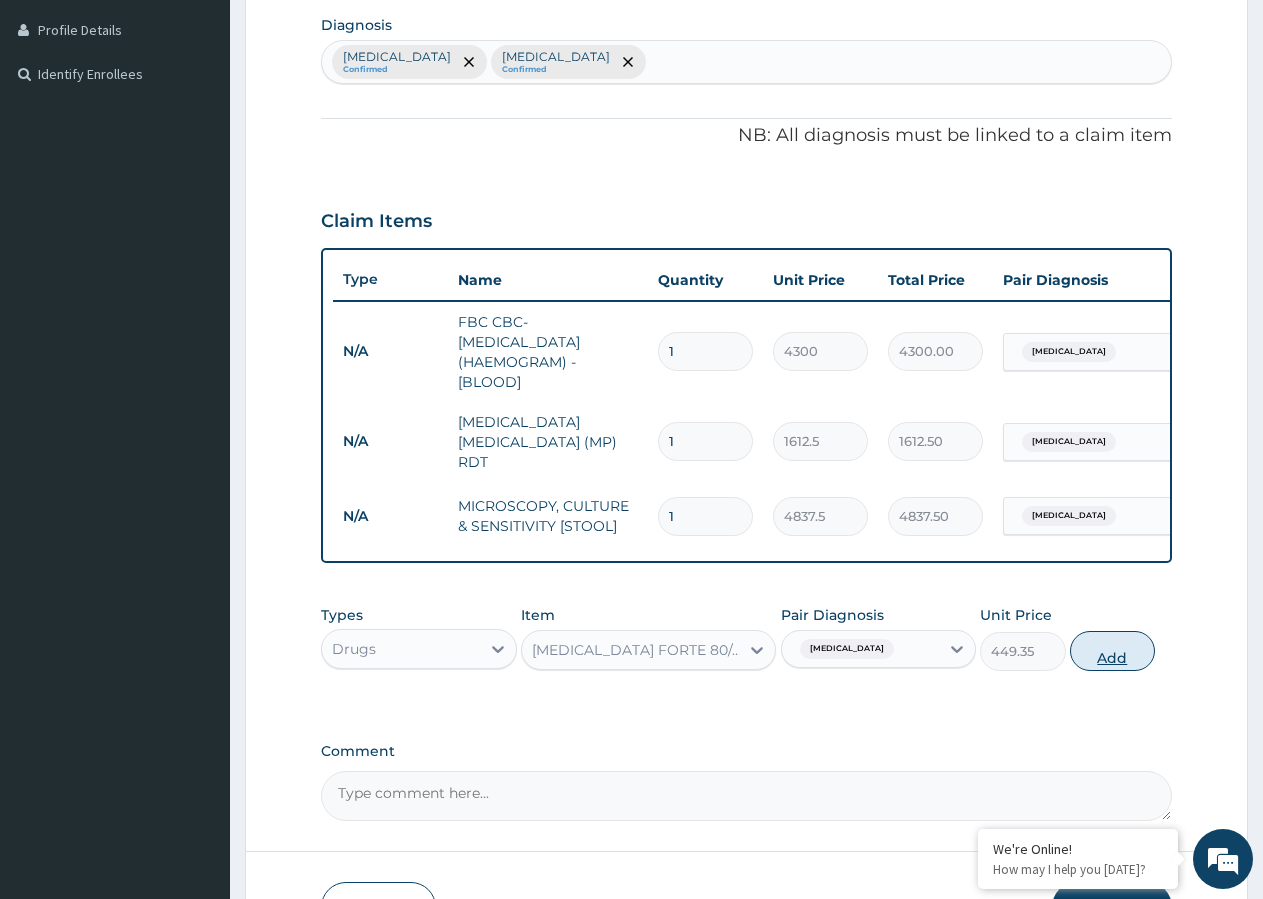 type on "0" 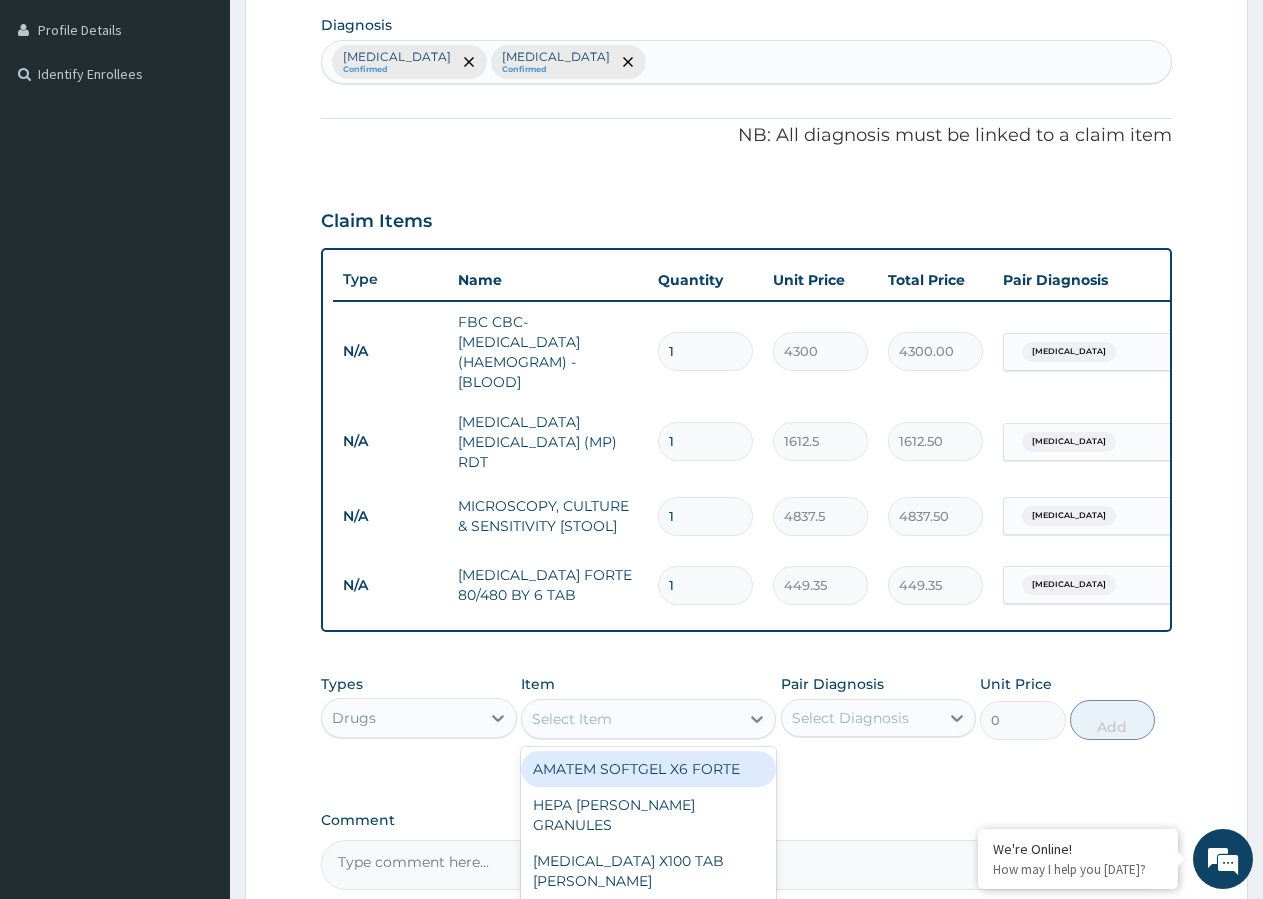 click on "Select Item" at bounding box center (648, 719) 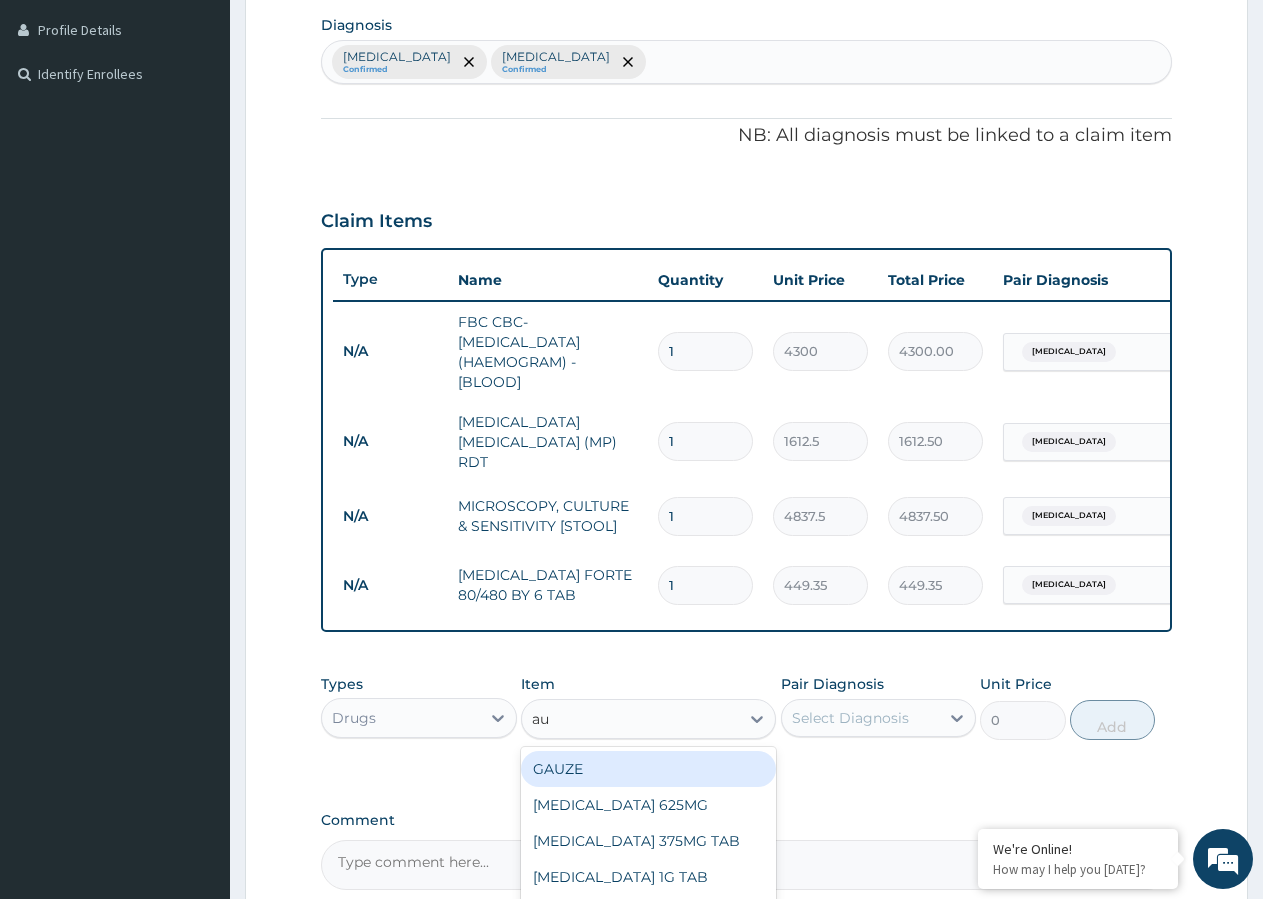 type on "aug" 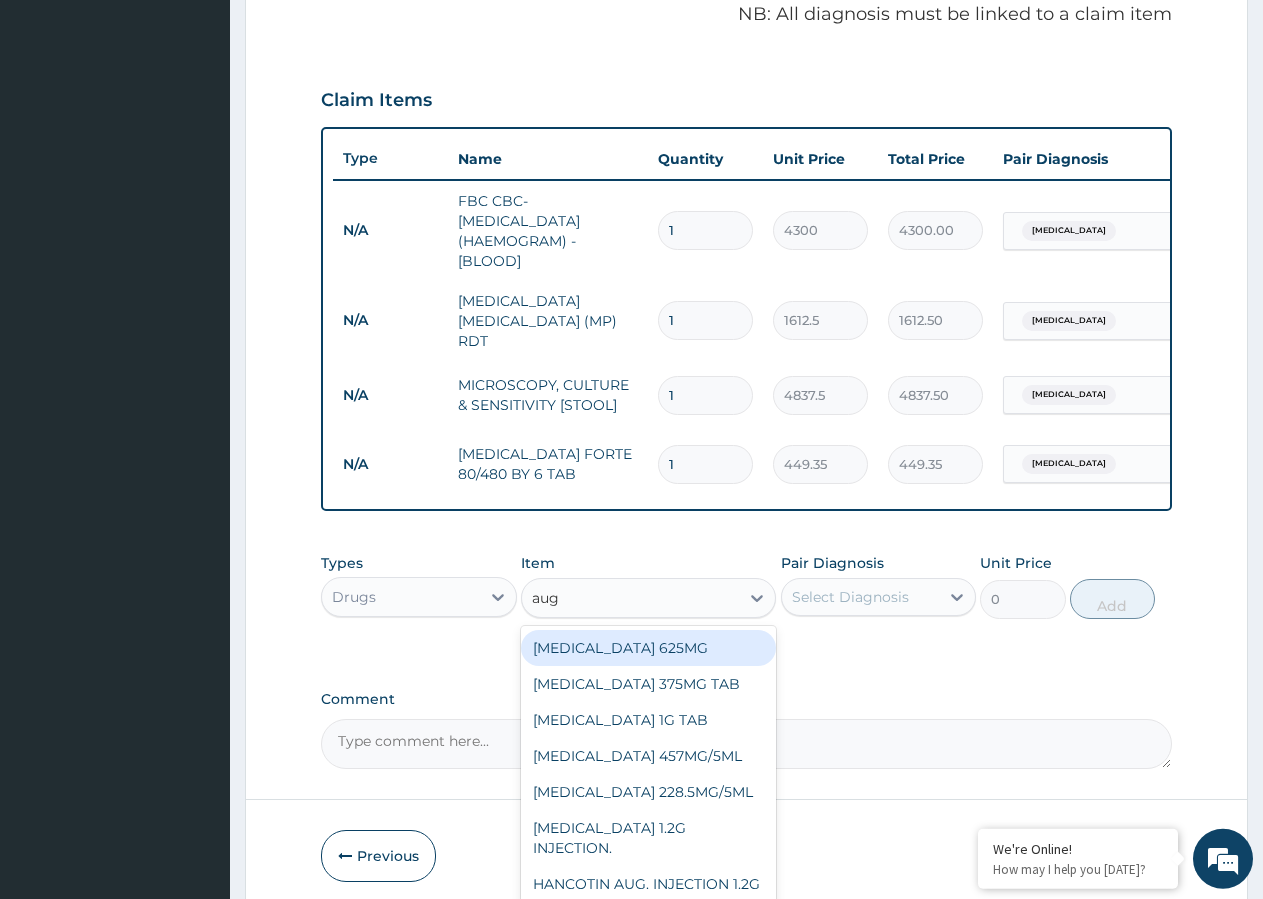 scroll, scrollTop: 700, scrollLeft: 0, axis: vertical 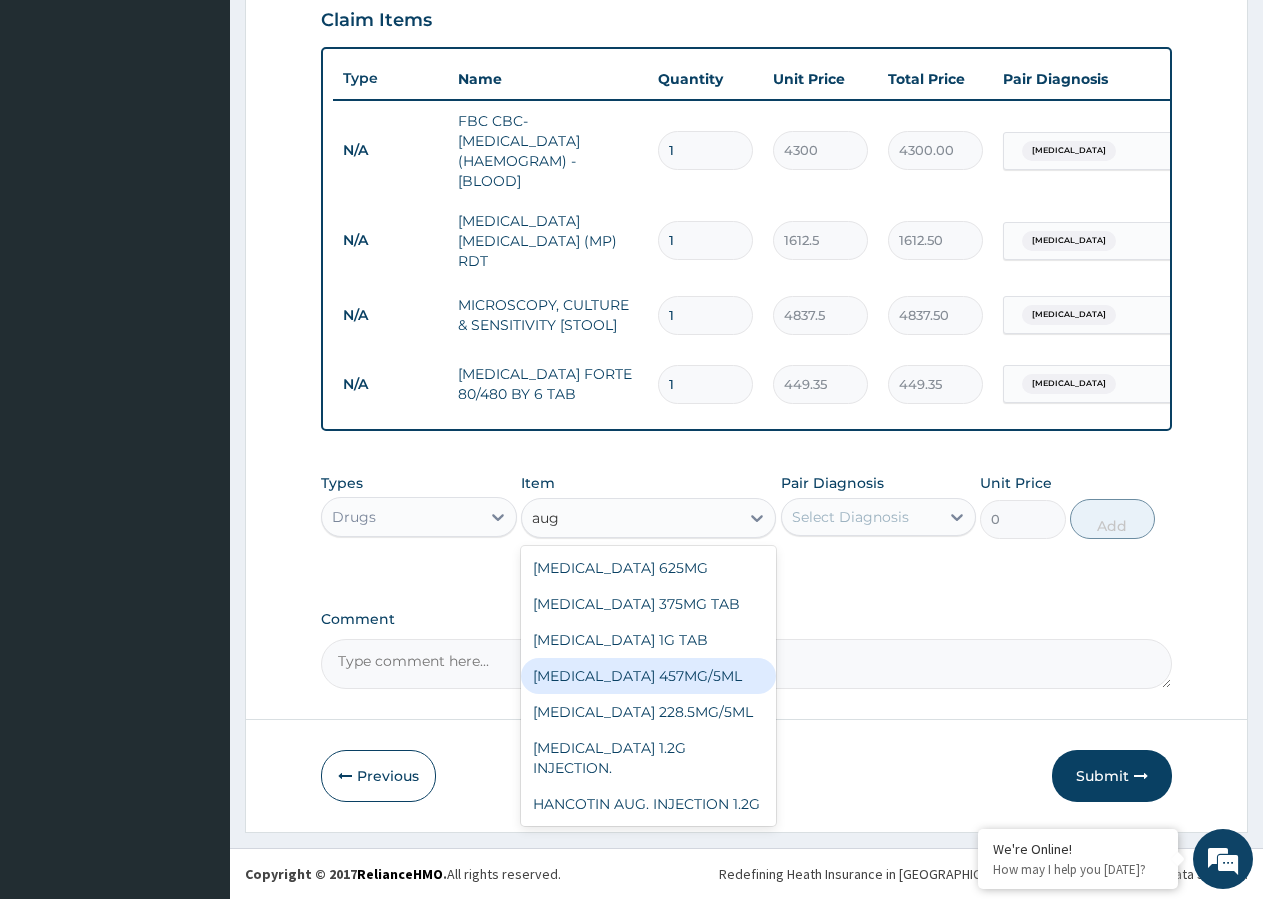 click on "AUGMENTIN 457MG/5ML" at bounding box center [648, 676] 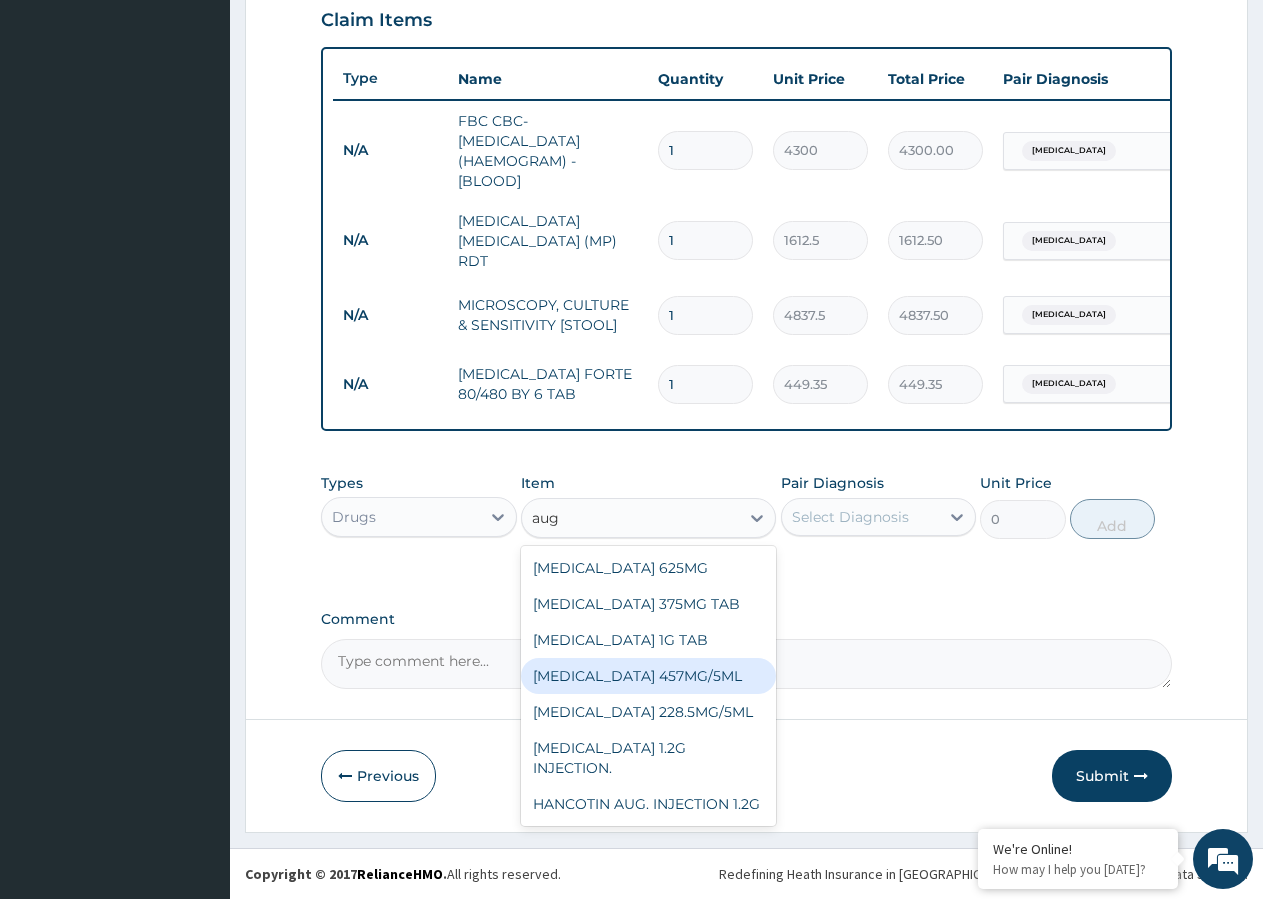 type 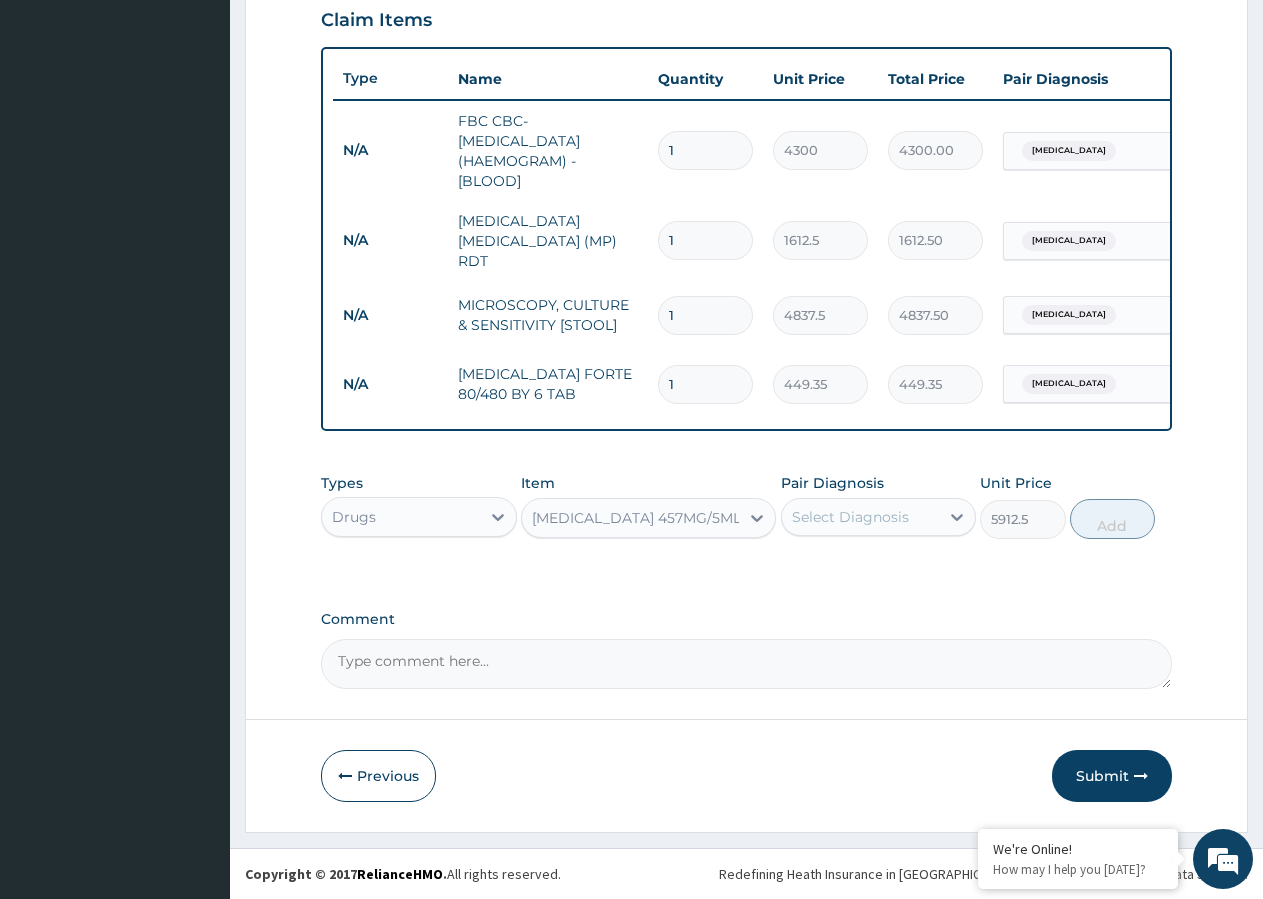 click on "Select Diagnosis" at bounding box center [850, 517] 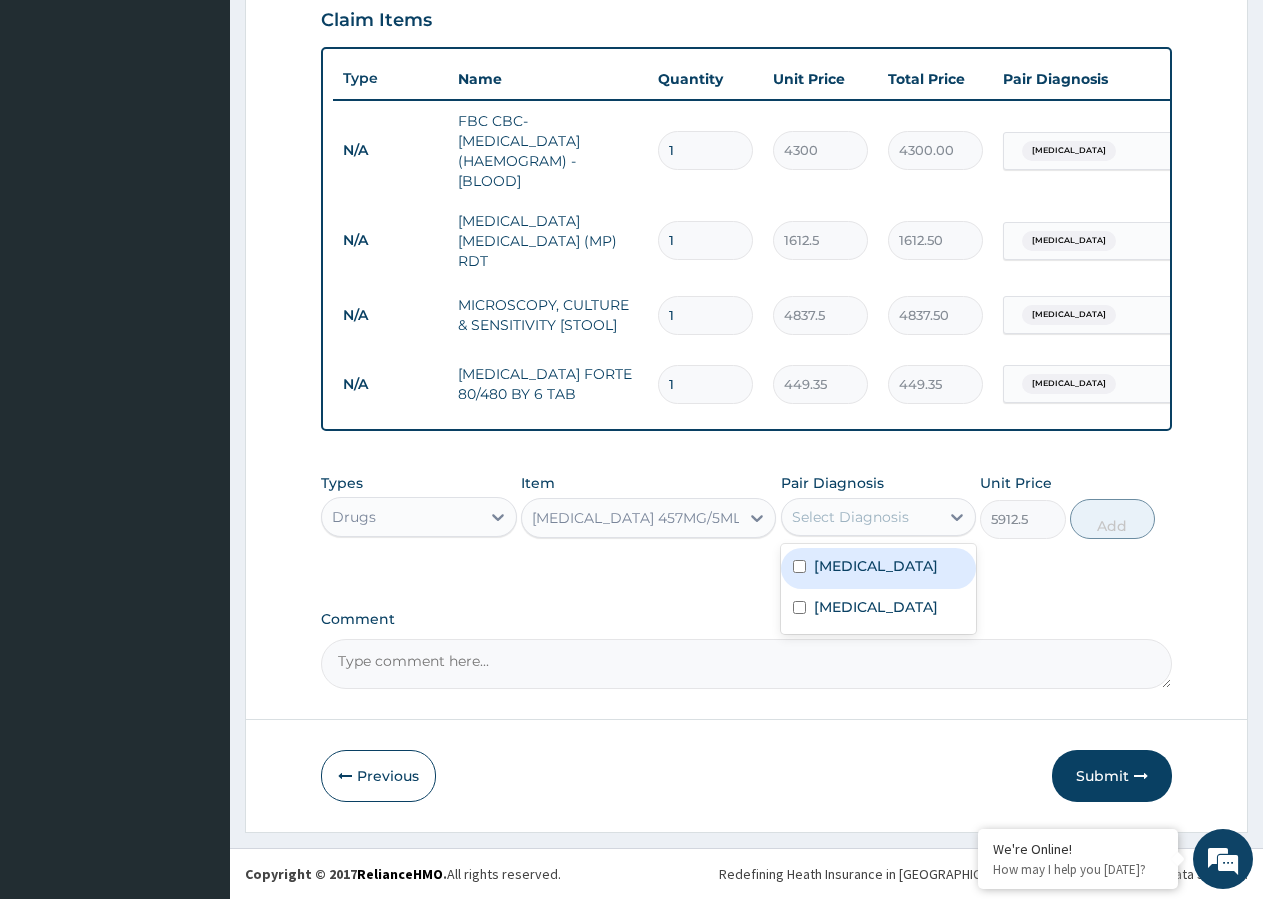 click at bounding box center (799, 566) 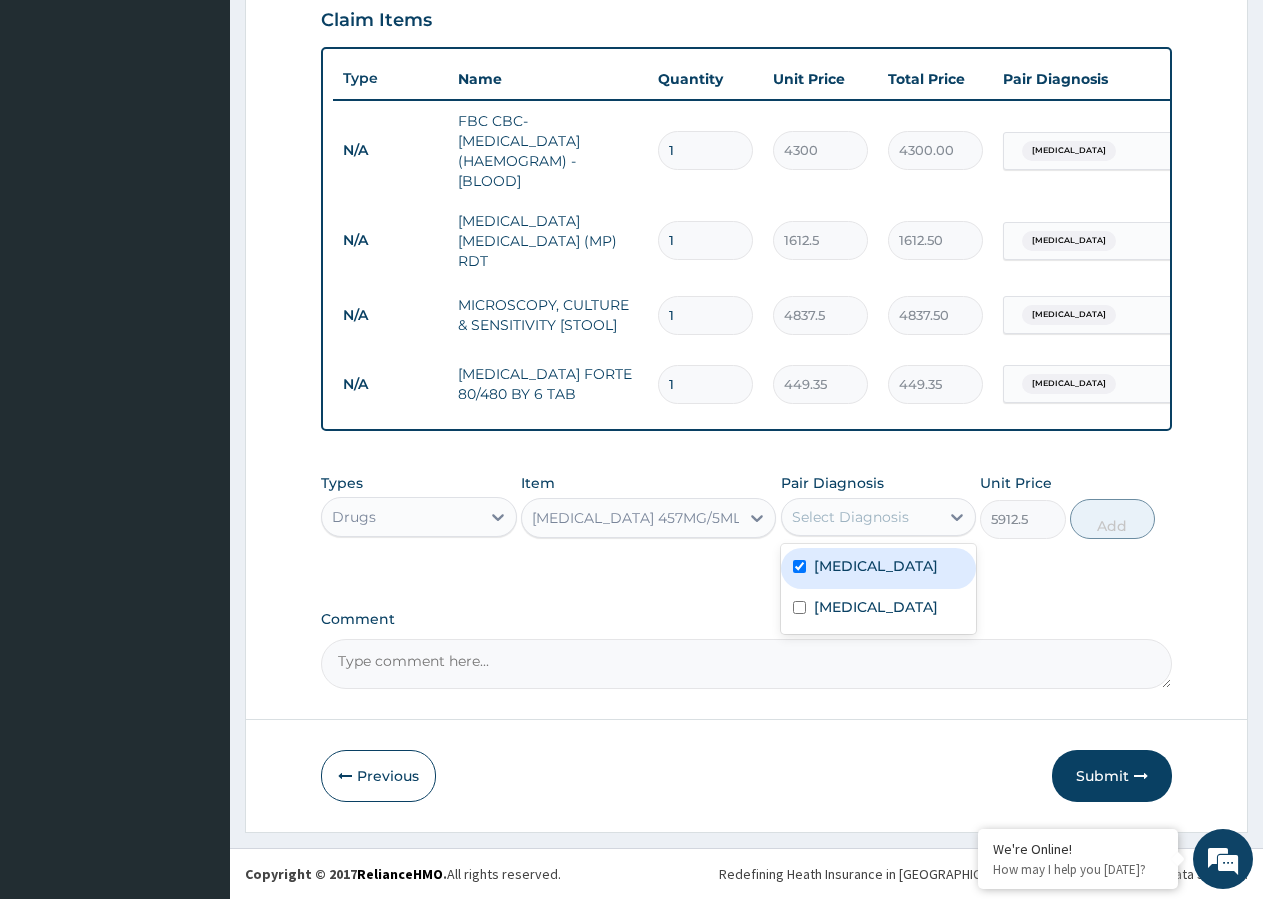 checkbox on "true" 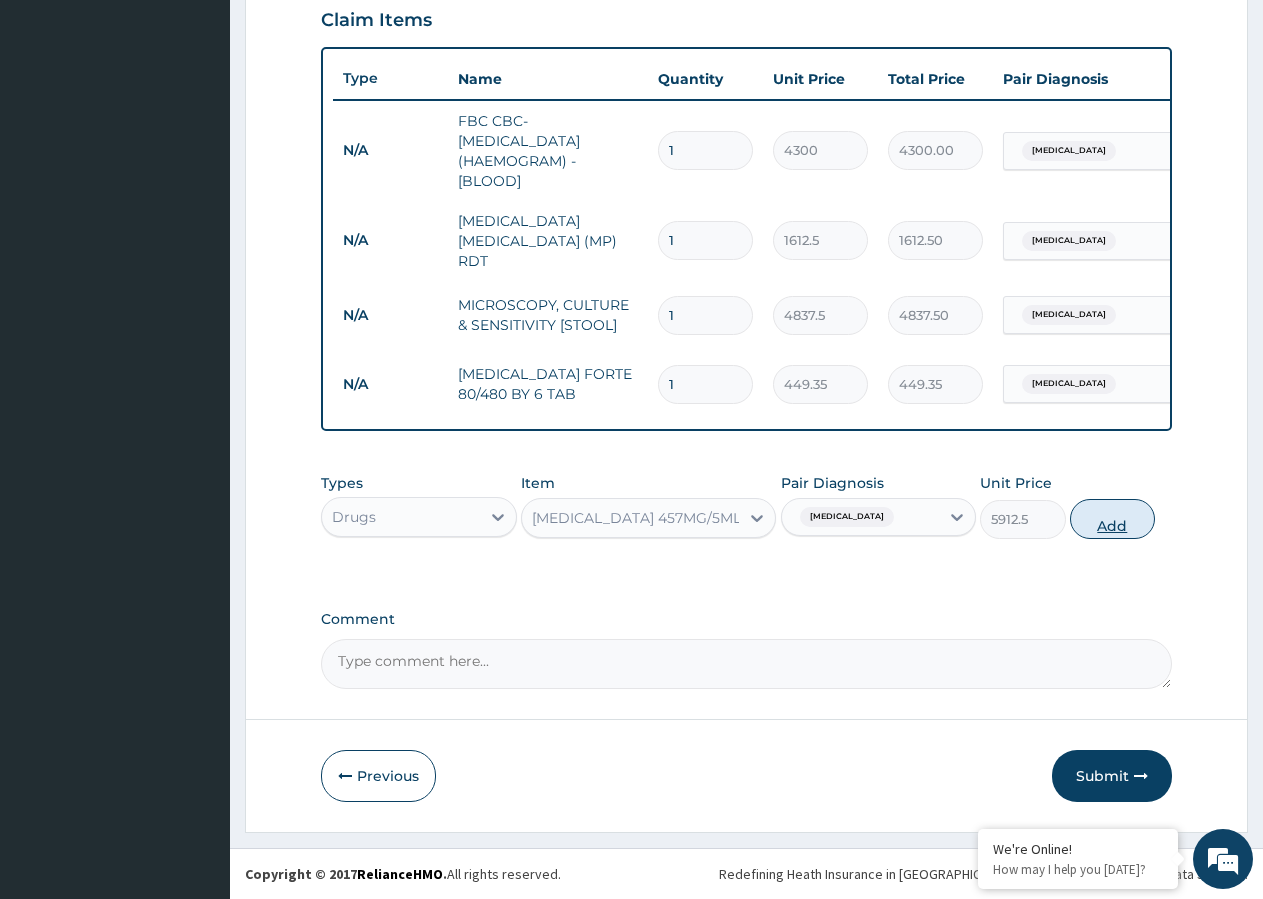 click on "Add" at bounding box center (1112, 519) 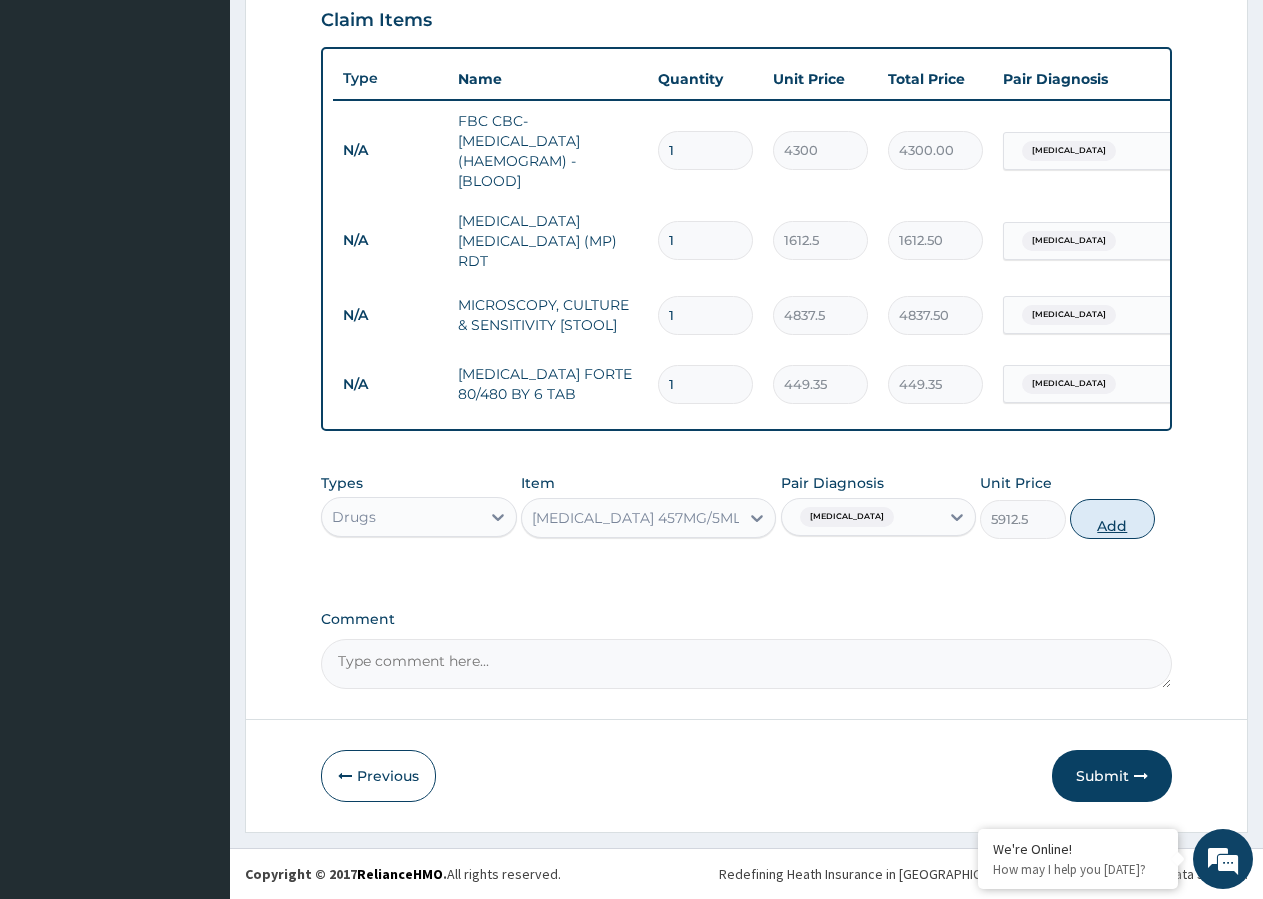 type on "0" 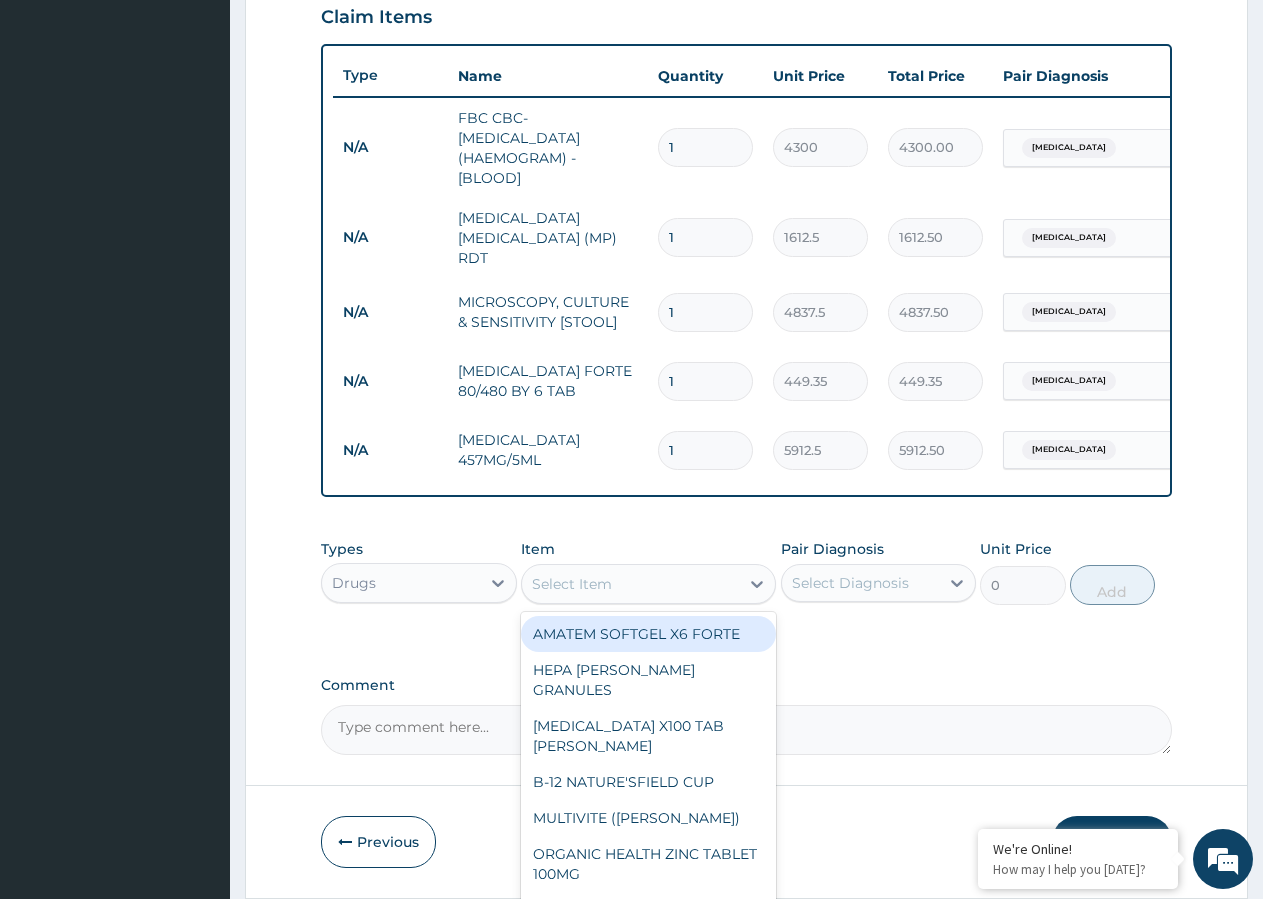 click on "Select Item" at bounding box center (572, 584) 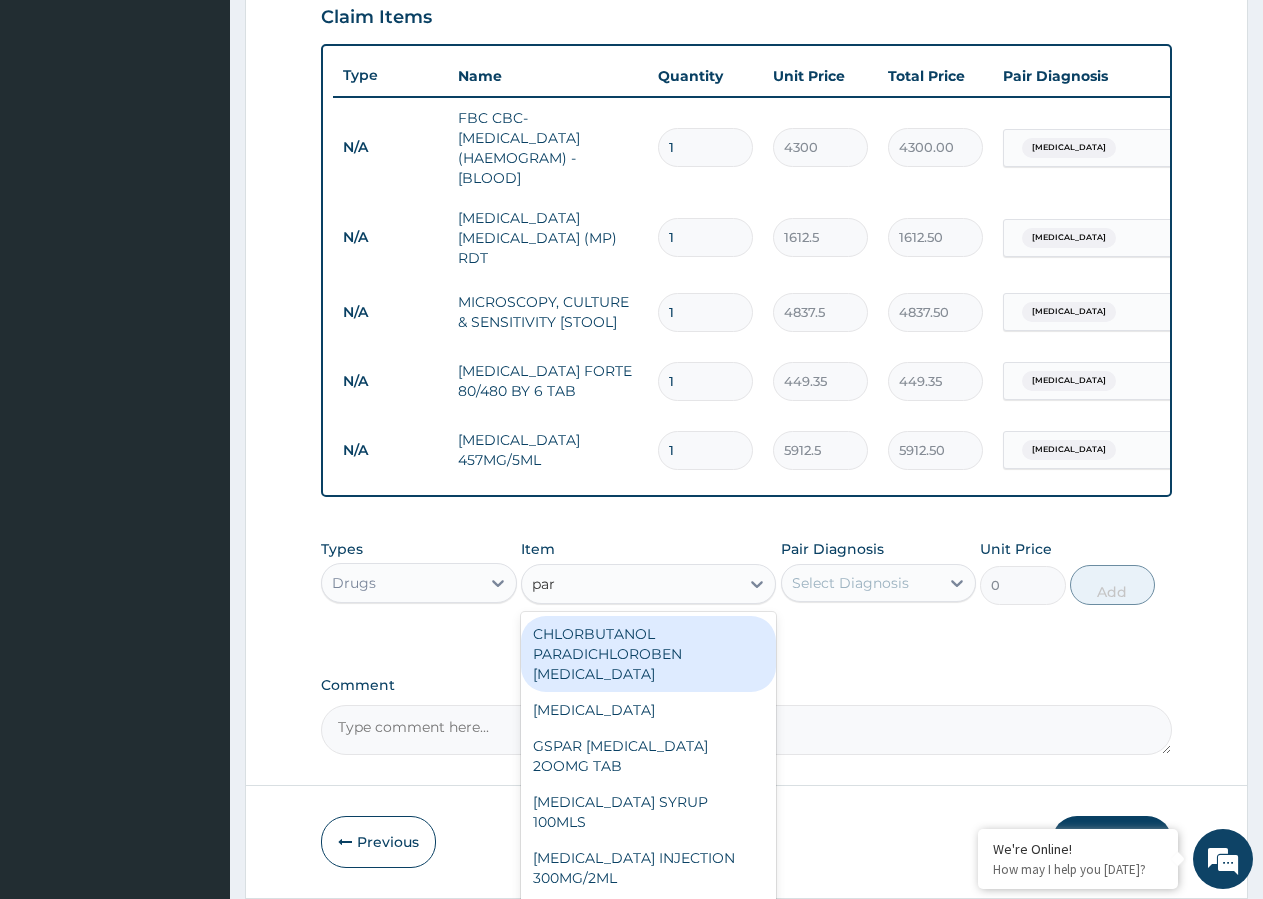 type on "para" 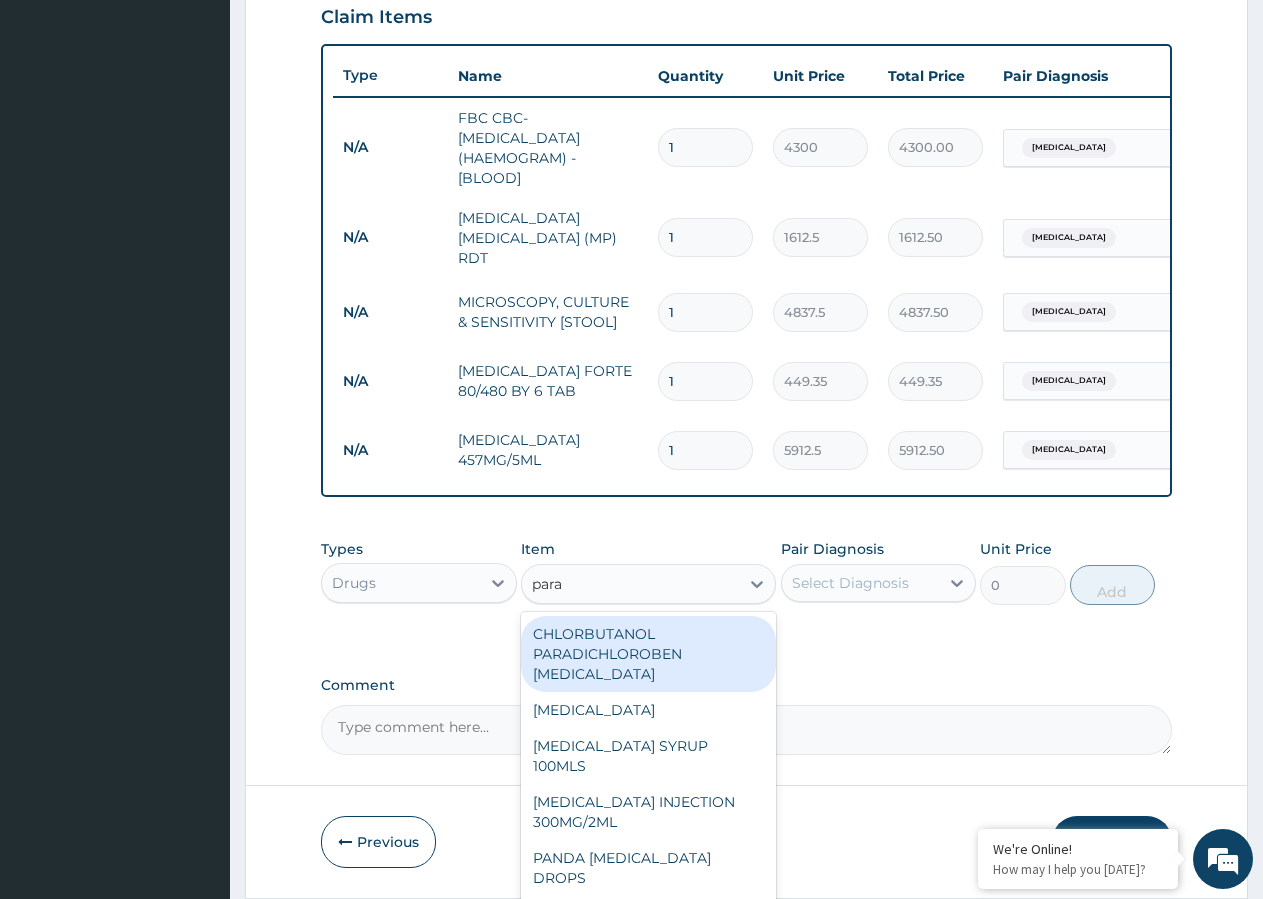 scroll, scrollTop: 108, scrollLeft: 0, axis: vertical 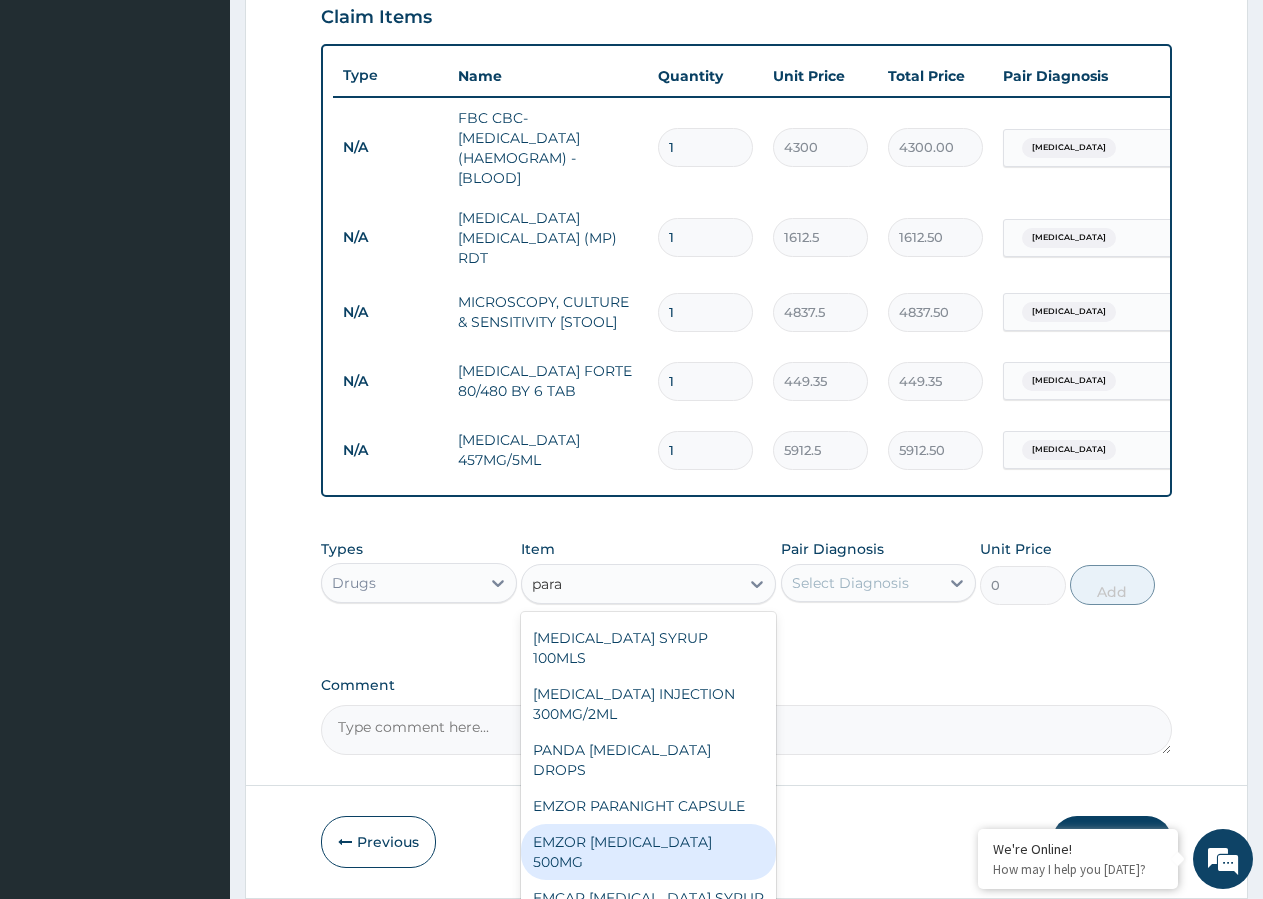 click on "EMZOR PARACETAMOL 500MG" at bounding box center [648, 852] 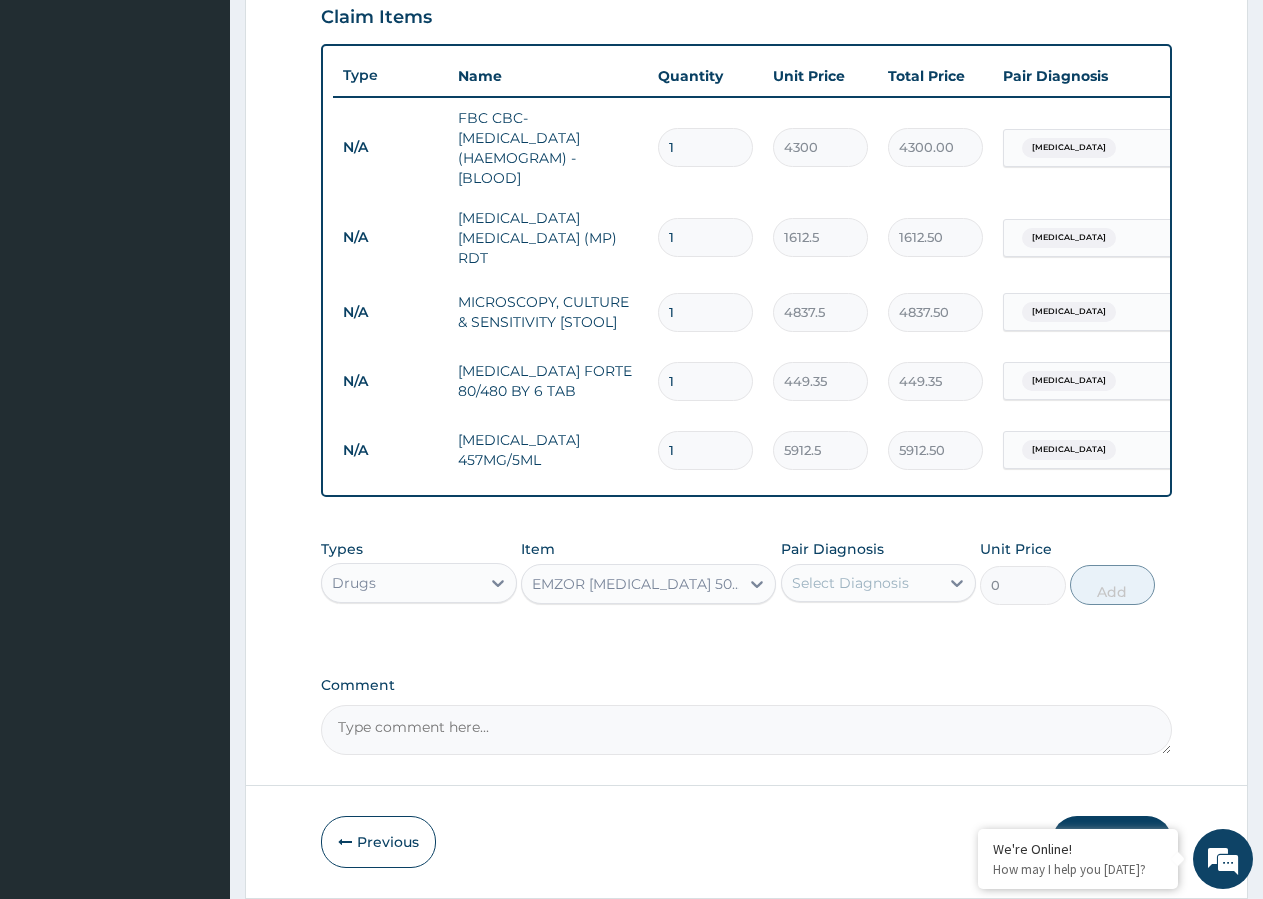 type 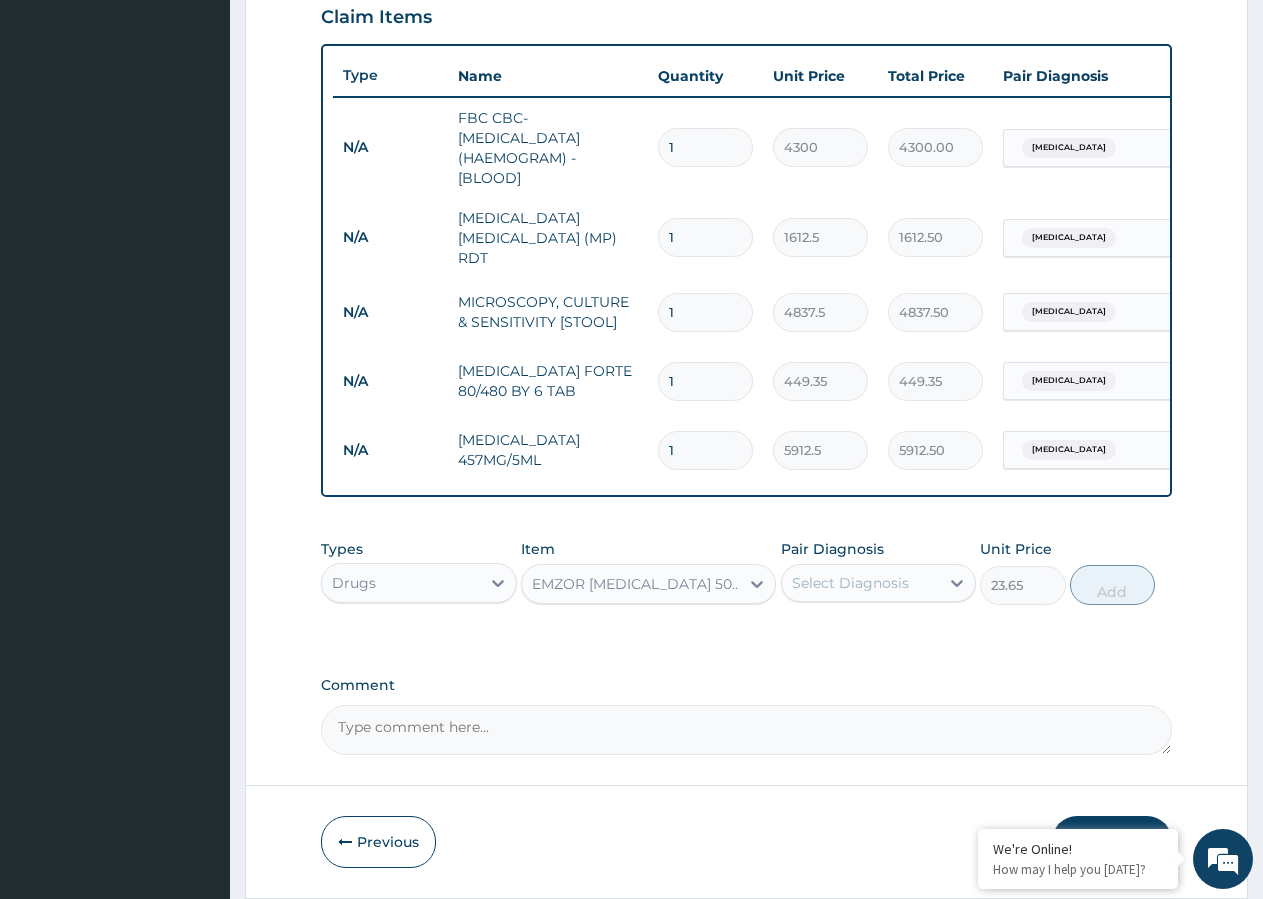 click on "Select Diagnosis" at bounding box center (850, 583) 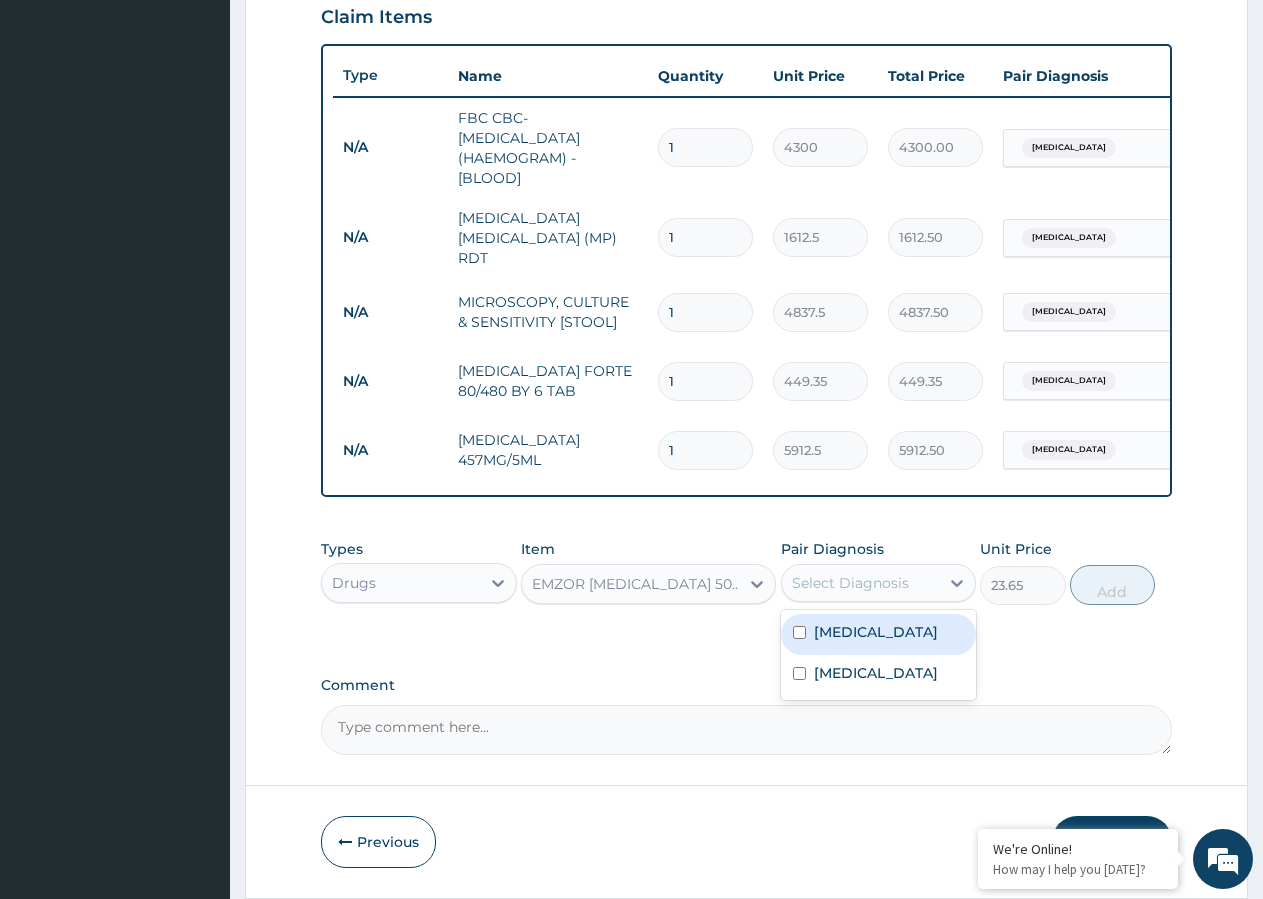 click at bounding box center [799, 632] 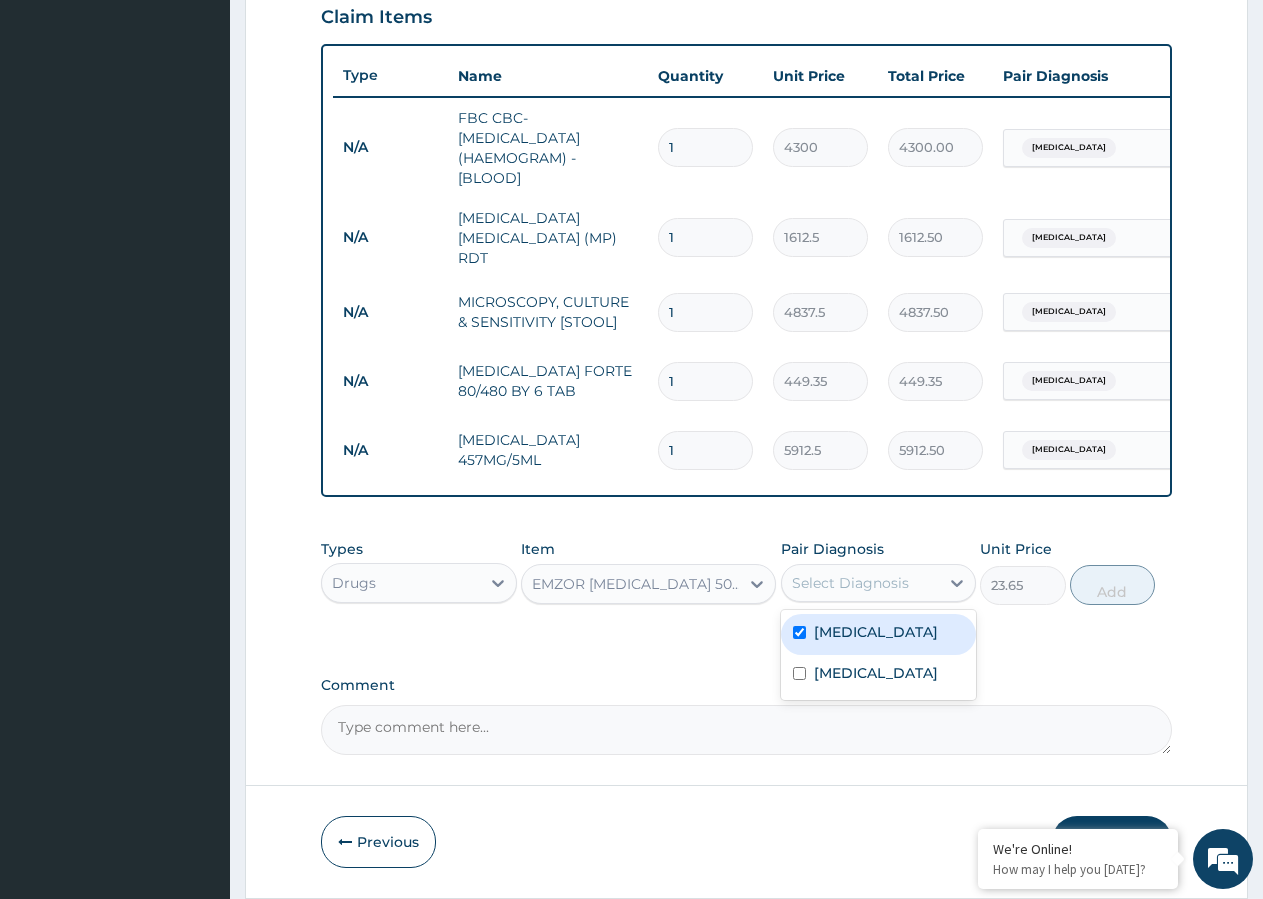 checkbox on "true" 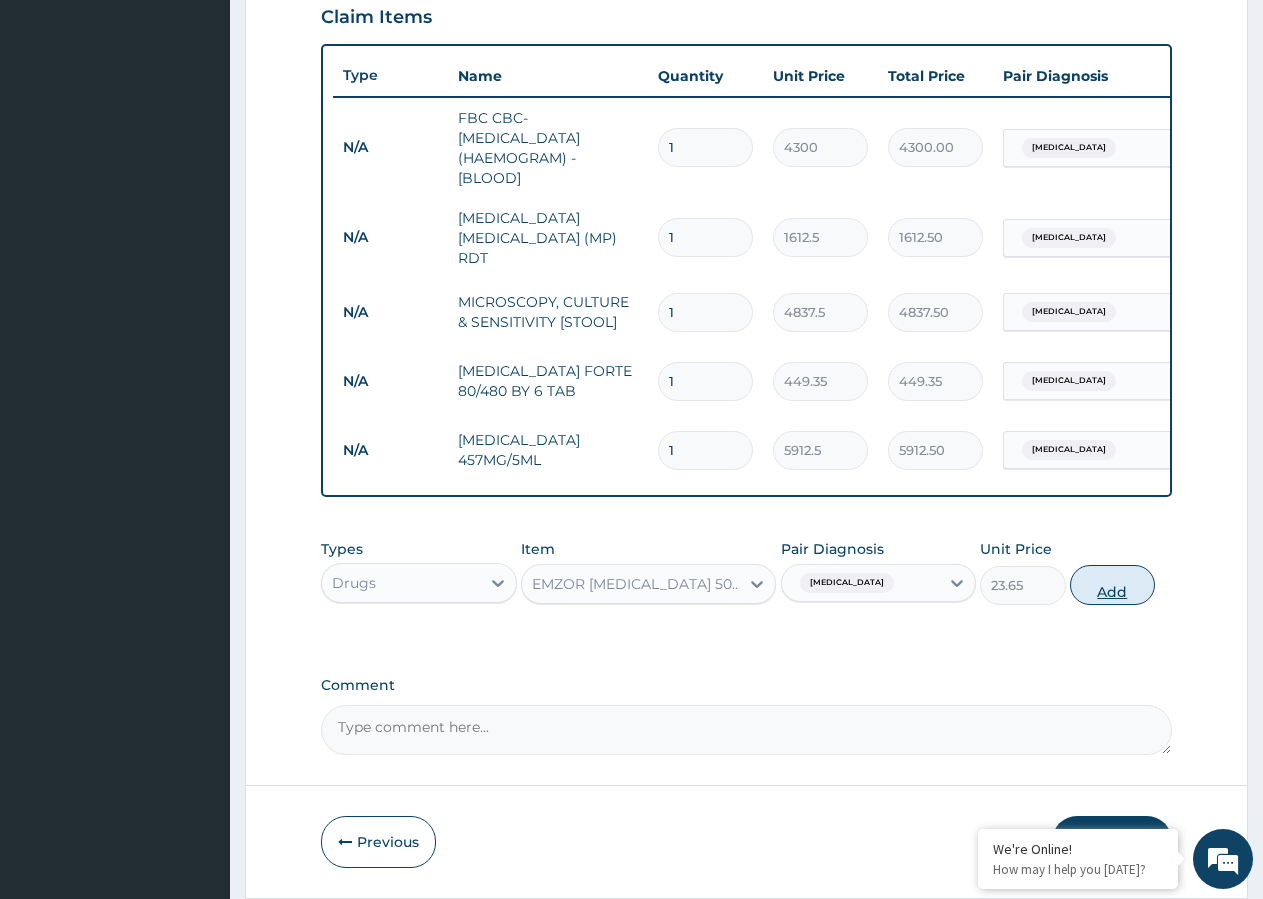 click on "Add" at bounding box center [1112, 585] 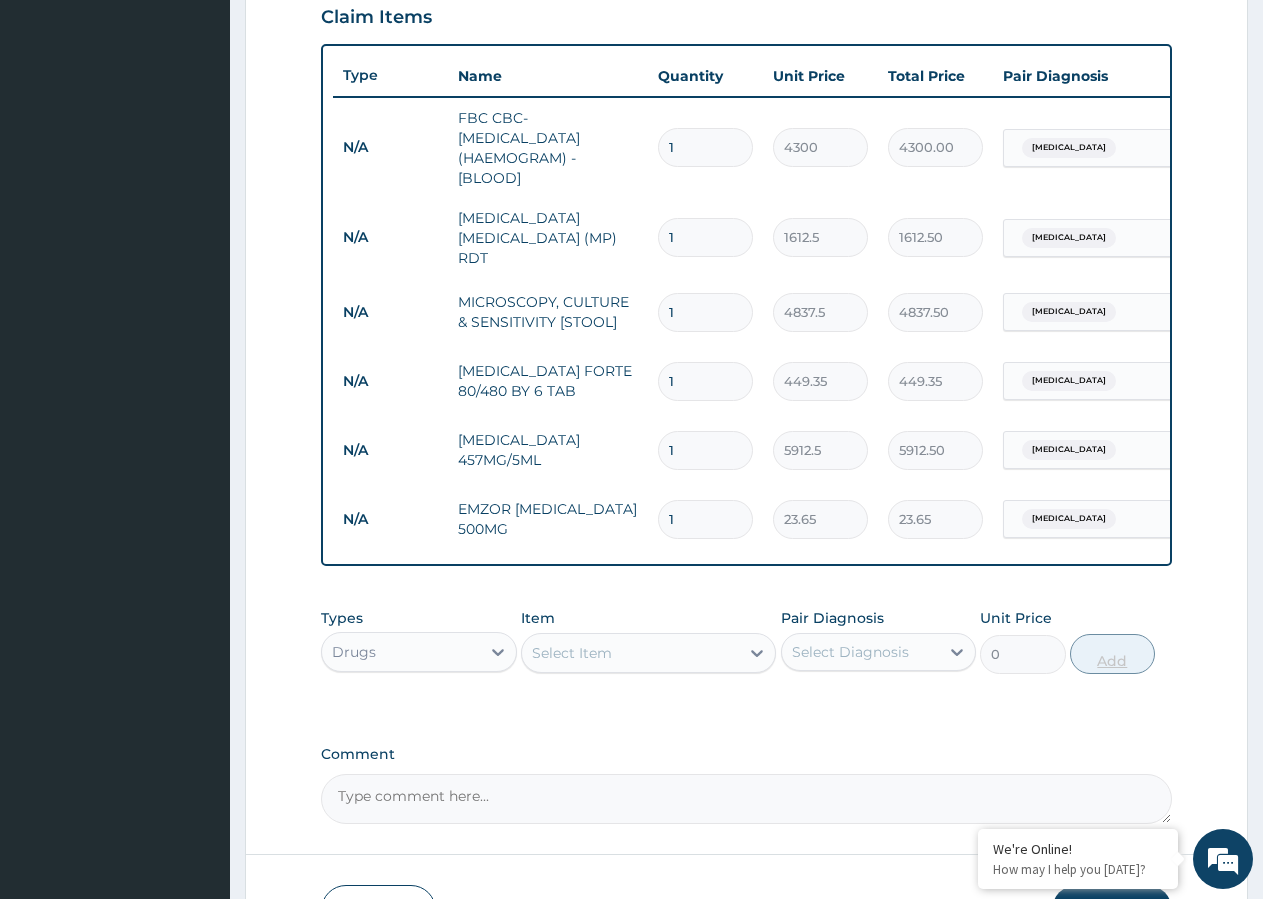type on "15" 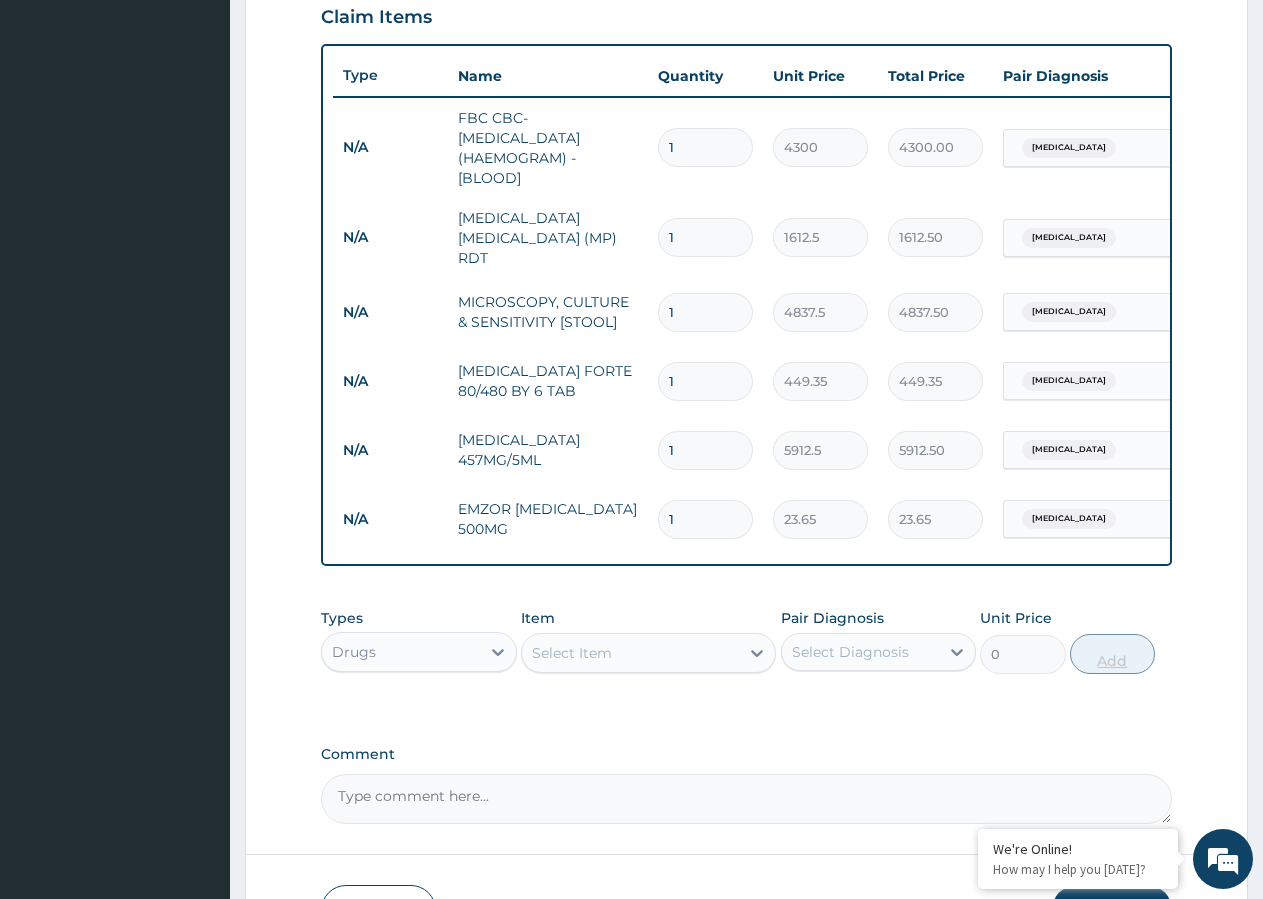 type on "354.75" 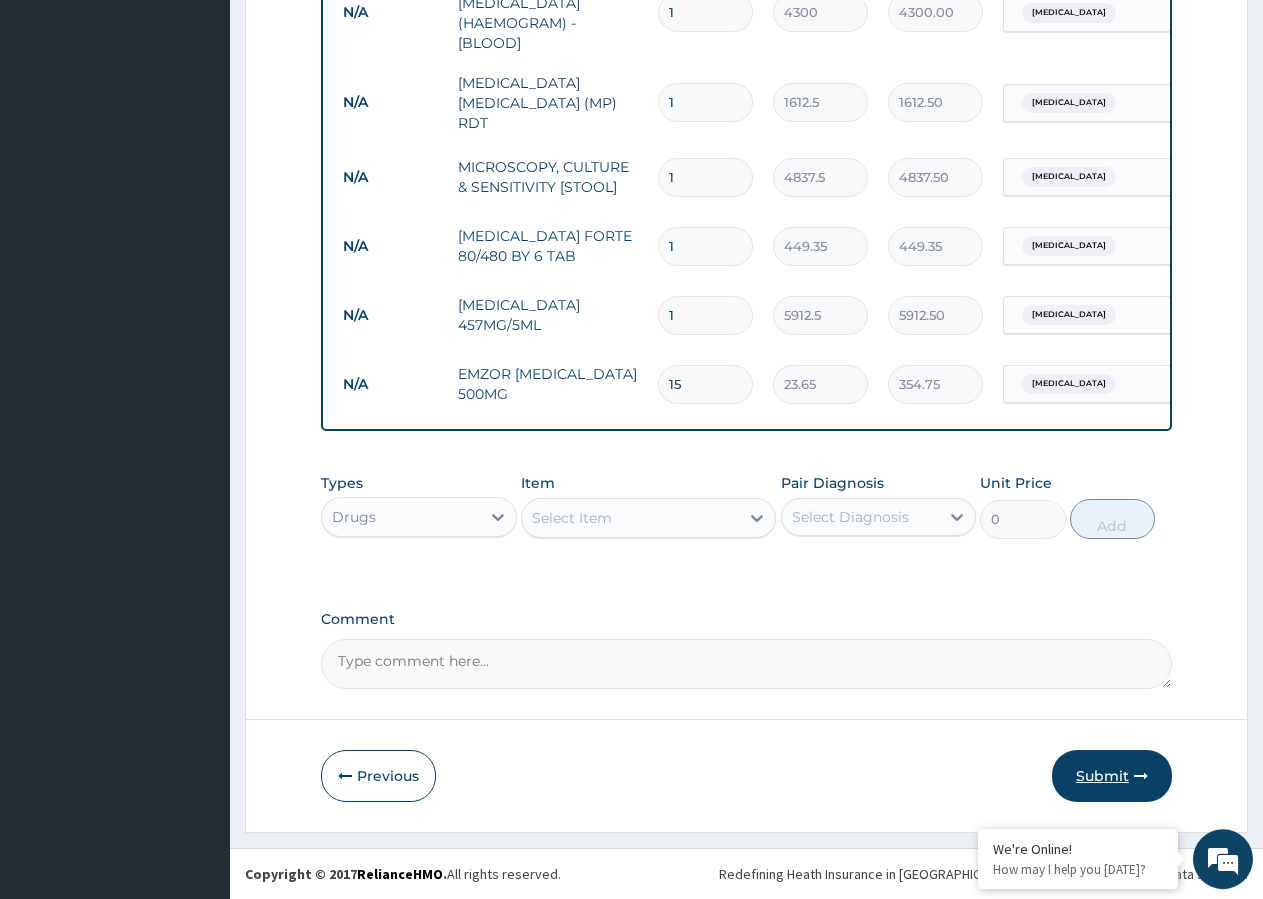 scroll, scrollTop: 841, scrollLeft: 0, axis: vertical 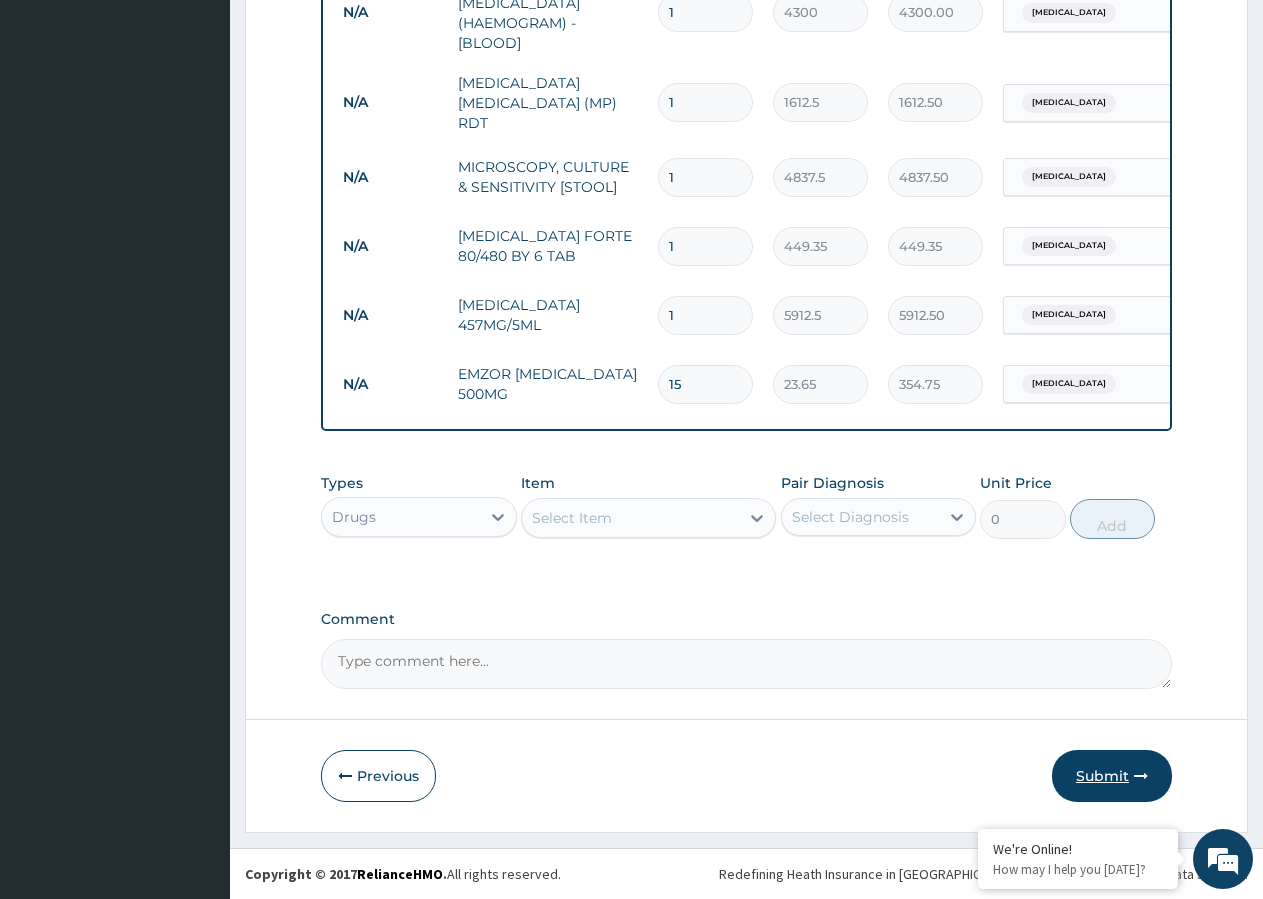 type on "15" 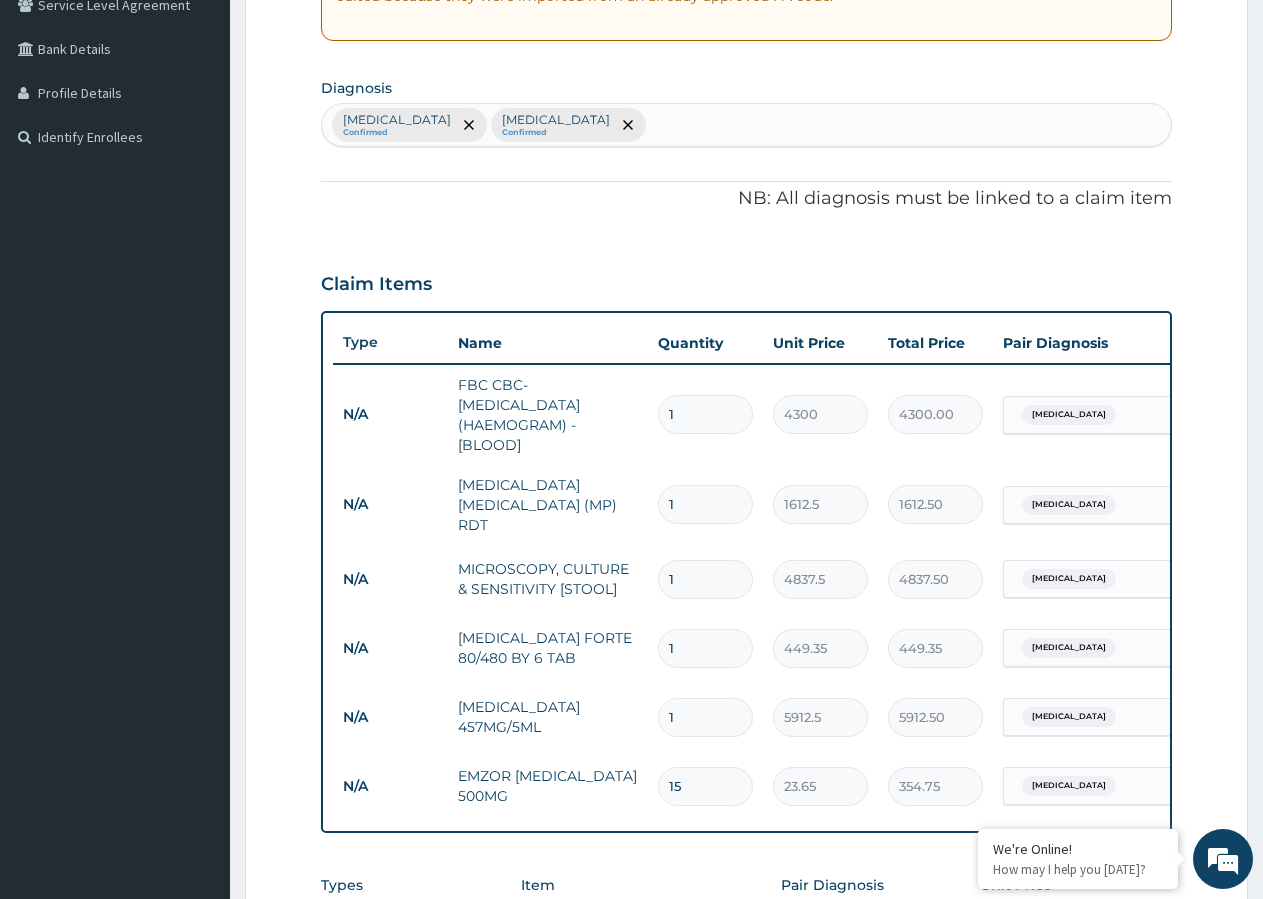 scroll, scrollTop: 841, scrollLeft: 0, axis: vertical 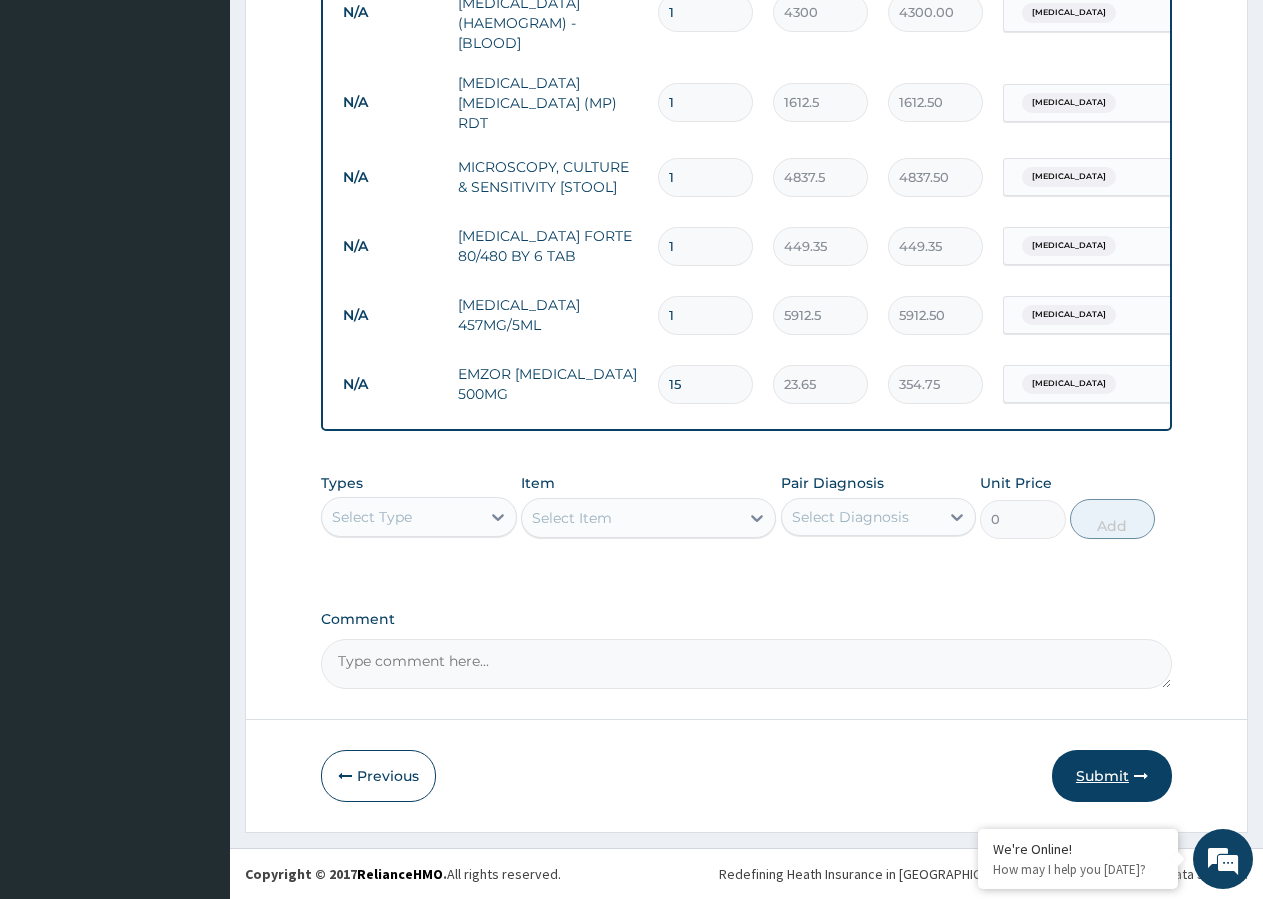 click on "Submit" at bounding box center (1112, 776) 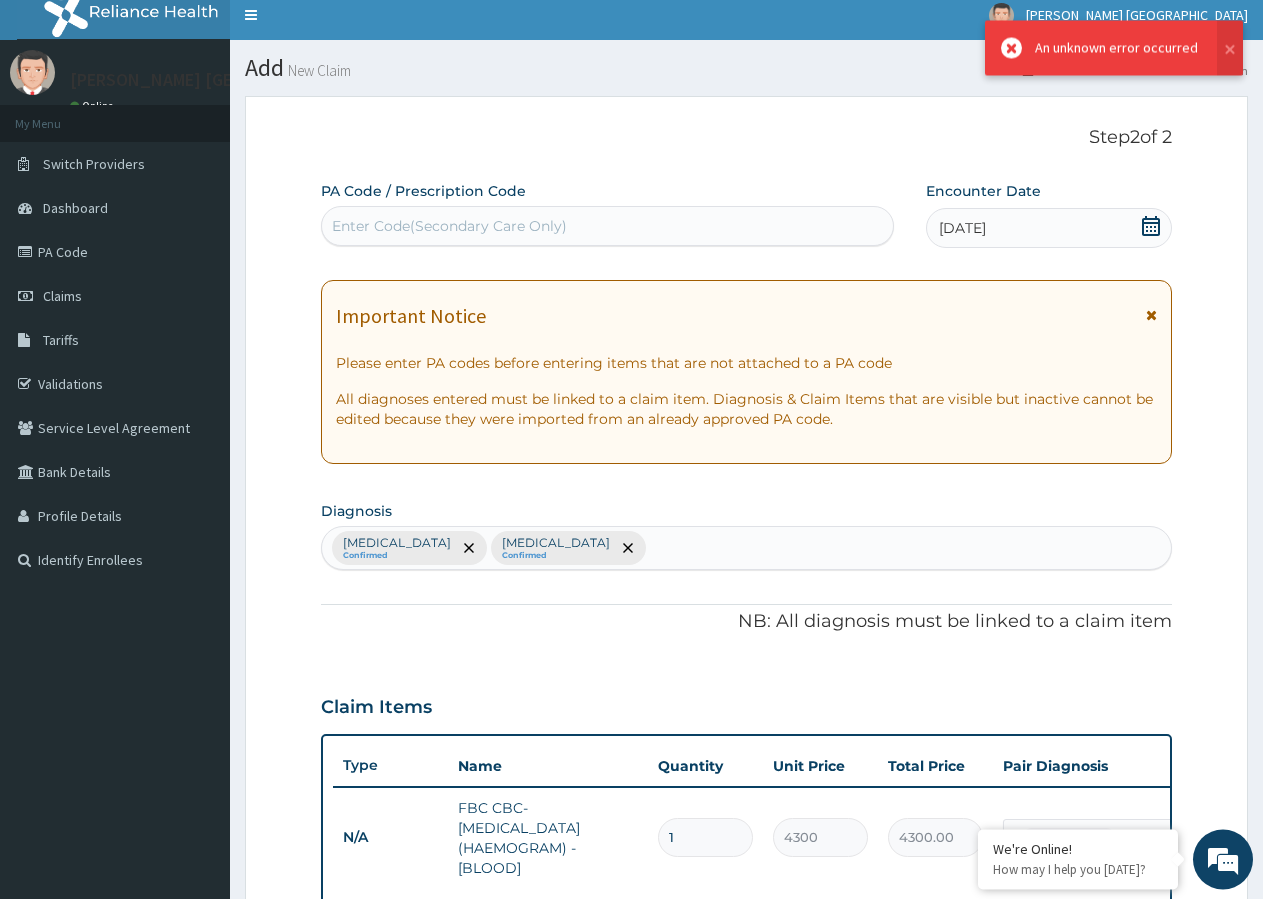 scroll, scrollTop: 0, scrollLeft: 0, axis: both 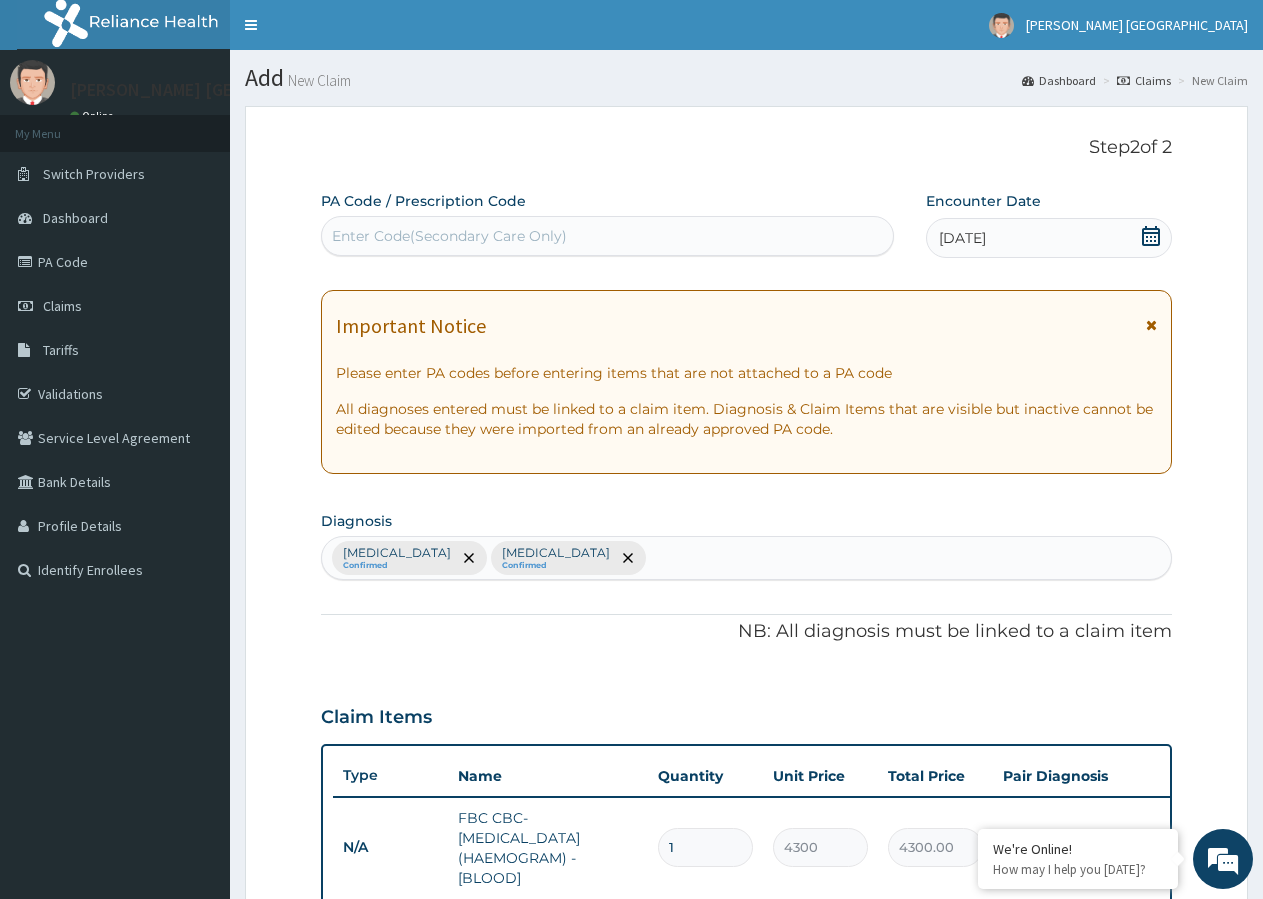 click at bounding box center [1151, 325] 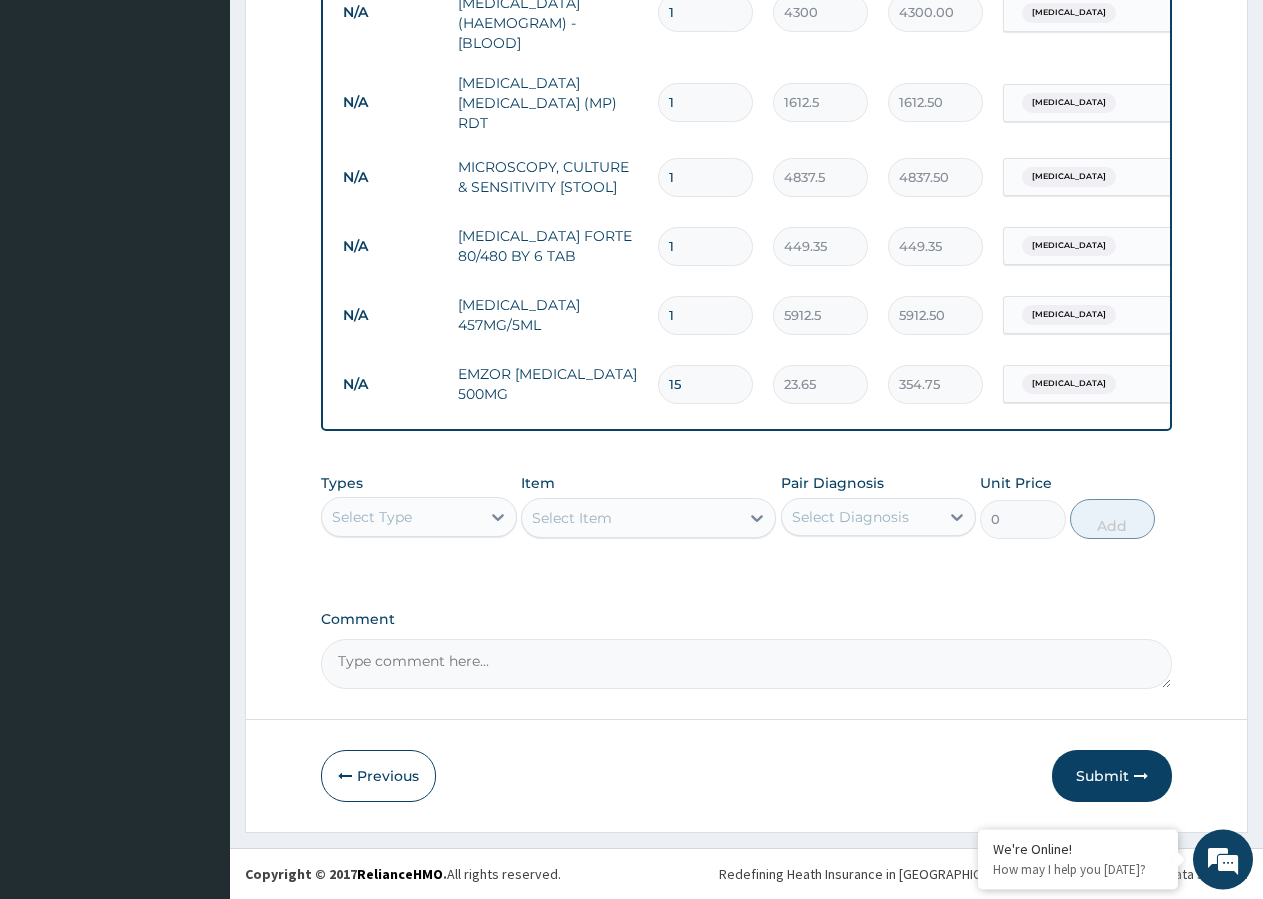 scroll, scrollTop: 625, scrollLeft: 0, axis: vertical 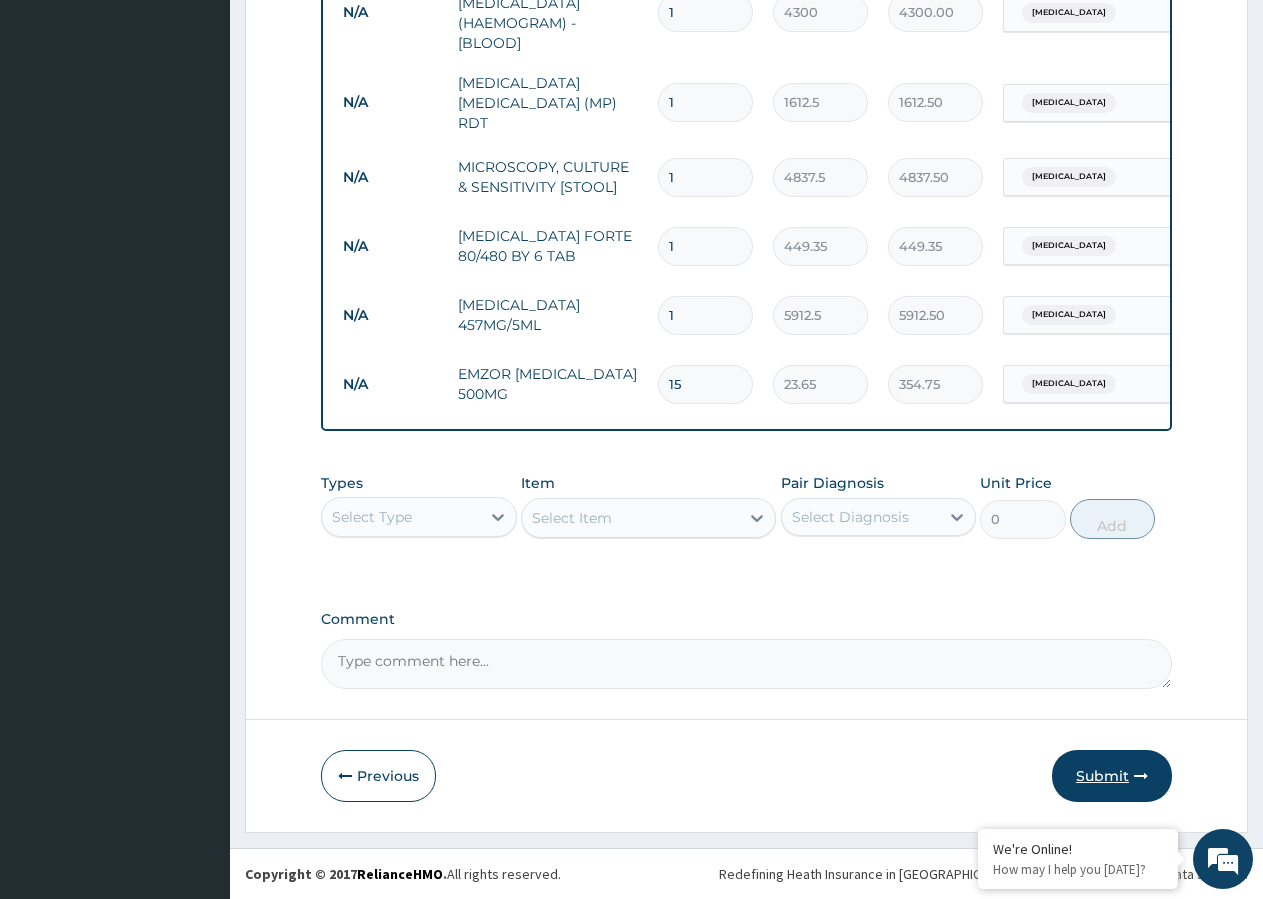 click on "Submit" at bounding box center (1112, 776) 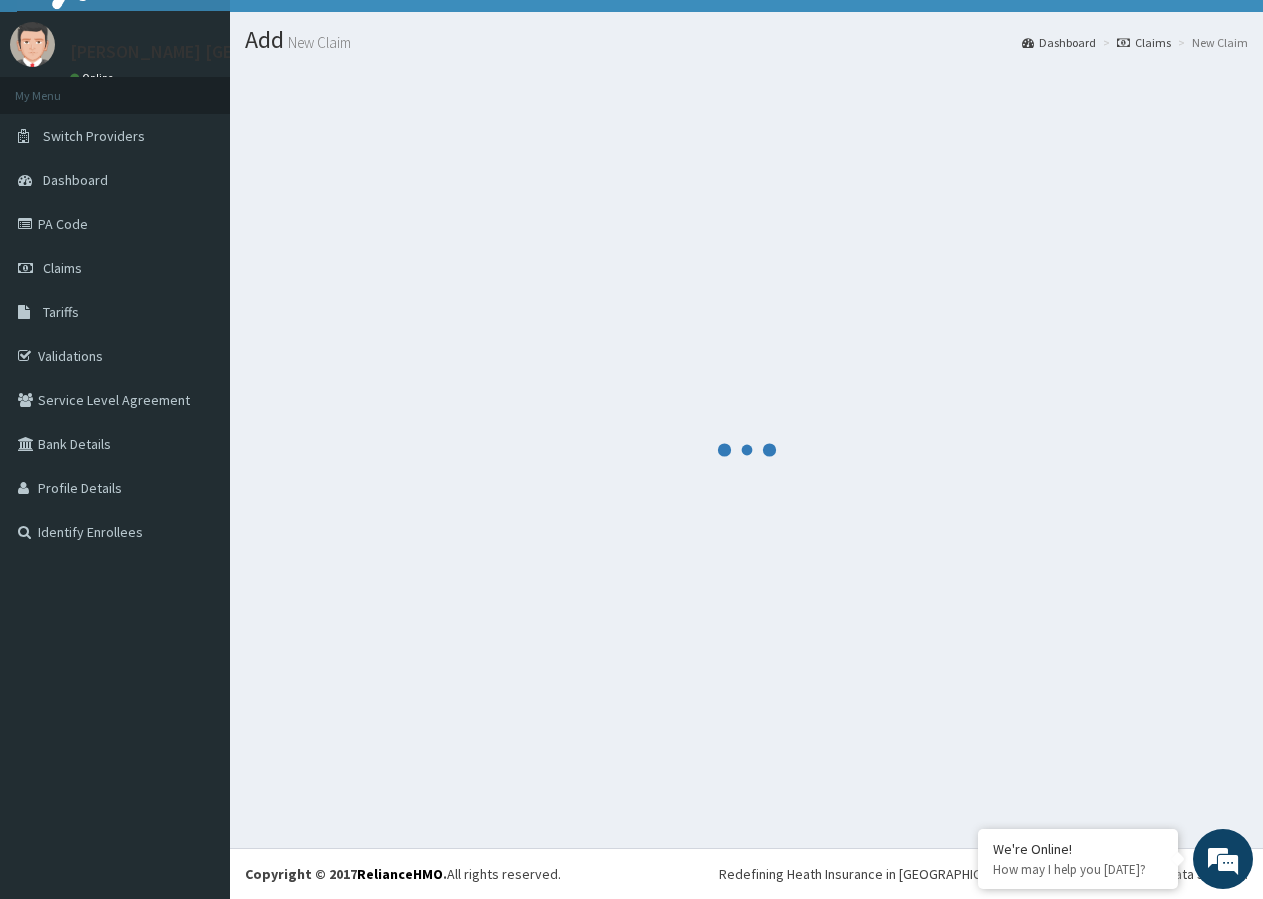 scroll, scrollTop: 38, scrollLeft: 0, axis: vertical 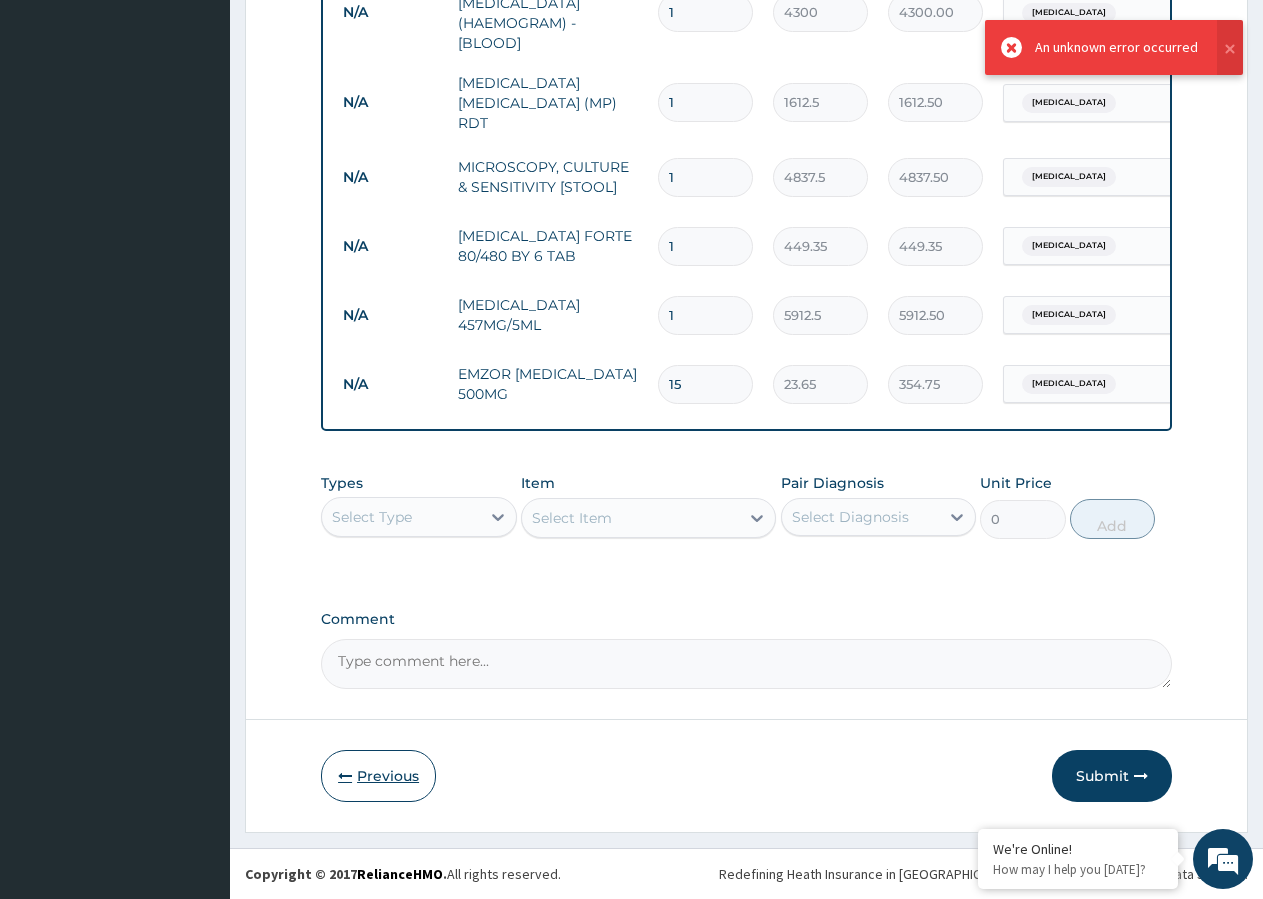 click on "Previous" at bounding box center (378, 776) 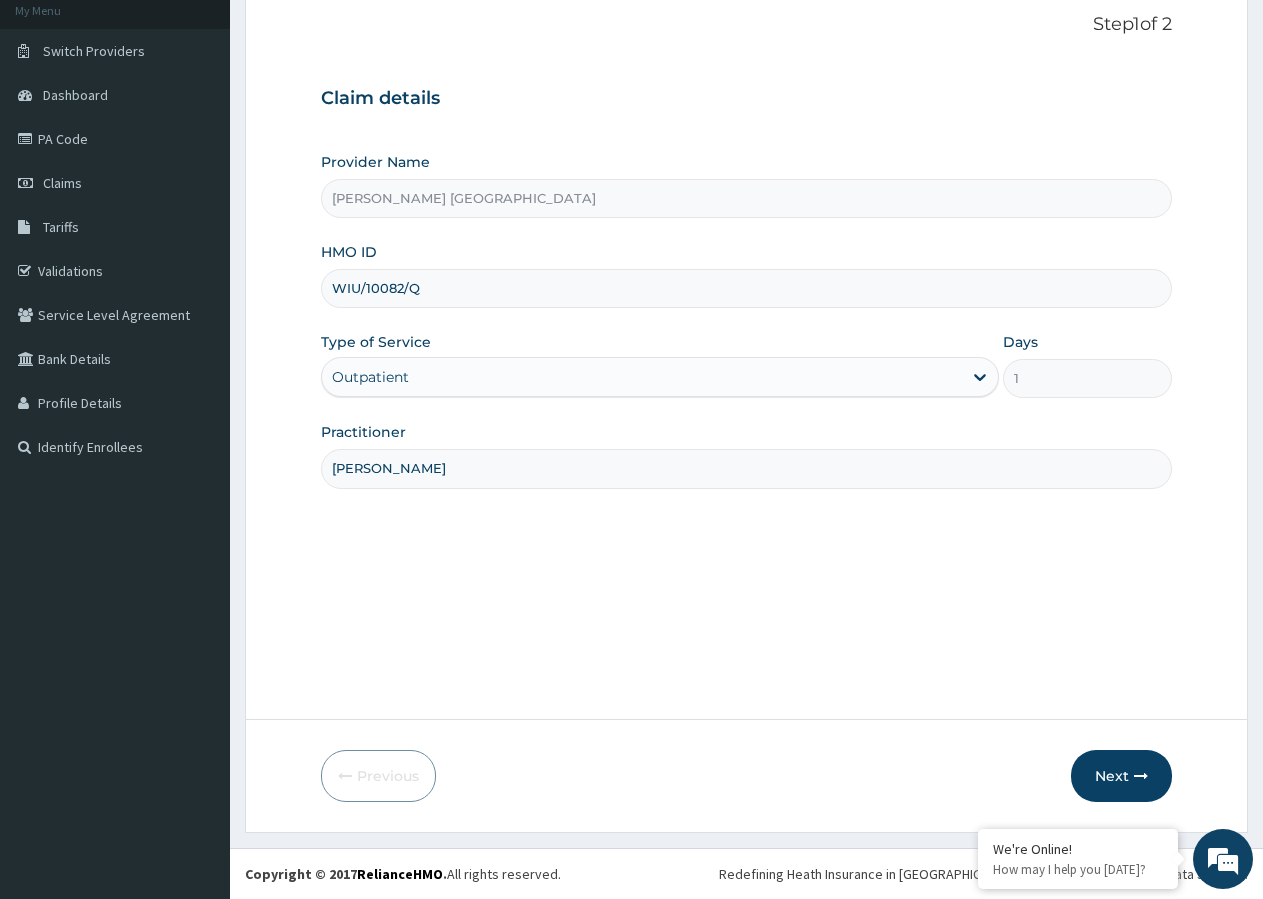click on "WIU/10082/Q" at bounding box center (746, 288) 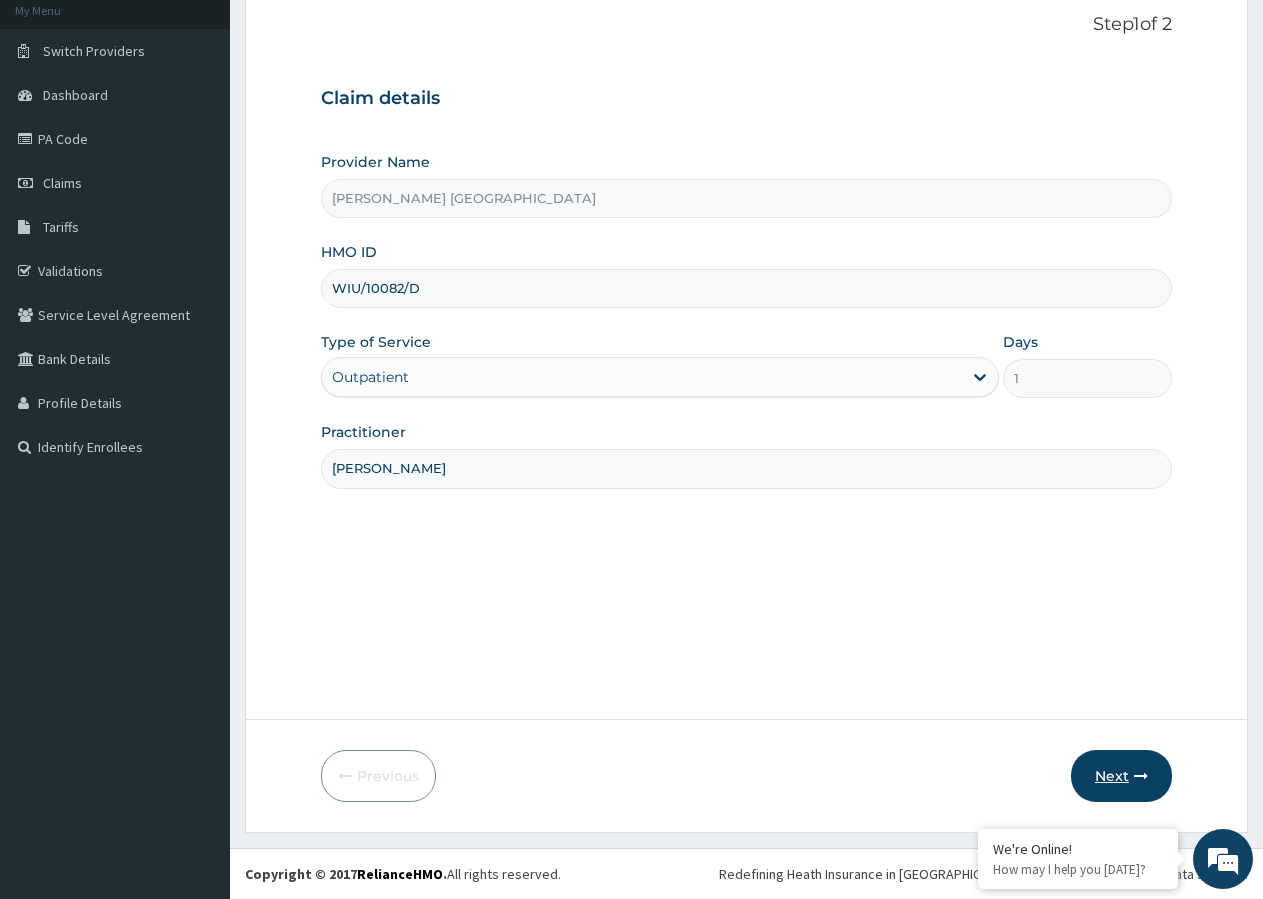type on "WIU/10082/D" 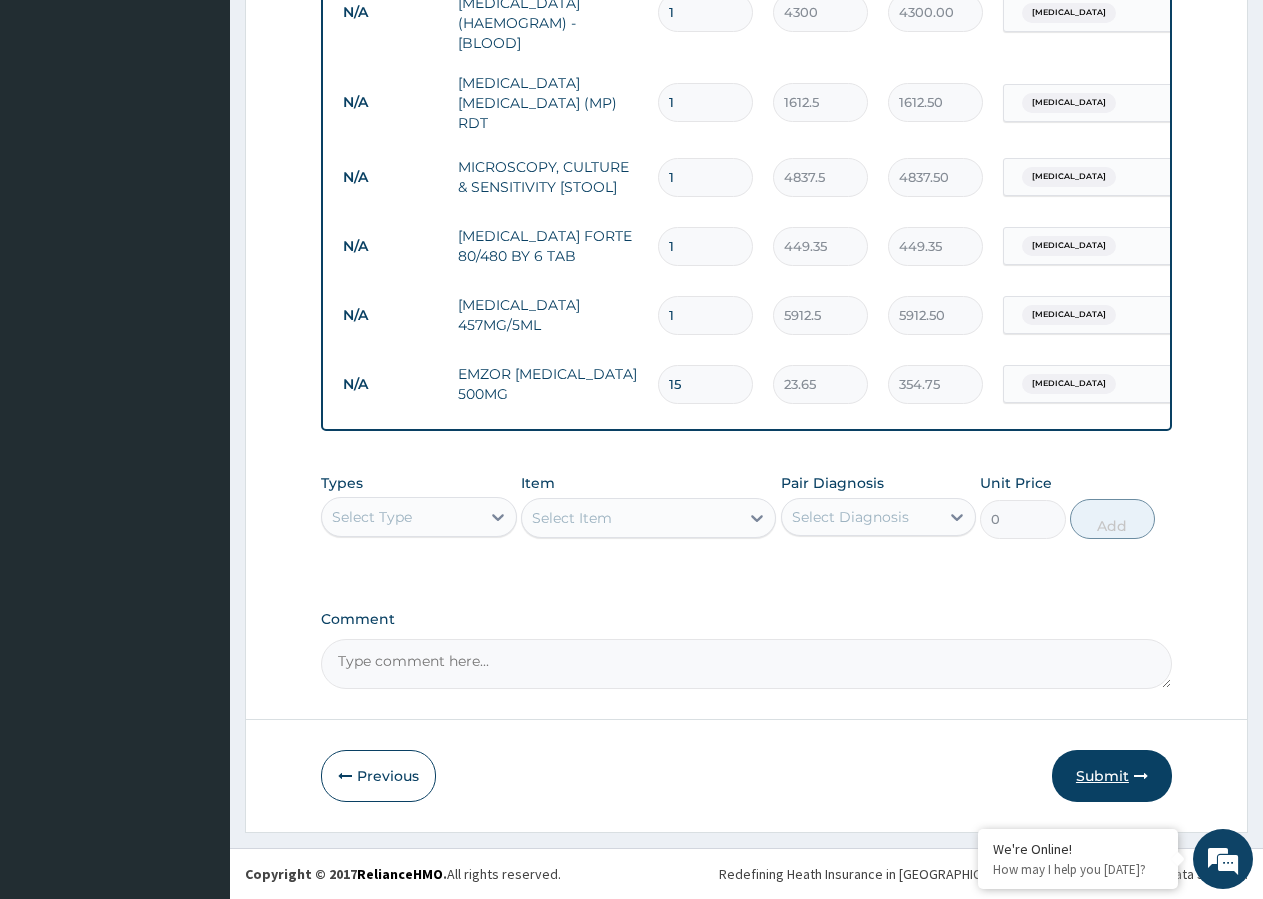 click on "Submit" at bounding box center (1112, 776) 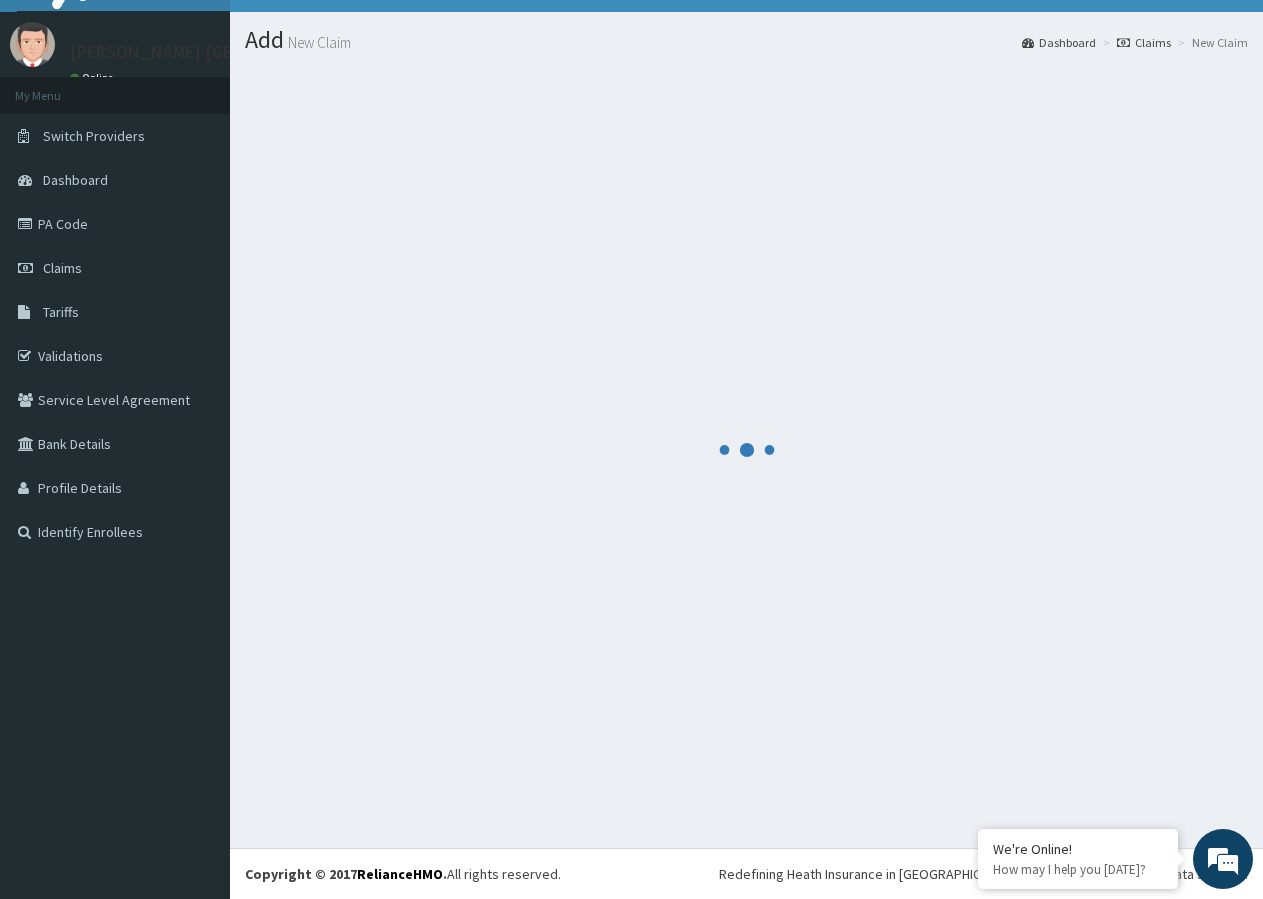 click at bounding box center [746, 450] 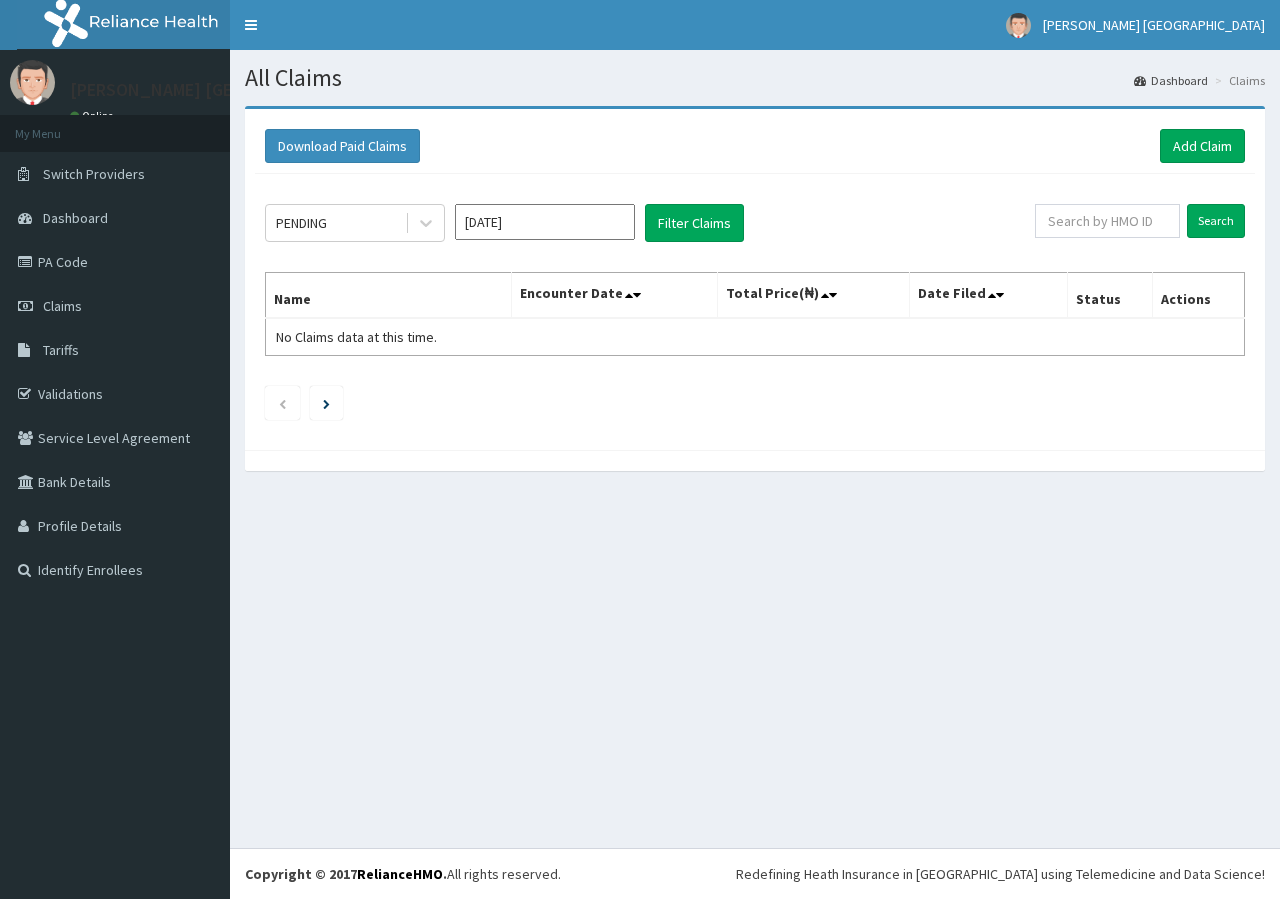 scroll, scrollTop: 0, scrollLeft: 0, axis: both 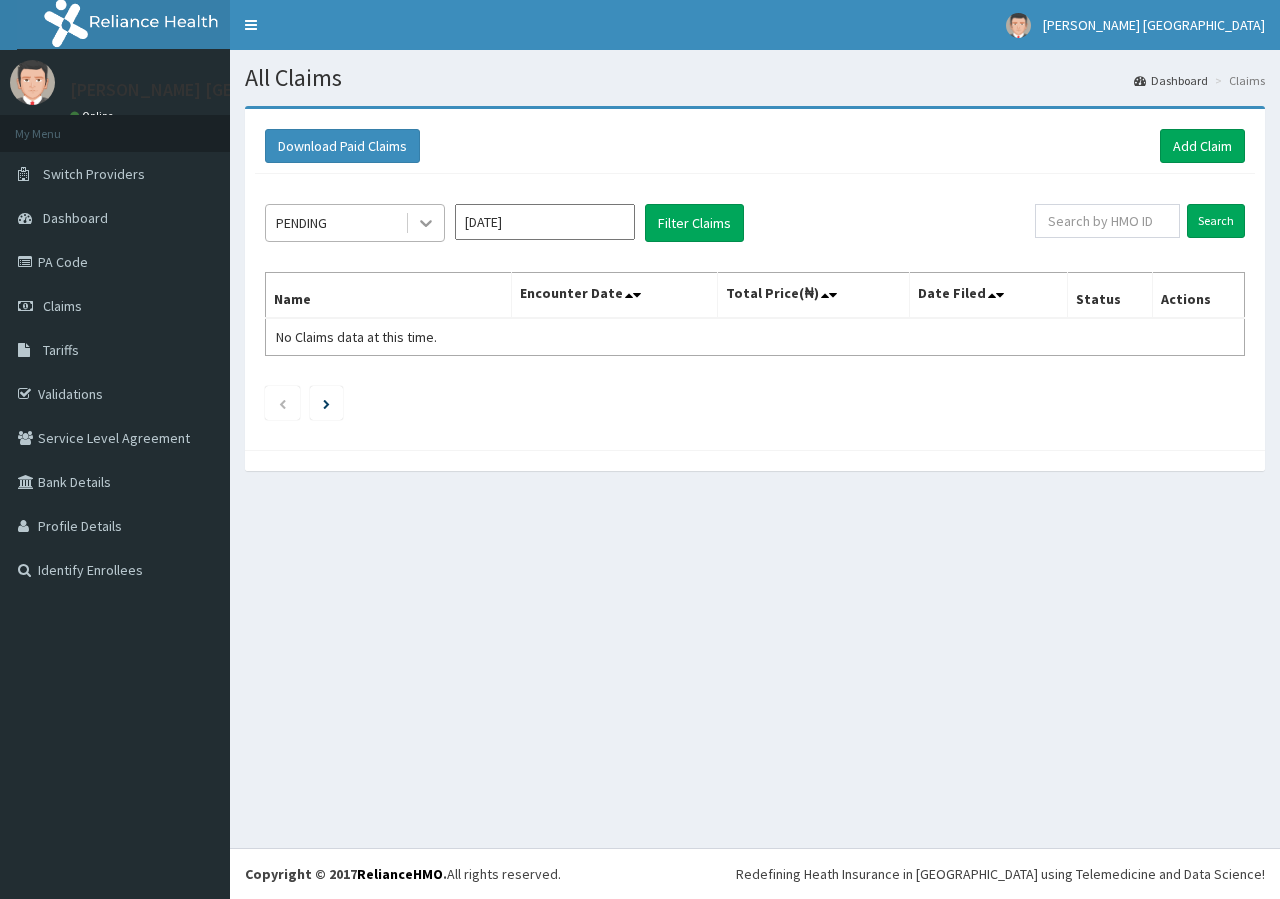click 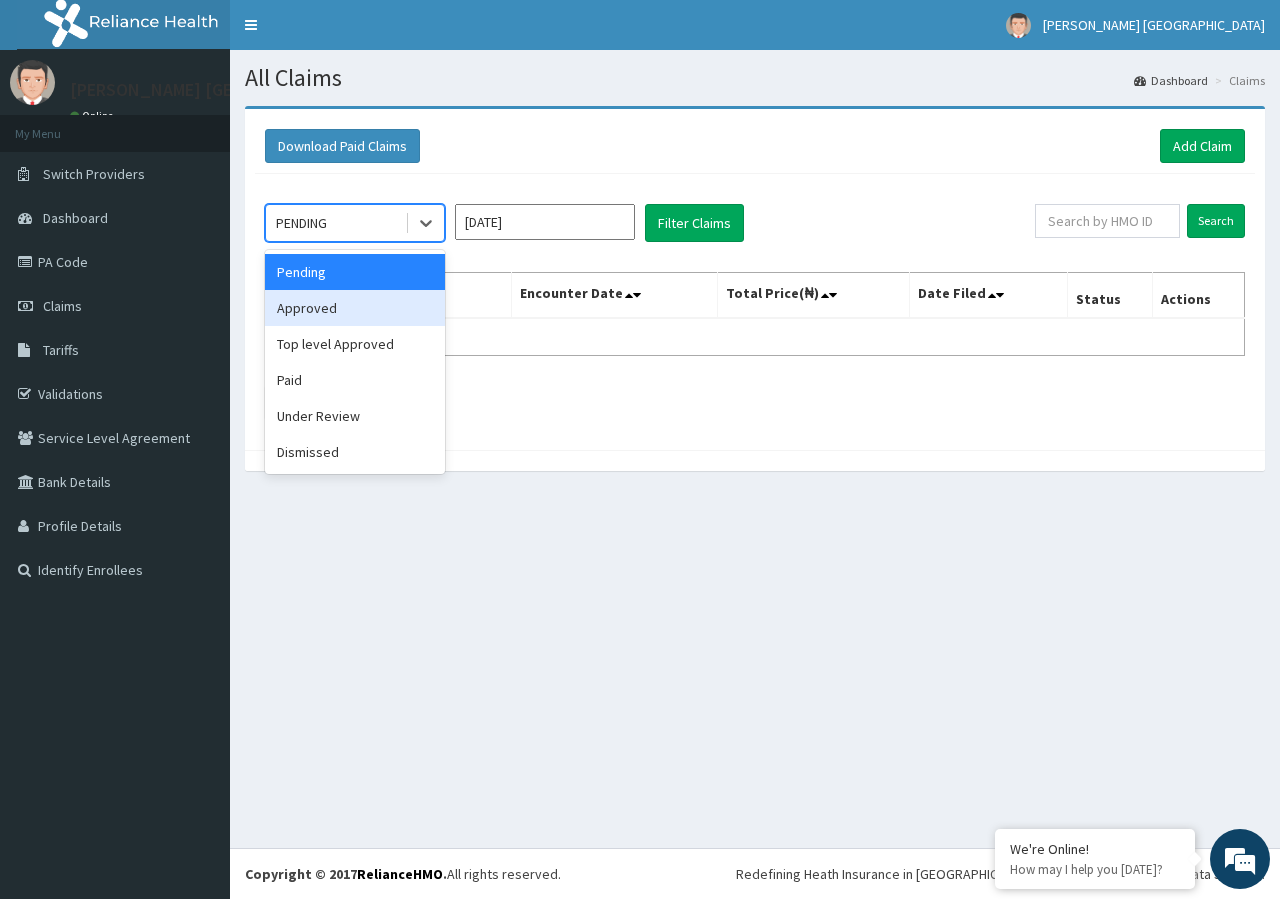 click on "Approved" at bounding box center (355, 308) 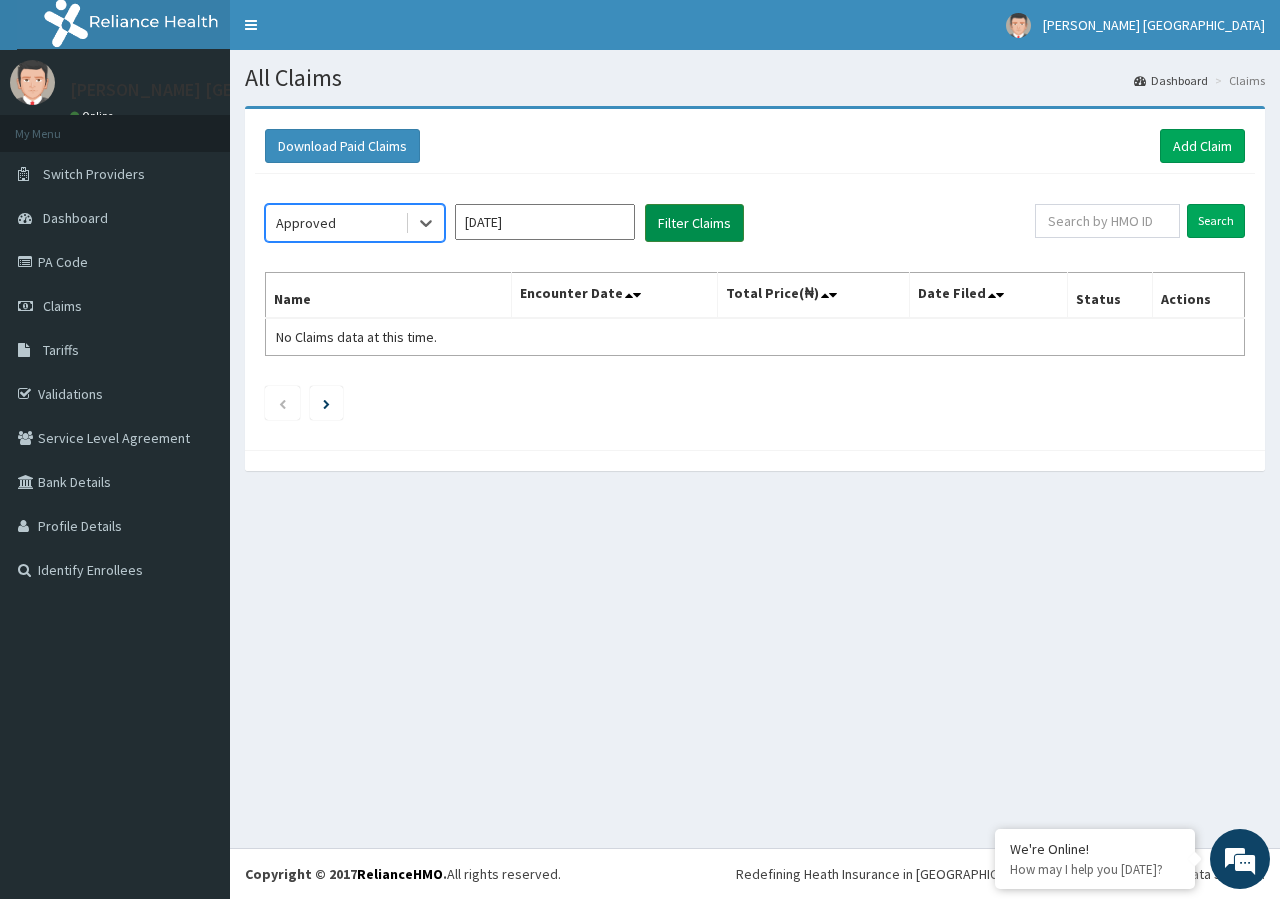 click on "Filter Claims" at bounding box center (694, 223) 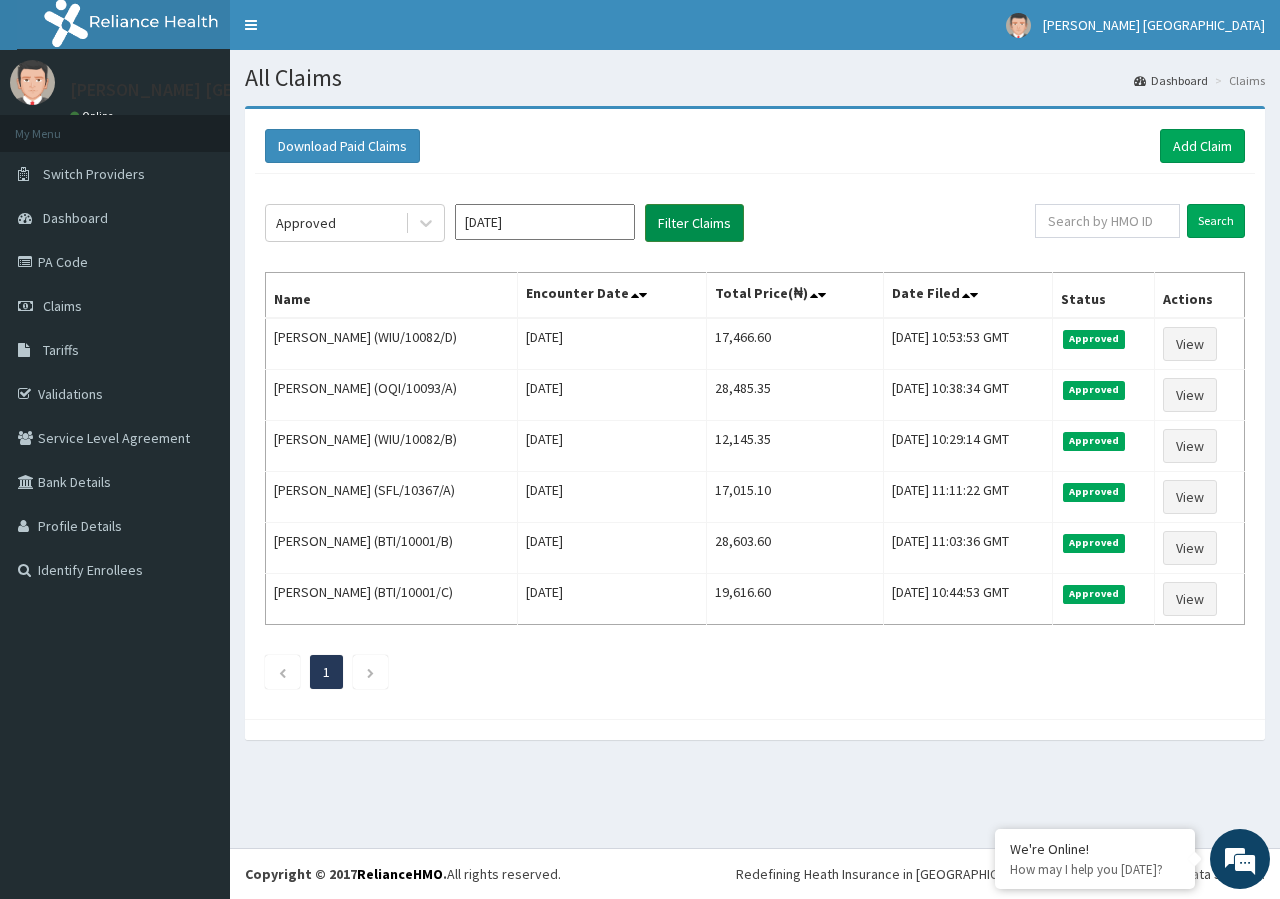 scroll, scrollTop: 0, scrollLeft: 0, axis: both 